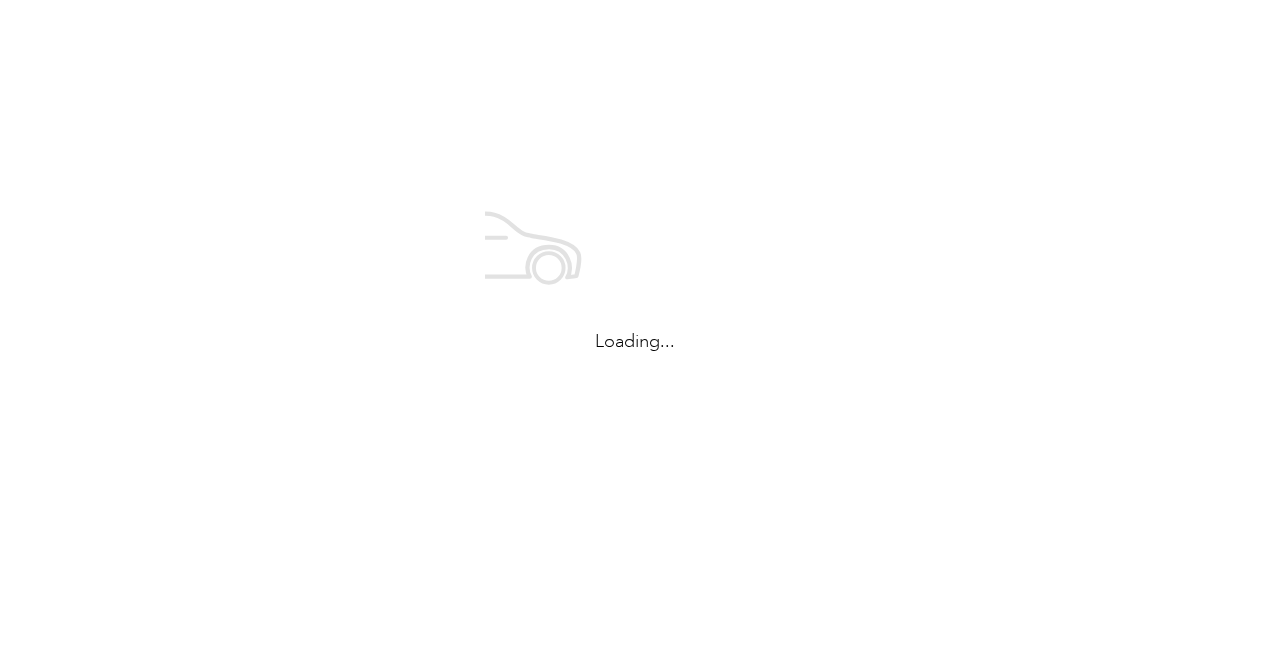 scroll, scrollTop: 0, scrollLeft: 0, axis: both 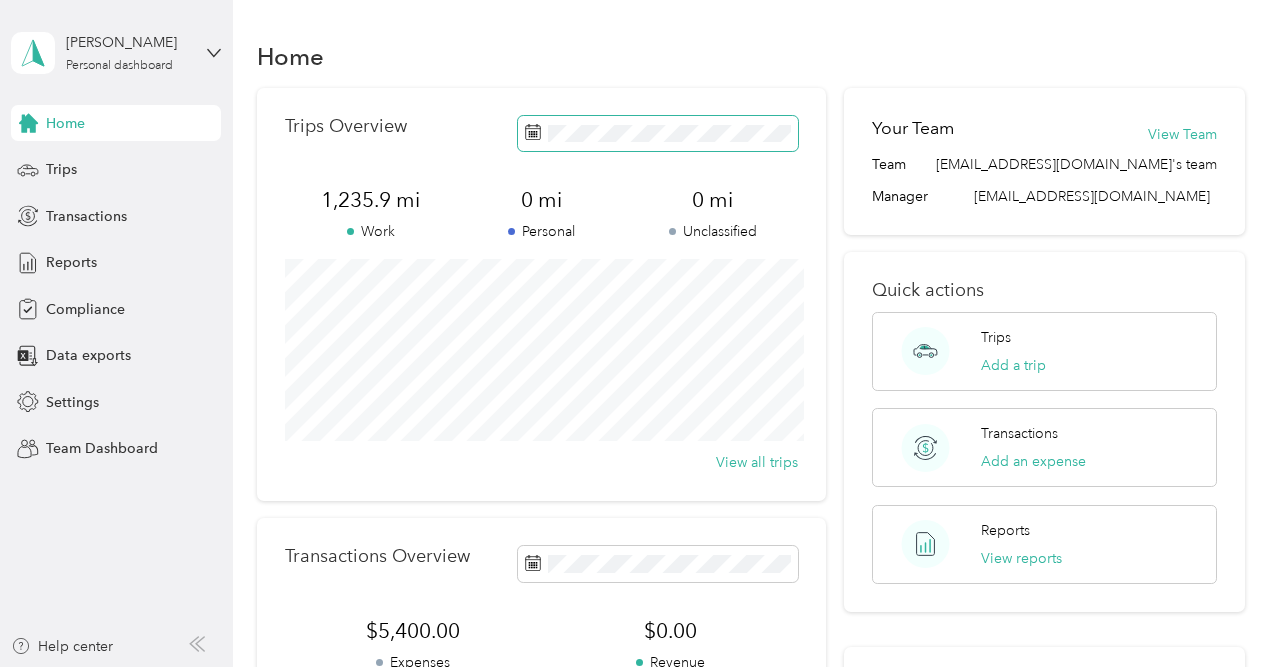 click at bounding box center (658, 133) 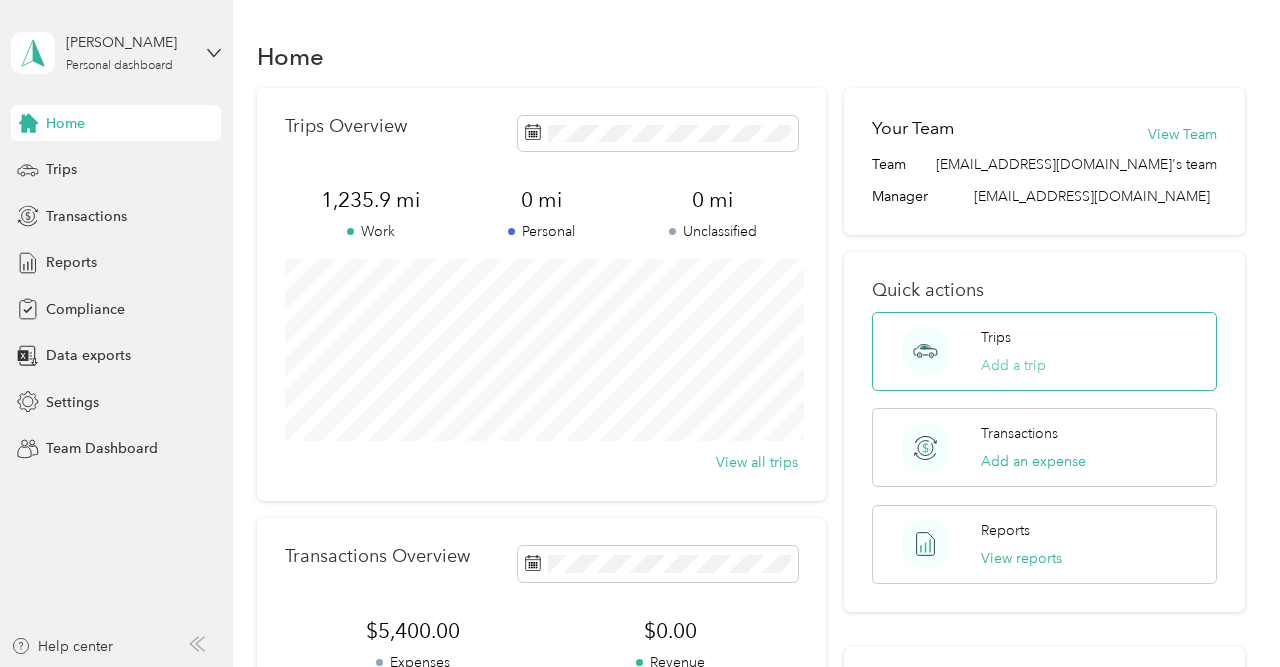 click on "Add a trip" at bounding box center [1013, 365] 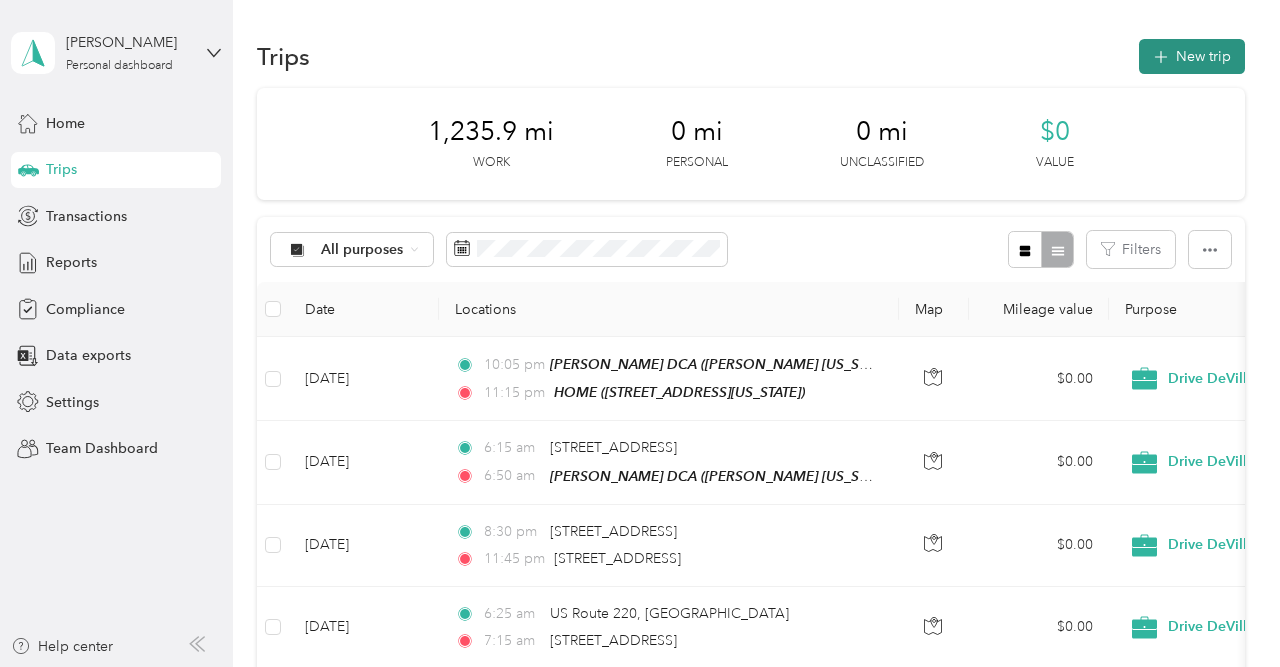 click on "New trip" at bounding box center (1192, 56) 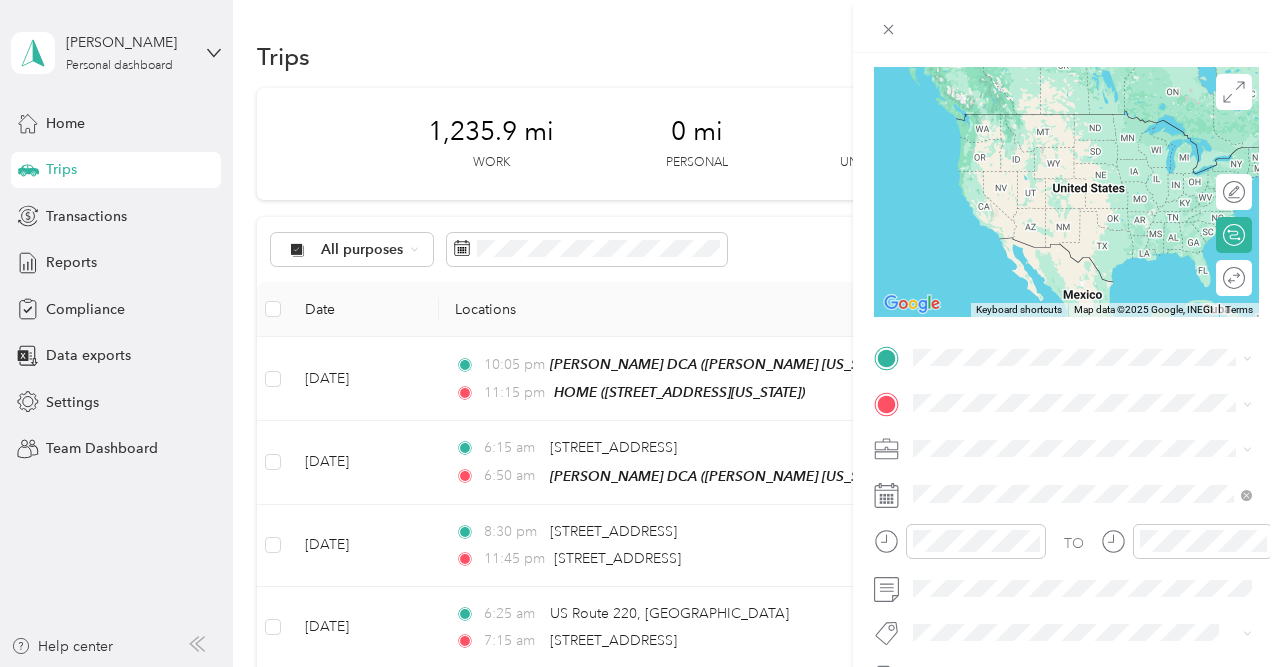 scroll, scrollTop: 203, scrollLeft: 0, axis: vertical 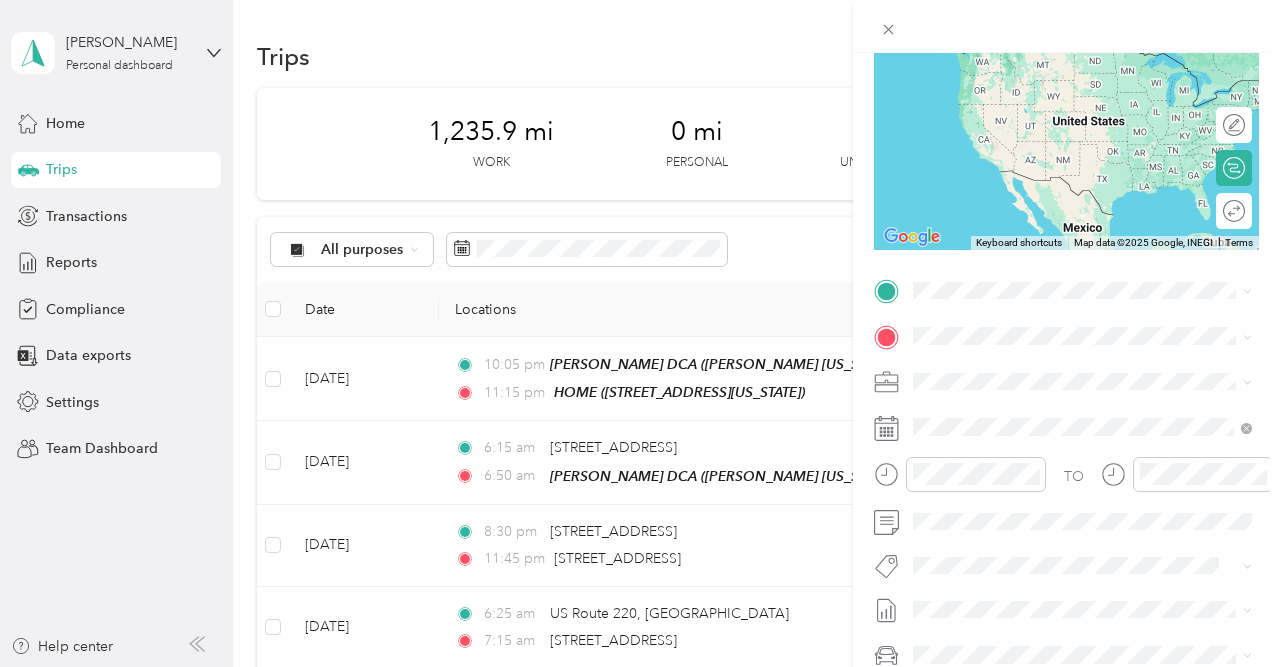 click on "[STREET_ADDRESS][US_STATE]" at bounding box center [1051, 384] 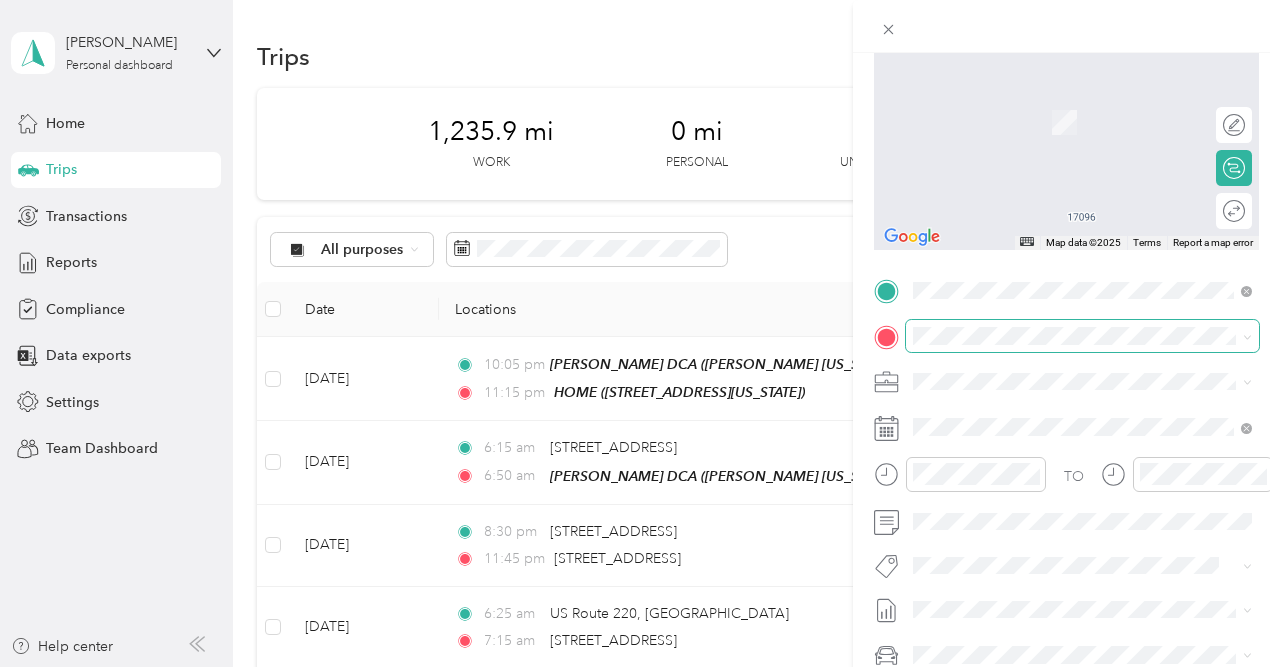click at bounding box center (1082, 336) 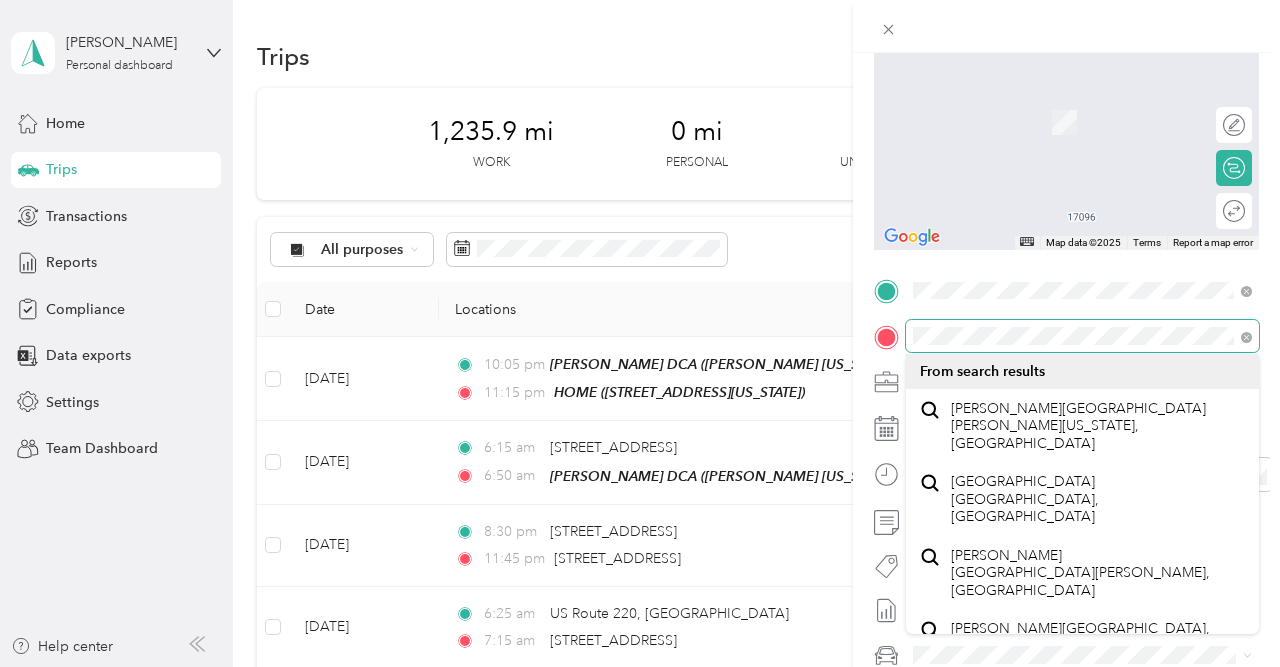 click at bounding box center [1082, 336] 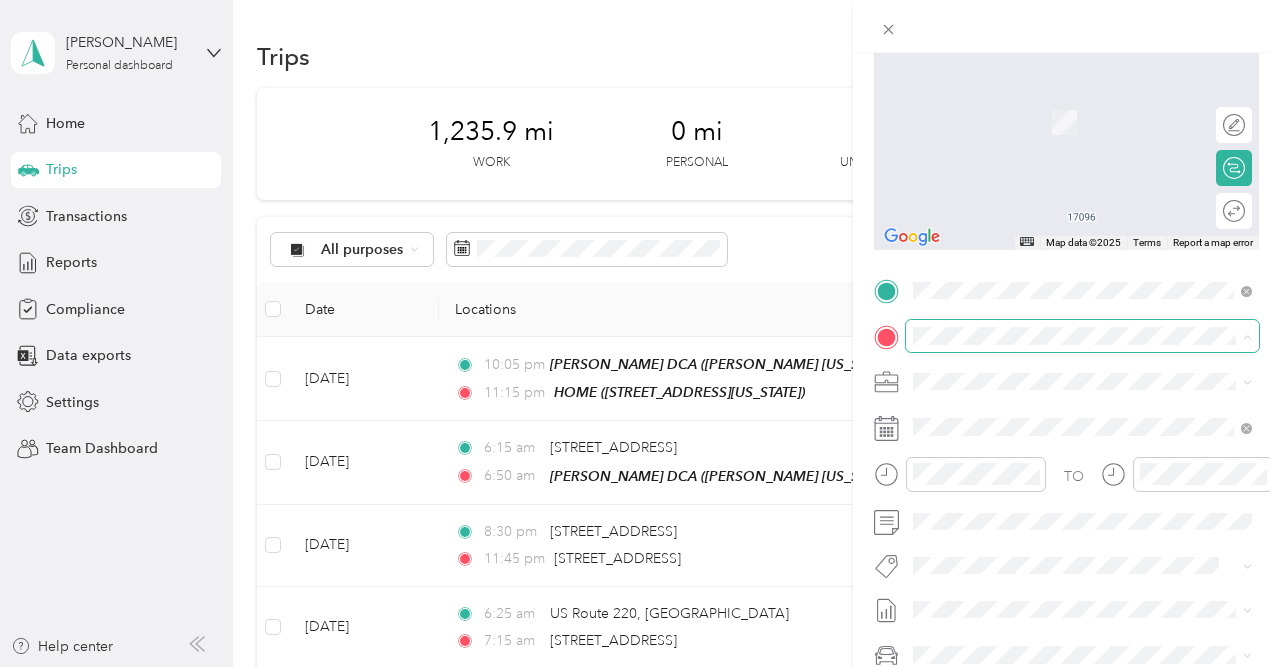 click at bounding box center (1082, 336) 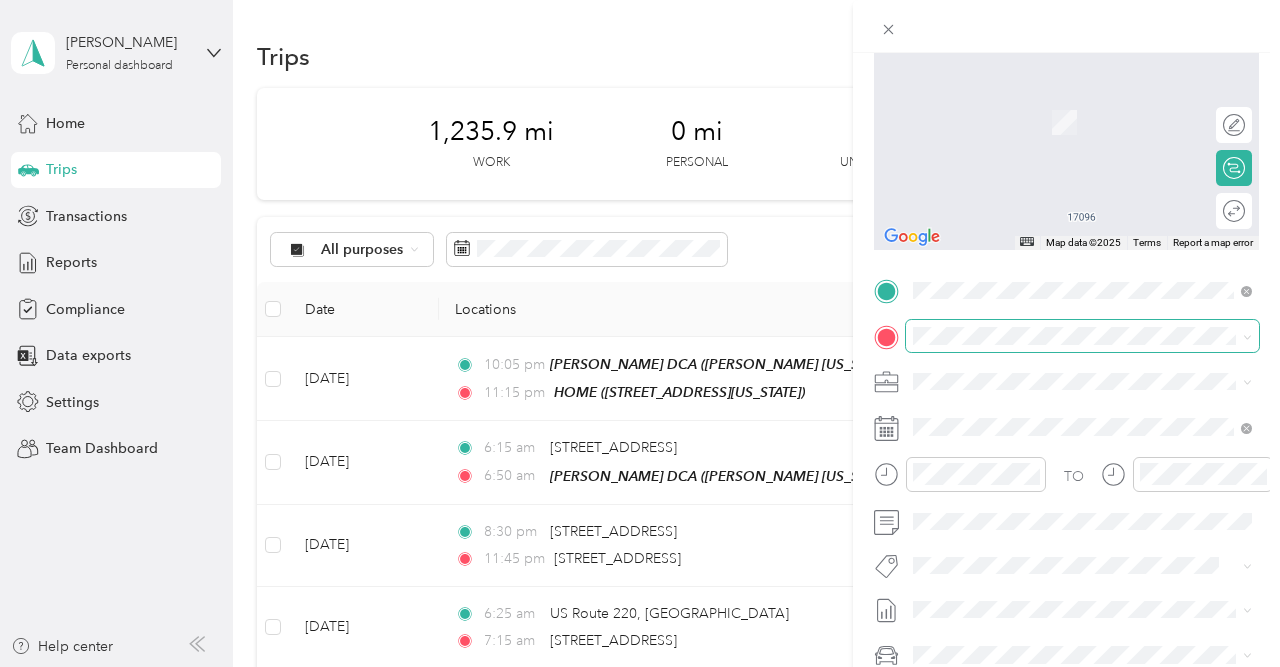 click at bounding box center [1082, 336] 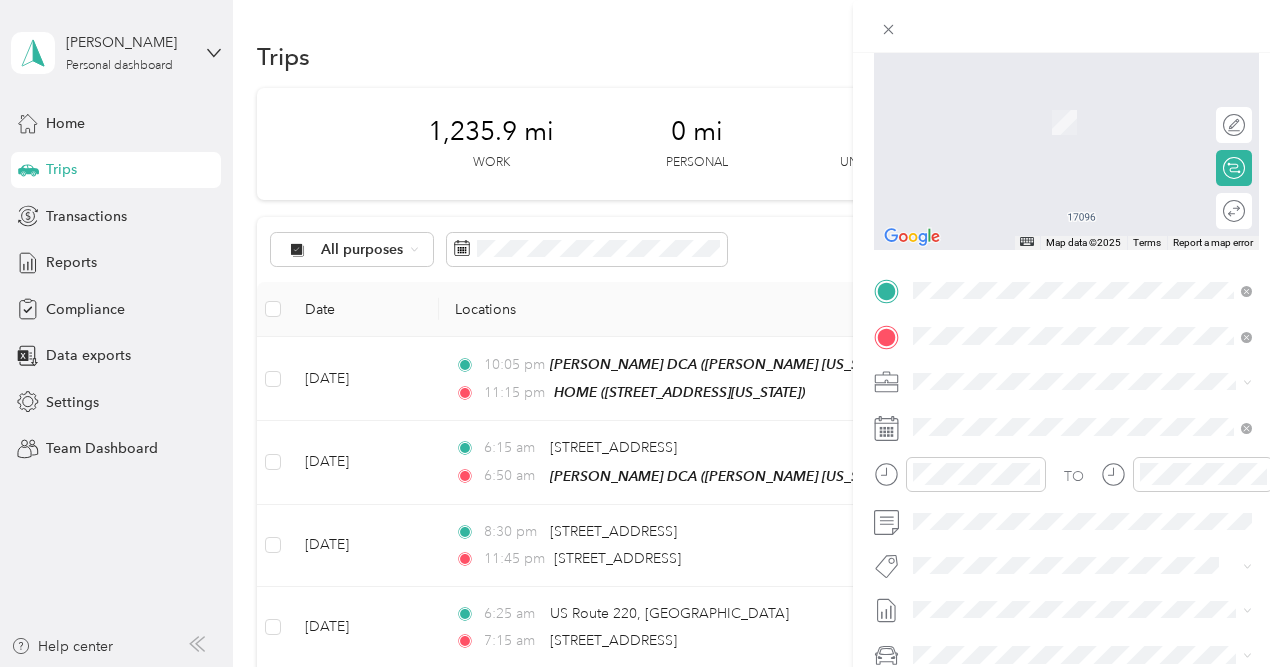 click on "[STREET_ADDRESS][PERSON_NAME][US_STATE]" at bounding box center (1098, 417) 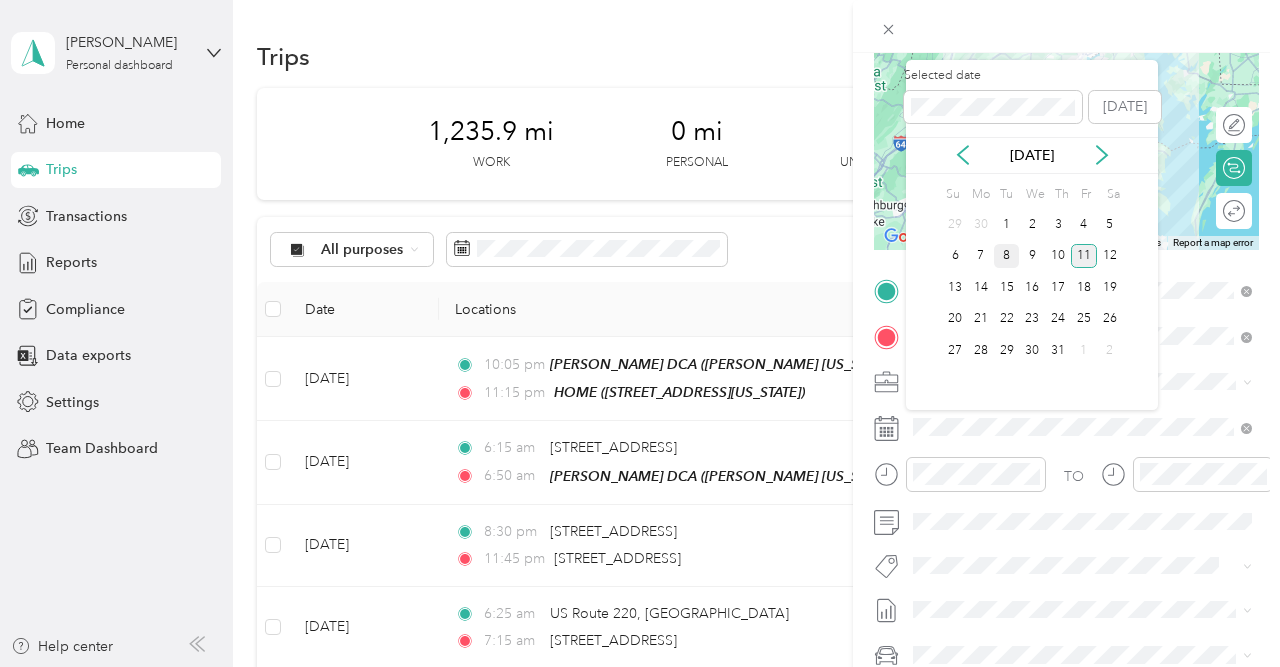 click on "8" at bounding box center [1007, 256] 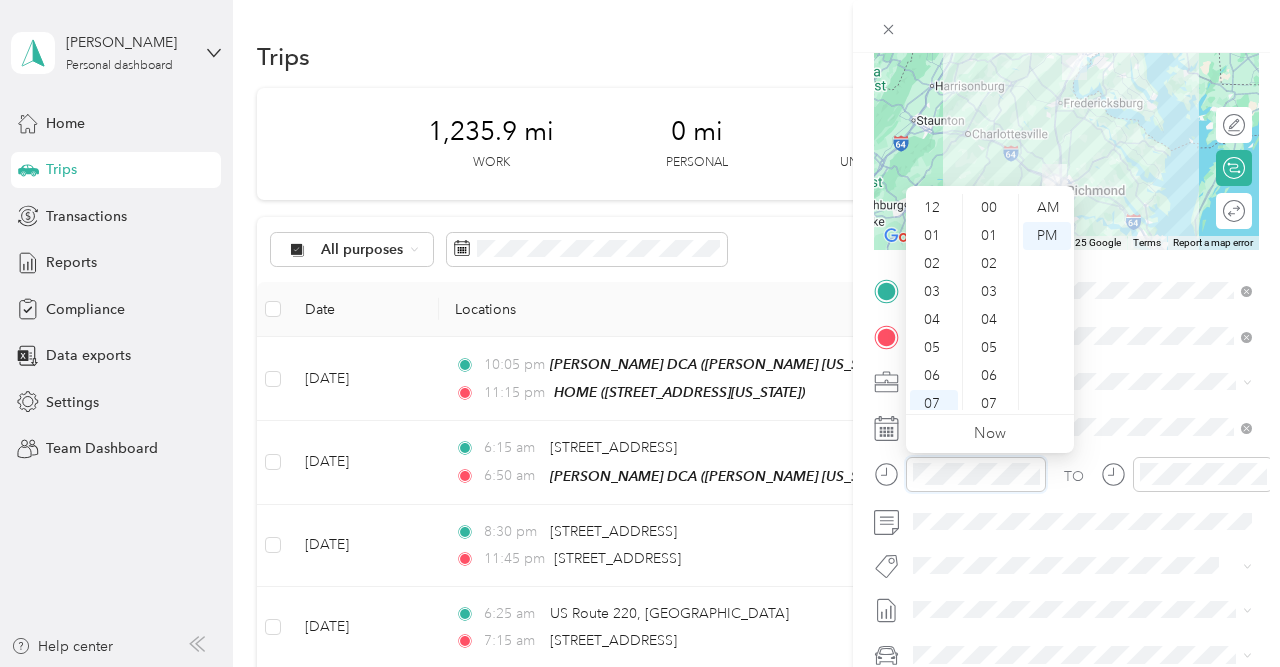 scroll, scrollTop: 922, scrollLeft: 0, axis: vertical 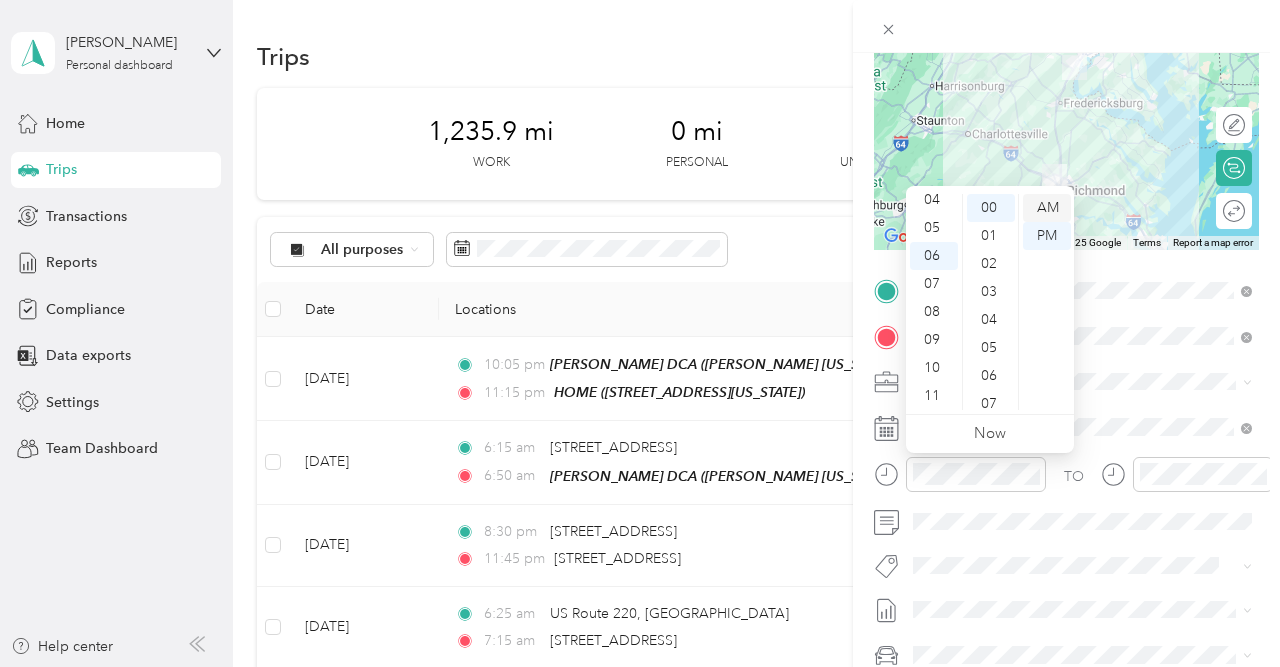 click on "AM" at bounding box center (1047, 208) 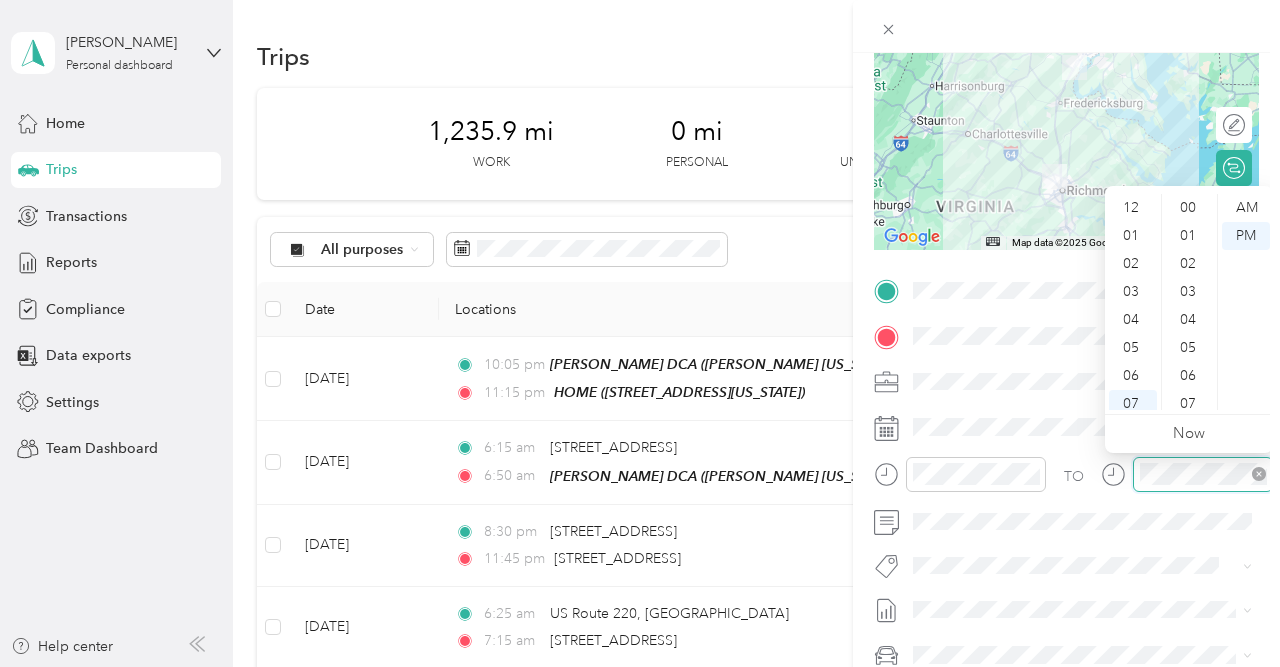 scroll, scrollTop: 922, scrollLeft: 0, axis: vertical 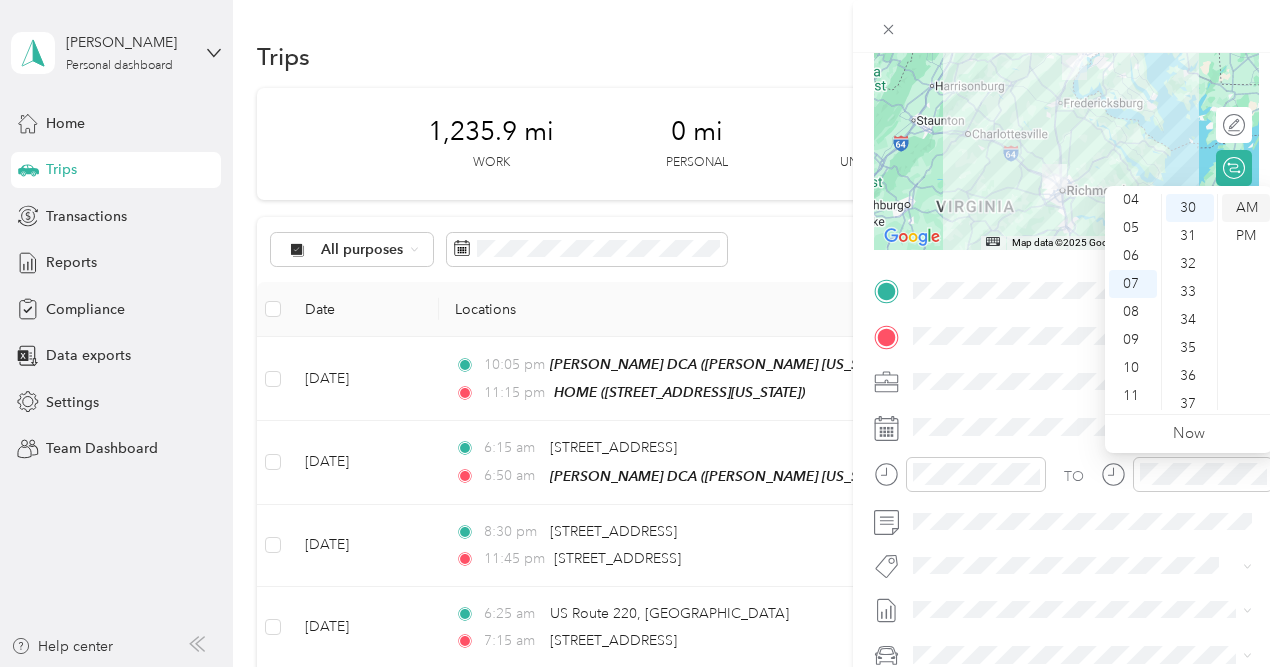 click on "AM" at bounding box center [1246, 208] 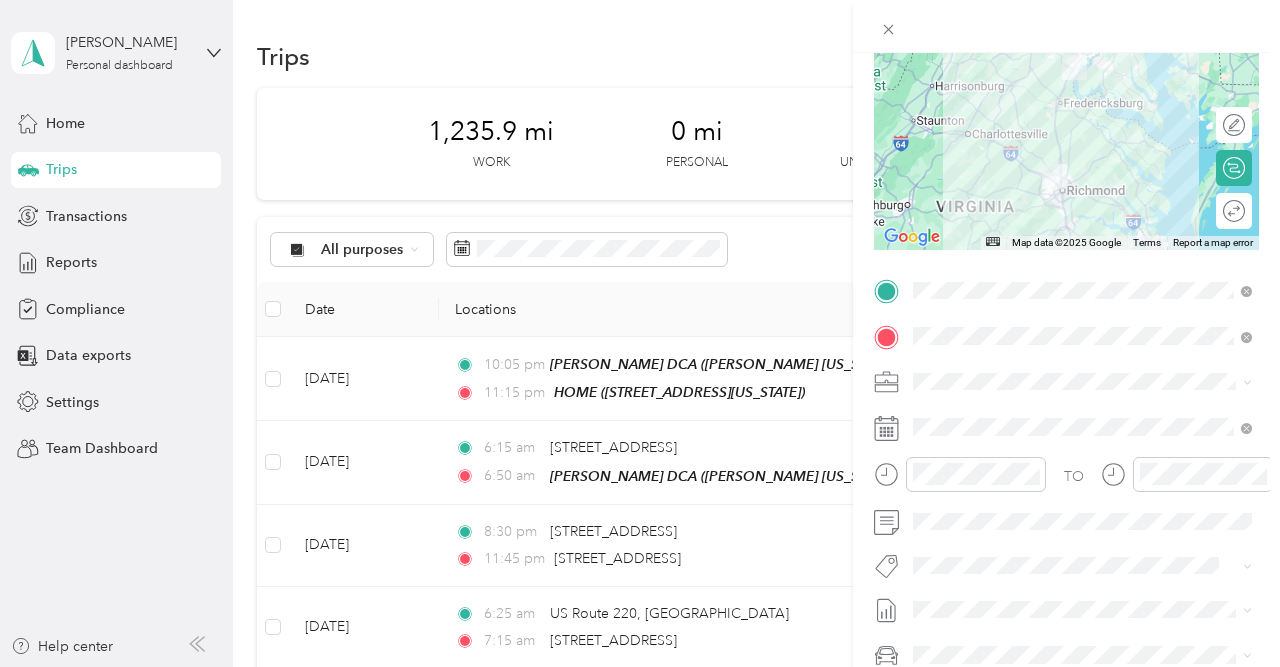 click on "New Trip Save This trip cannot be edited because it is either under review, approved, or paid. Contact your Team Manager to edit it. Miles ← Move left → Move right ↑ Move up ↓ Move down + Zoom in - Zoom out Home Jump left by 75% End Jump right by 75% Page Up Jump up by 75% Page Down Jump down by 75% Map Data Map data ©2025 Google Map data ©2025 Google 50 km  Click to toggle between metric and imperial units Terms Report a map error Edit route Calculate route Round trip TO Add photo" at bounding box center [1066, 311] 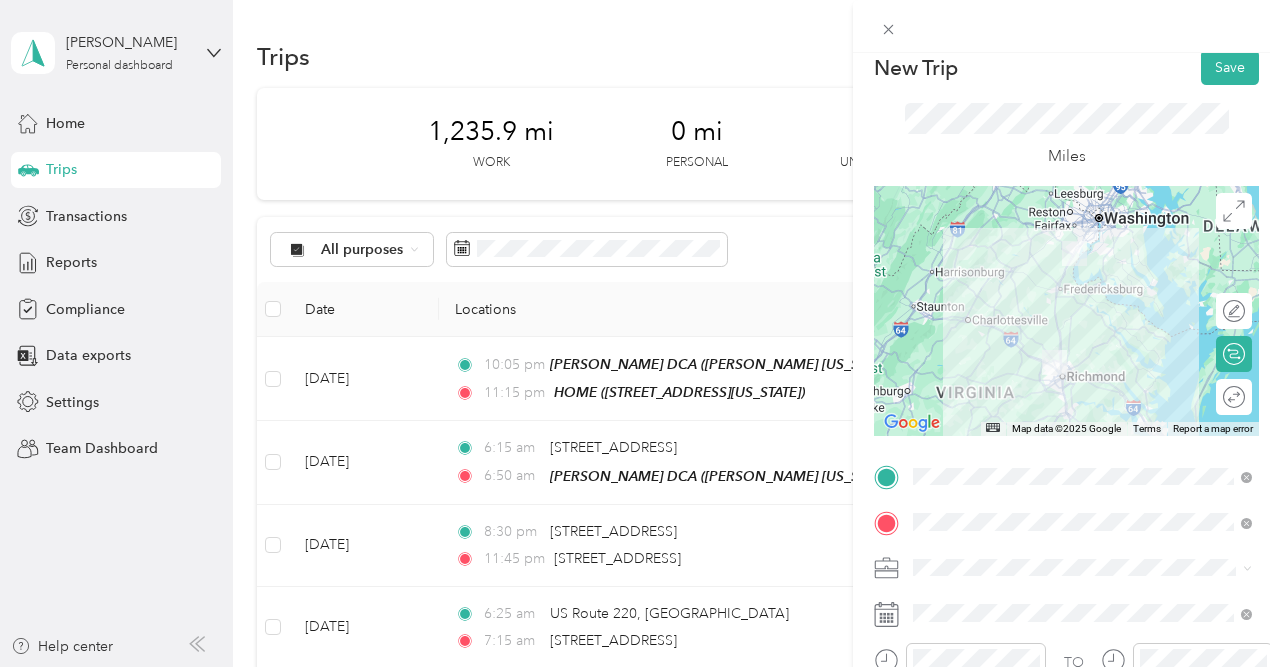 scroll, scrollTop: 0, scrollLeft: 0, axis: both 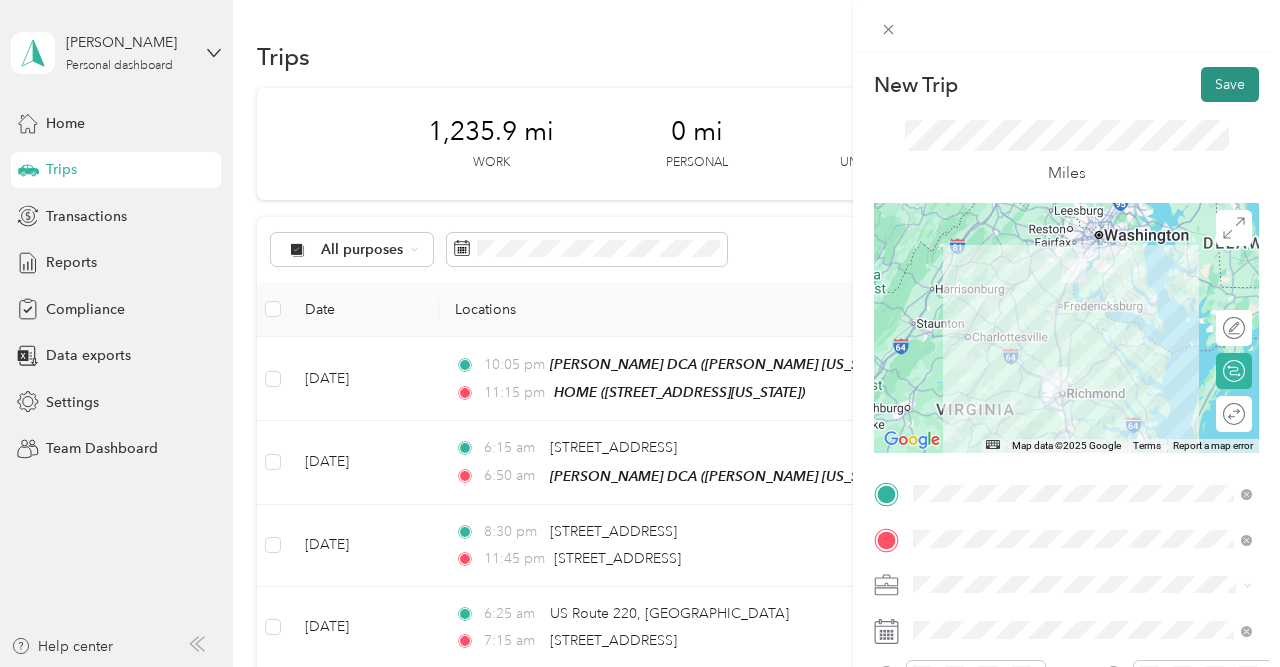 click on "Save" at bounding box center (1230, 84) 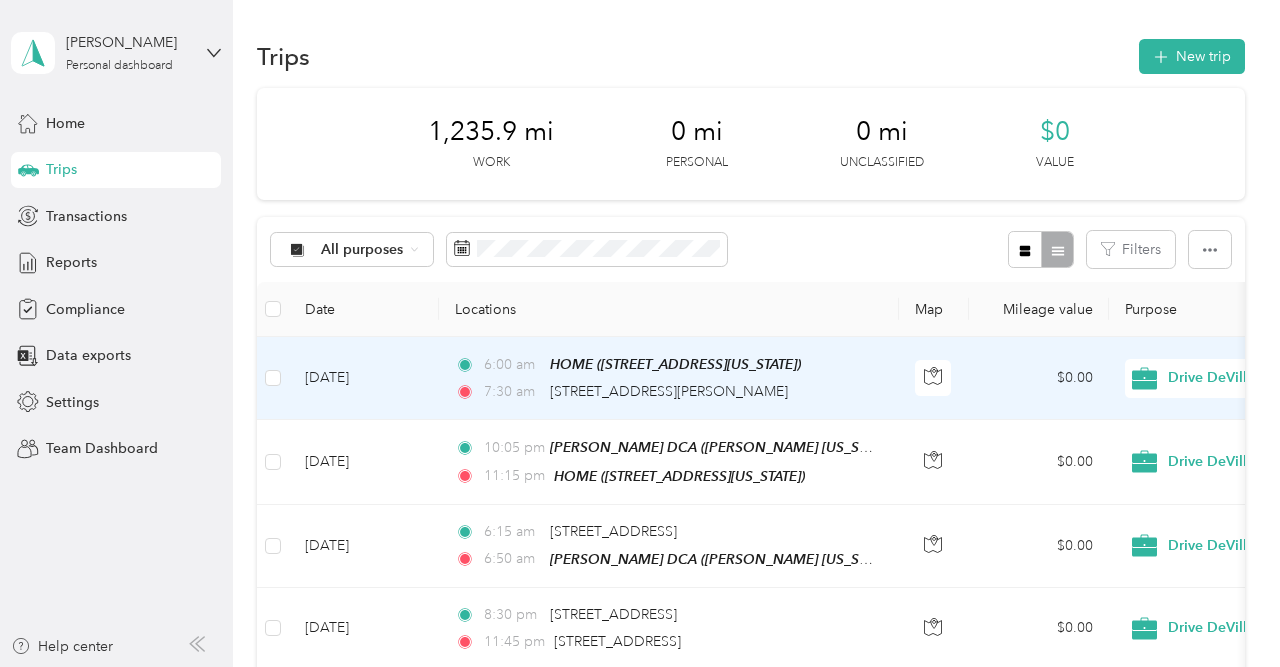 click 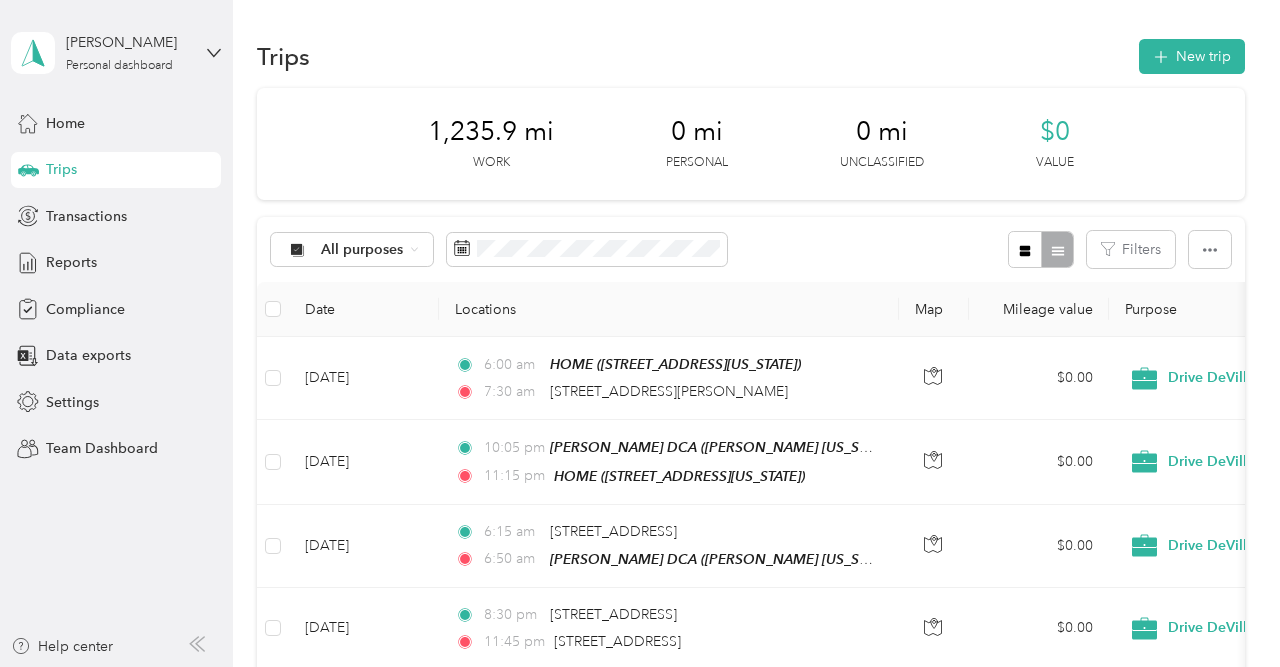 click on "Mileage value" at bounding box center (1039, 309) 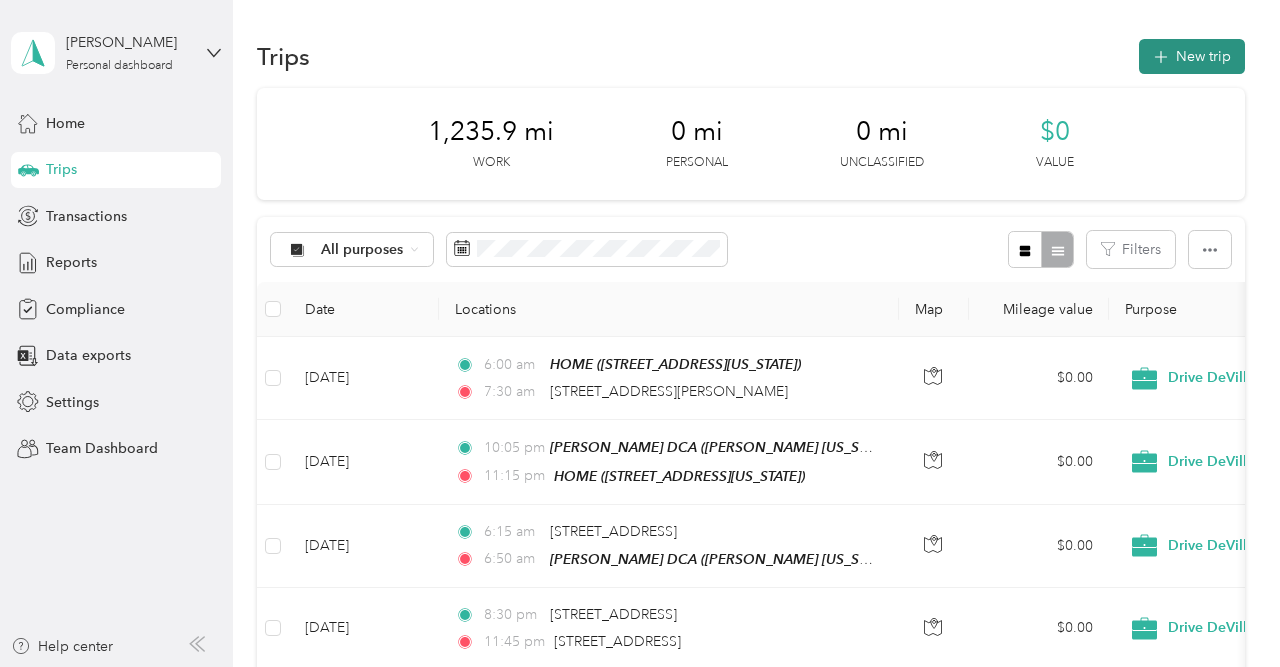 click on "New trip" at bounding box center [1192, 56] 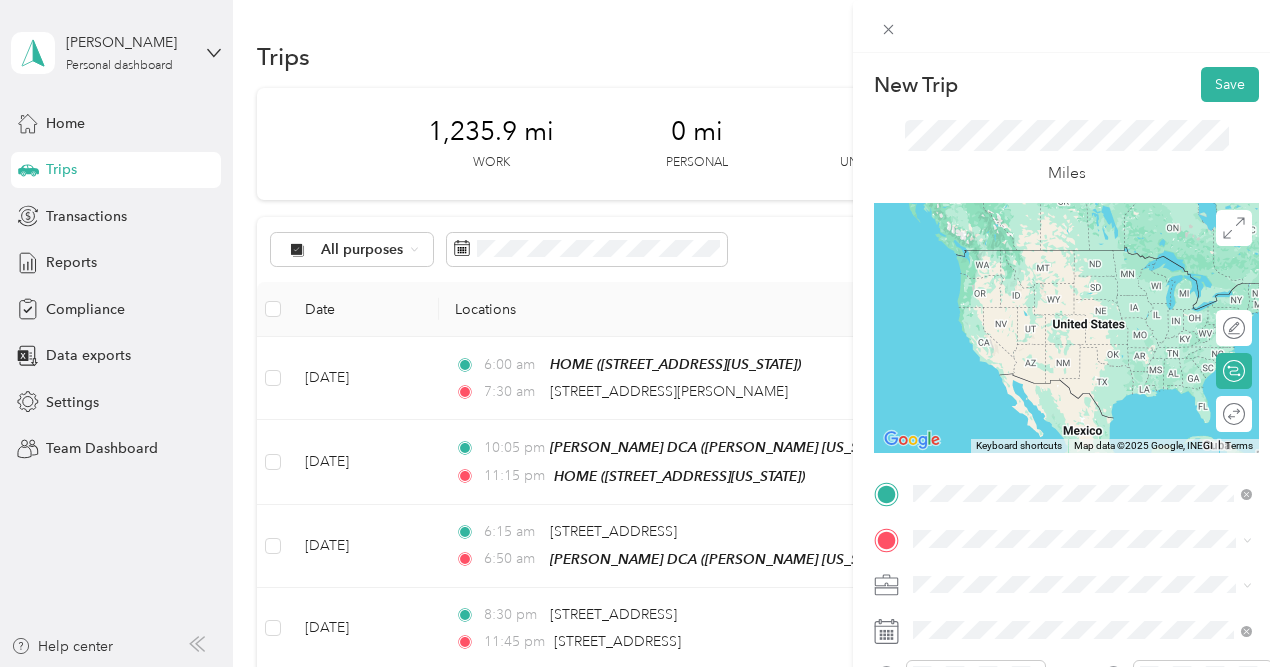 click on "[STREET_ADDRESS][PERSON_NAME][US_STATE]" at bounding box center [1098, 258] 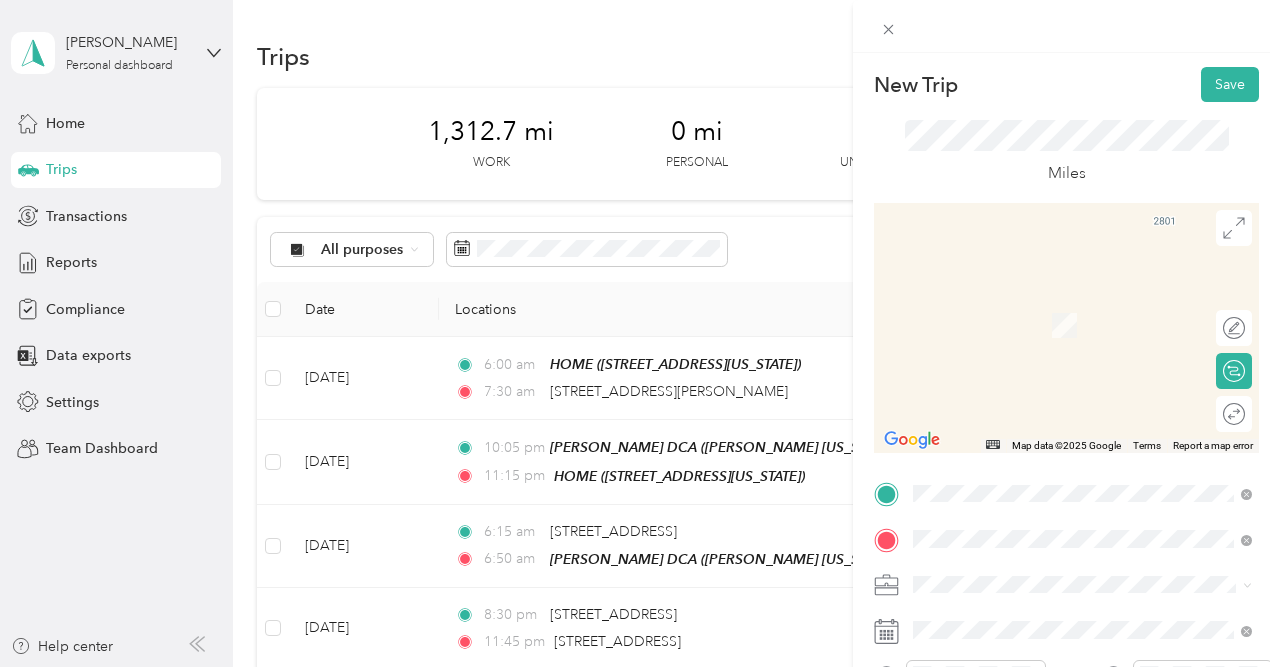 click on "[STREET_ADDRESS][US_STATE]" at bounding box center [1051, 296] 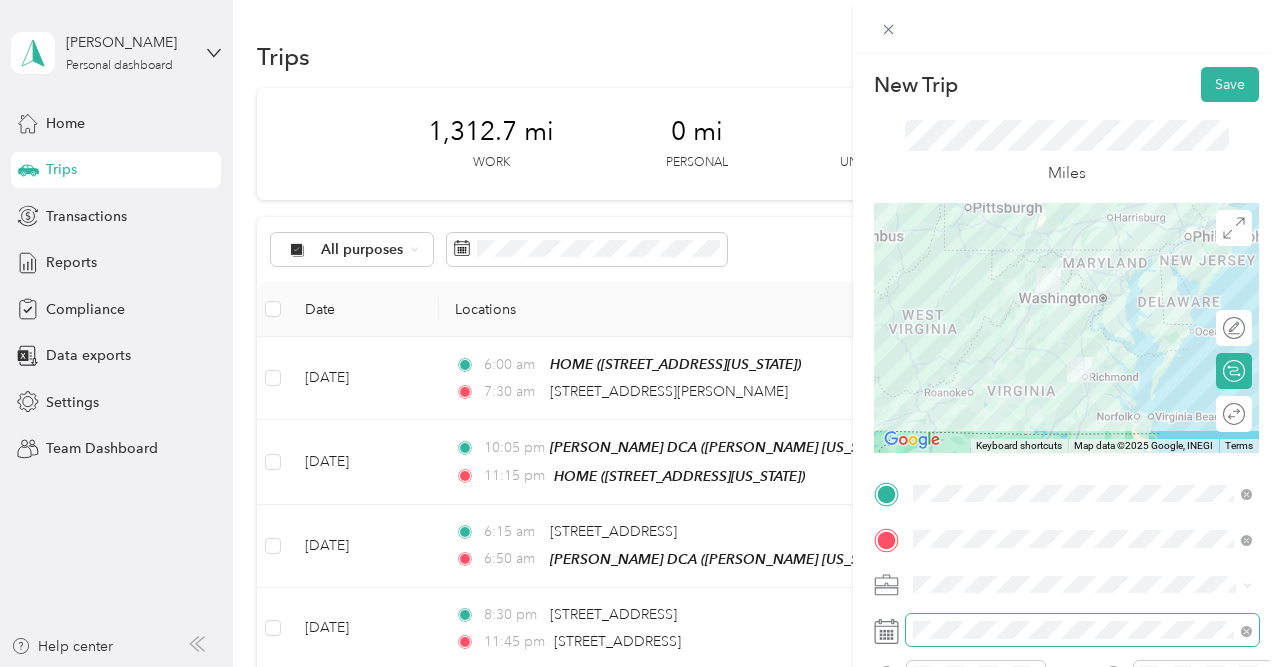click at bounding box center [1082, 630] 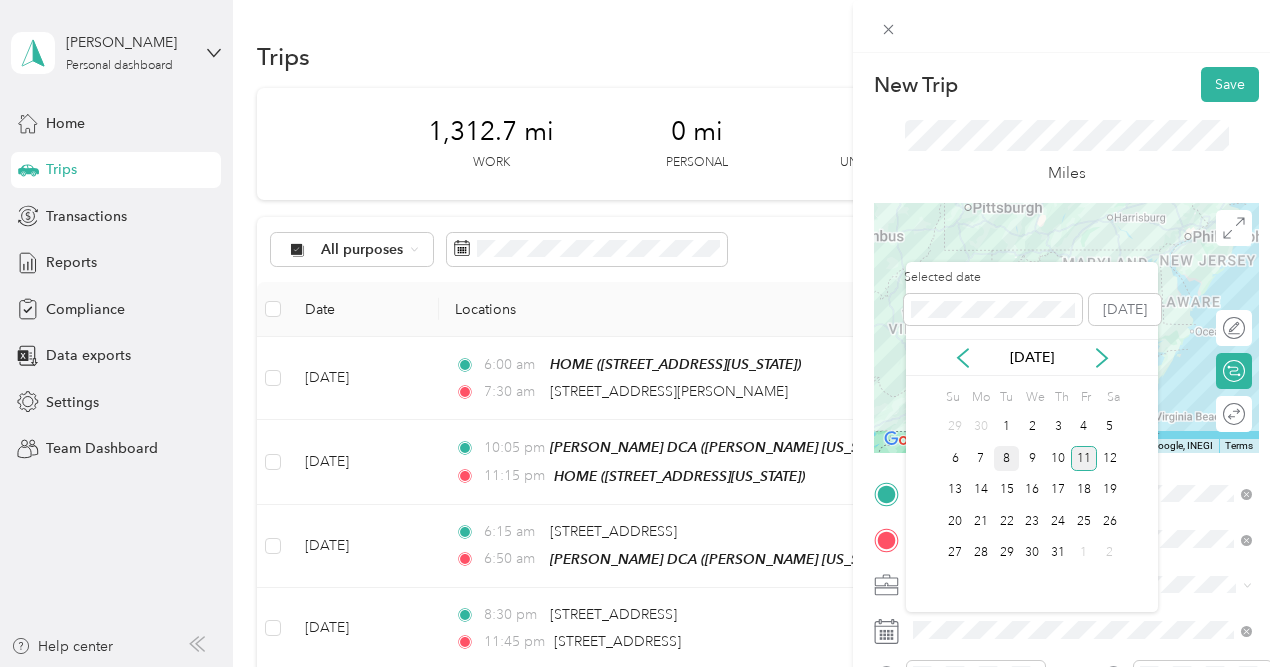 click on "8" at bounding box center [1007, 458] 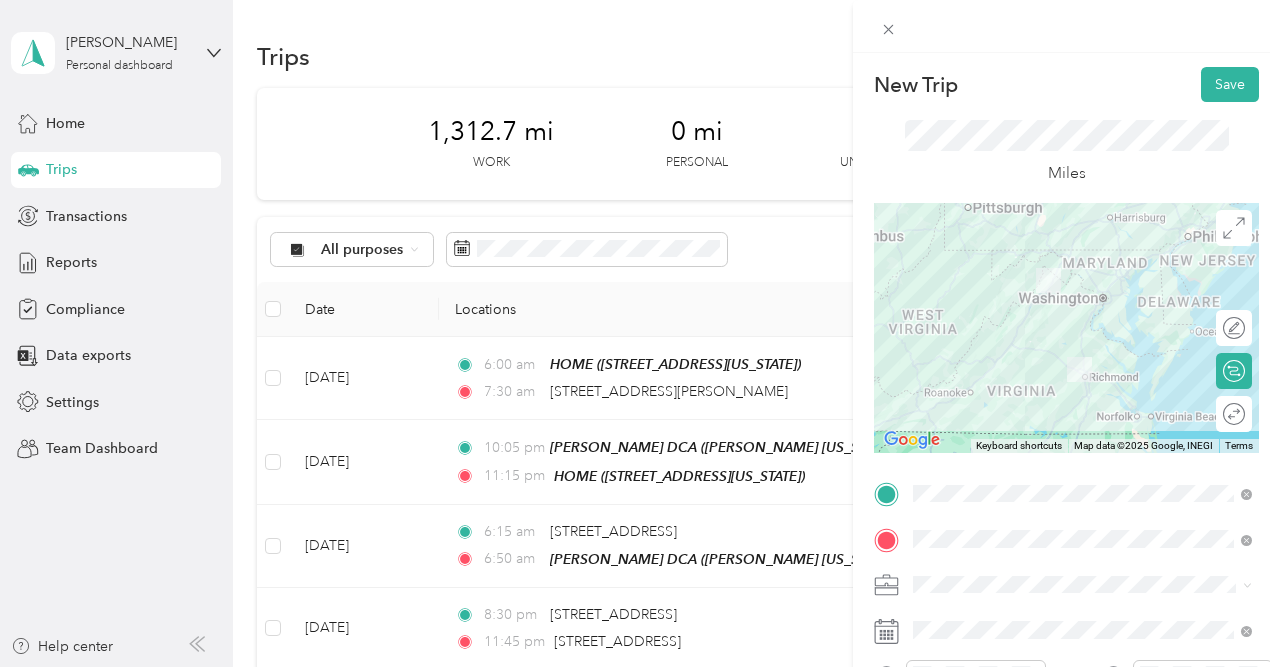 click on "Miles" at bounding box center (1067, 153) 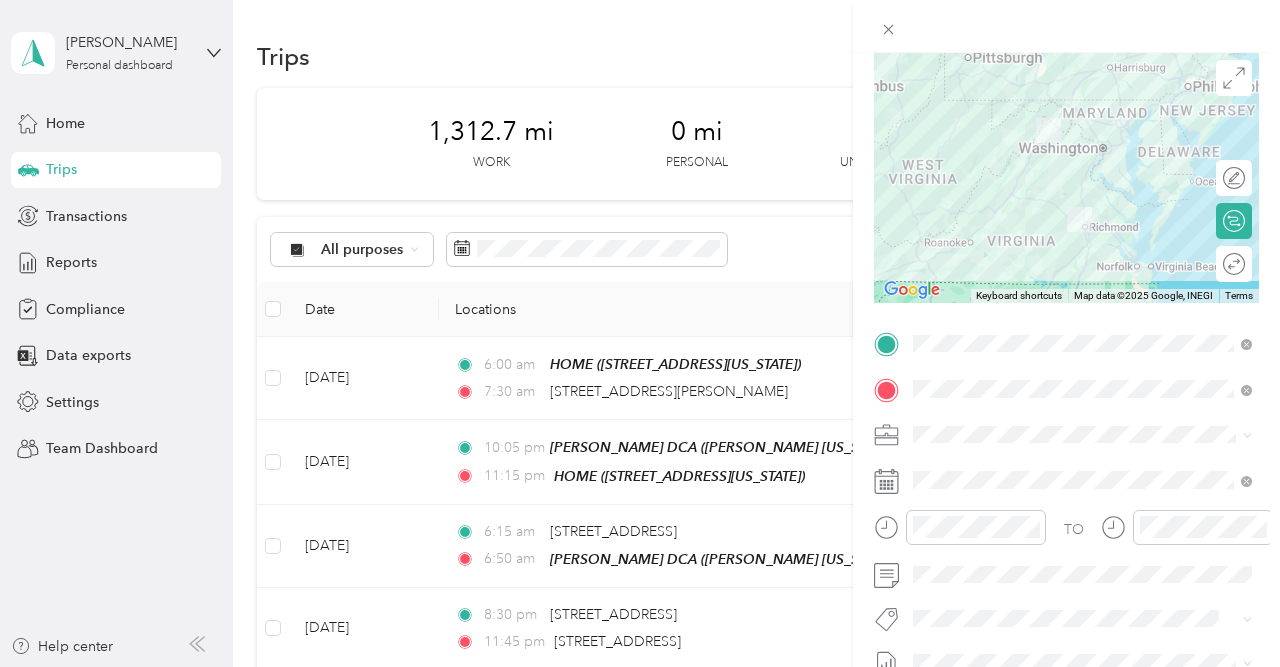 scroll, scrollTop: 200, scrollLeft: 0, axis: vertical 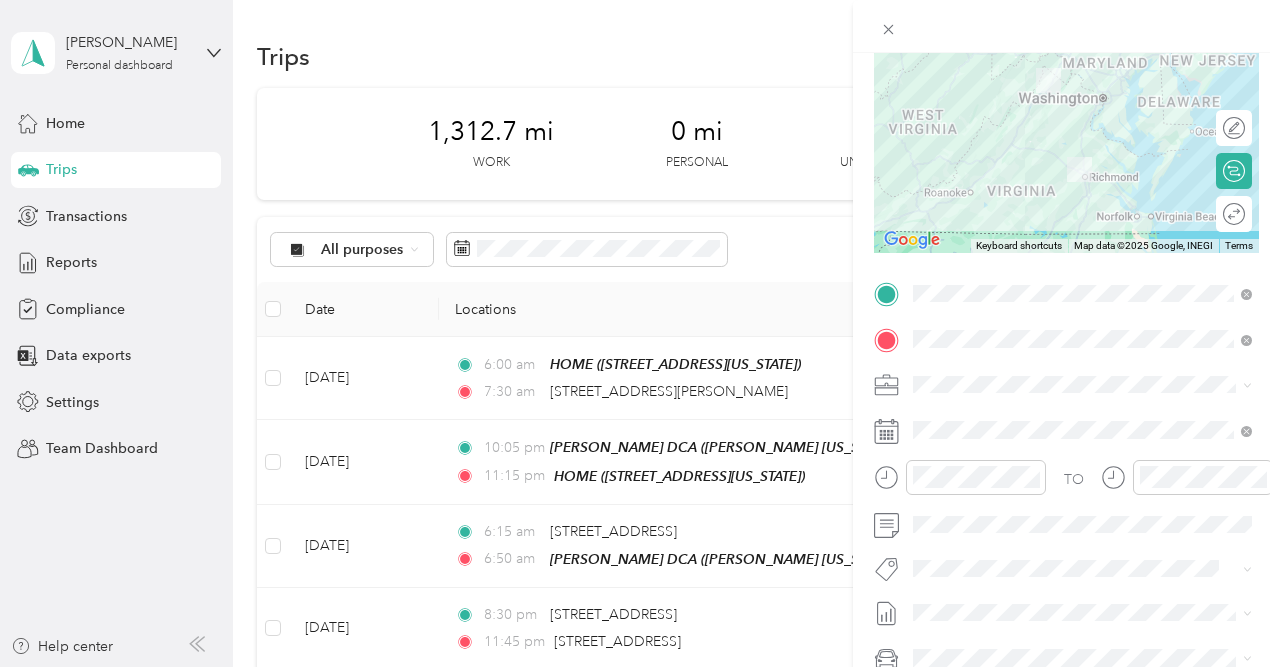 click at bounding box center (960, 477) 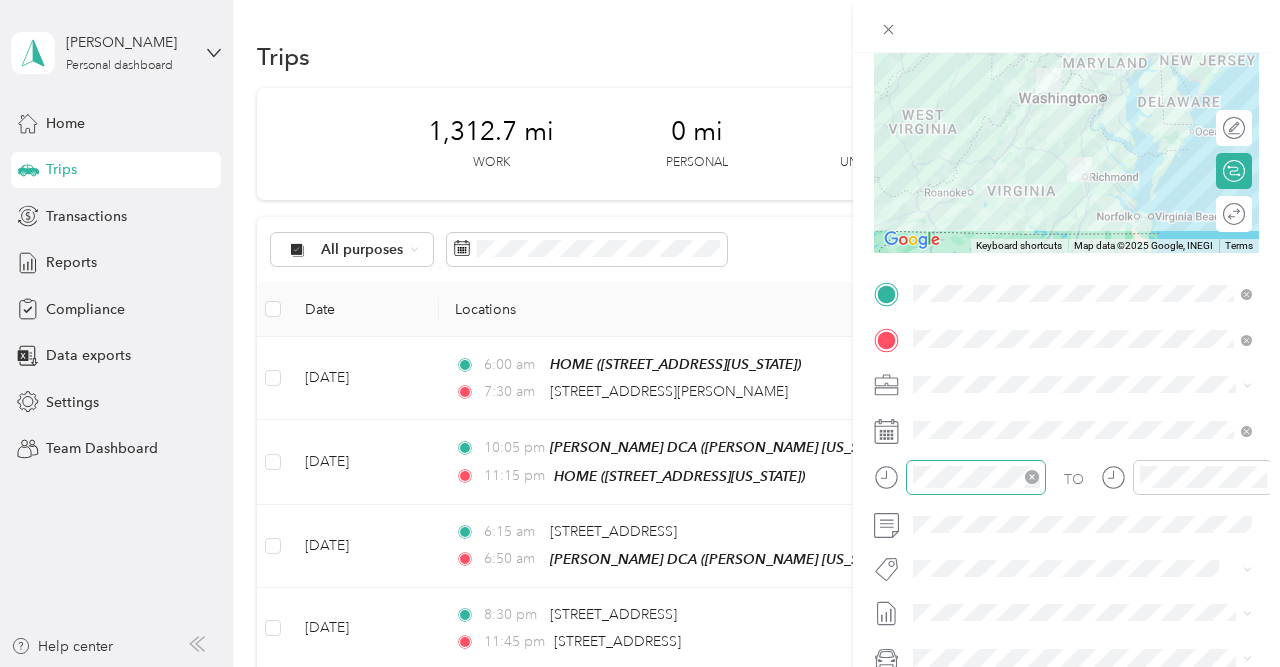 click at bounding box center (976, 477) 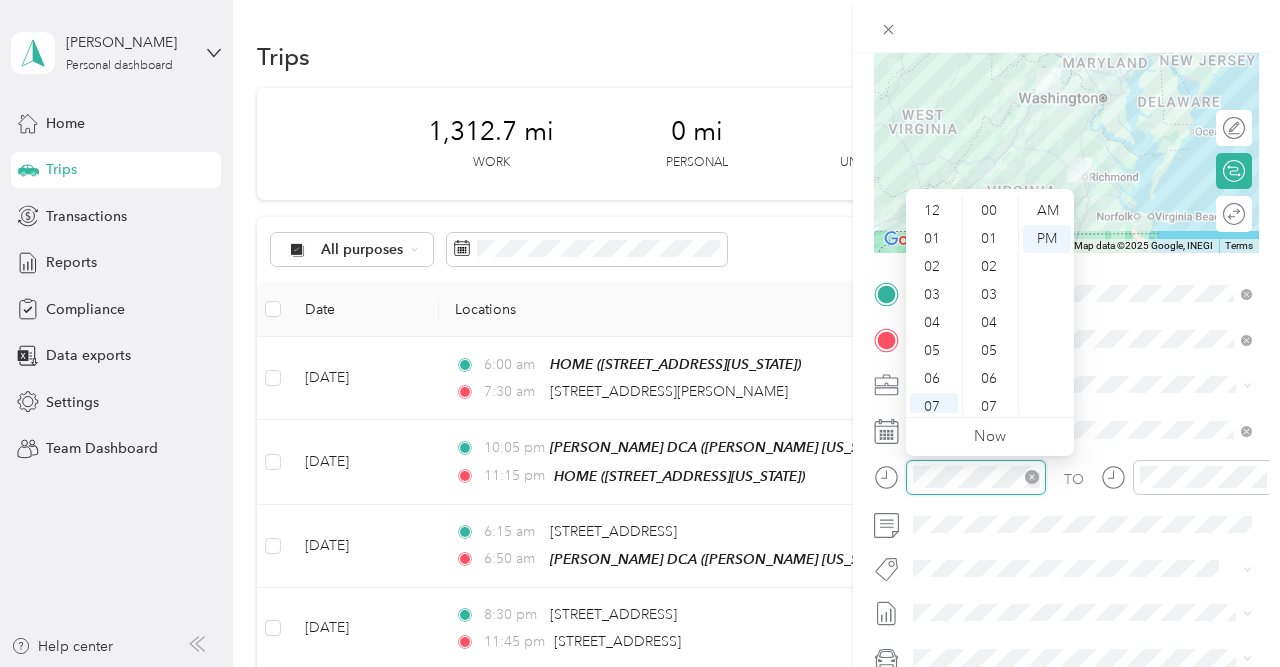 scroll, scrollTop: 1006, scrollLeft: 0, axis: vertical 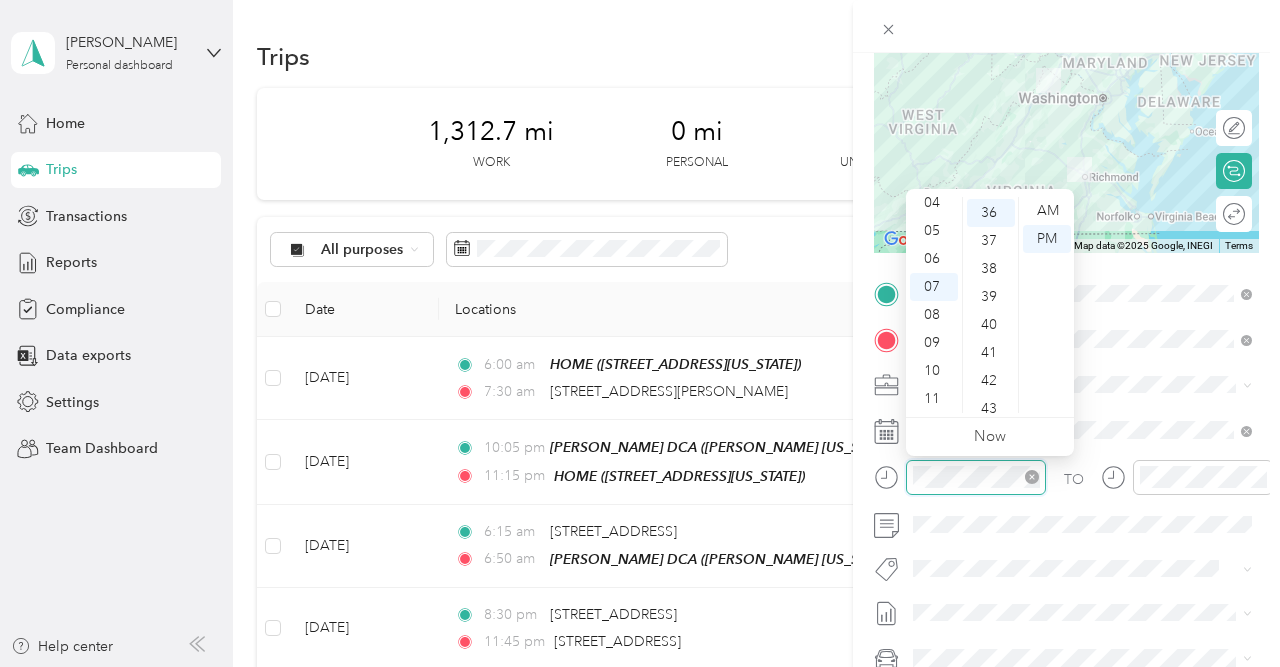 click at bounding box center (976, 477) 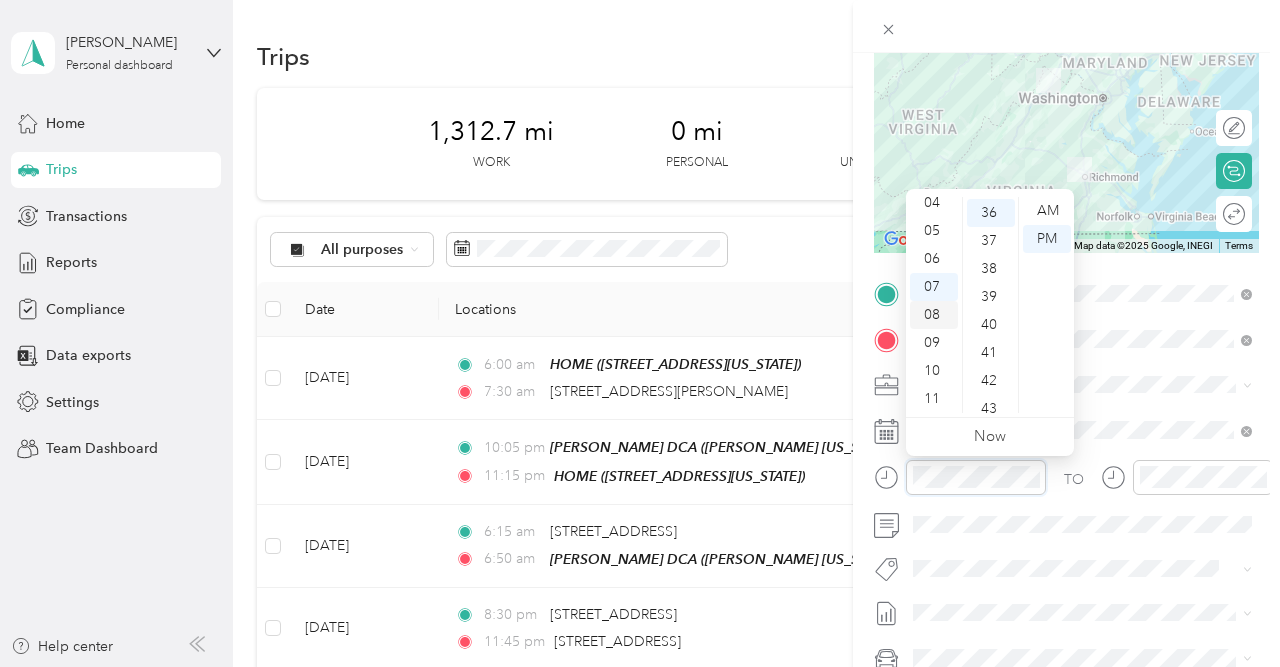 scroll, scrollTop: 120, scrollLeft: 0, axis: vertical 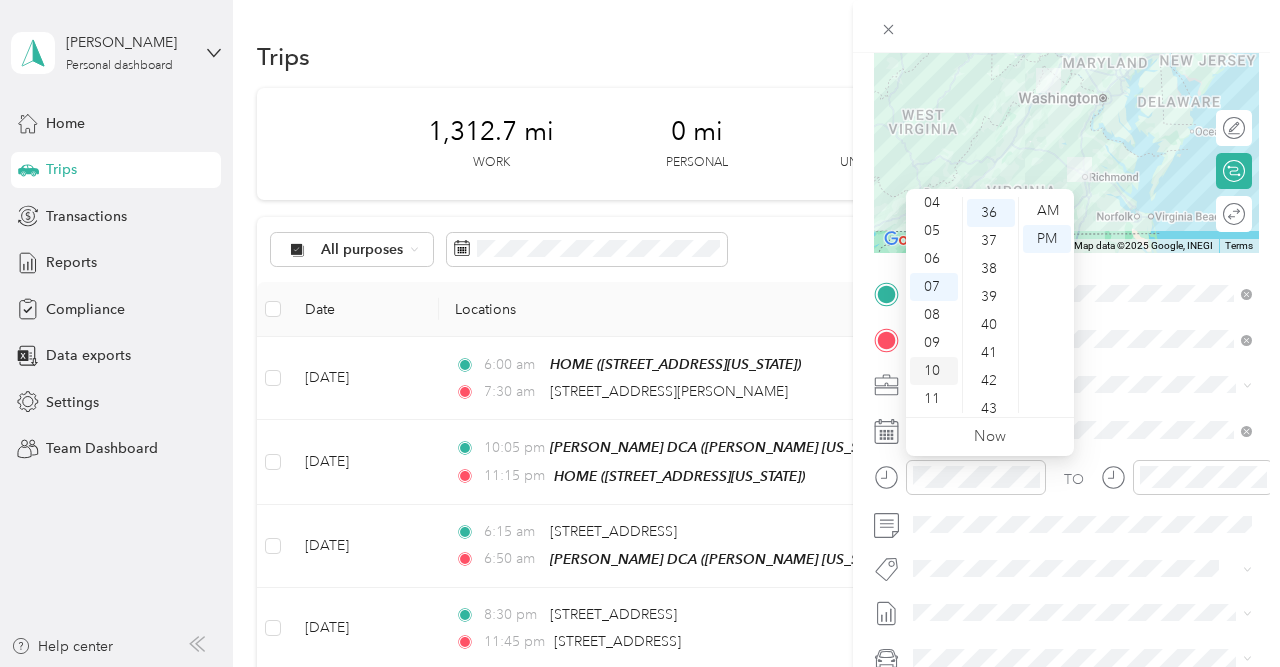 click on "10" at bounding box center (934, 371) 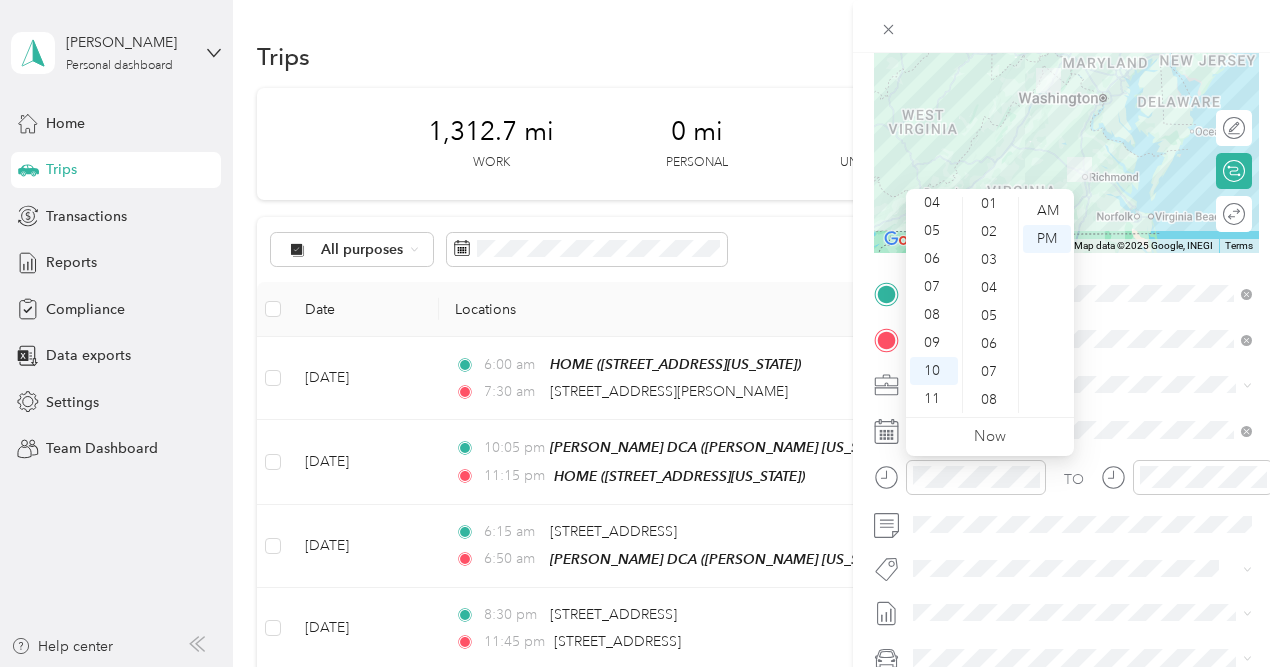 scroll, scrollTop: 15, scrollLeft: 0, axis: vertical 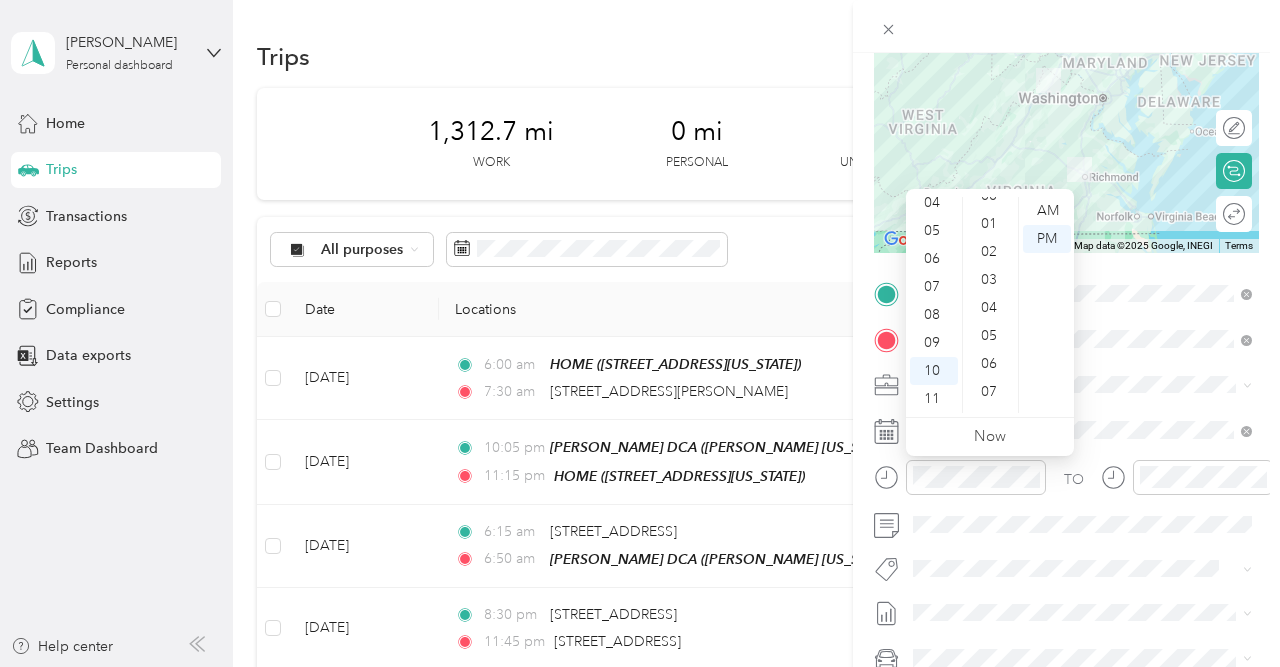 click at bounding box center [1066, 128] 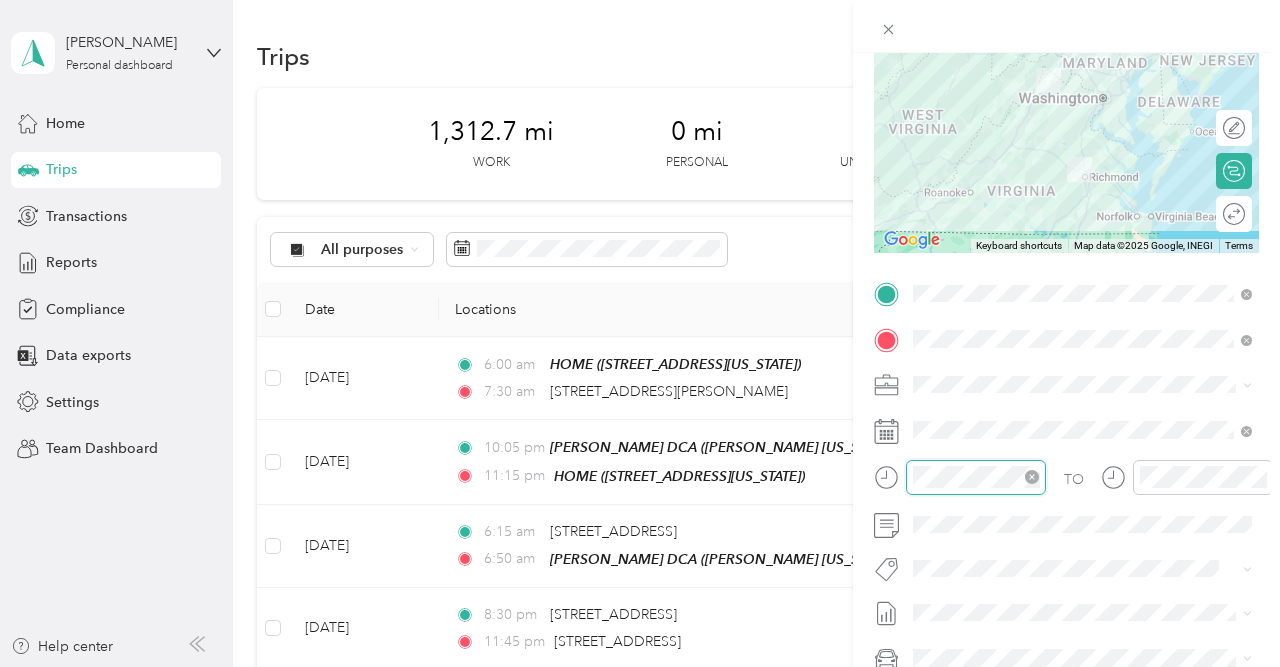 scroll, scrollTop: 120, scrollLeft: 0, axis: vertical 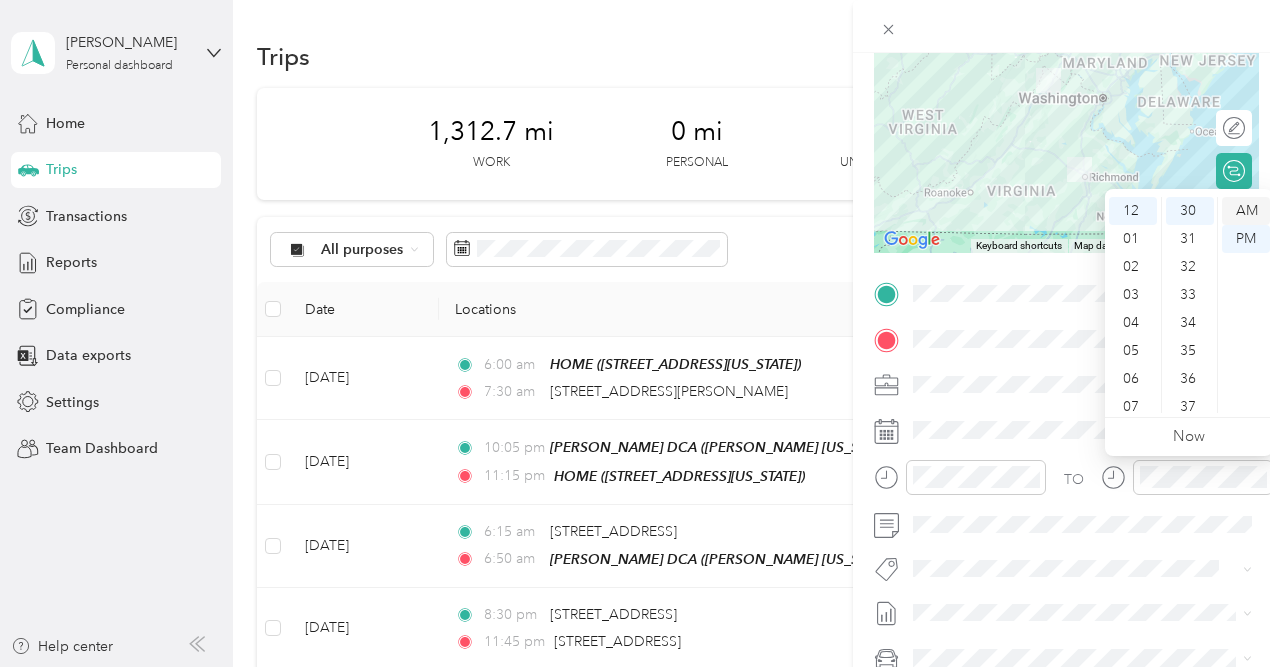 click on "AM" at bounding box center [1246, 211] 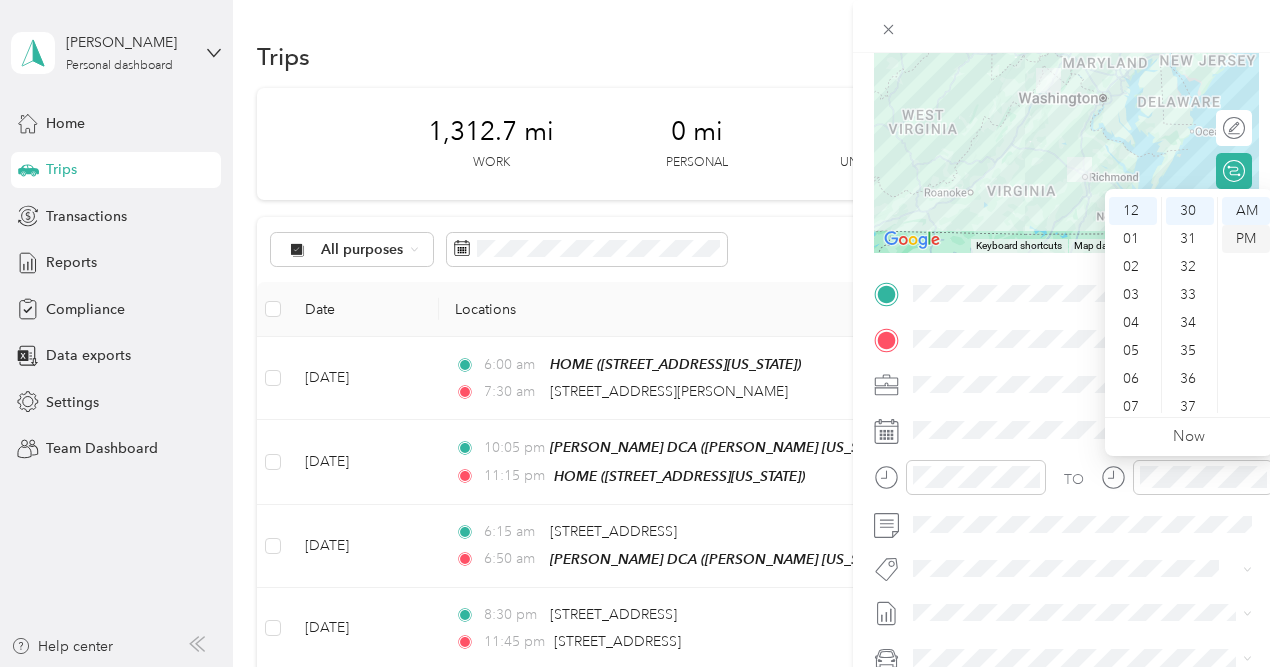 click on "PM" at bounding box center (1246, 239) 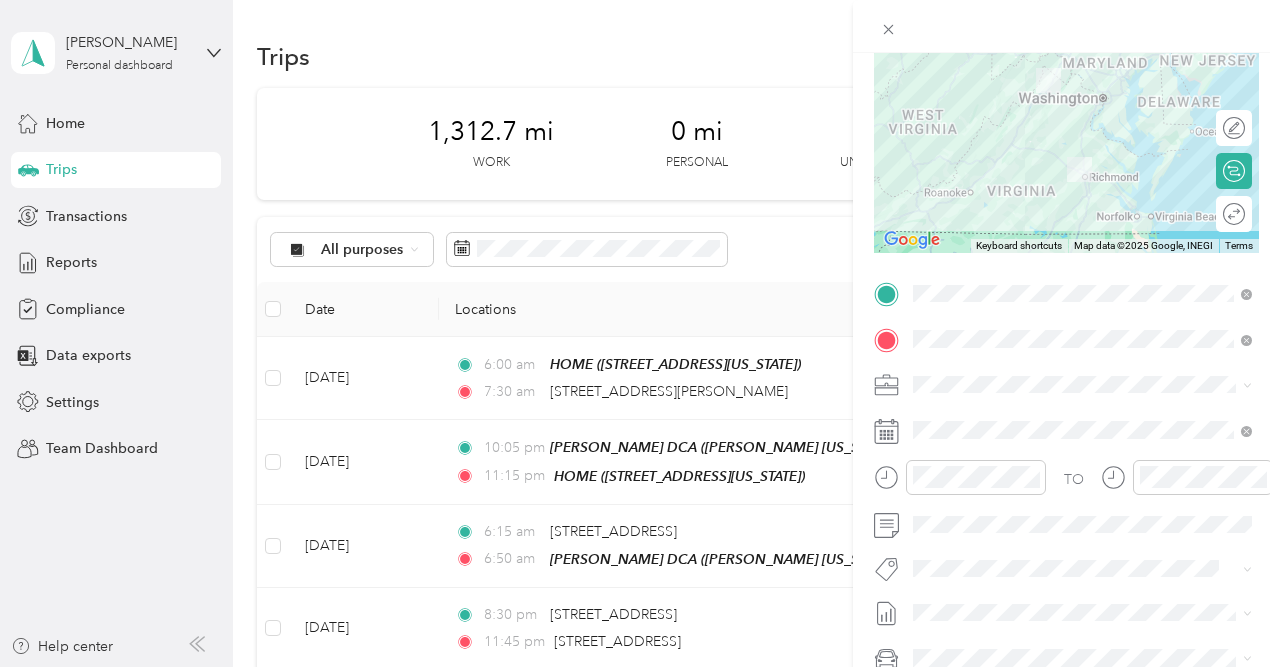 click on "New Trip Save This trip cannot be edited because it is either under review, approved, or paid. Contact your Team Manager to edit it. Miles ← Move left → Move right ↑ Move up ↓ Move down + Zoom in - Zoom out Home Jump left by 75% End Jump right by 75% Page Up Jump up by 75% Page Down Jump down by 75% Keyboard shortcuts Map Data Map data ©2025 Google, INEGI Map data ©2025 Google, INEGI 100 km  Click to toggle between metric and imperial units Terms Report a map error Edit route Calculate route Round trip TO Add photo" at bounding box center [1066, 314] 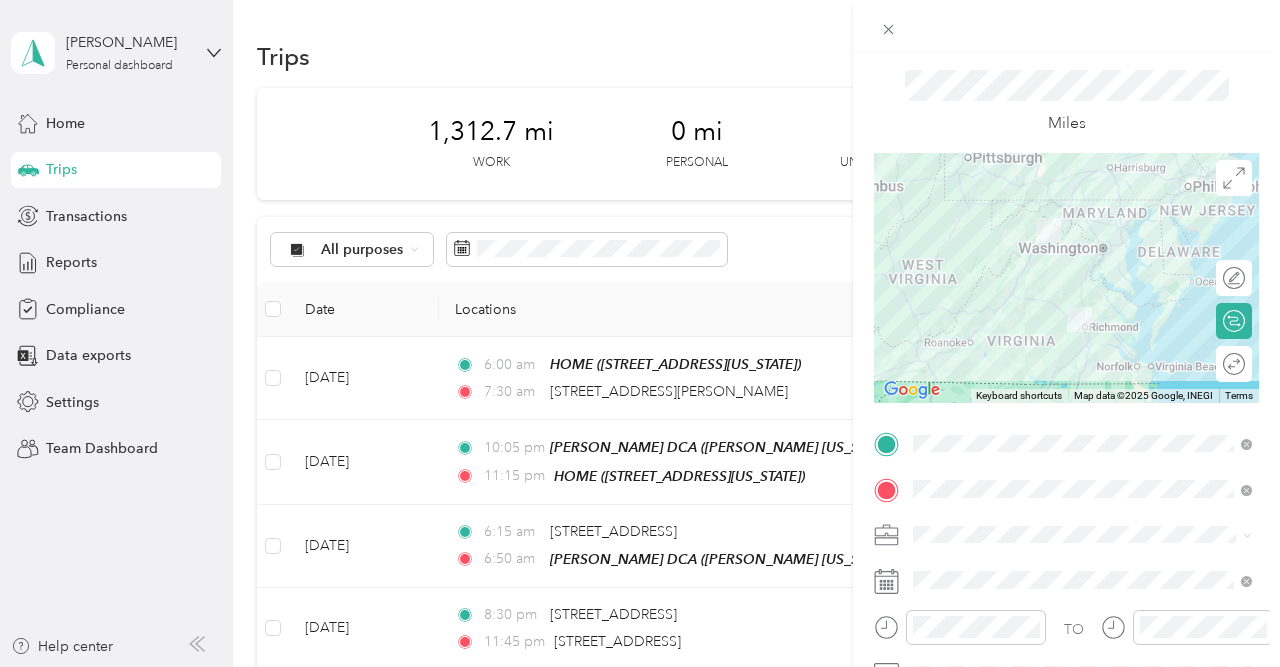 scroll, scrollTop: 0, scrollLeft: 0, axis: both 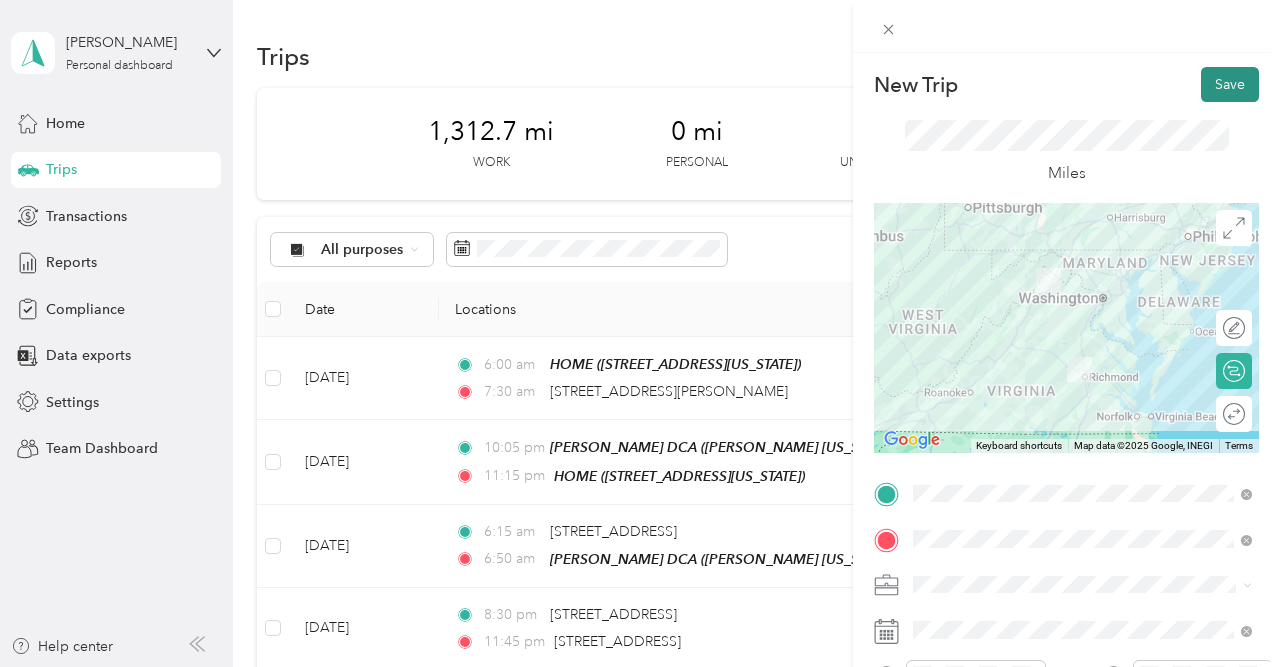 click on "Save" at bounding box center (1230, 84) 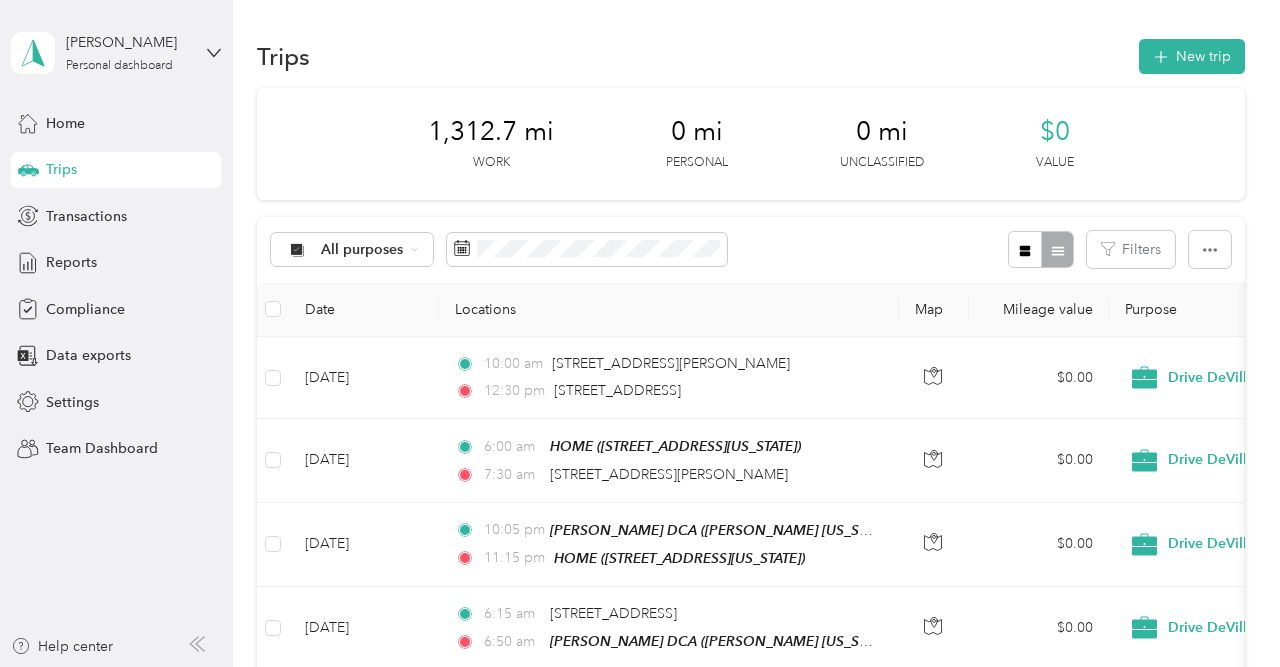 click on "New trip" at bounding box center (1192, 56) 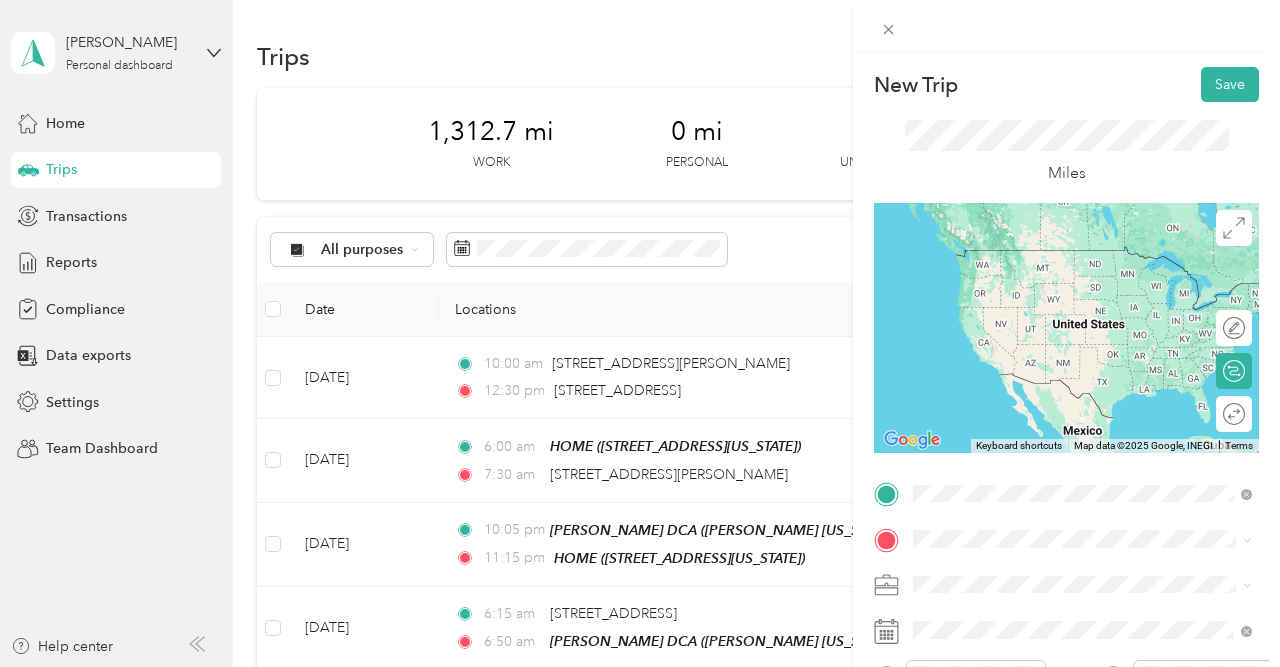 click on "[STREET_ADDRESS][US_STATE]" at bounding box center (1051, 250) 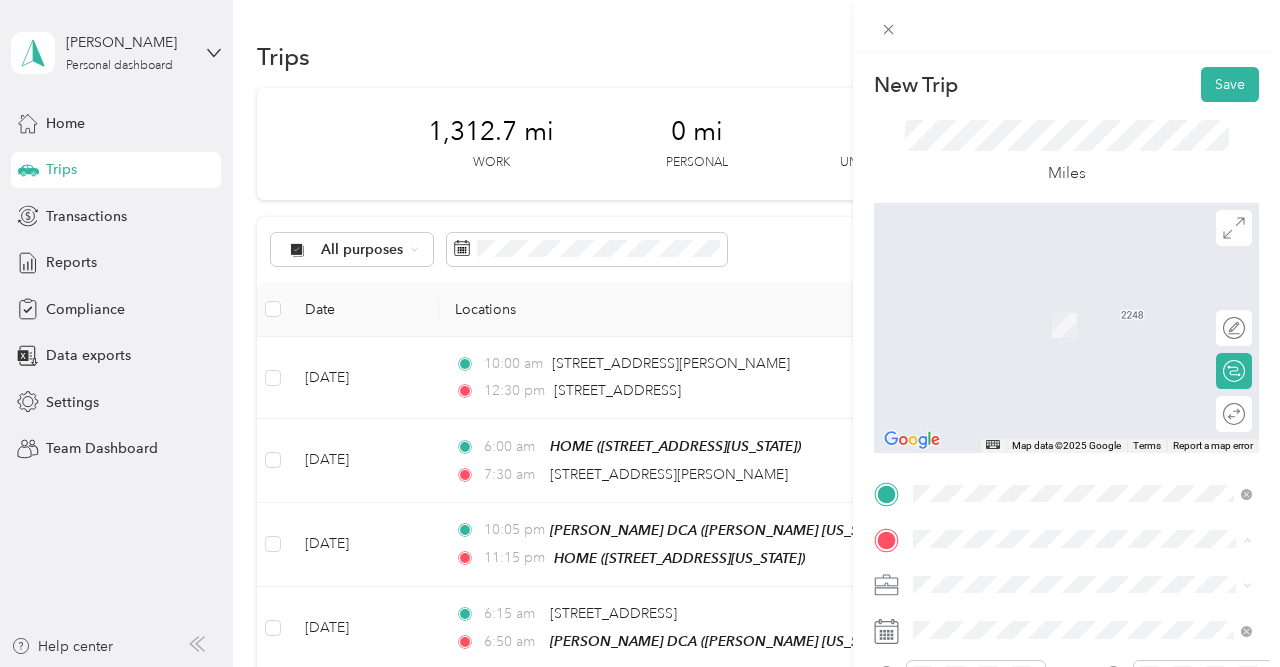 click on "DULLES [STREET_ADDRESS][US_STATE]" at bounding box center [1051, 378] 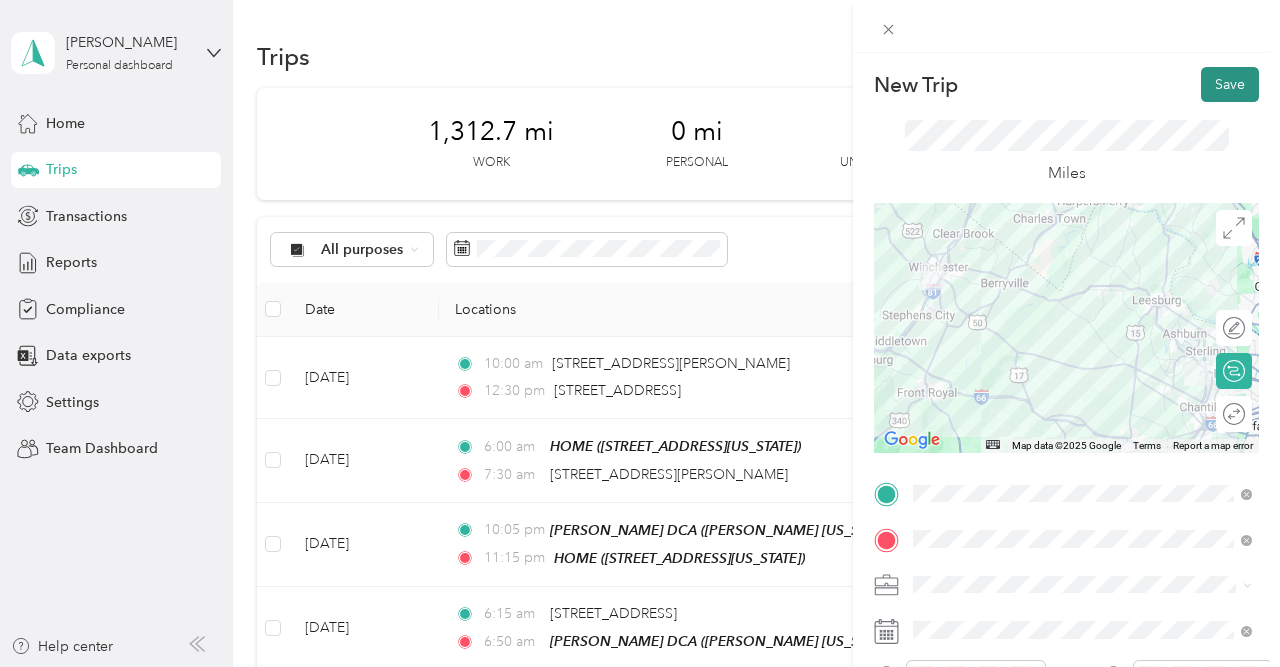 click on "Save" at bounding box center (1230, 84) 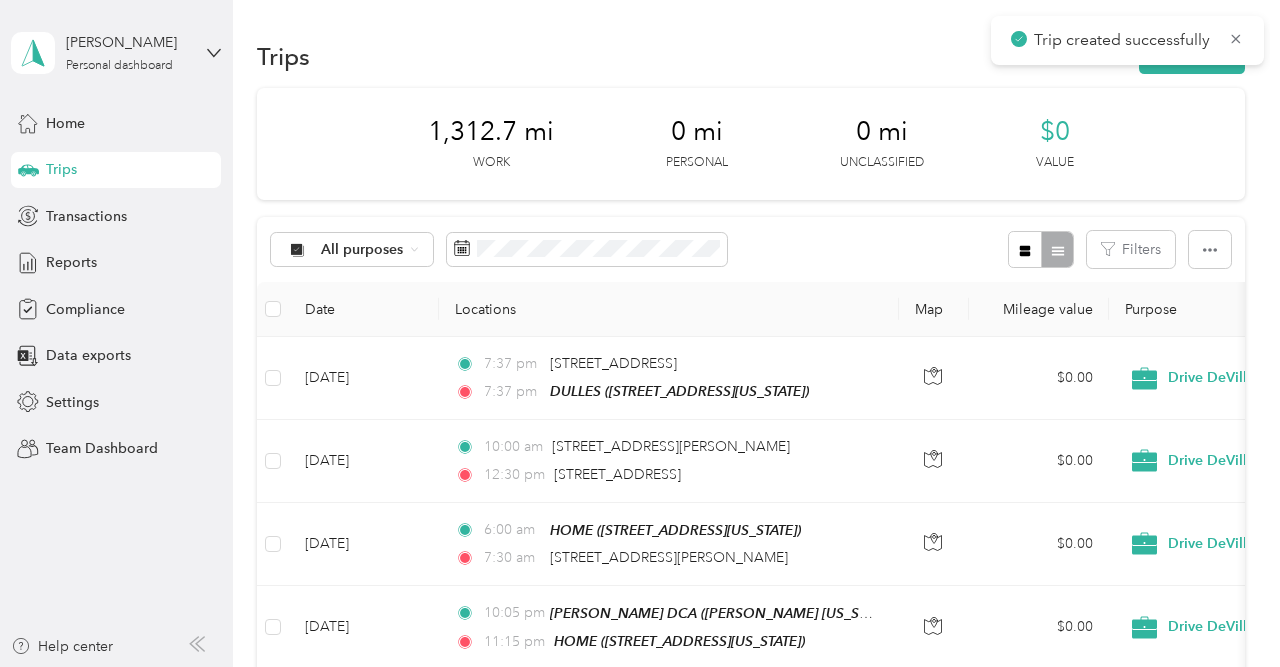 click on "1,312.7   mi Work 0   mi Personal 0   mi Unclassified $0 Value" at bounding box center (751, 144) 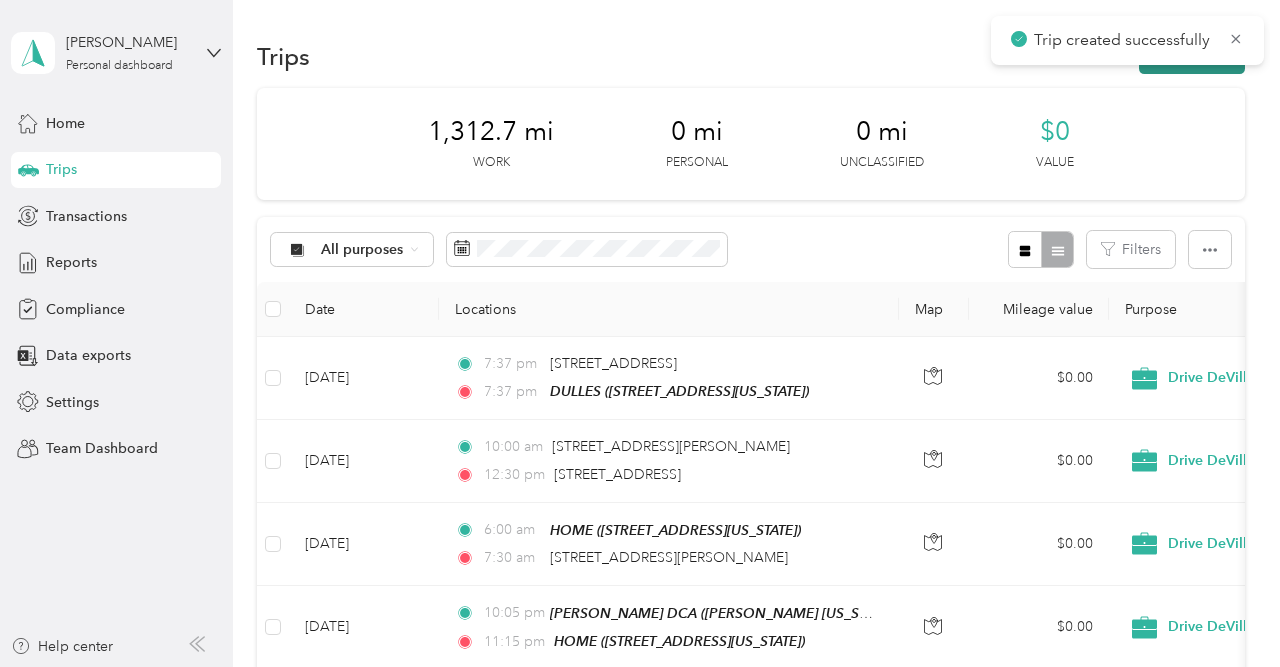 click on "New trip" at bounding box center (1192, 56) 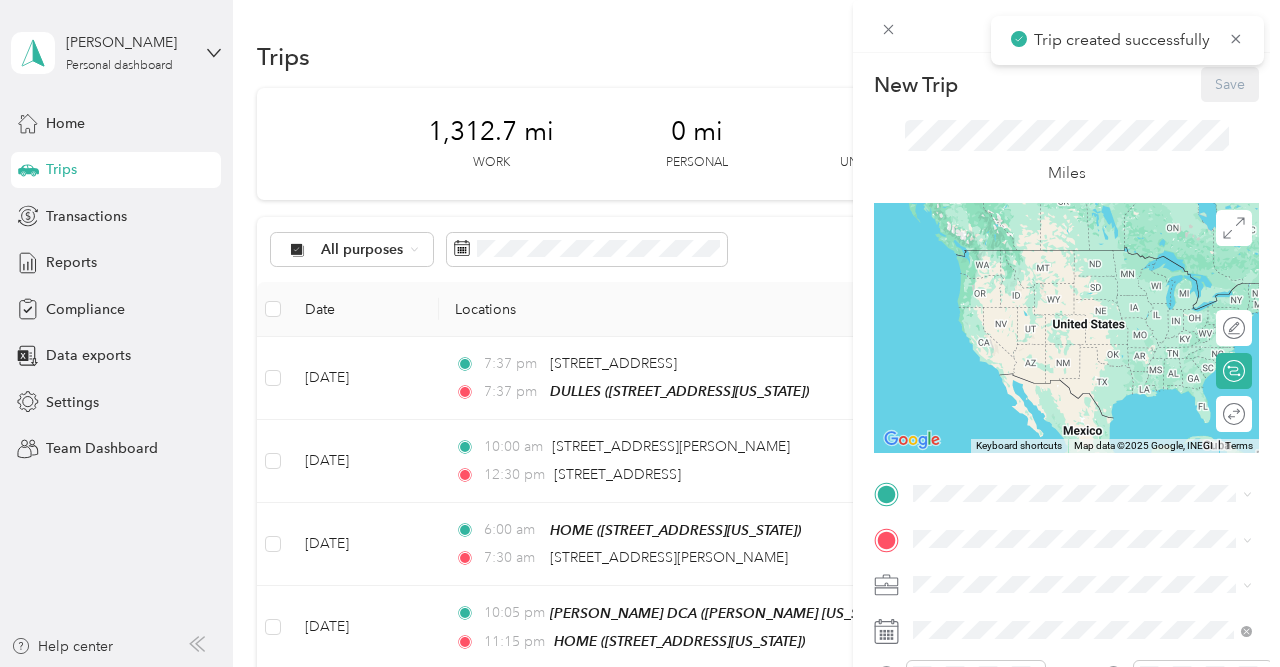 click on "New Trip Save This trip cannot be edited because it is either under review, approved, or paid. Contact your Team Manager to edit it. Miles ← Move left → Move right ↑ Move up ↓ Move down + Zoom in - Zoom out Home Jump left by 75% End Jump right by 75% Page Up Jump up by 75% Page Down Jump down by 75% Keyboard shortcuts Map Data Map data ©2025 Google, INEGI Map data ©2025 Google, INEGI 1000 km  Click to toggle between metric and imperial units Terms Report a map error Edit route Calculate route Round trip TO Add photo" at bounding box center [640, 333] 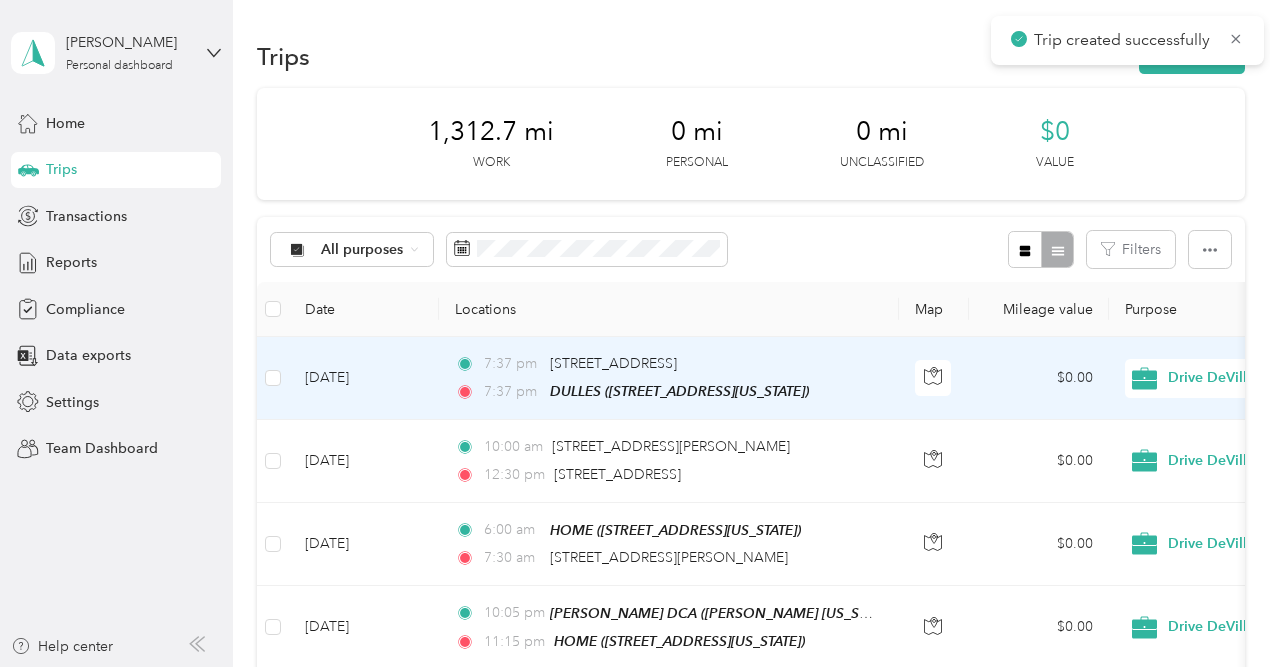 click on "[DATE]" at bounding box center (364, 378) 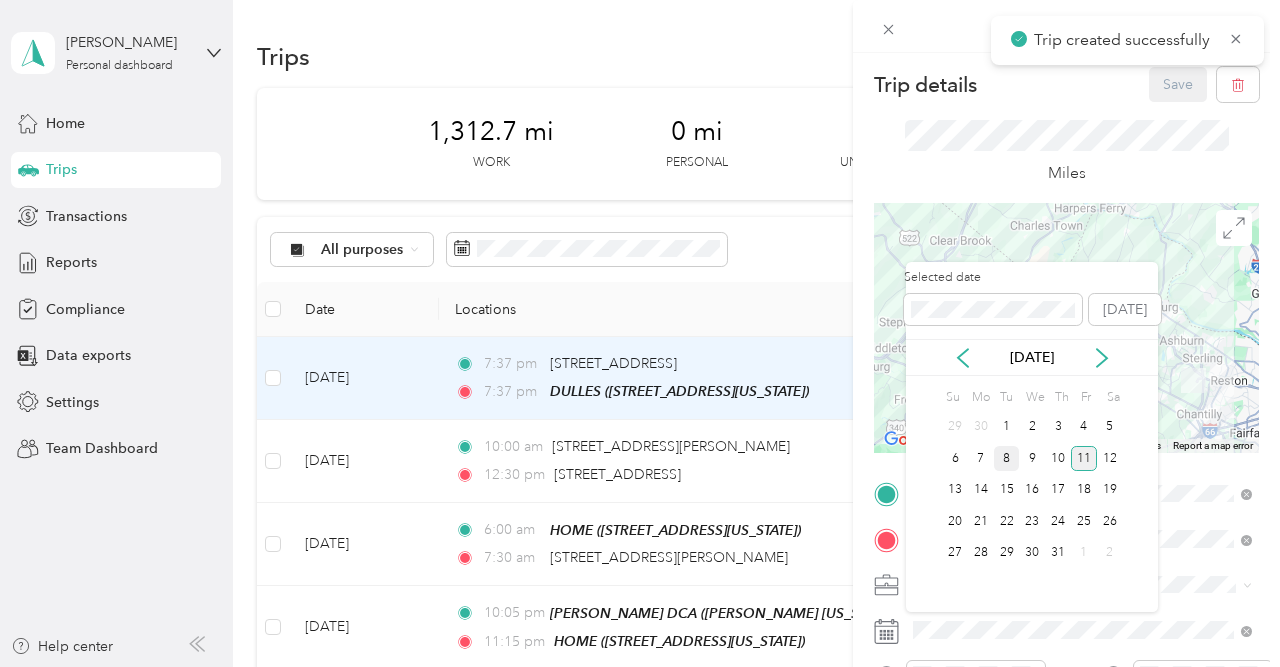 click on "8" at bounding box center (1007, 458) 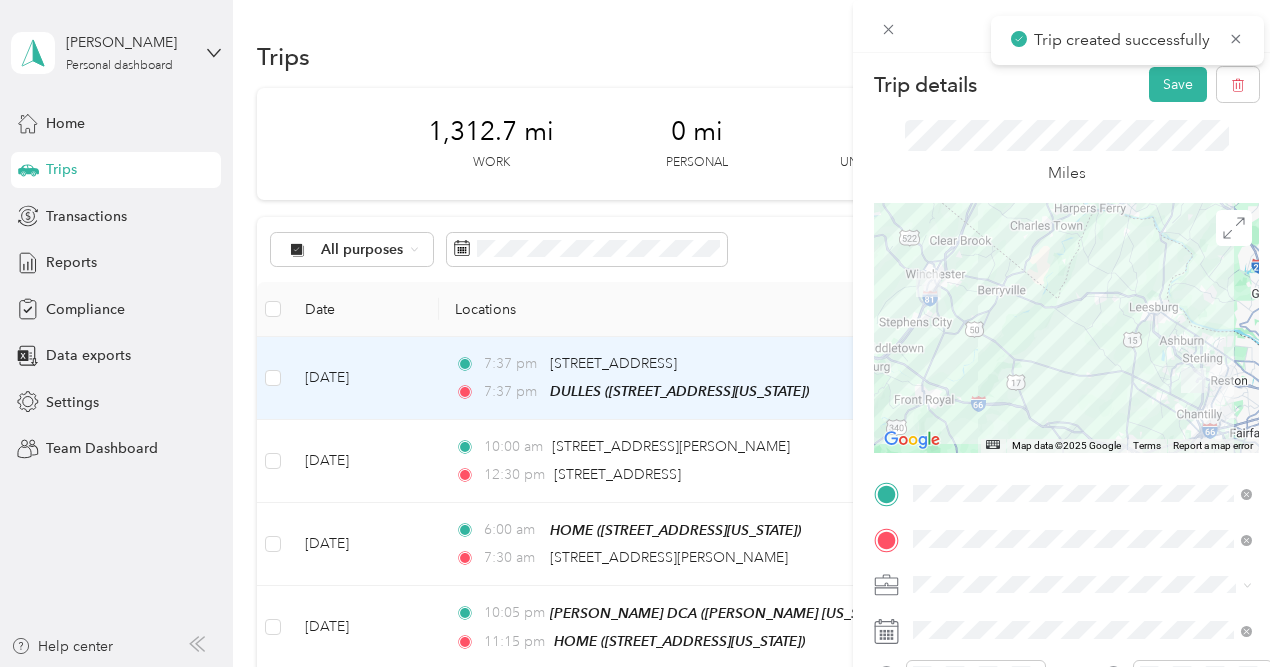 click on "Miles" at bounding box center [1067, 153] 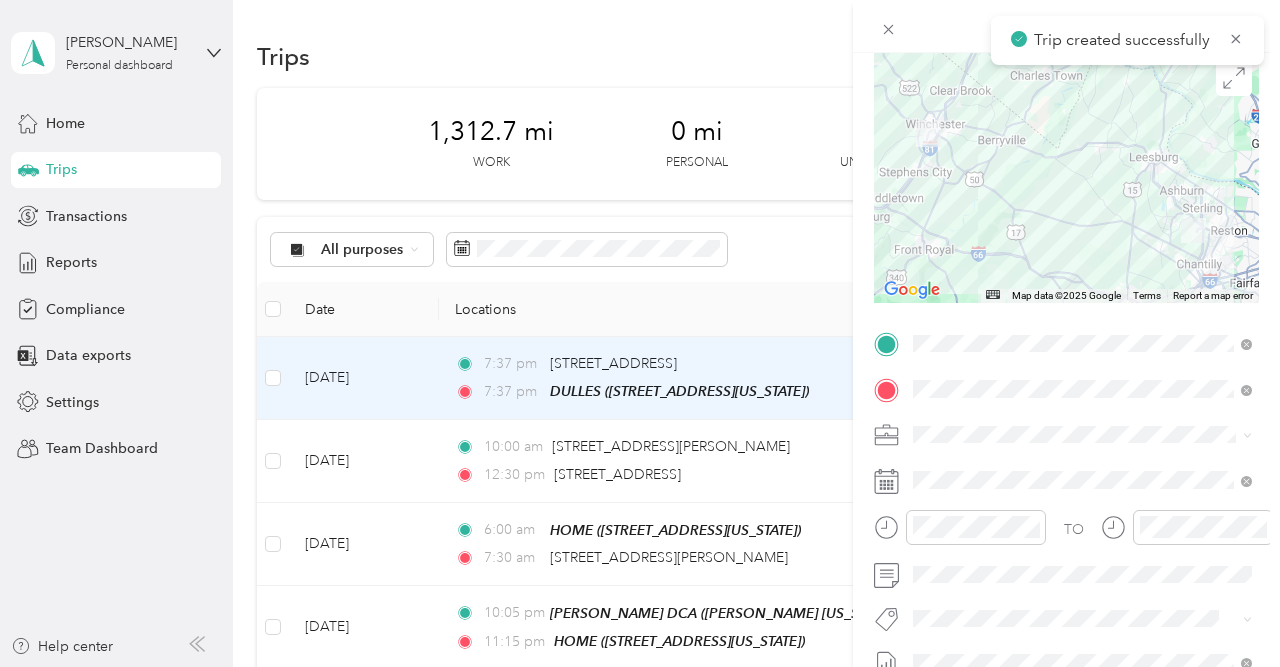 scroll, scrollTop: 200, scrollLeft: 0, axis: vertical 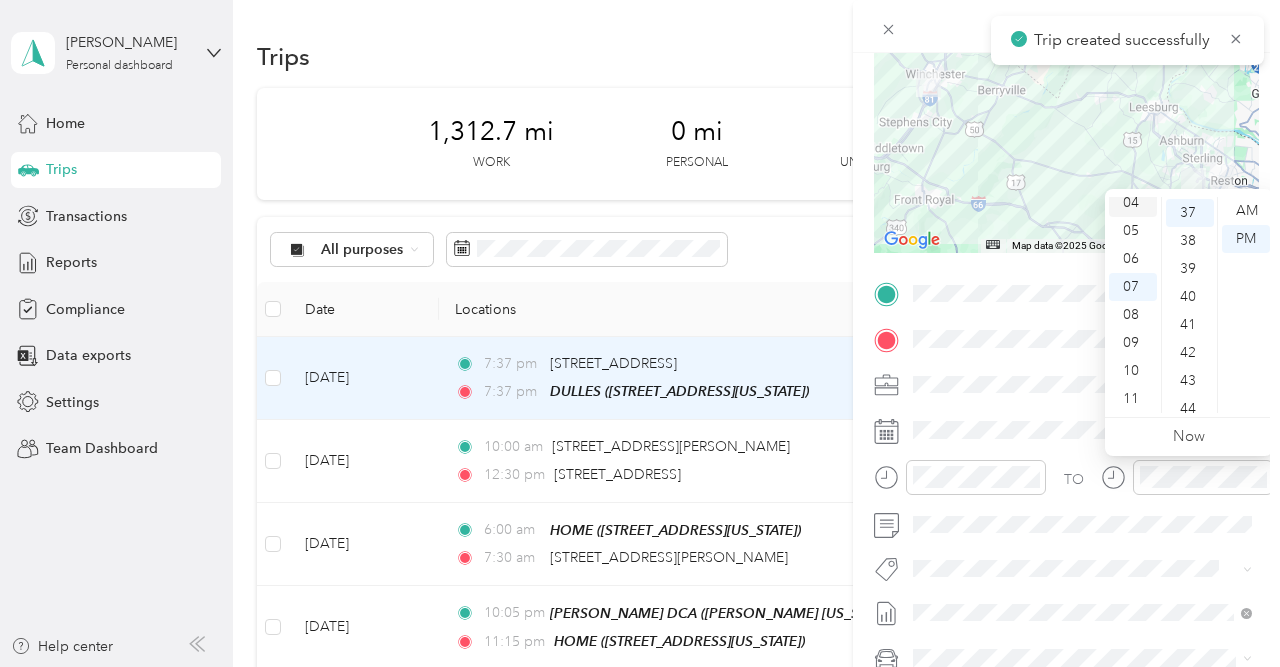 click on "04" at bounding box center (1133, 203) 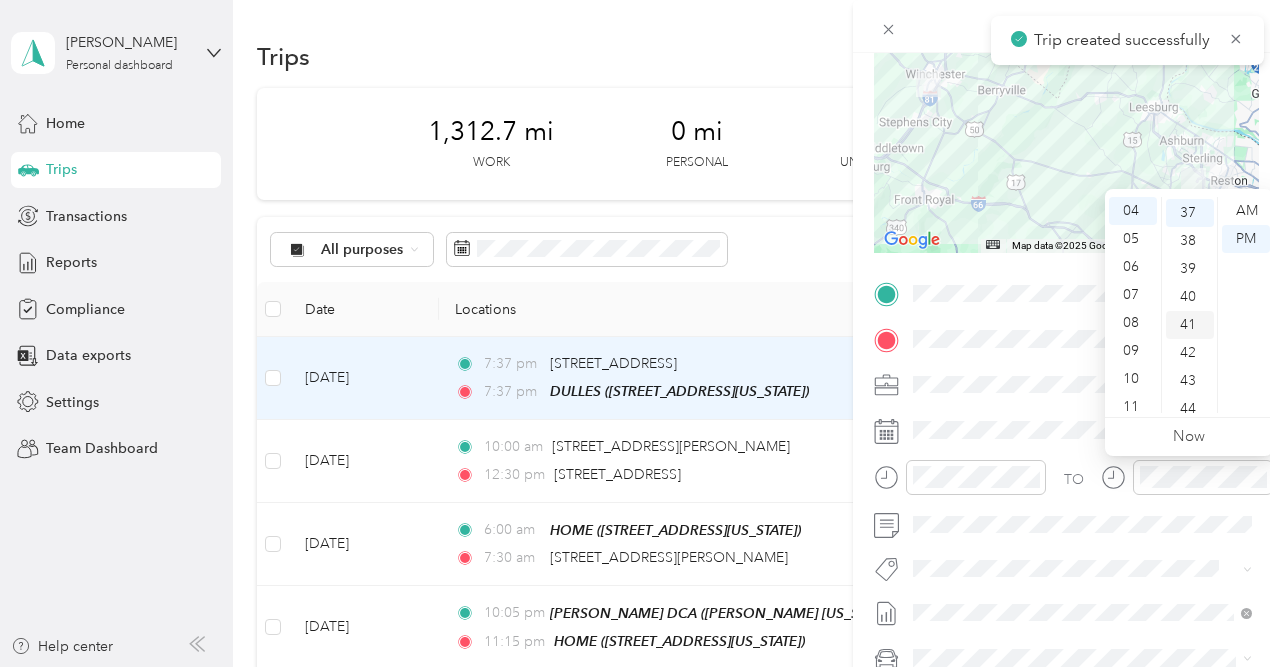 scroll, scrollTop: 1034, scrollLeft: 0, axis: vertical 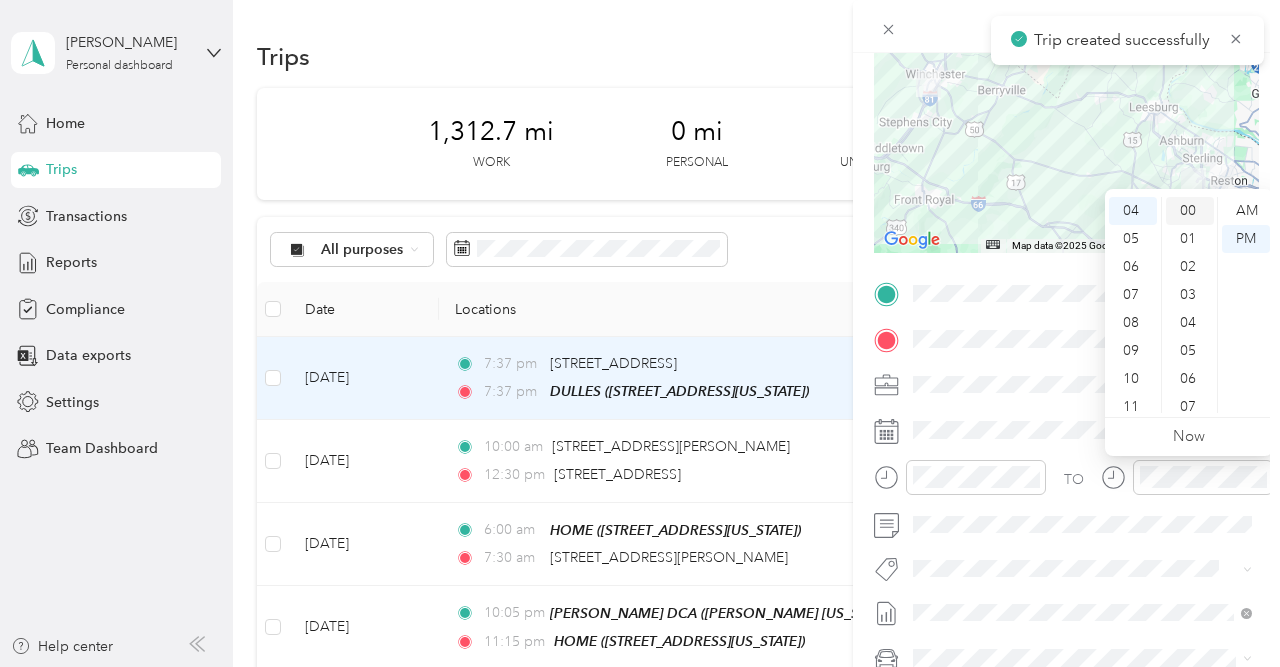 click on "00" at bounding box center (1190, 211) 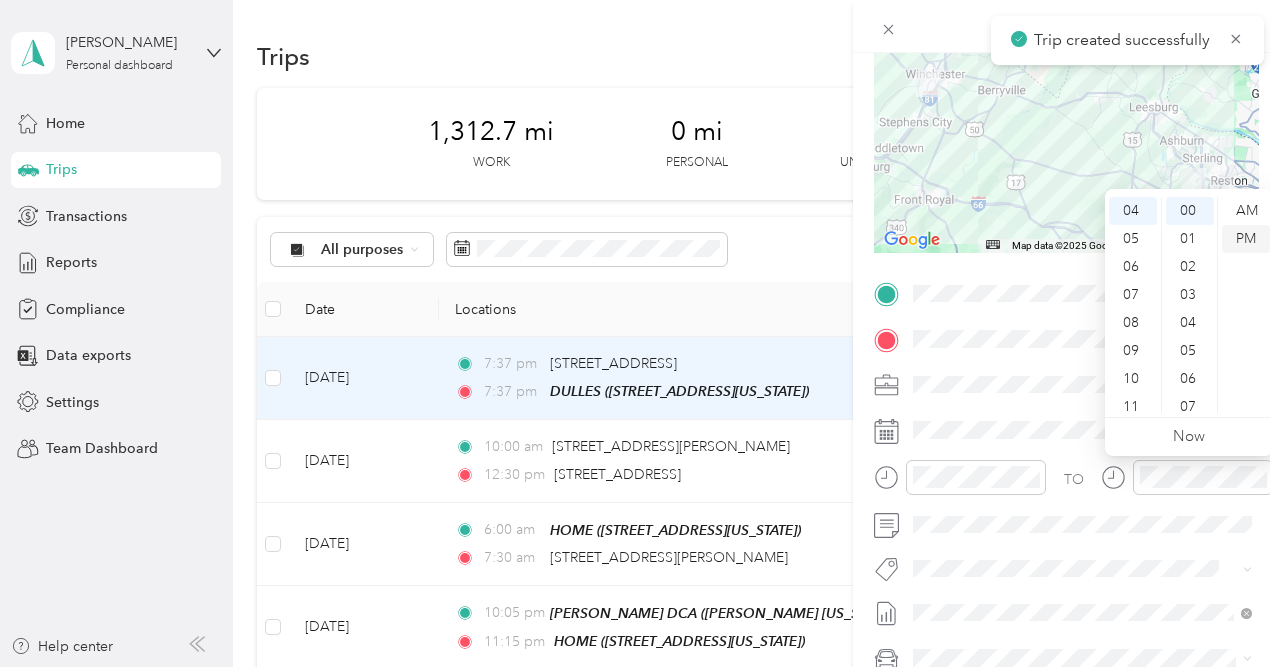 click on "PM" at bounding box center [1246, 239] 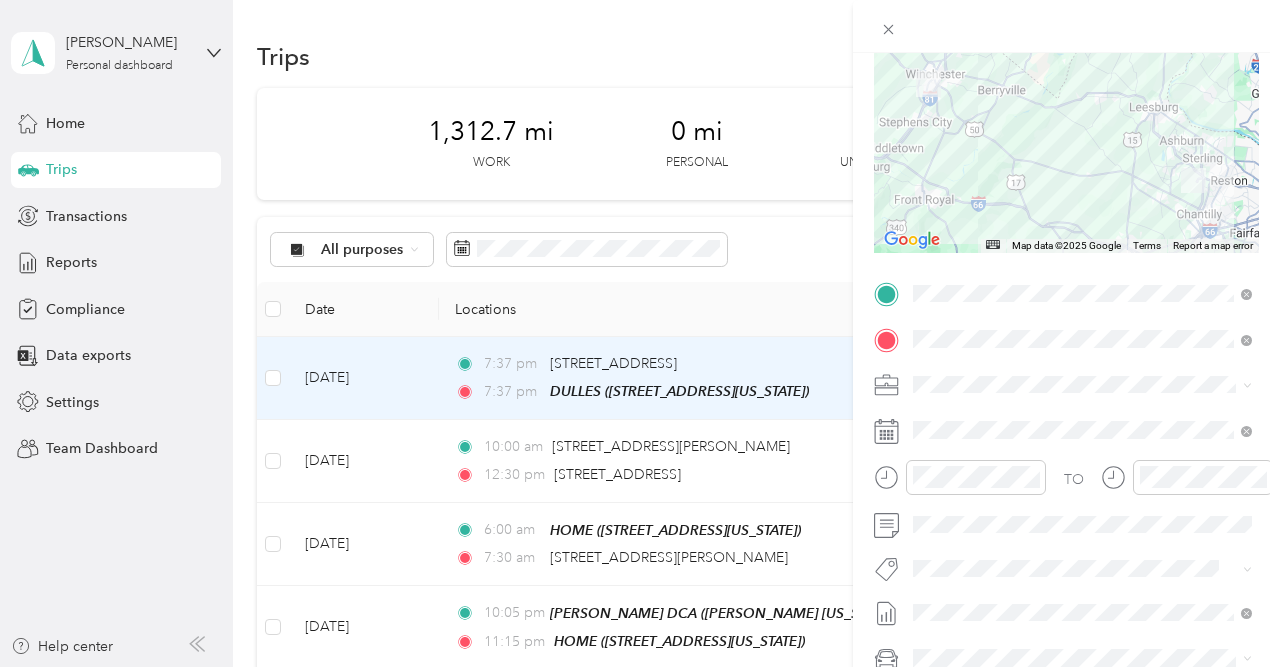 click at bounding box center [1066, 26] 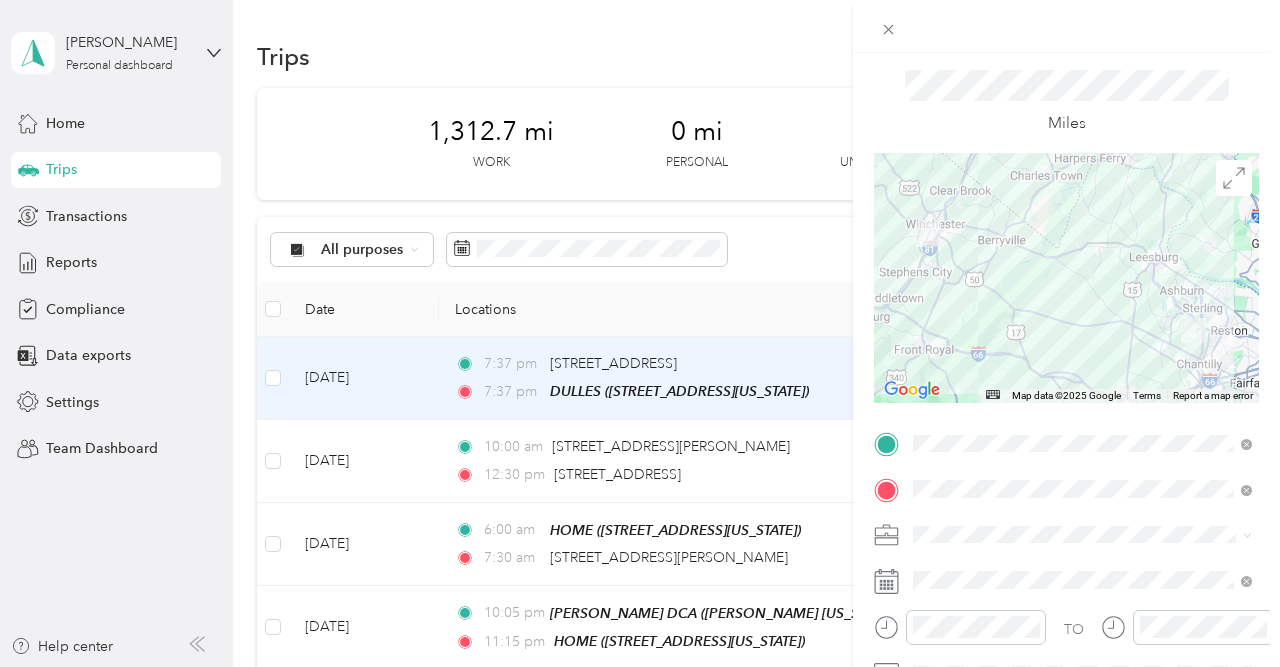 scroll, scrollTop: 0, scrollLeft: 0, axis: both 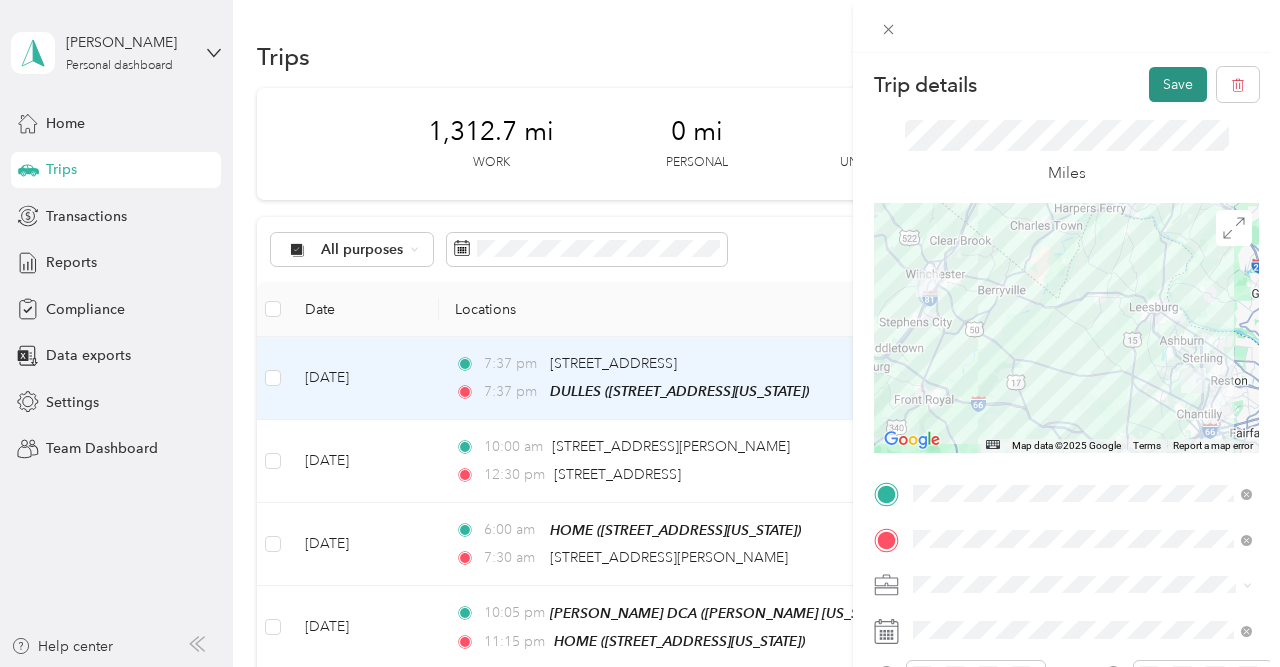 click on "Save" at bounding box center (1178, 84) 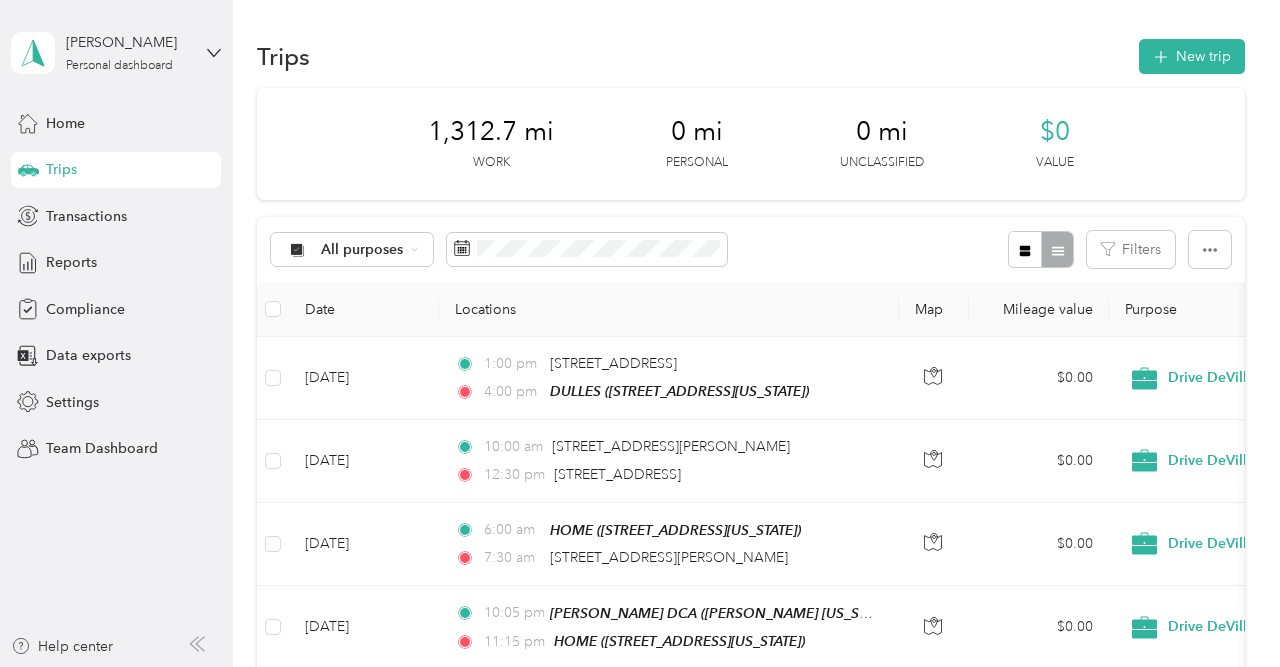 click on "Trip updated successfully" at bounding box center [1124, 40] 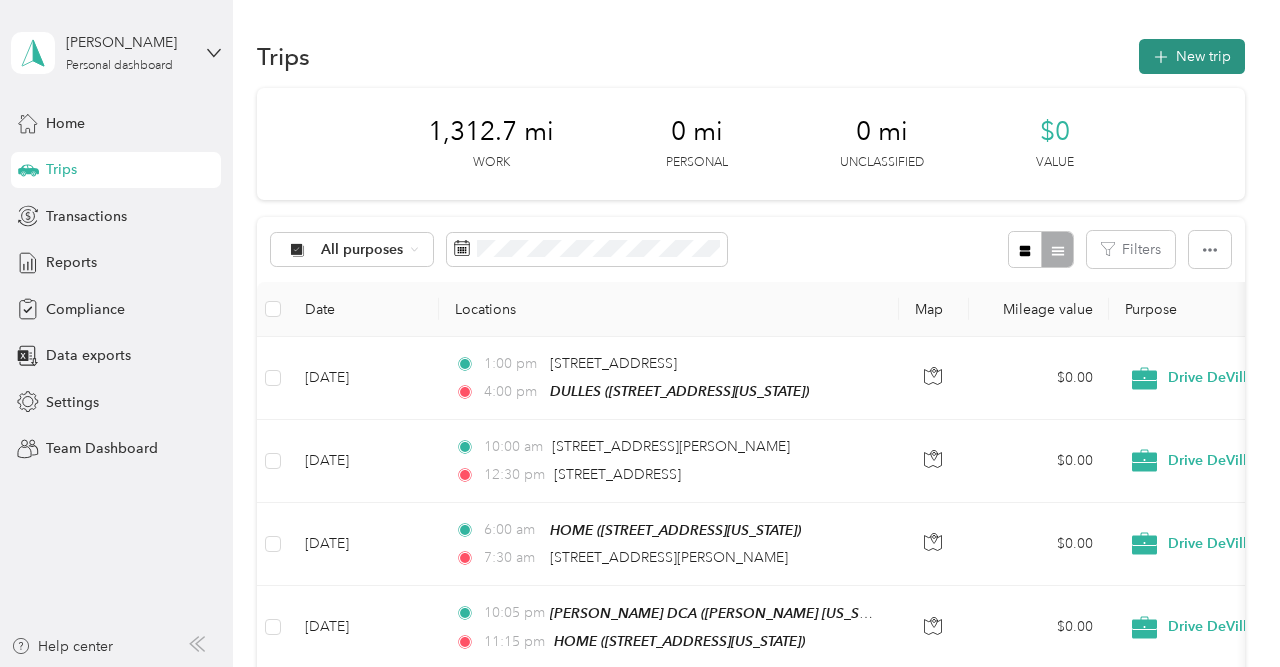 click on "New trip" at bounding box center (1192, 56) 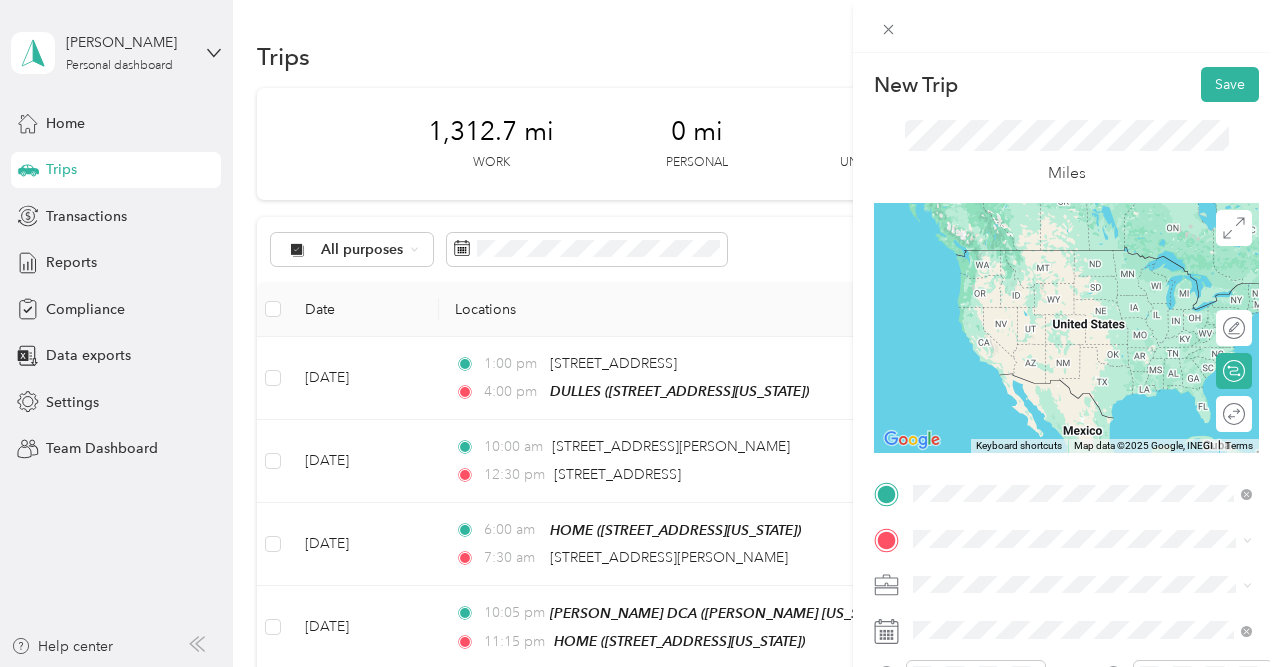 click on "[STREET_ADDRESS][US_STATE]" at bounding box center [1051, 342] 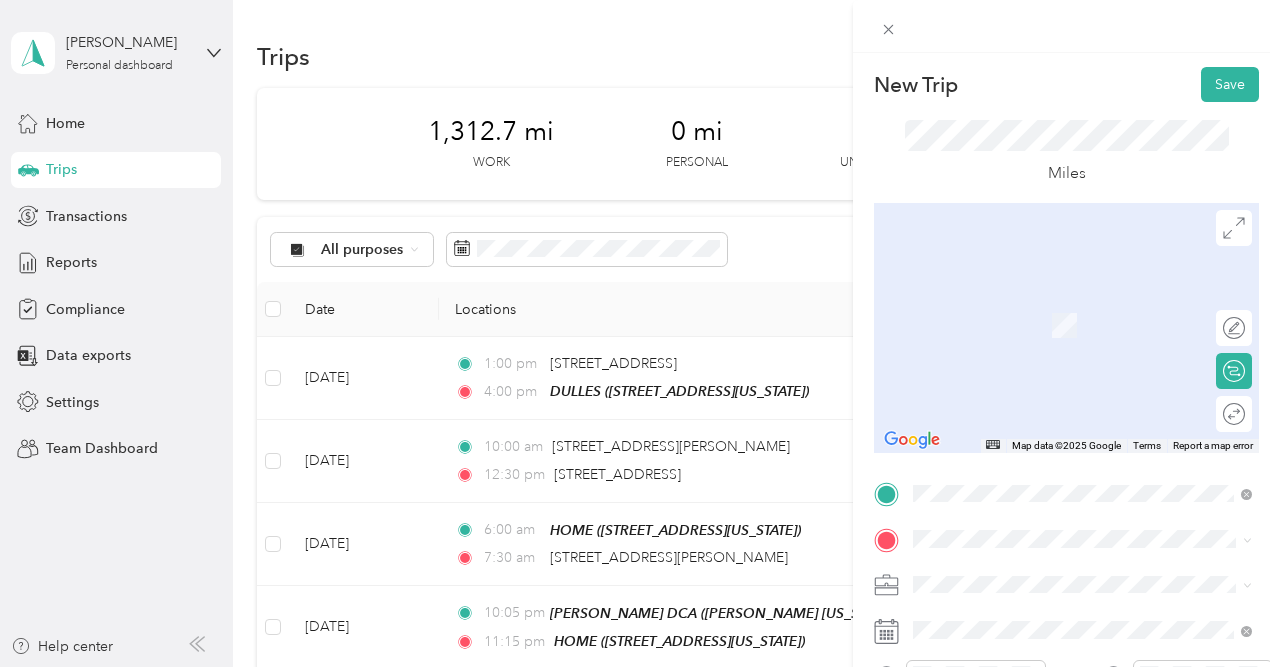 click on "HOME [STREET_ADDRESS][US_STATE]" at bounding box center [1082, 308] 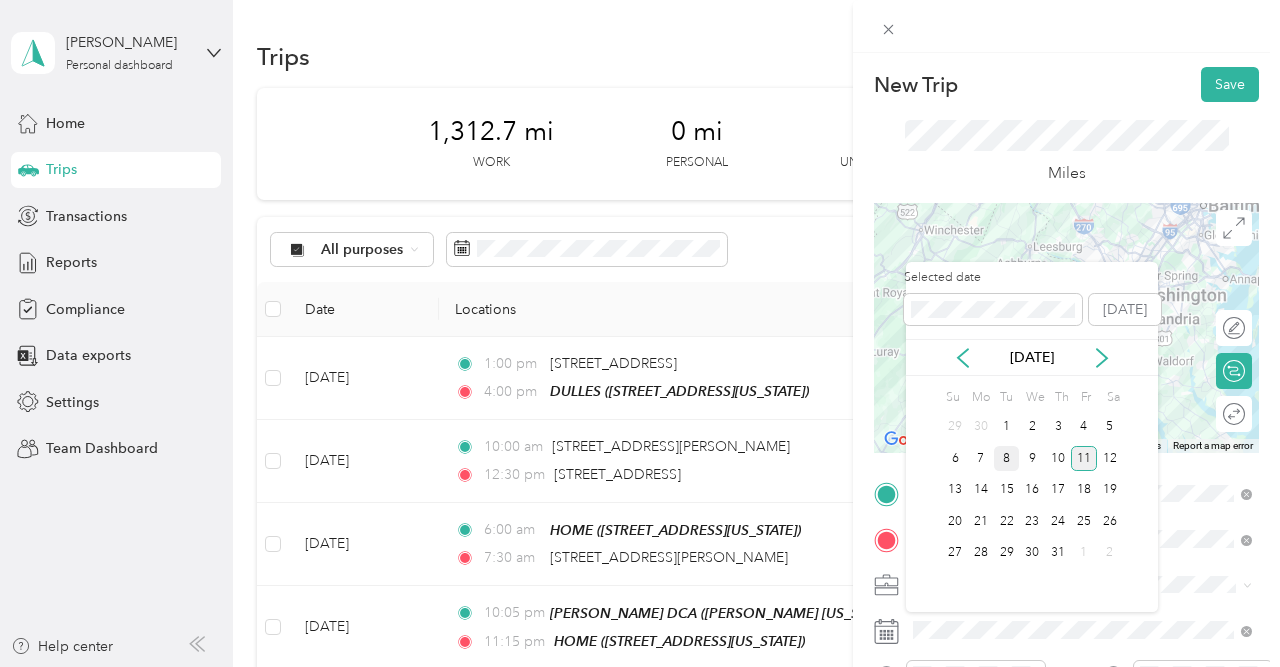 click on "8" at bounding box center [1007, 458] 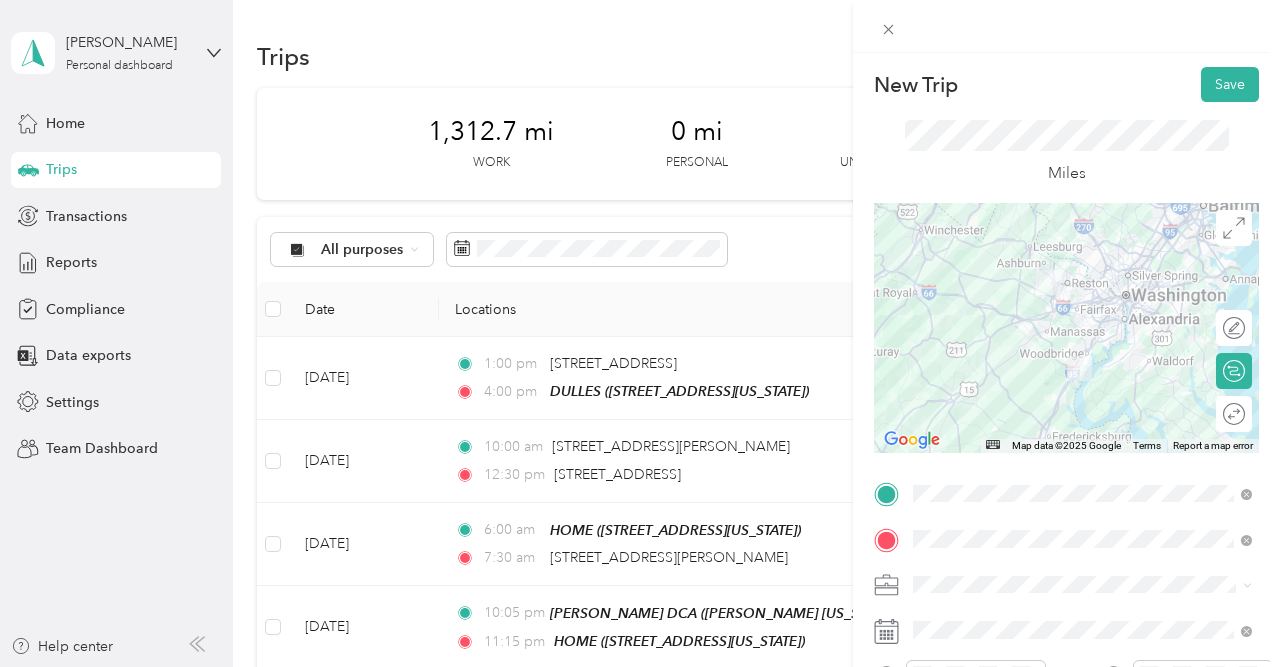 click on "Miles" at bounding box center [1067, 153] 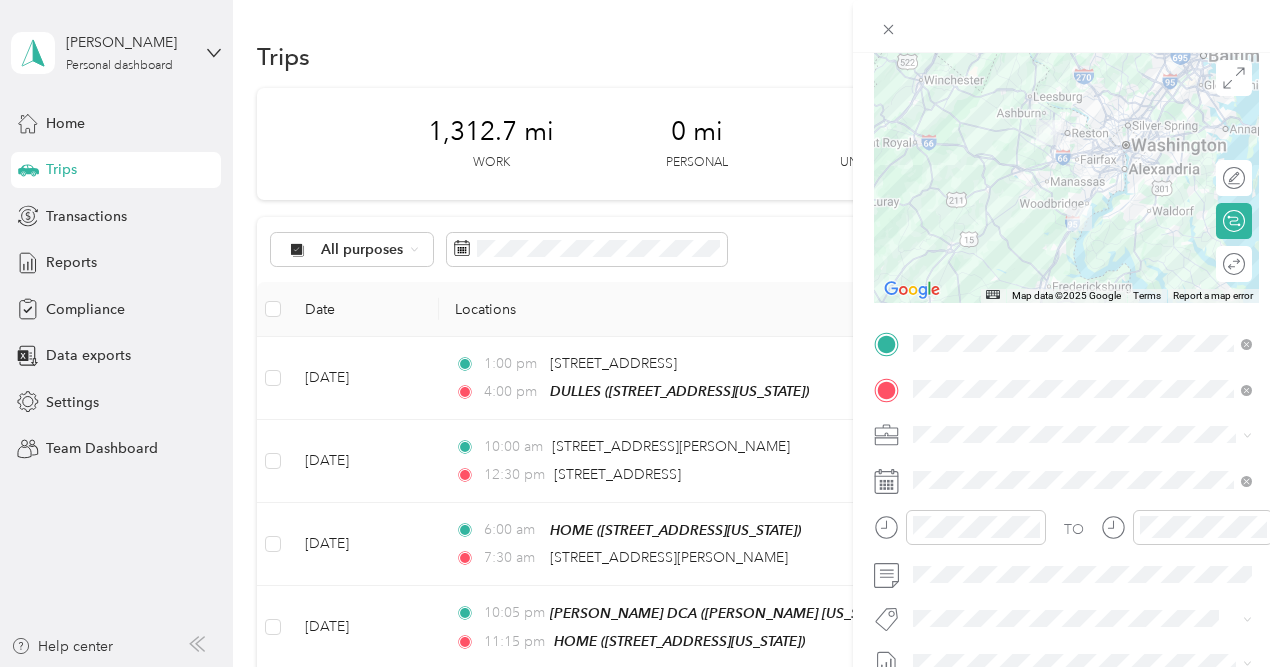 scroll, scrollTop: 200, scrollLeft: 0, axis: vertical 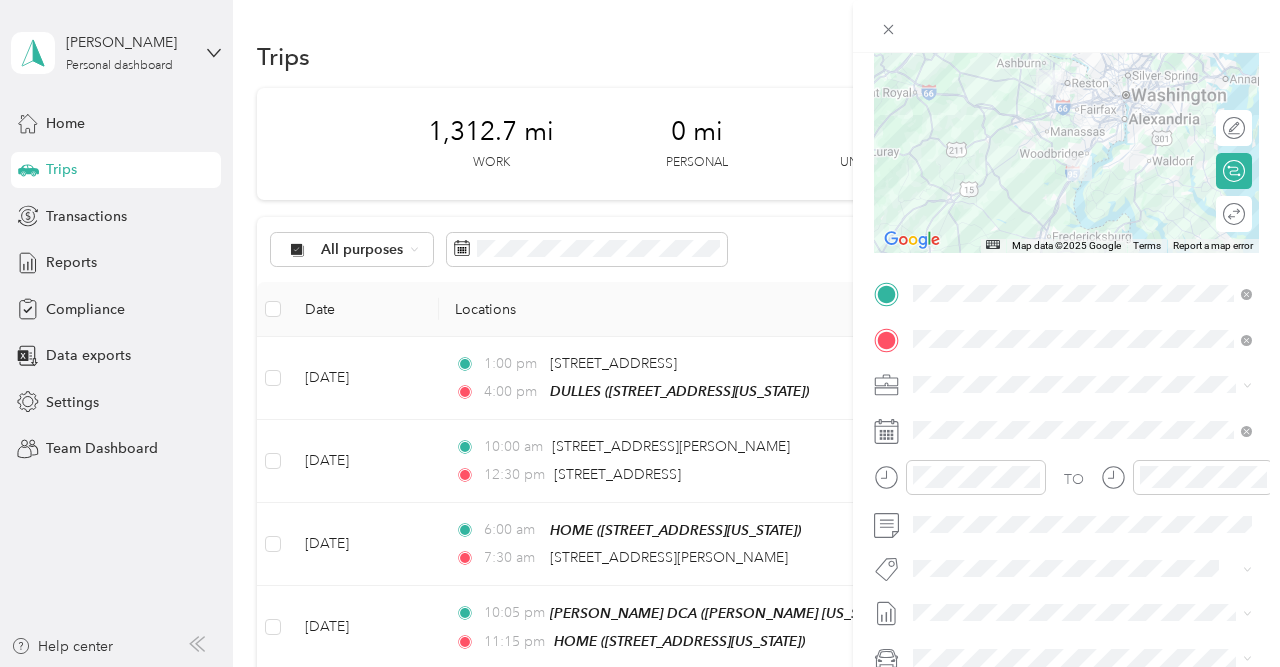 click on "TO Add photo" at bounding box center (1066, 519) 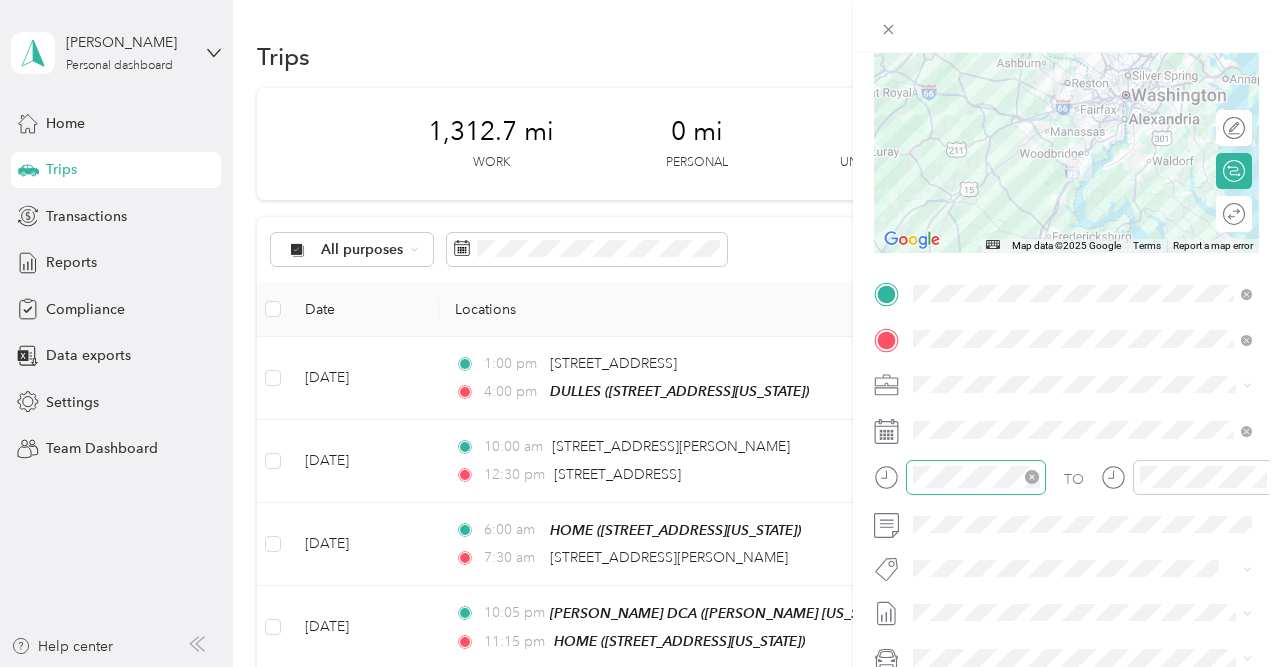 click at bounding box center (976, 477) 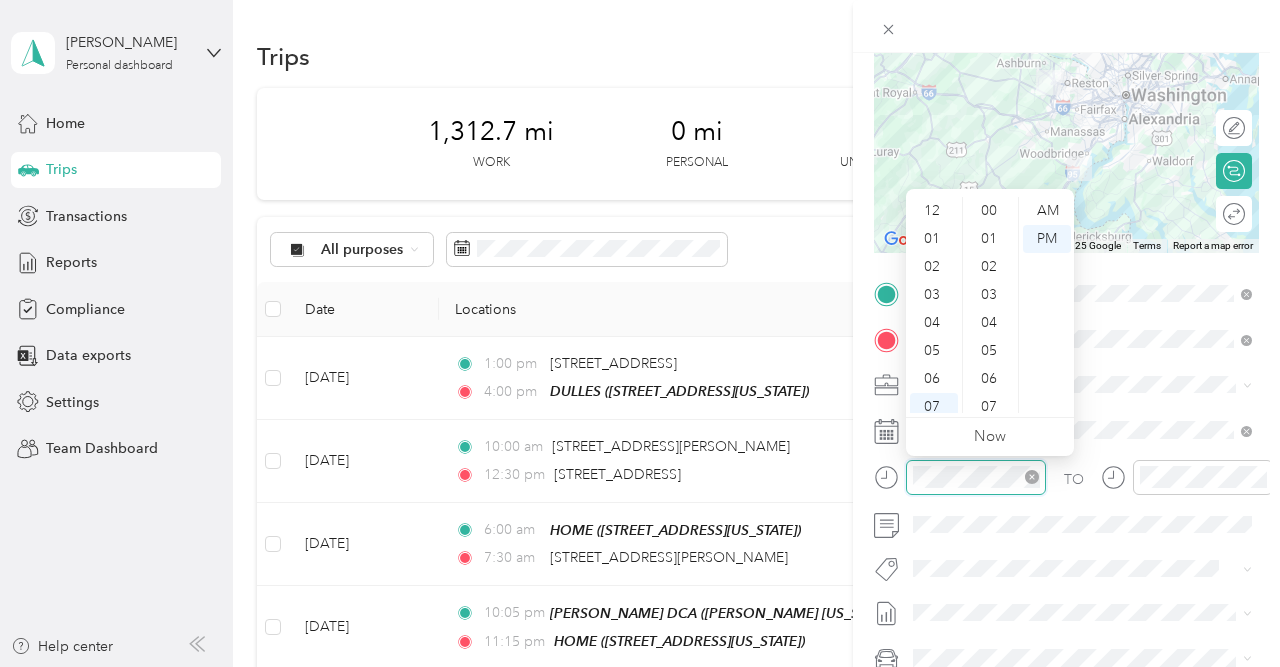 scroll, scrollTop: 1062, scrollLeft: 0, axis: vertical 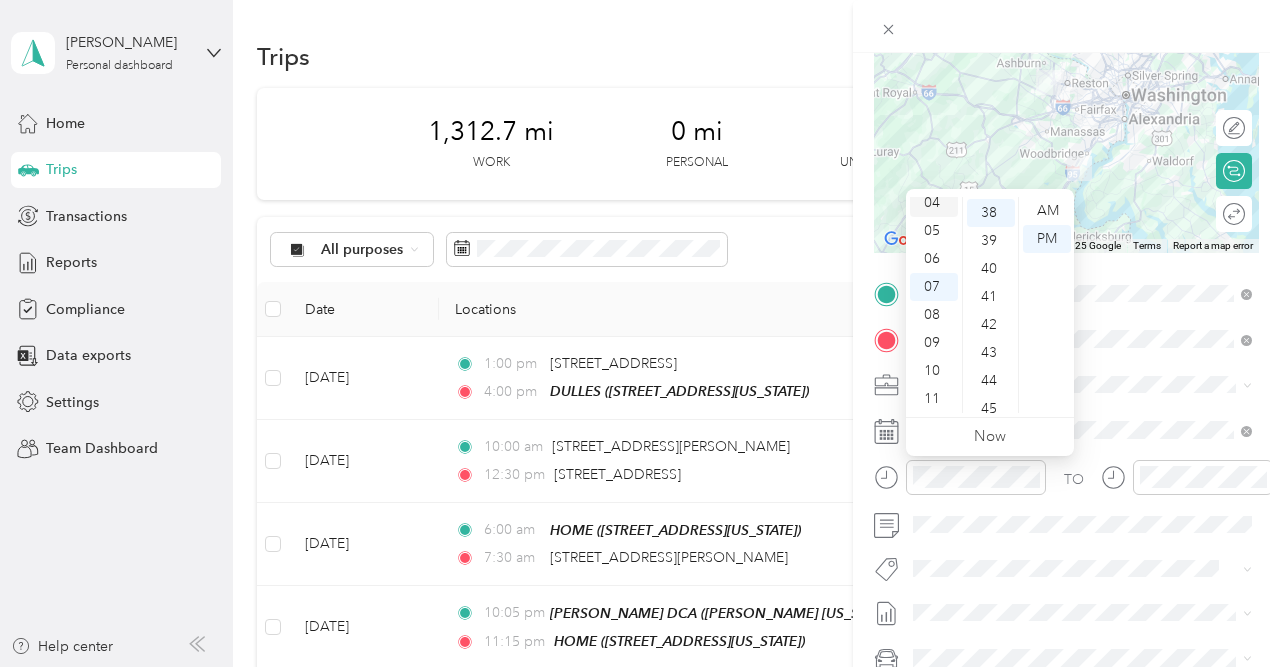 click on "04" at bounding box center [934, 203] 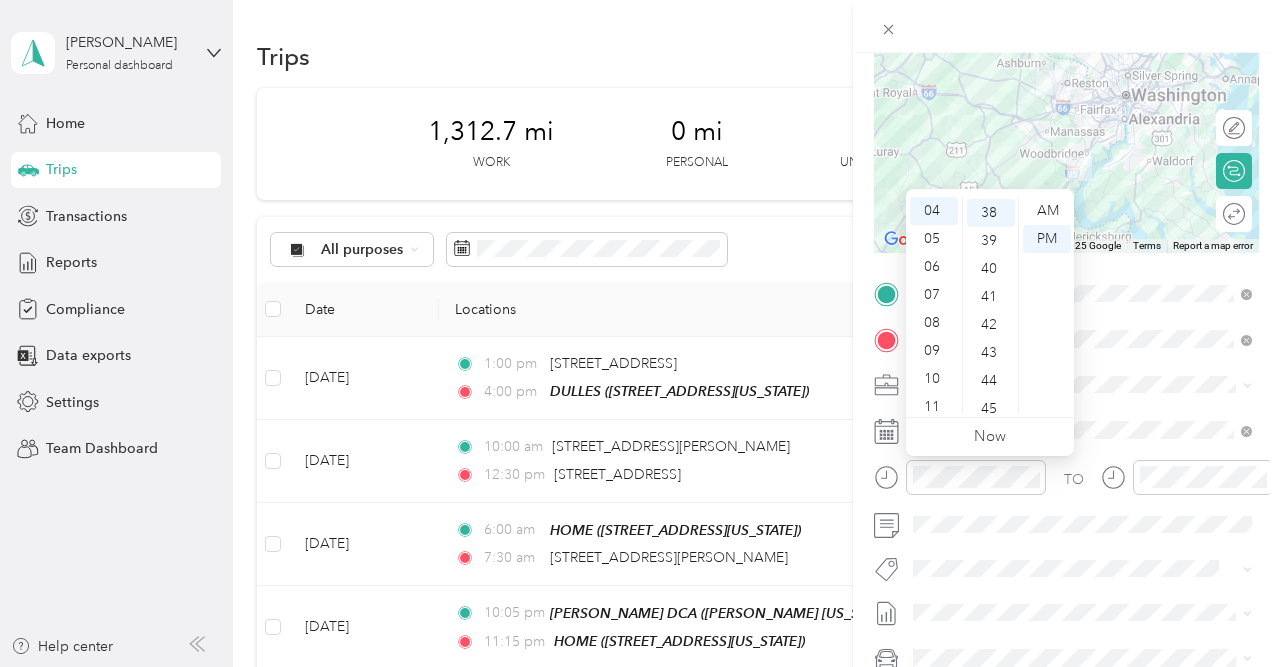 scroll, scrollTop: 867, scrollLeft: 0, axis: vertical 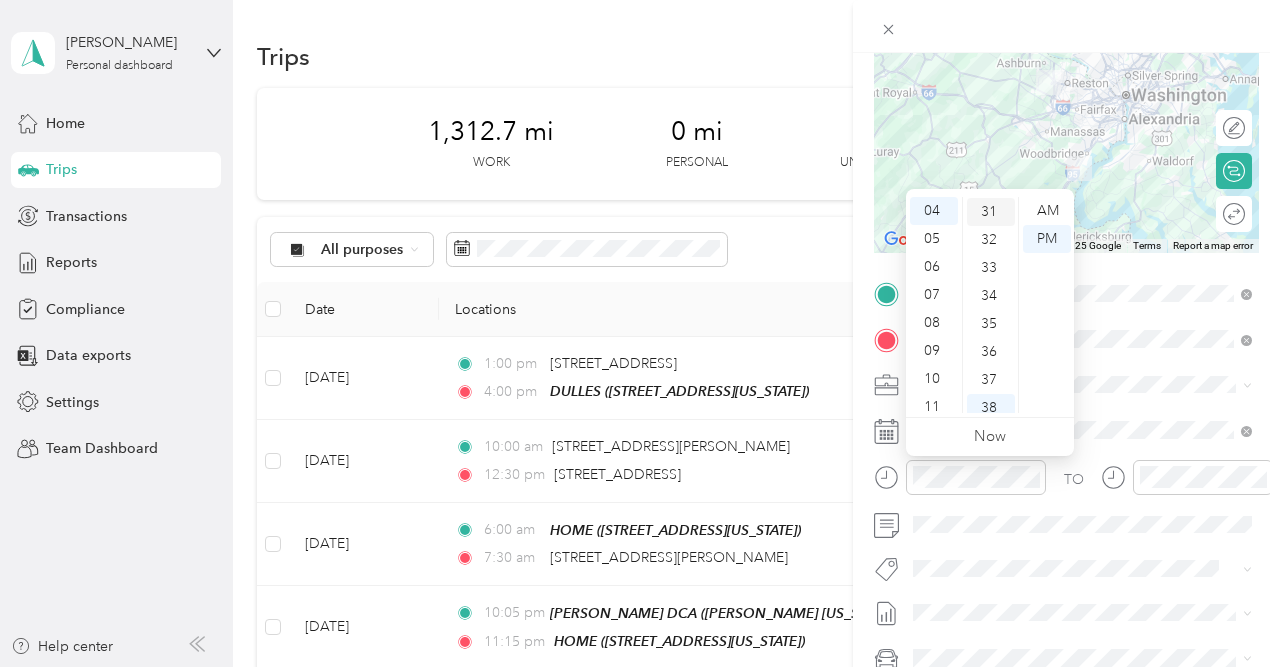 click on "31" at bounding box center (991, 212) 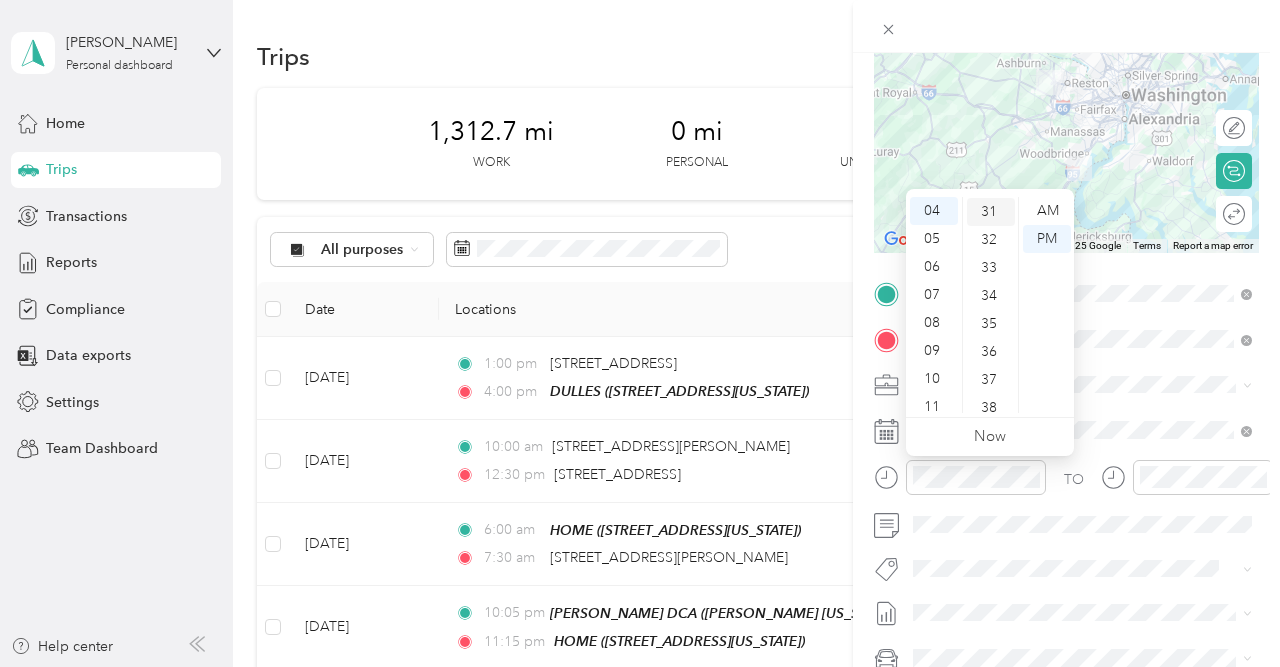 scroll, scrollTop: 868, scrollLeft: 0, axis: vertical 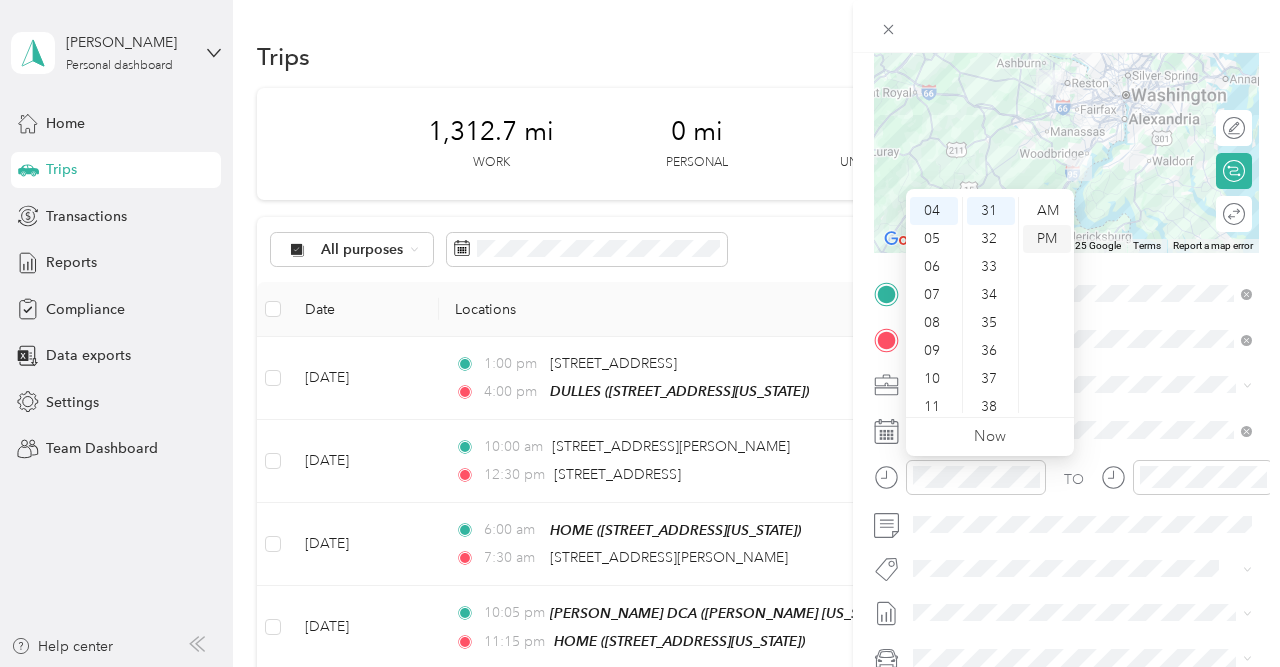 click on "PM" at bounding box center (1047, 239) 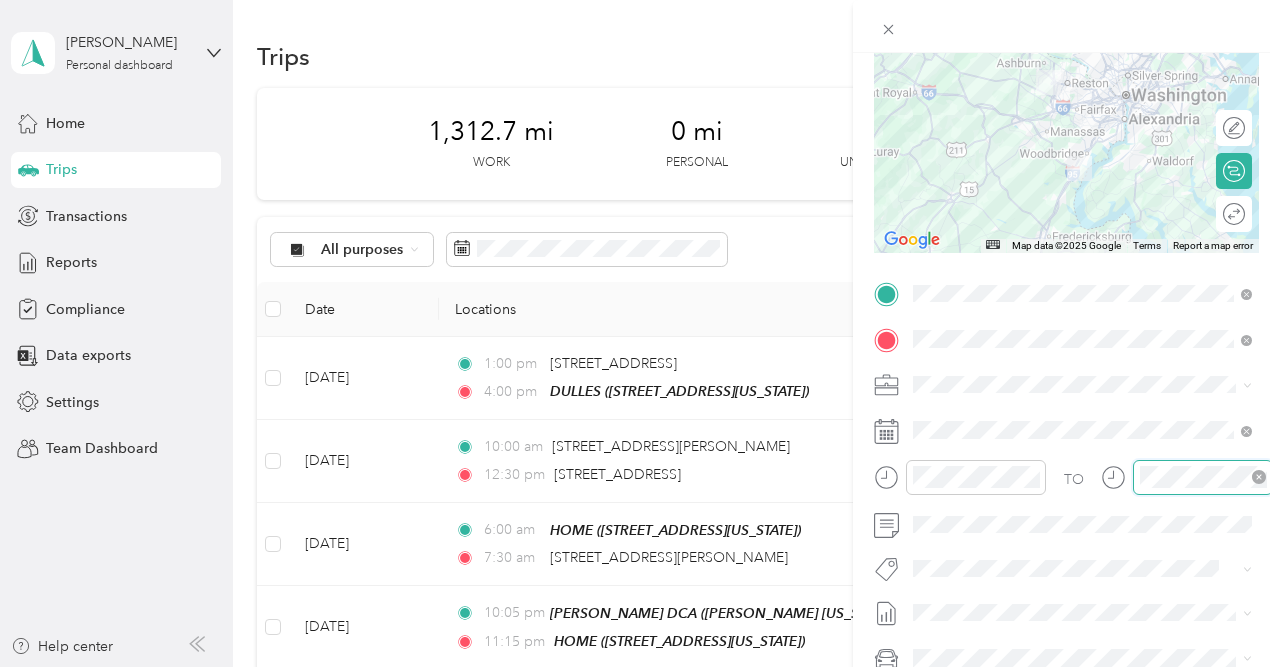scroll, scrollTop: 1062, scrollLeft: 0, axis: vertical 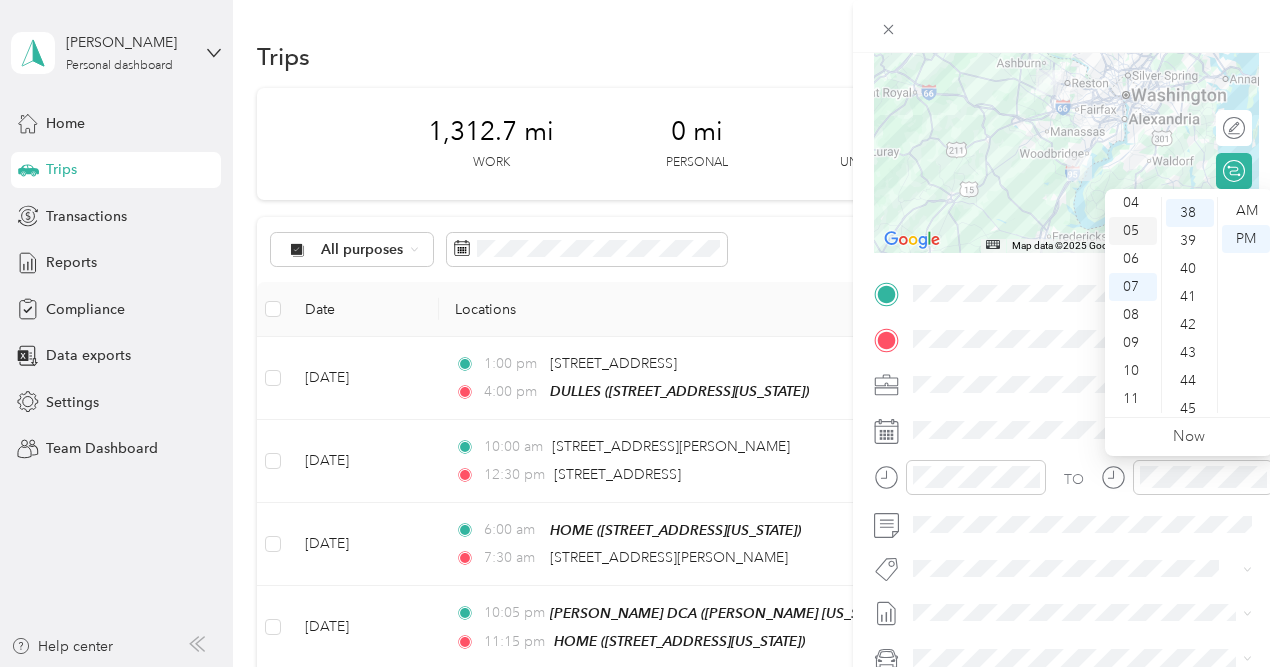 click on "05" at bounding box center [1133, 231] 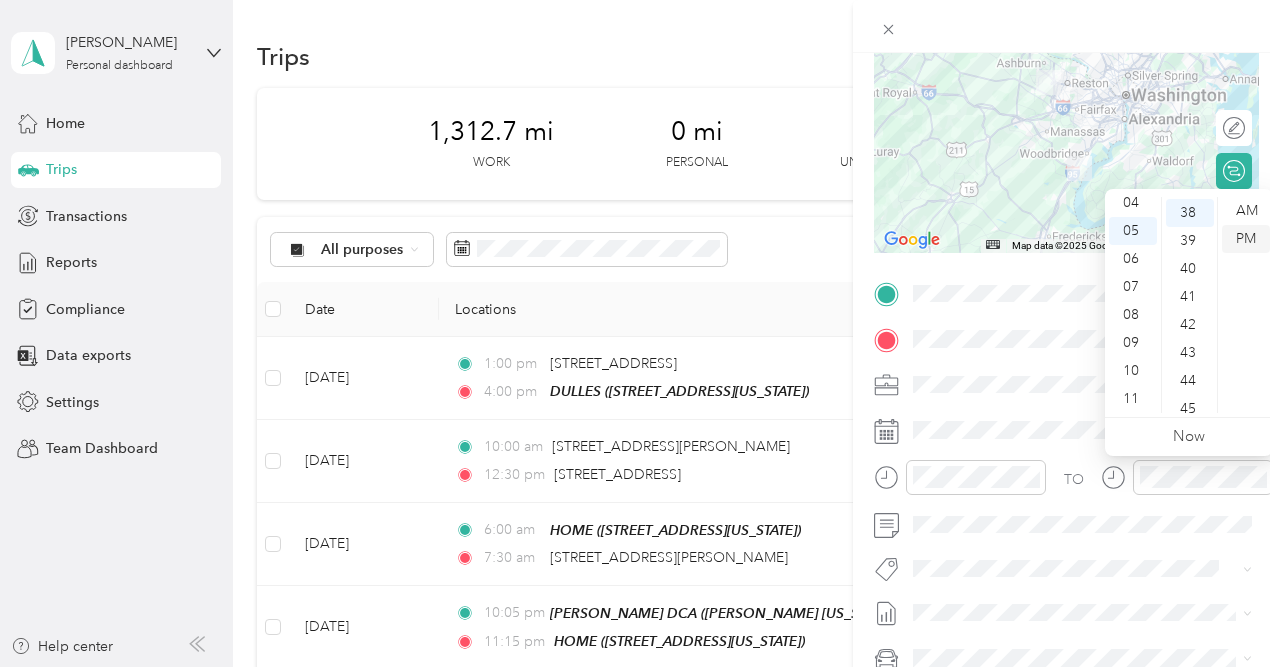 scroll, scrollTop: 1062, scrollLeft: 0, axis: vertical 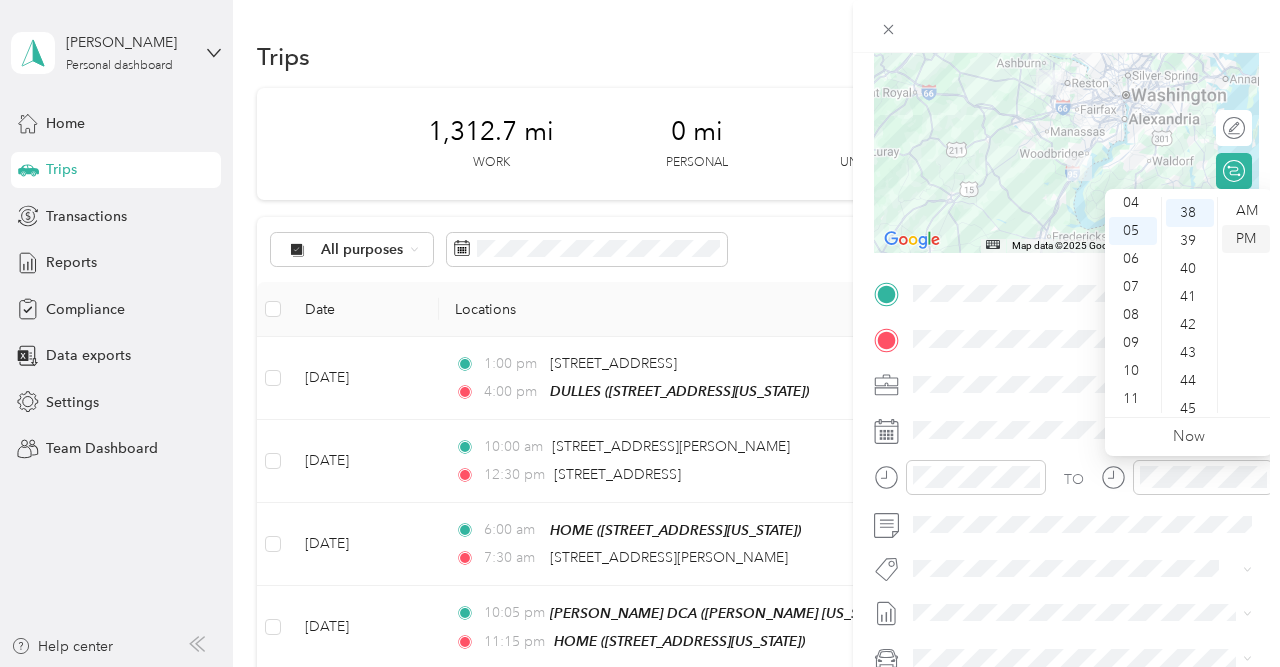 click on "PM" at bounding box center (1246, 239) 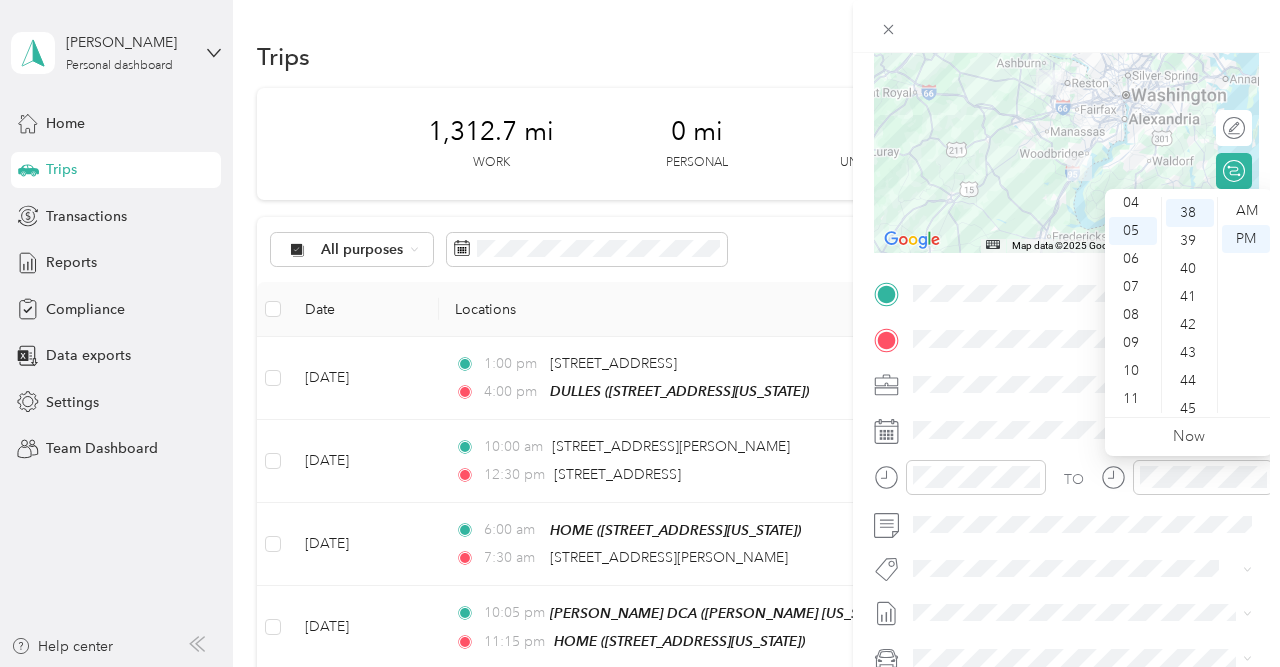 click at bounding box center (1066, 26) 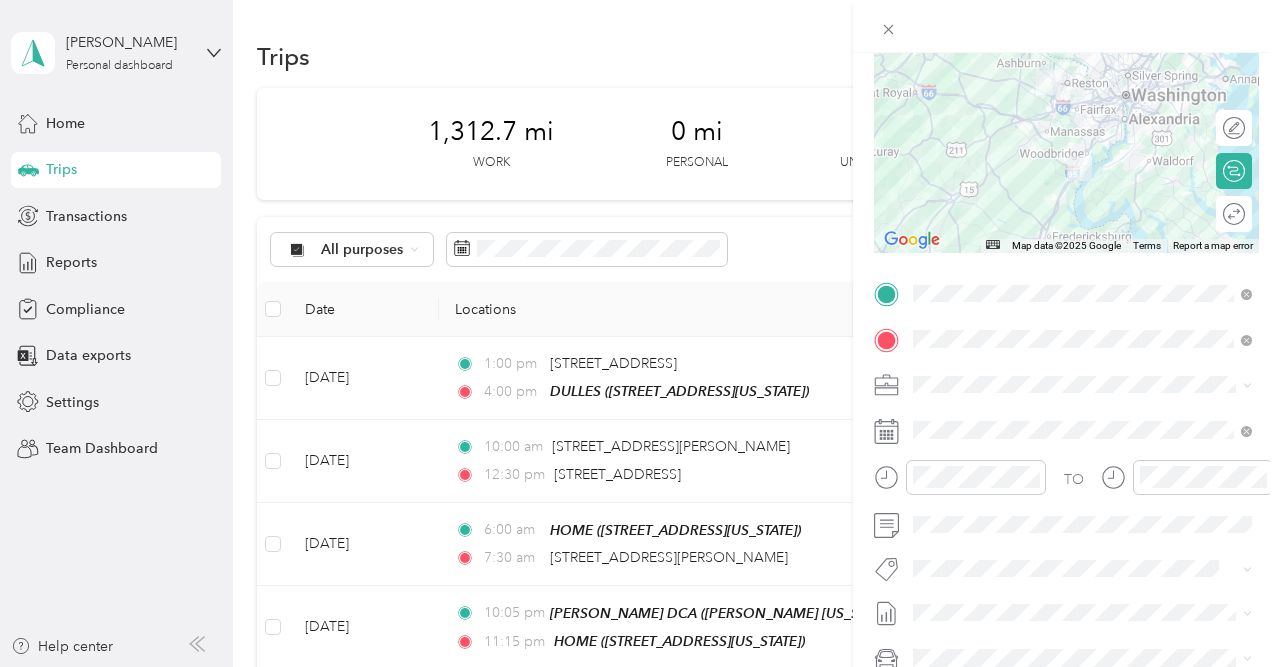 click at bounding box center [1066, 26] 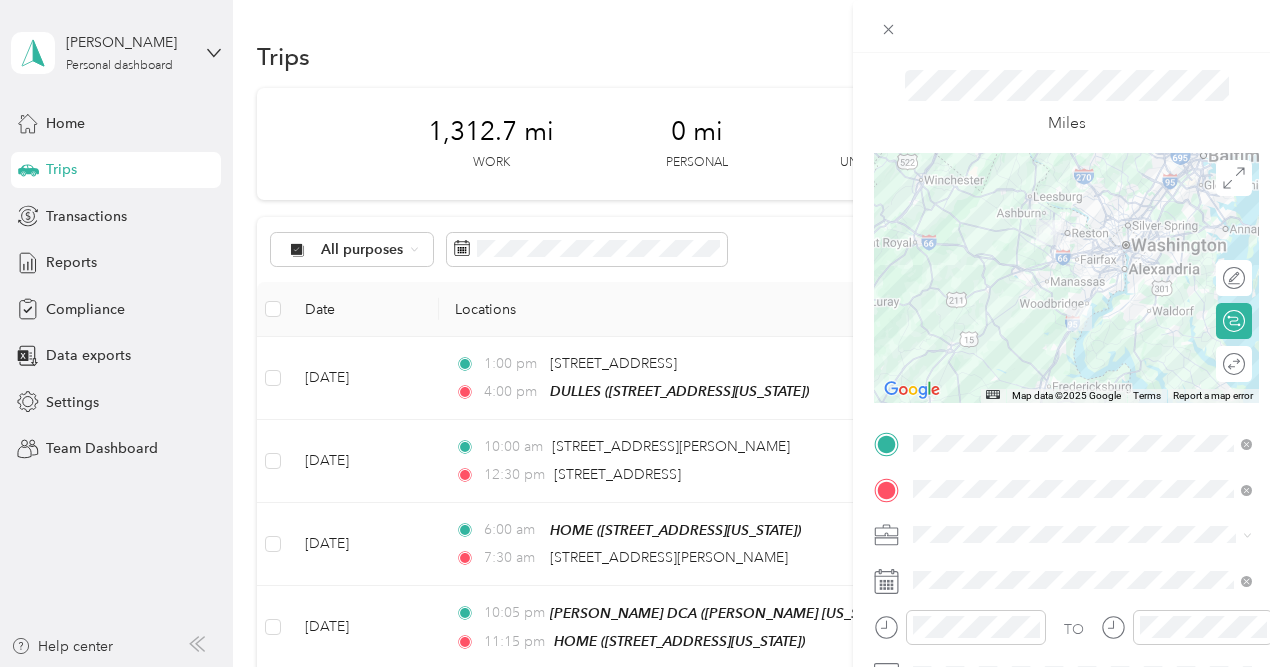 scroll, scrollTop: 0, scrollLeft: 0, axis: both 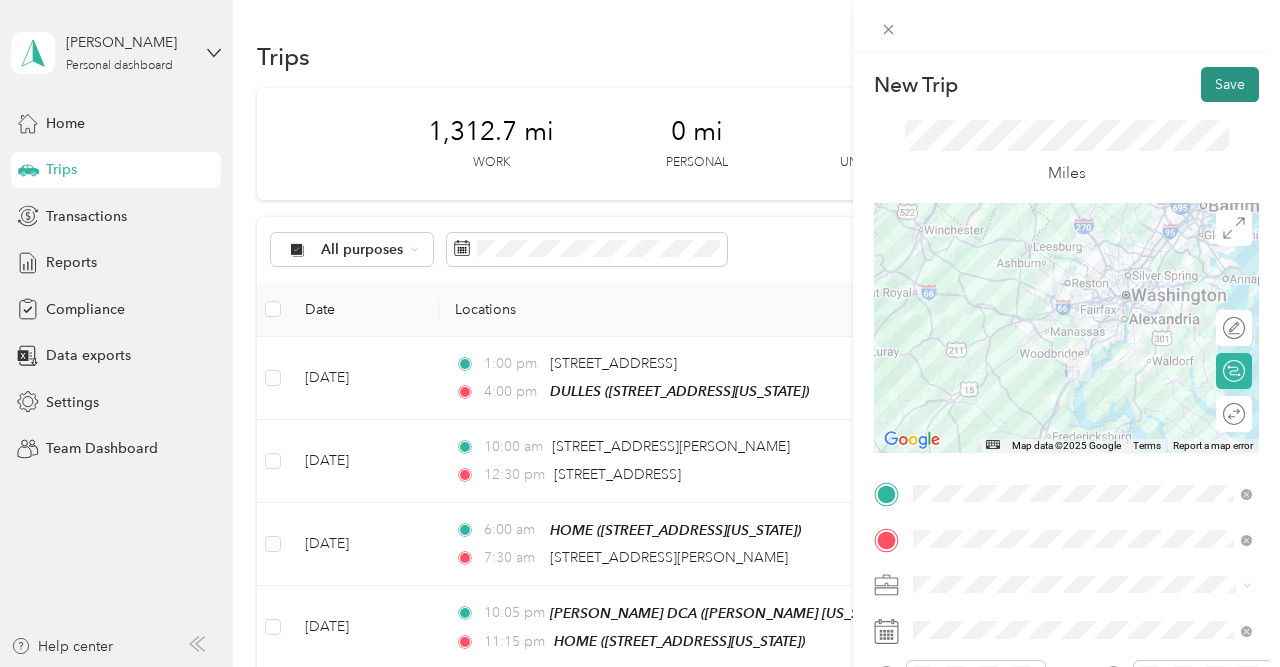 click on "Save" at bounding box center (1230, 84) 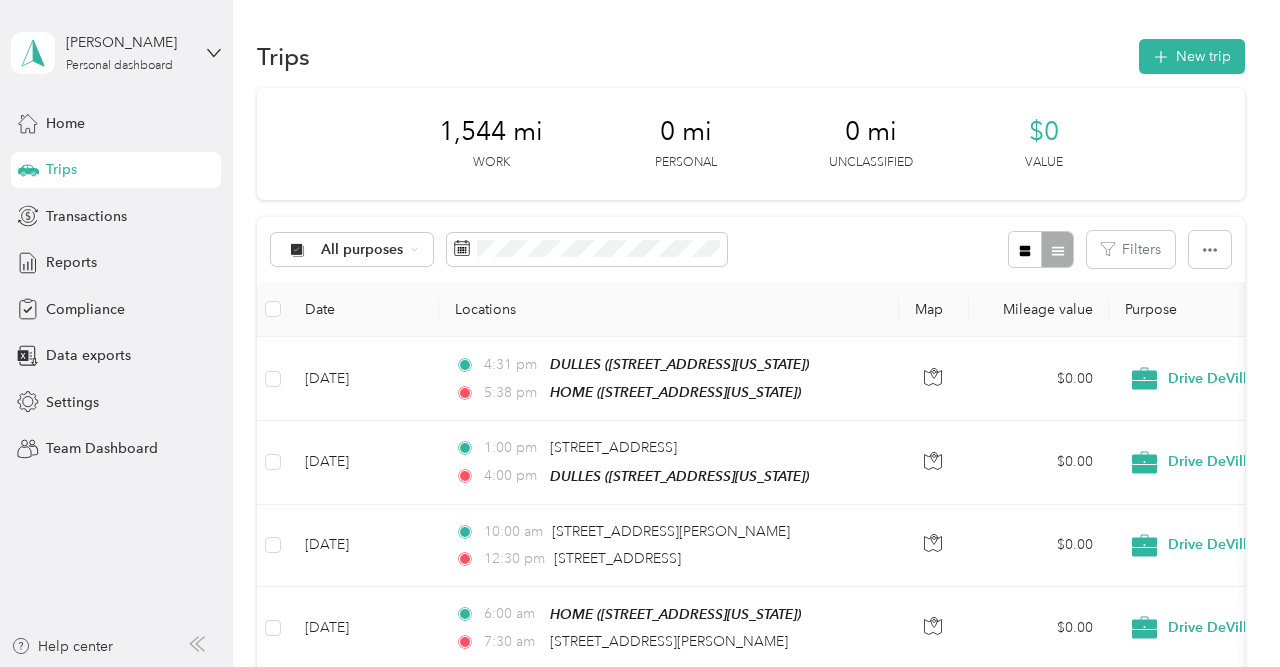 click on "1,544   mi Work 0   mi Personal 0   mi Unclassified $0 Value" at bounding box center (751, 144) 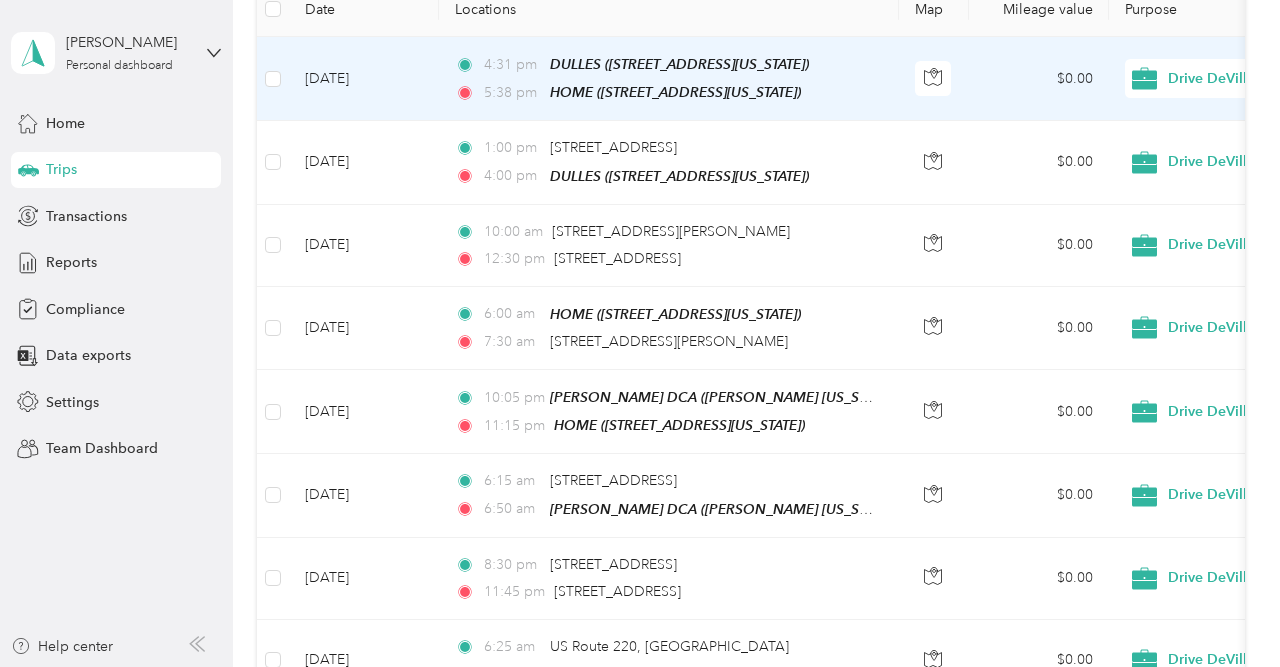 scroll, scrollTop: 350, scrollLeft: 0, axis: vertical 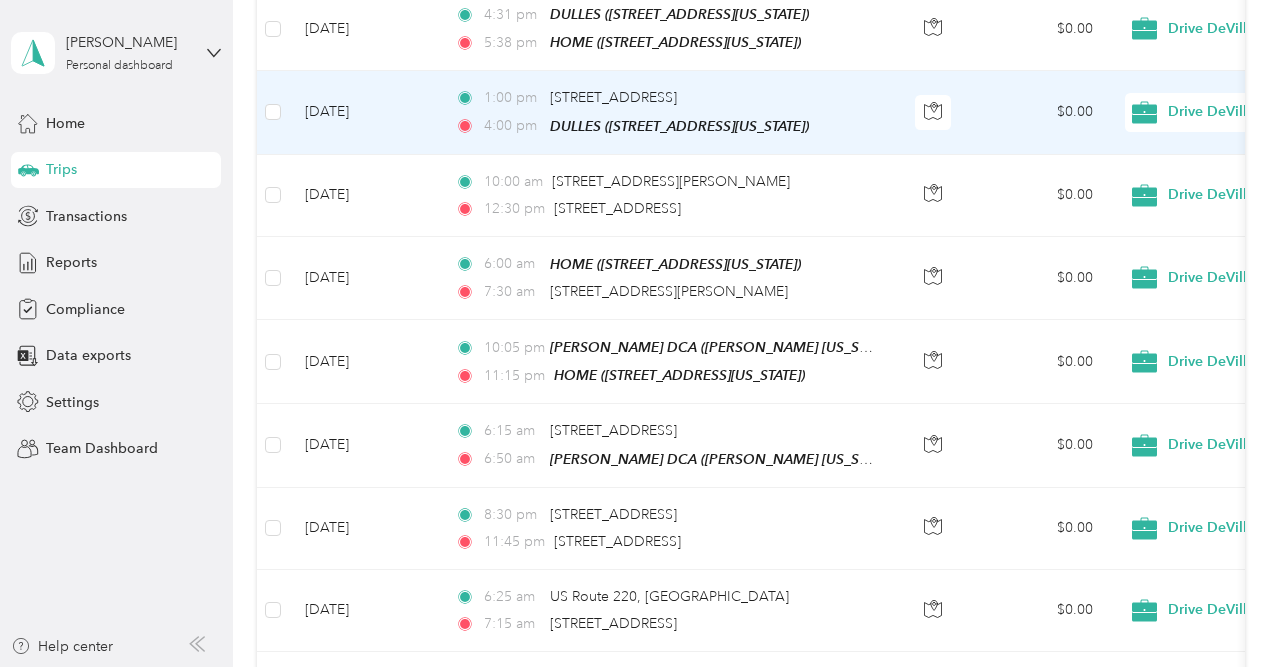 drag, startPoint x: 1126, startPoint y: 115, endPoint x: 983, endPoint y: 309, distance: 241.0083 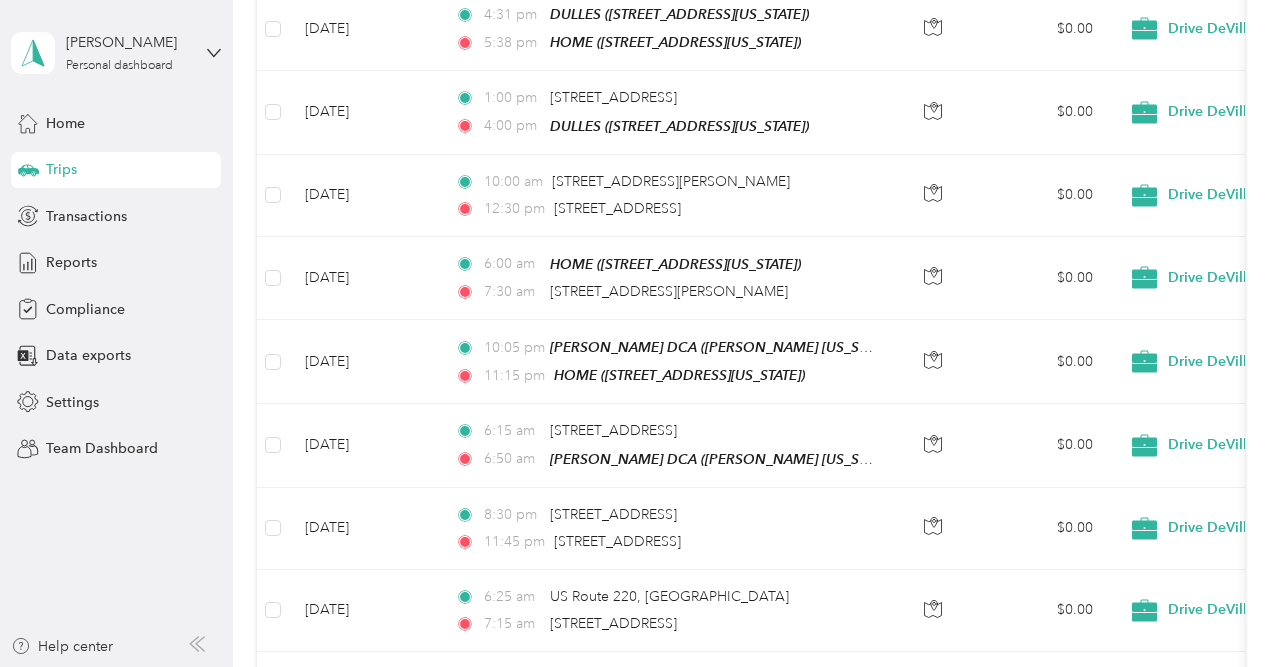scroll, scrollTop: 984, scrollLeft: 0, axis: vertical 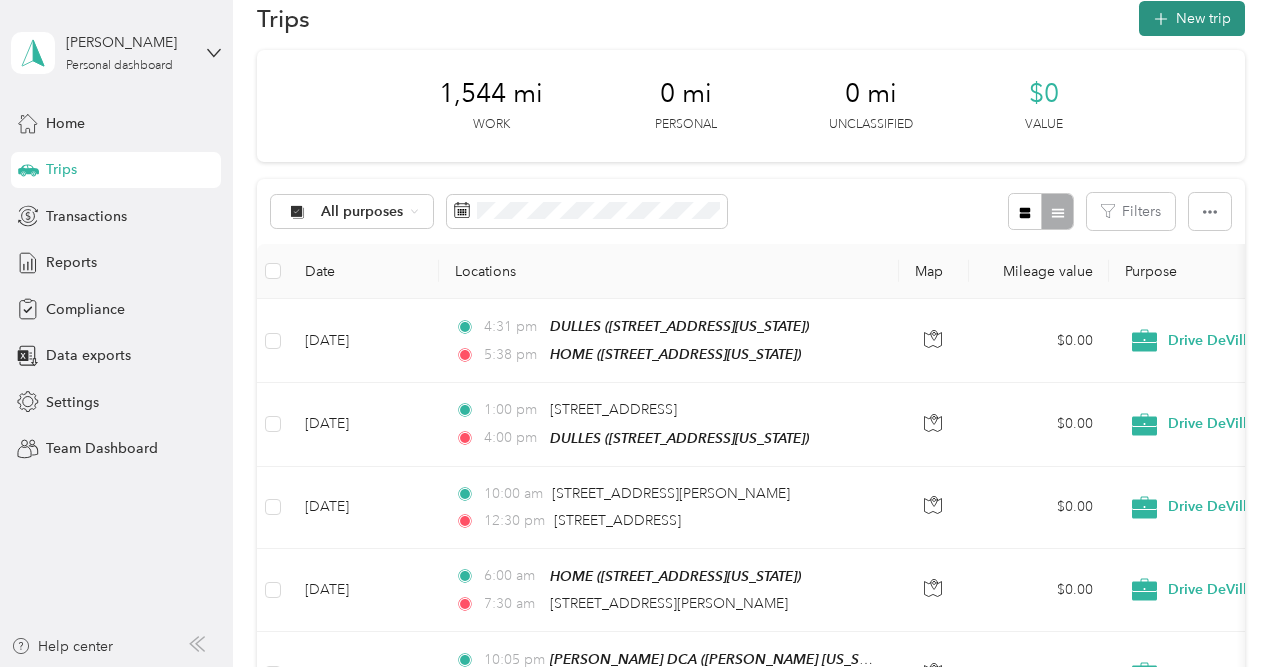 click on "New trip" at bounding box center [1192, 18] 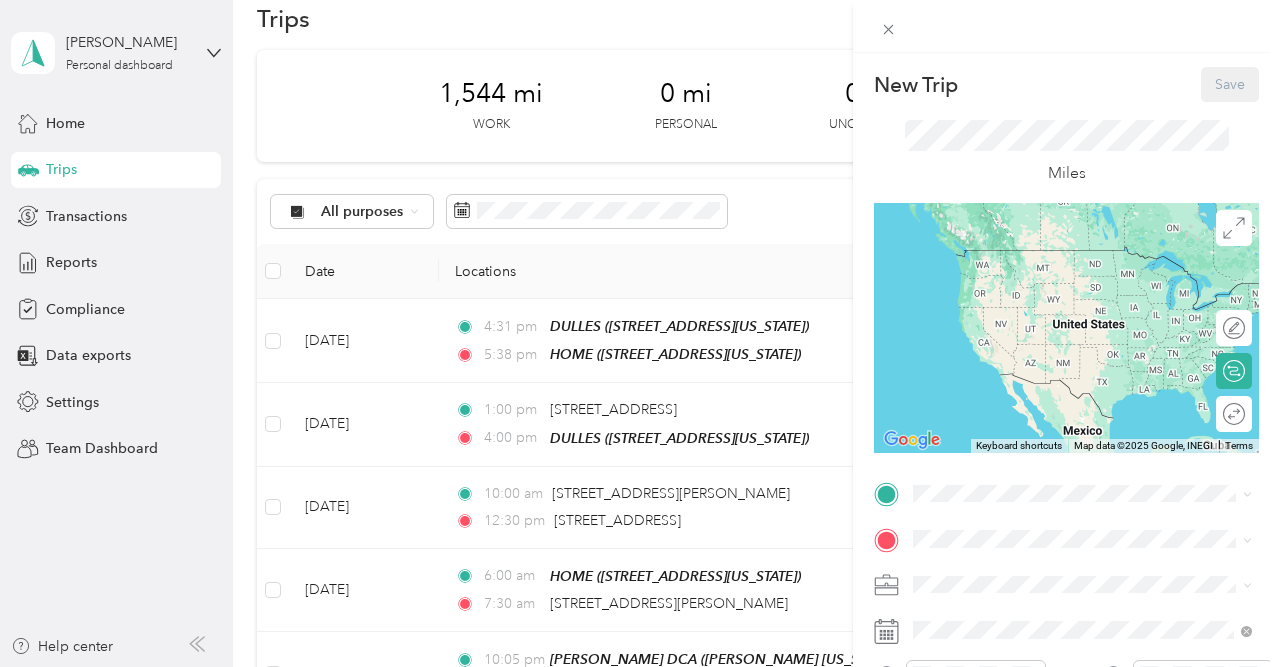 click on "Miles" at bounding box center (1067, 153) 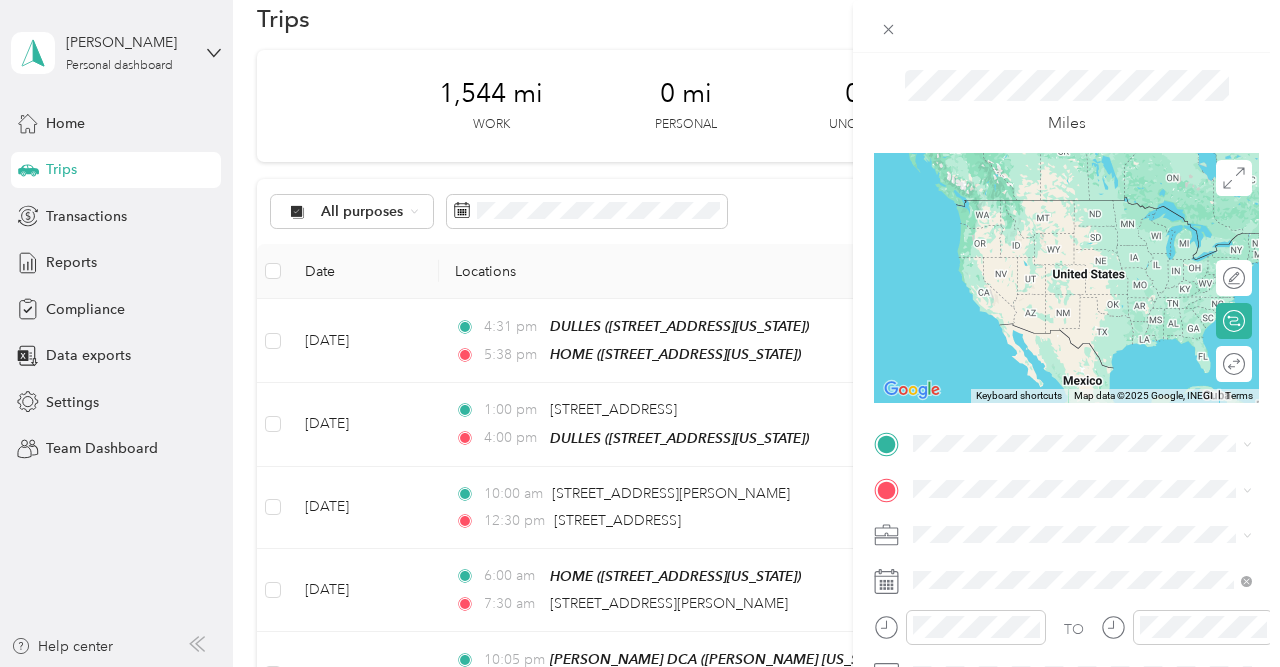 scroll, scrollTop: 100, scrollLeft: 0, axis: vertical 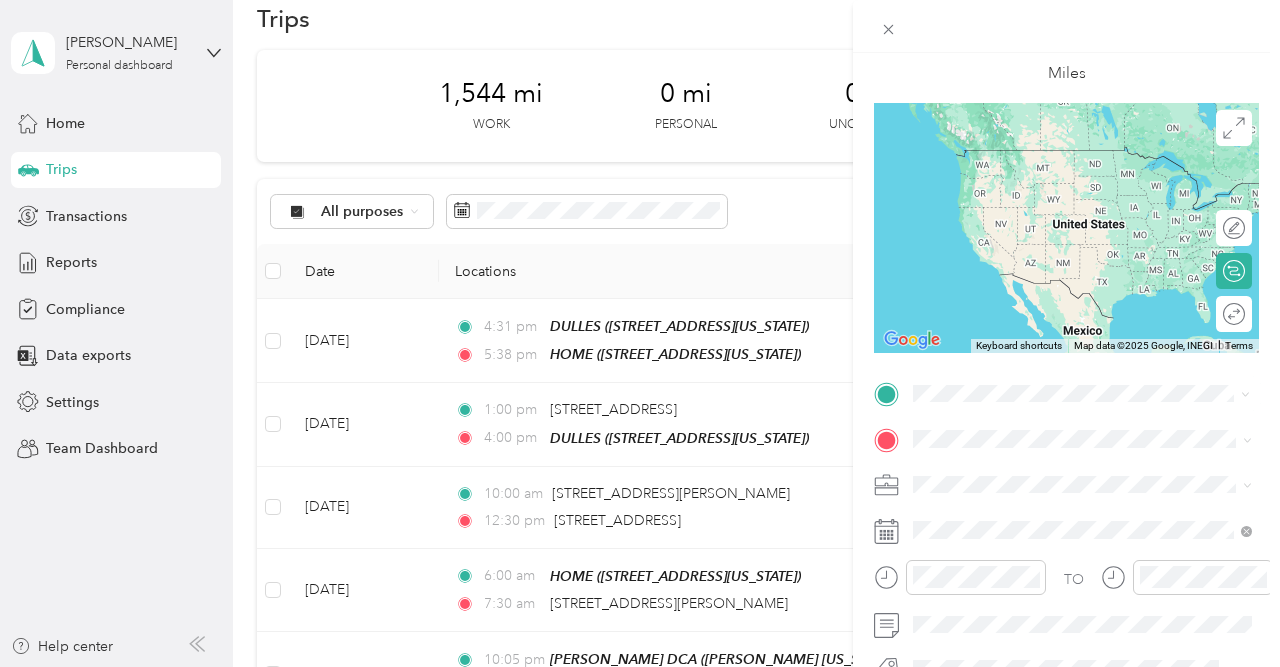 click on "[STREET_ADDRESS][US_STATE]" at bounding box center (1051, 179) 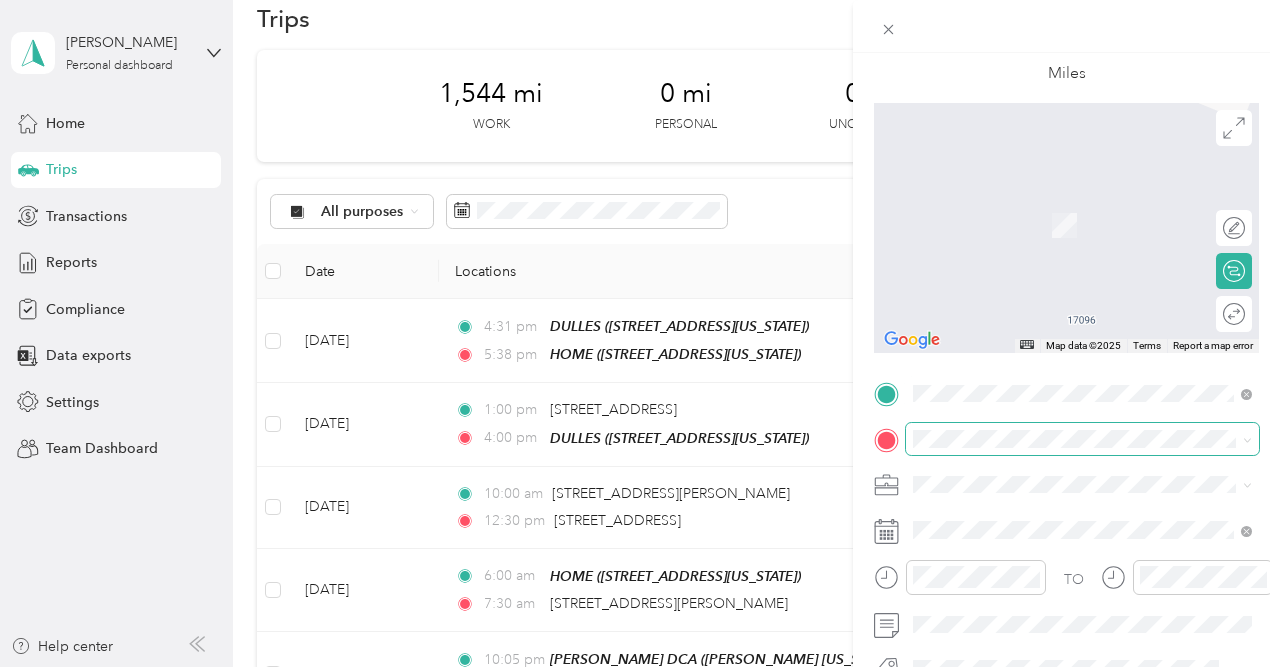 click at bounding box center (1082, 439) 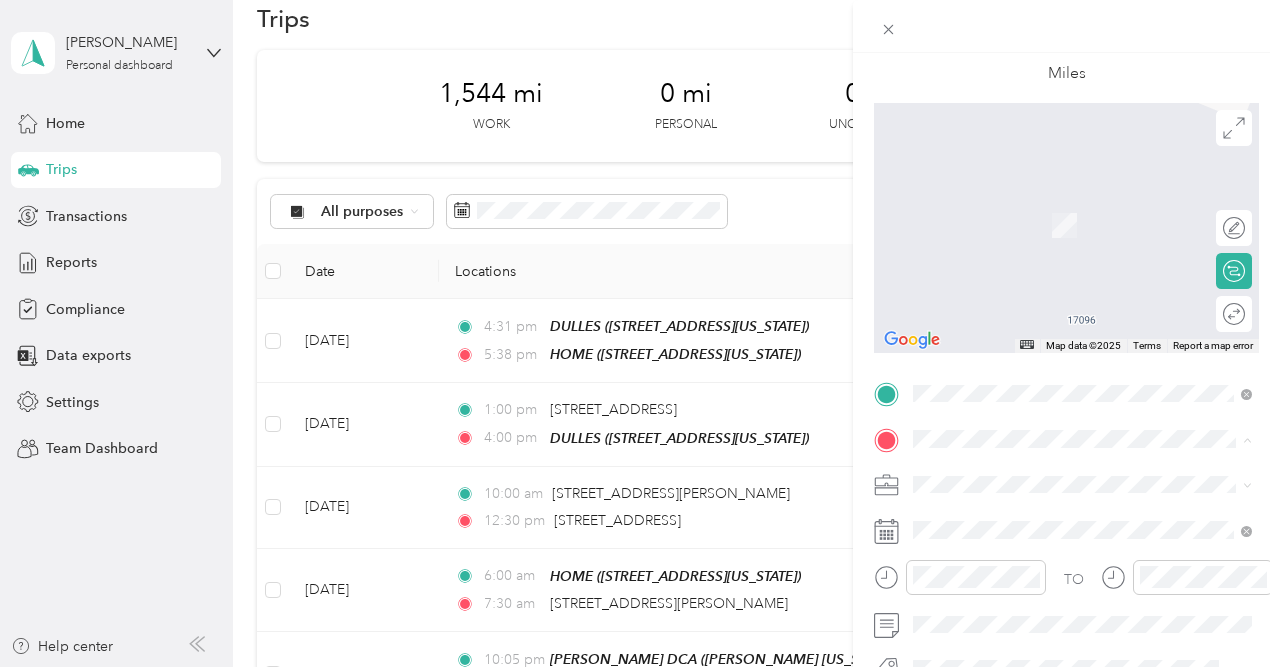 click on "[PERSON_NAME] DCA [PERSON_NAME] [US_STATE][GEOGRAPHIC_DATA][US_STATE], [GEOGRAPHIC_DATA]" at bounding box center (1098, 362) 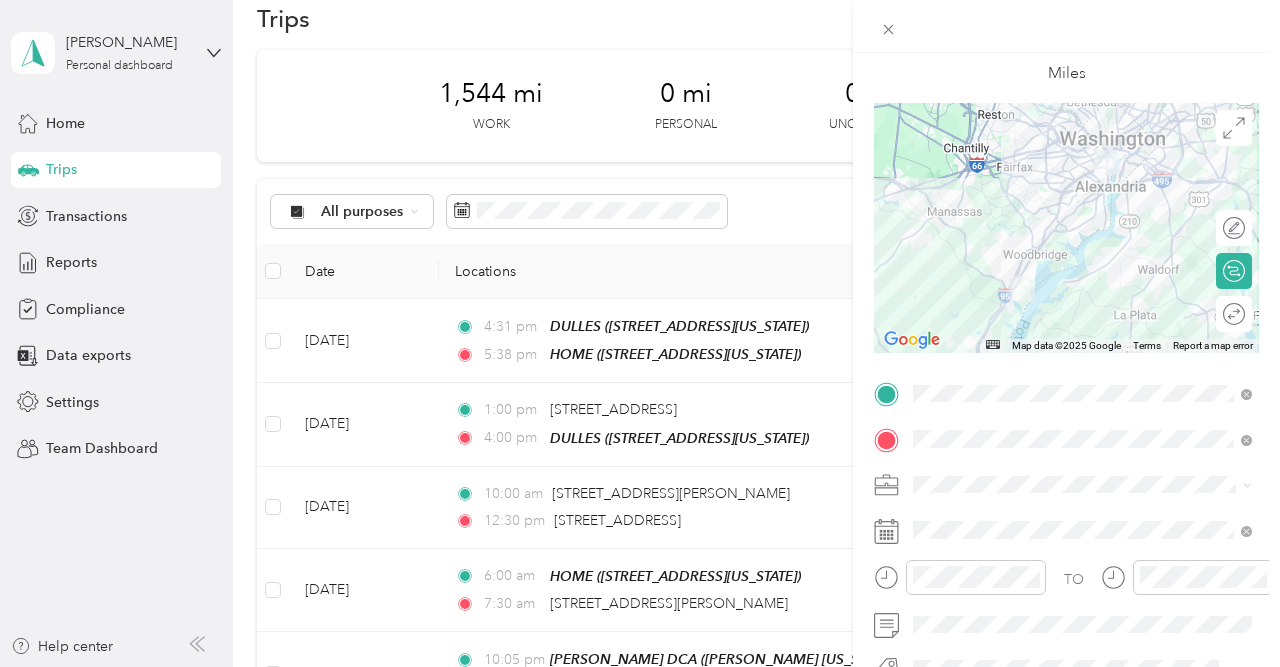click on "Miles" at bounding box center (1067, 53) 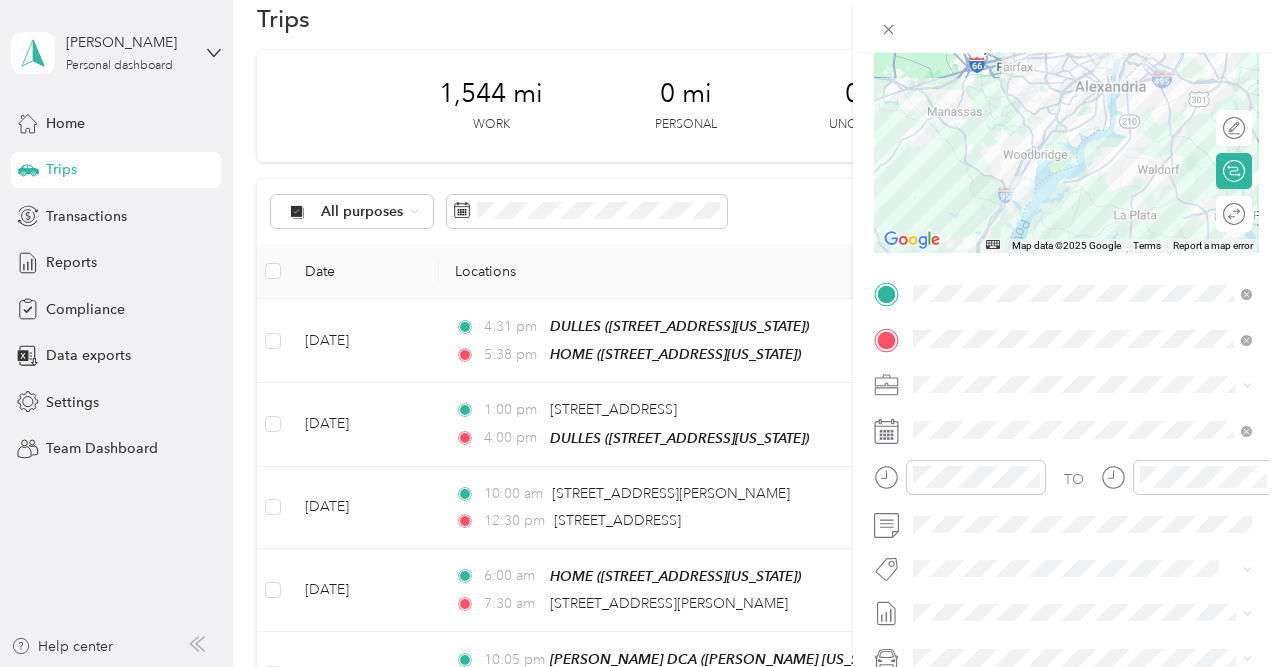 scroll, scrollTop: 250, scrollLeft: 0, axis: vertical 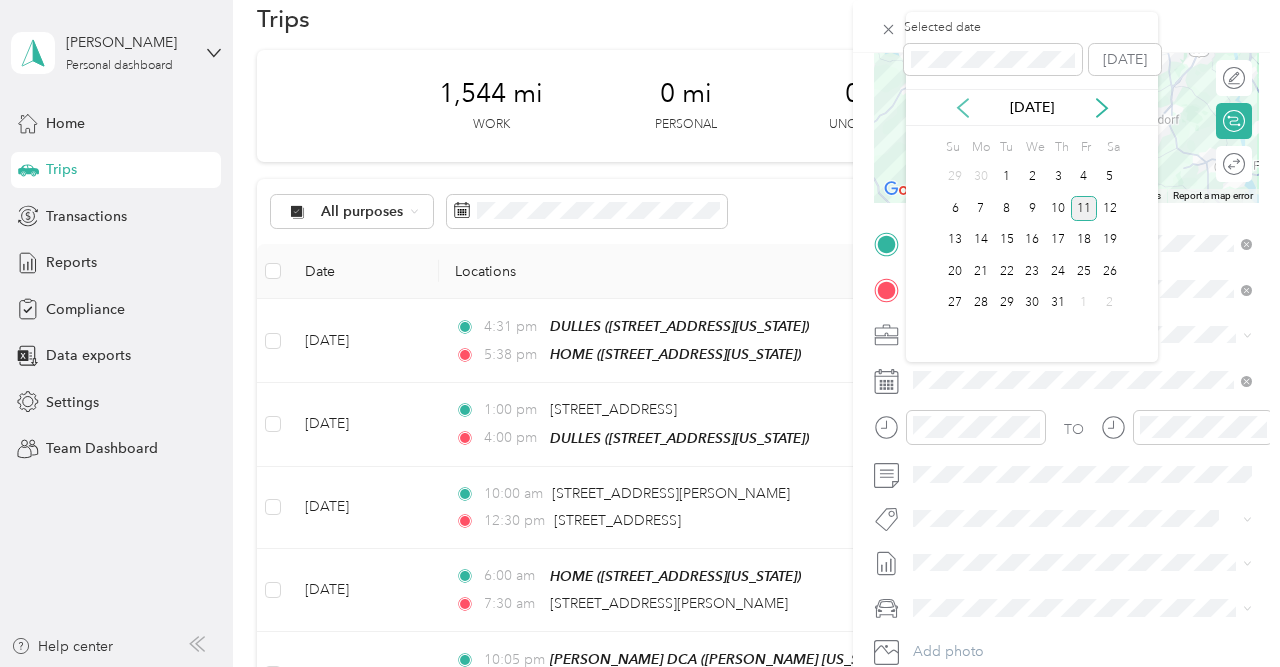 click 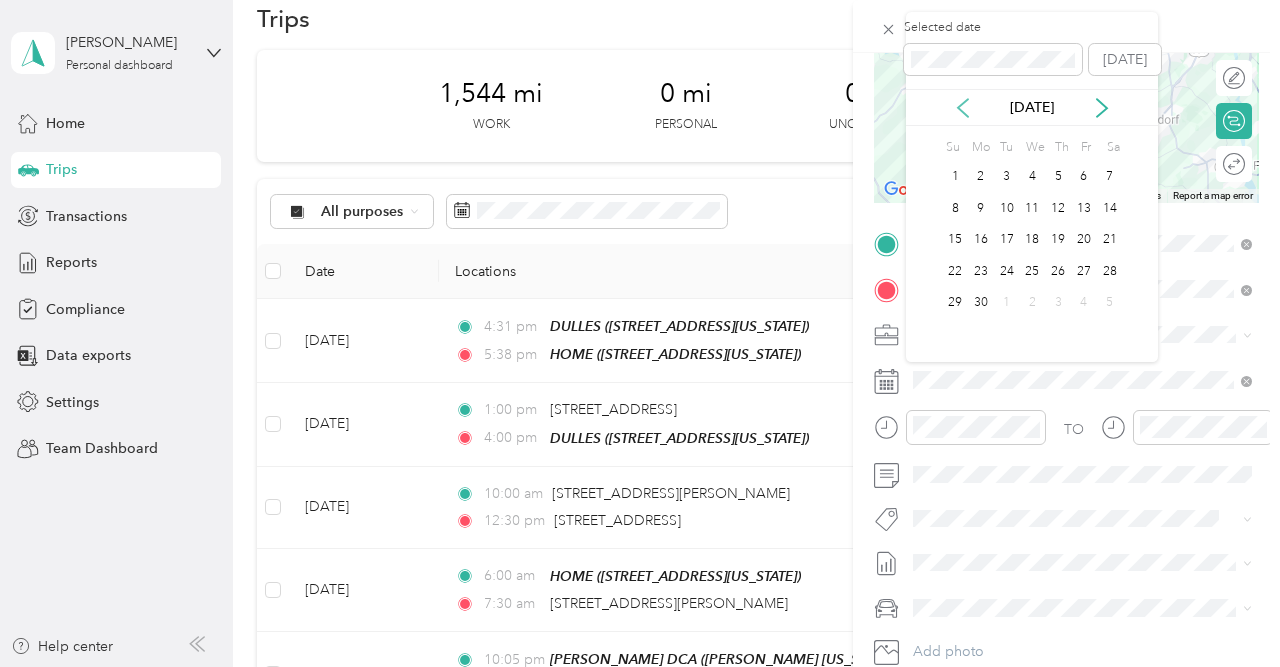 click 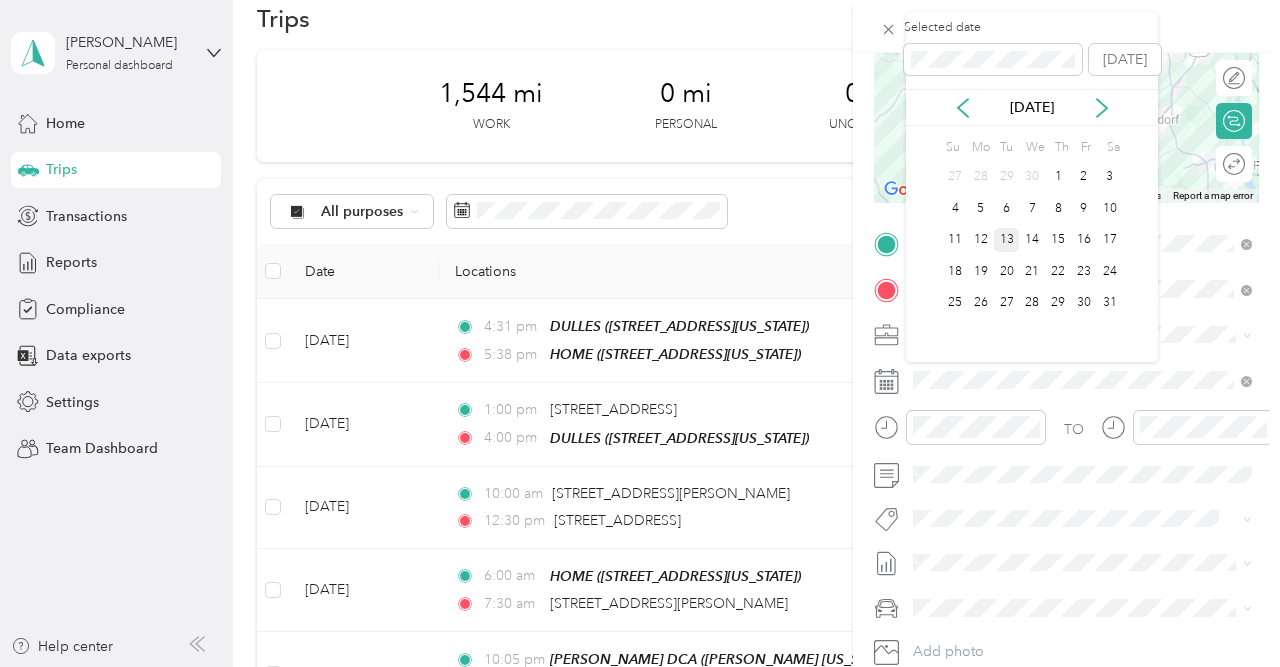 click on "13" at bounding box center (1007, 240) 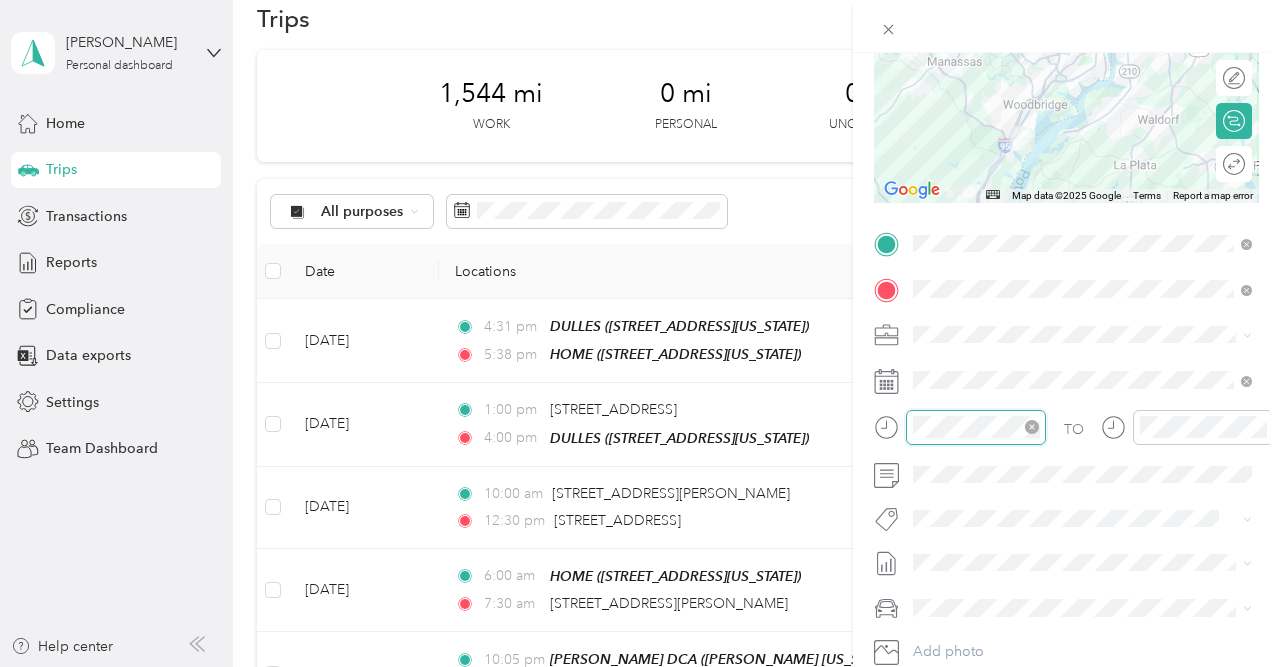 scroll, scrollTop: 1146, scrollLeft: 0, axis: vertical 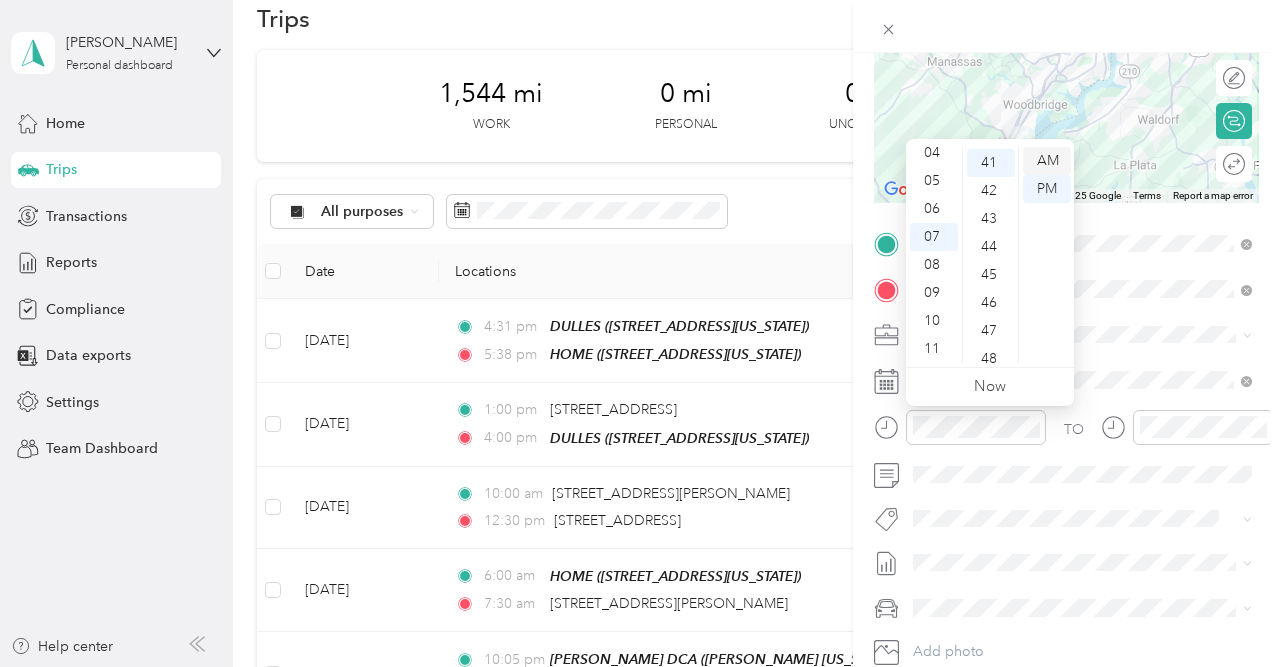 click on "AM" at bounding box center (1047, 161) 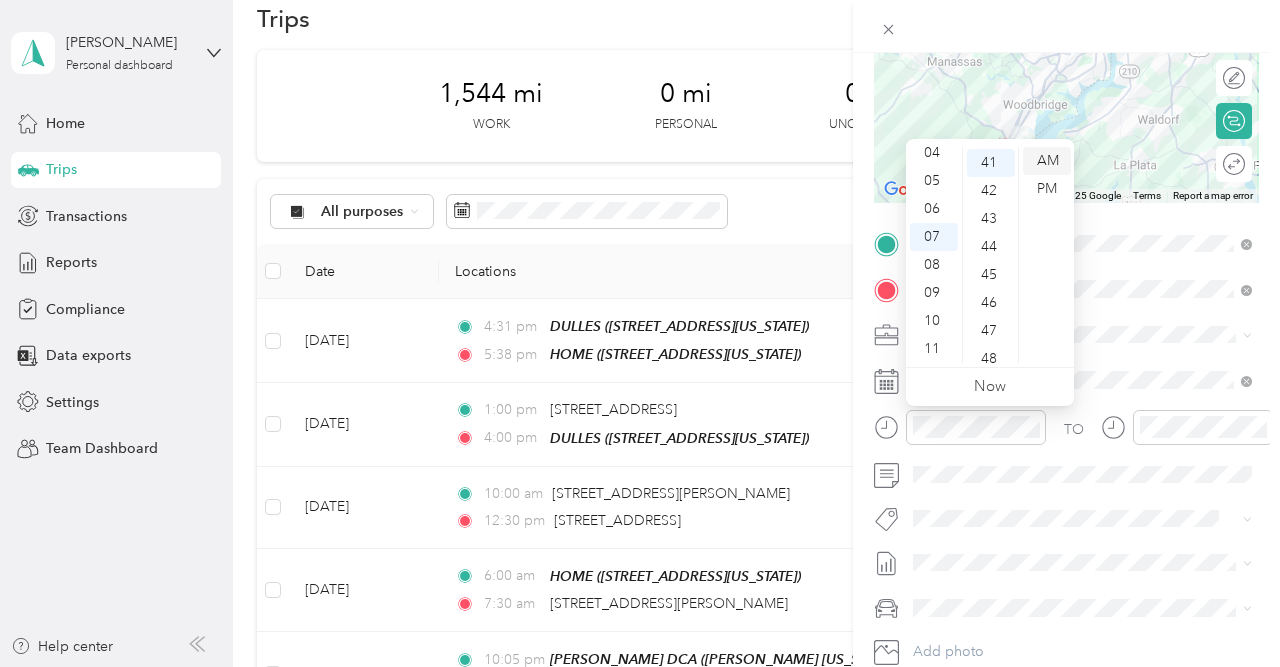click on "AM" at bounding box center (1047, 161) 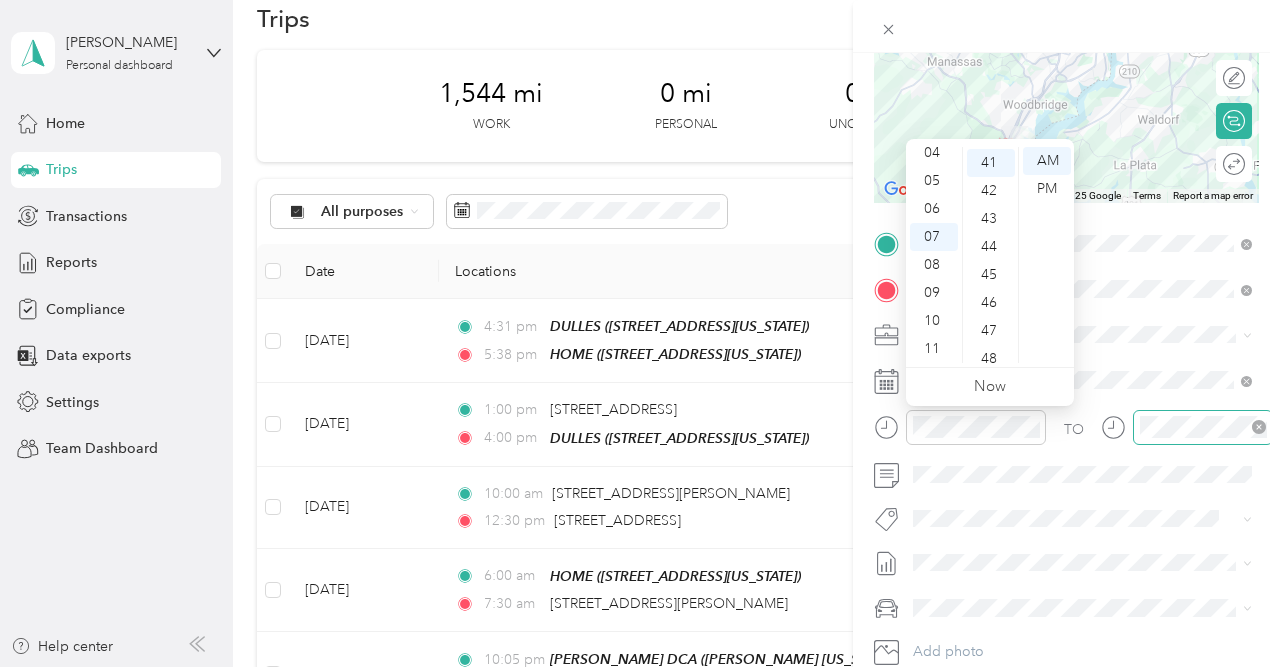 click at bounding box center (1203, 427) 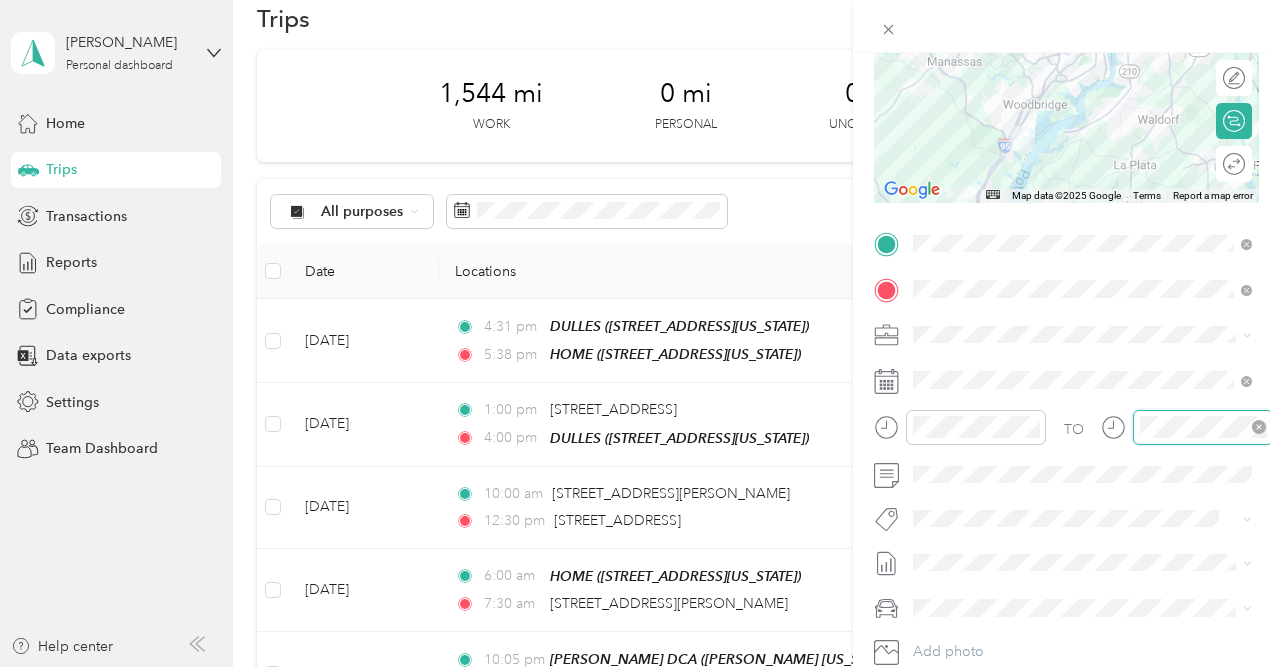 scroll, scrollTop: 1146, scrollLeft: 0, axis: vertical 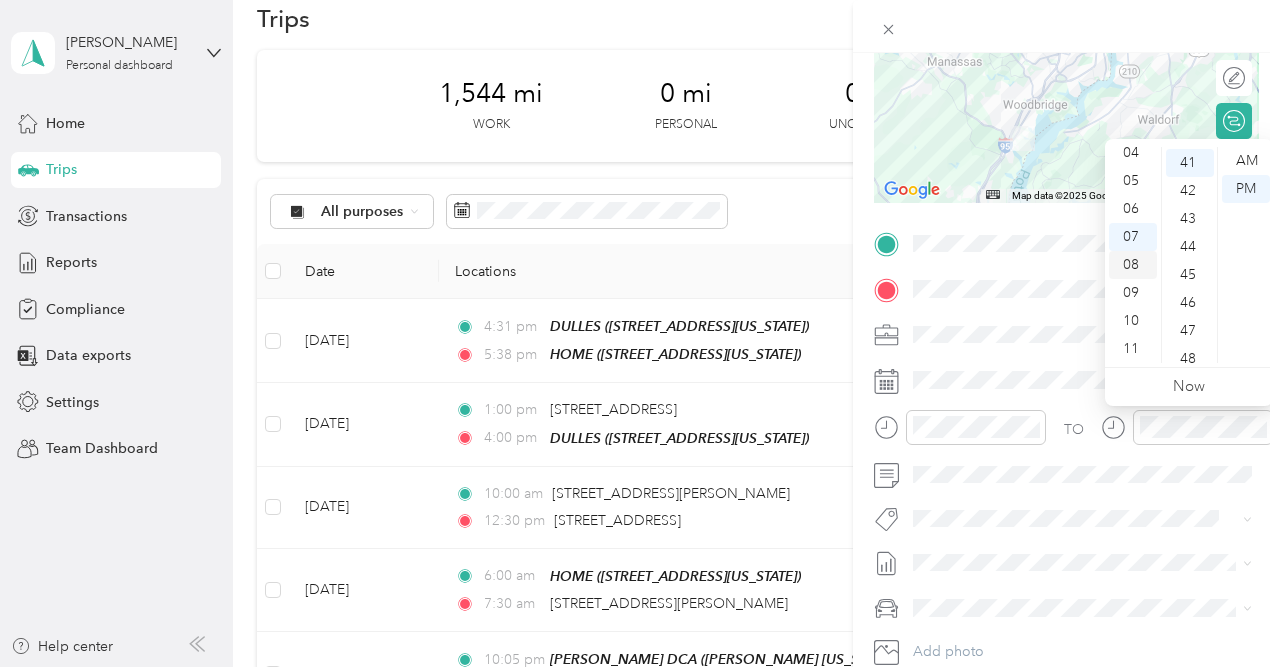 click on "08" at bounding box center [1133, 265] 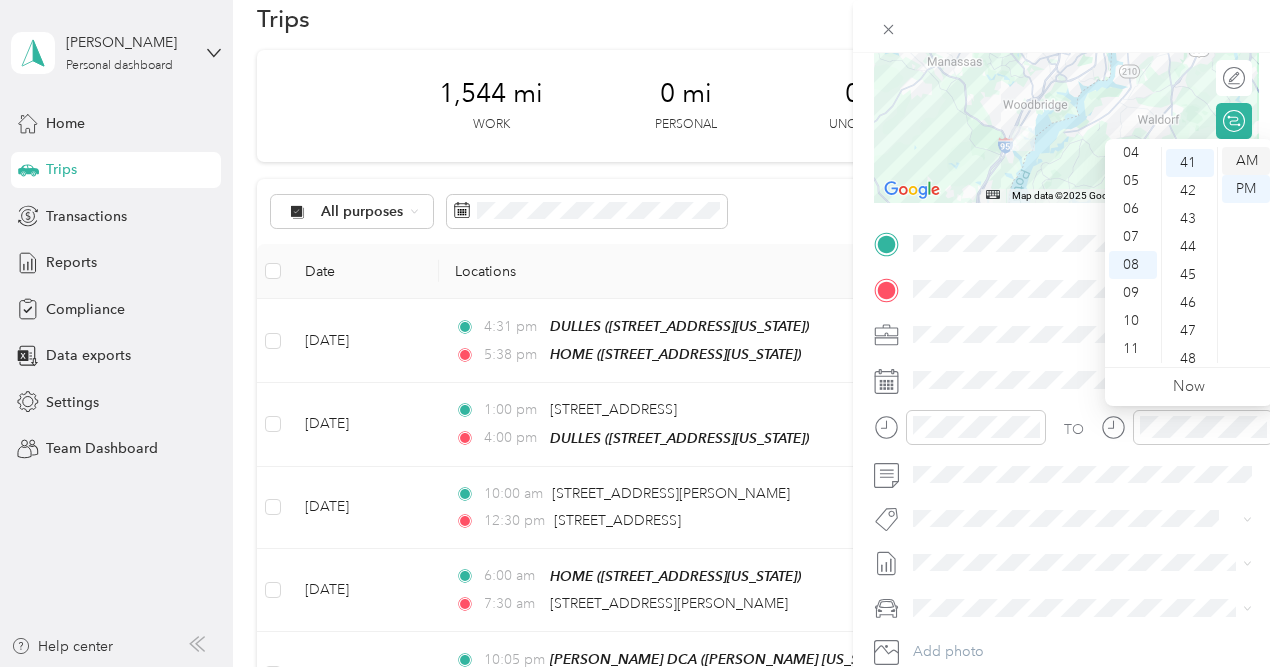 click on "AM" at bounding box center (1246, 161) 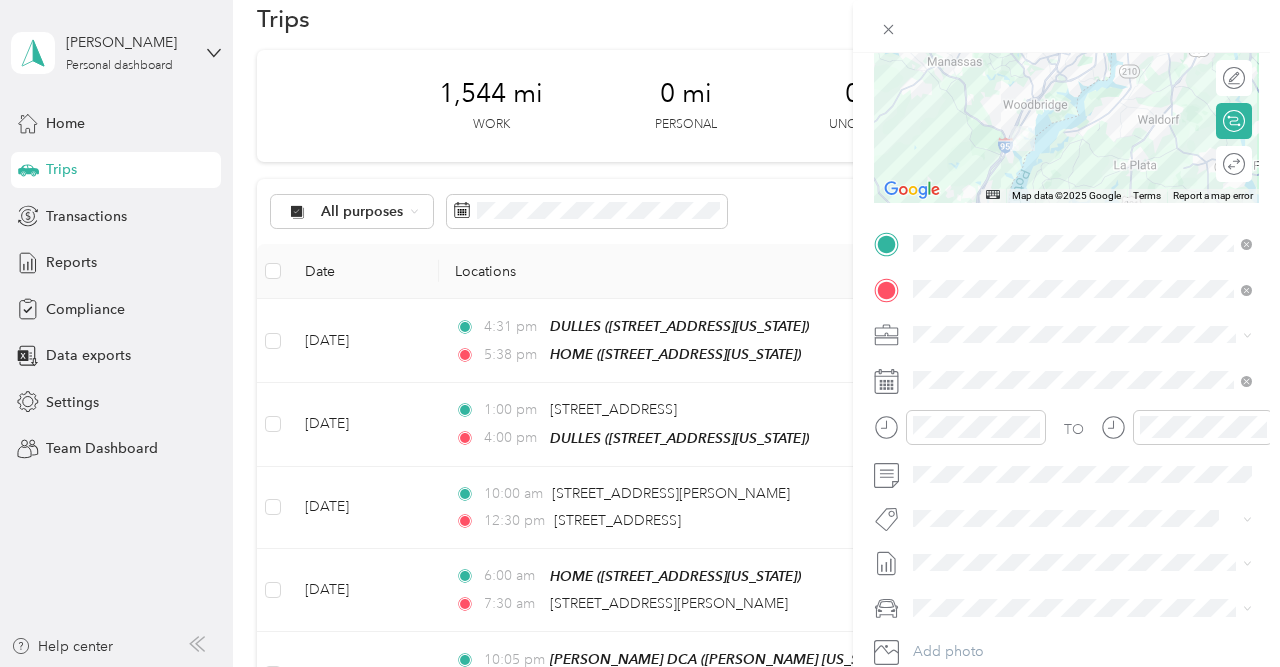 click on "TO Add photo" at bounding box center [1066, 469] 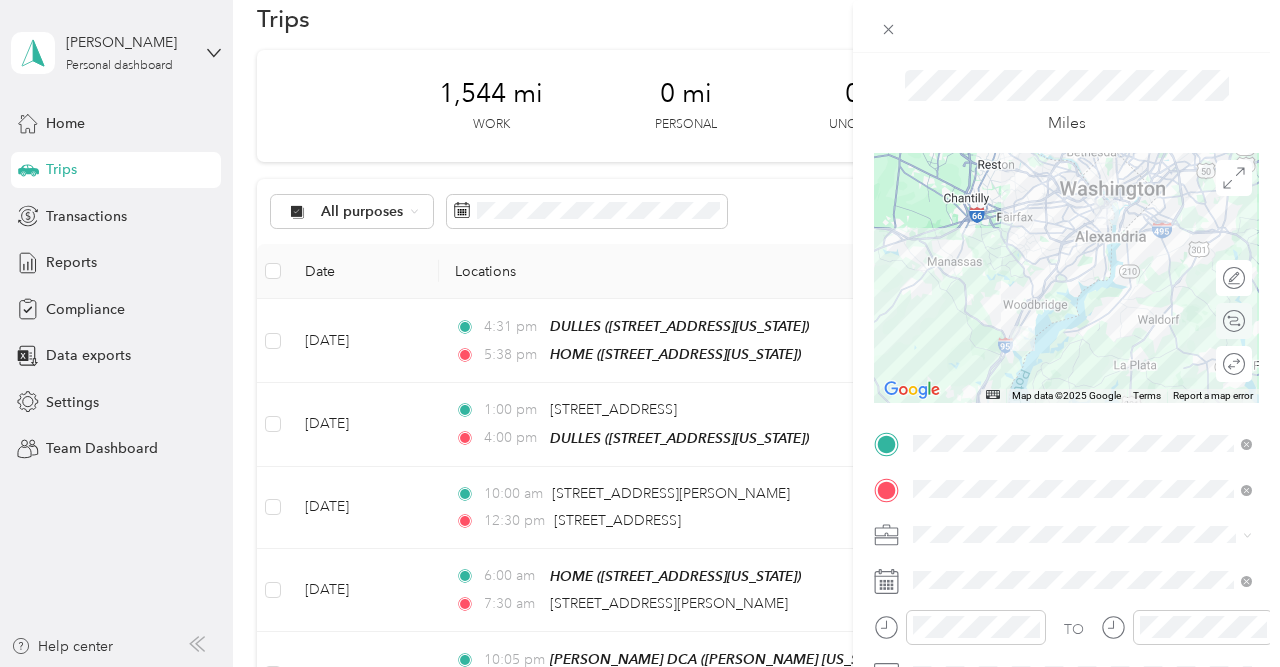 scroll, scrollTop: 0, scrollLeft: 0, axis: both 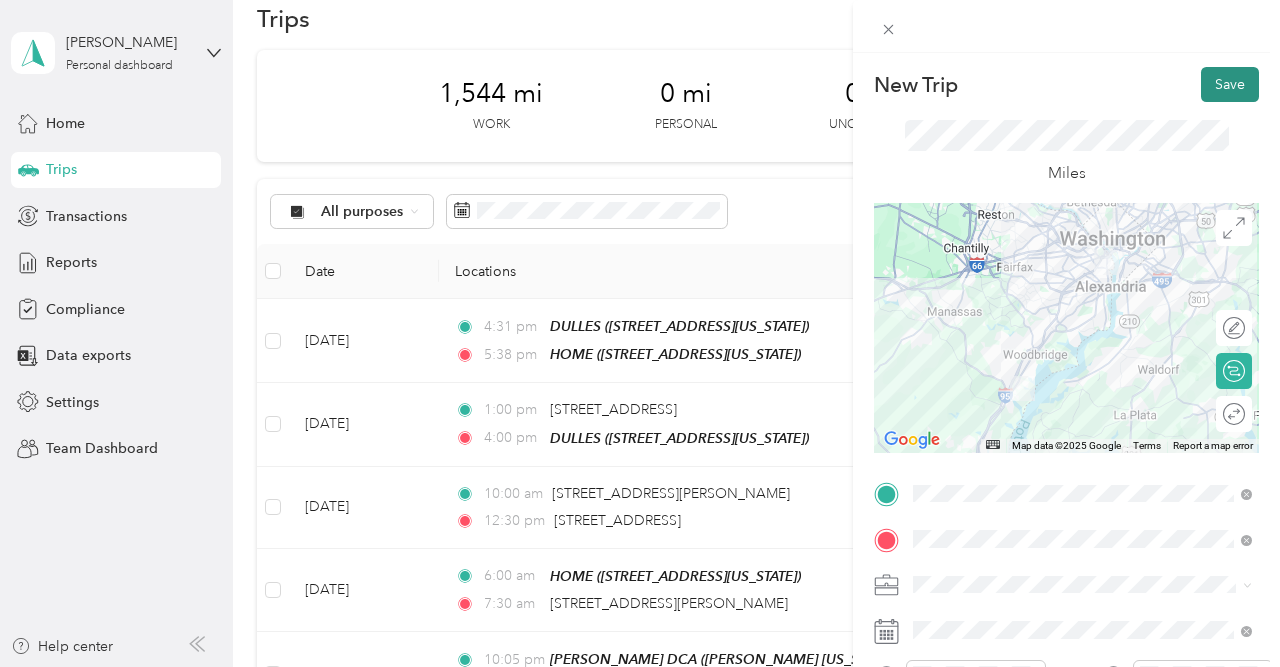 click on "Save" at bounding box center [1230, 84] 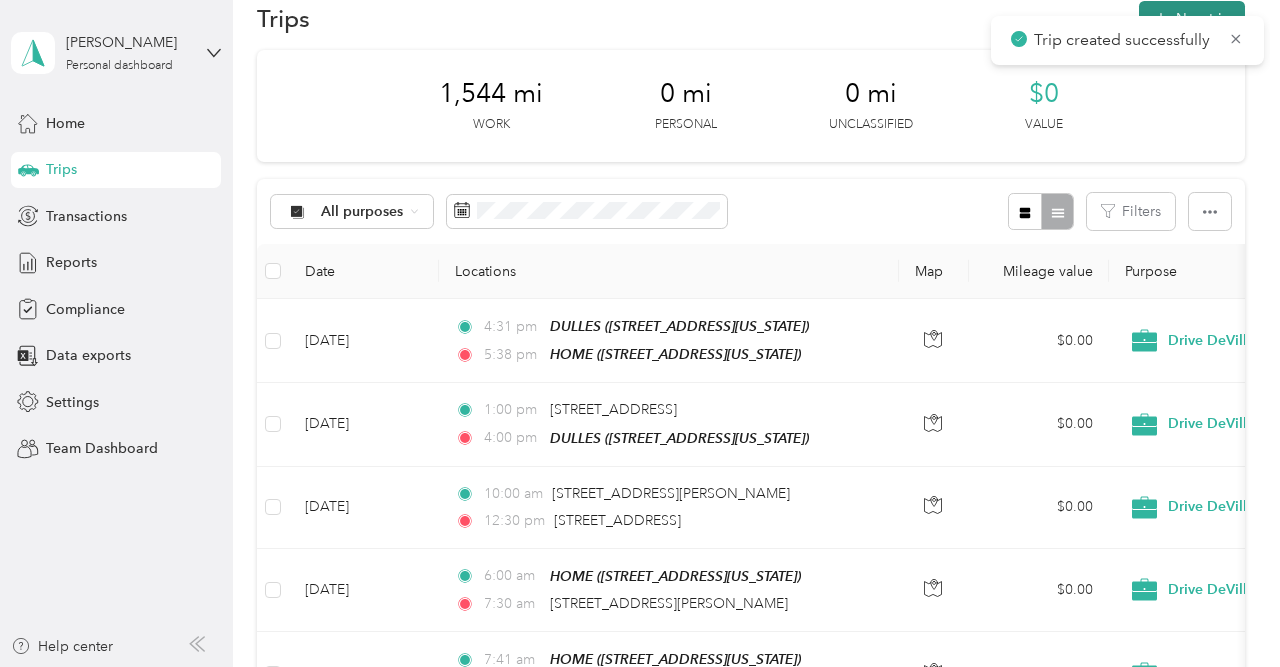 click on "New trip" at bounding box center (1192, 18) 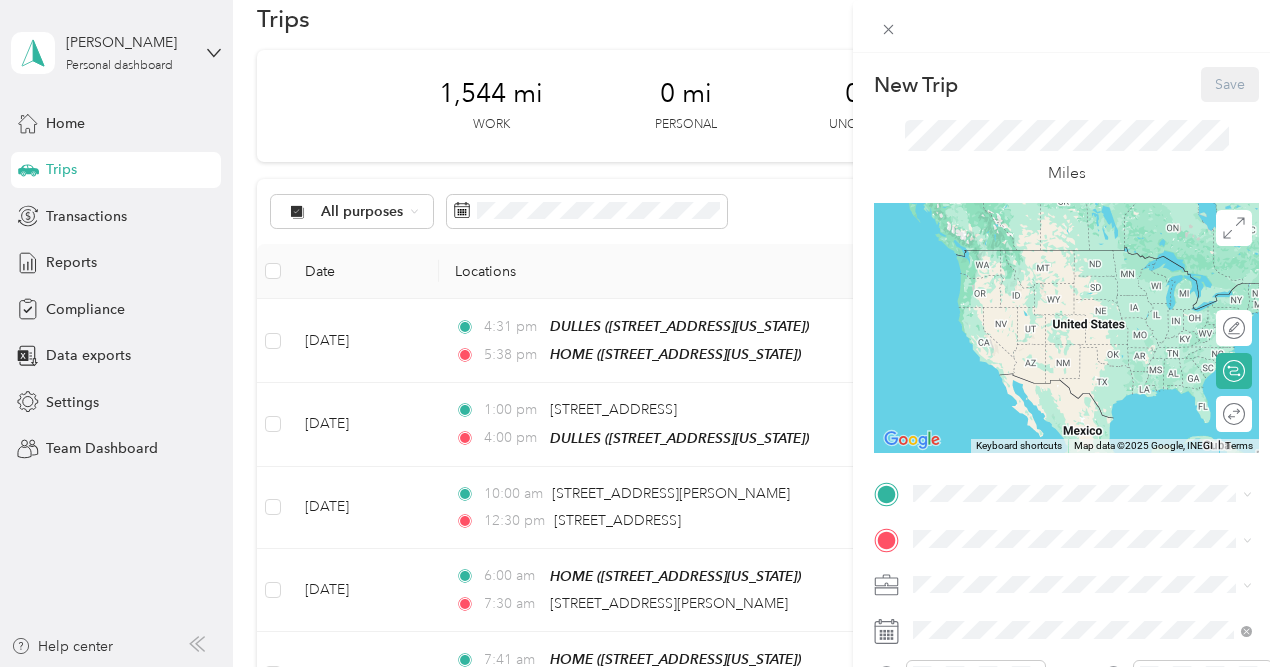 click on "TO Add photo" at bounding box center [1066, 719] 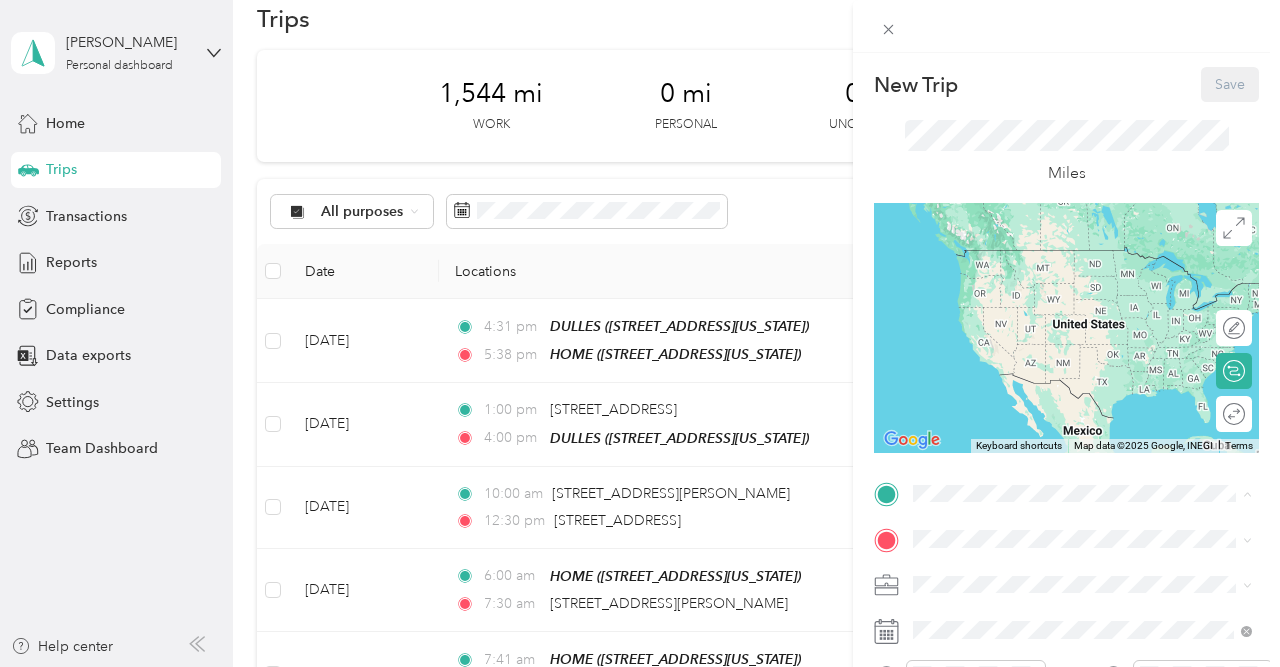 click on "[PERSON_NAME][US_STATE][GEOGRAPHIC_DATA][US_STATE], [GEOGRAPHIC_DATA]" at bounding box center [1061, 426] 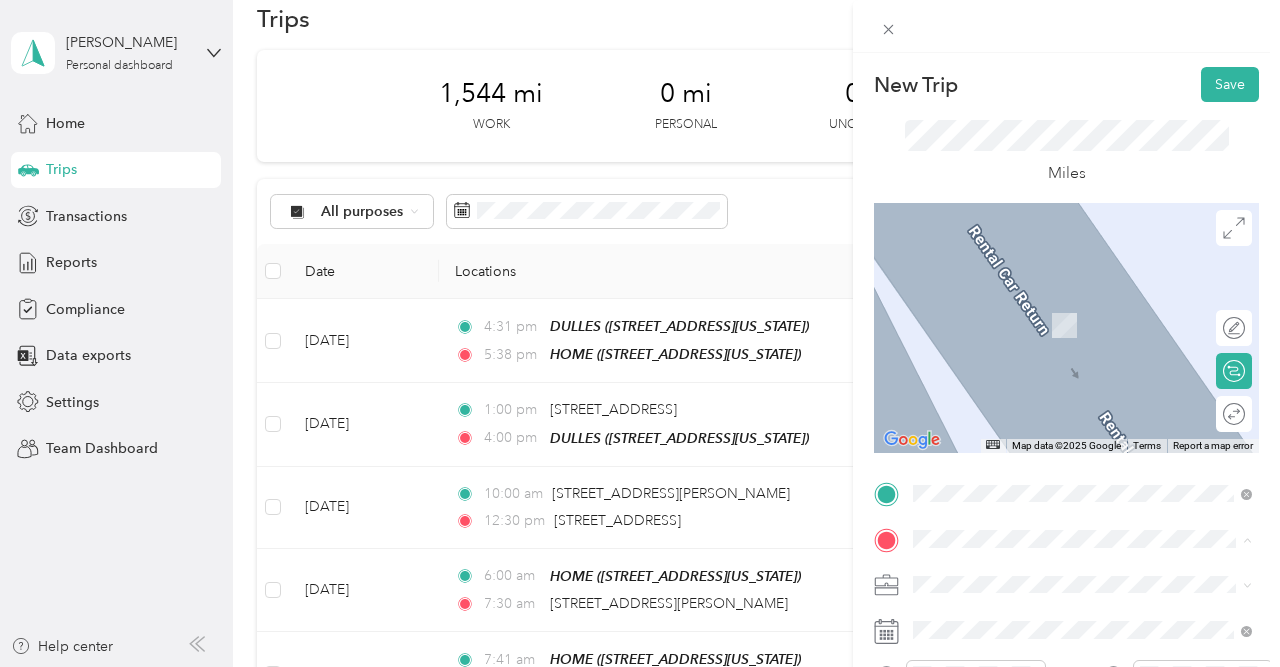 click on "[STREET_ADDRESS][US_STATE]" at bounding box center (1051, 325) 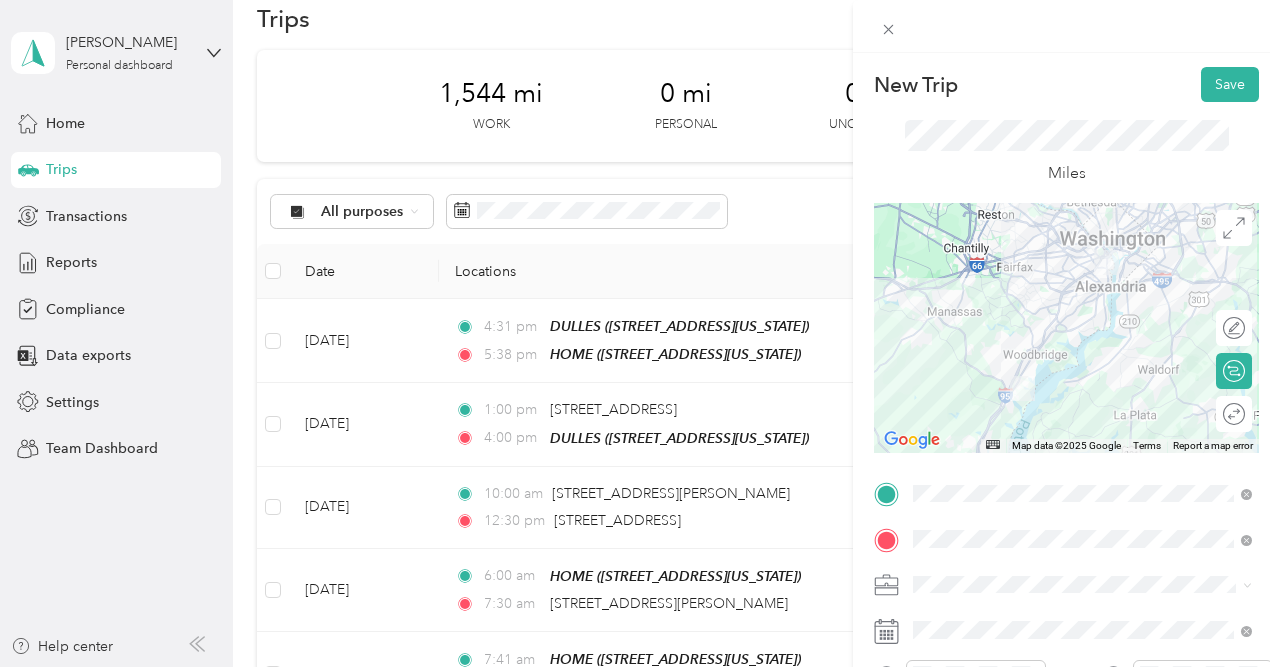 click on "New Trip Save" at bounding box center (1066, 84) 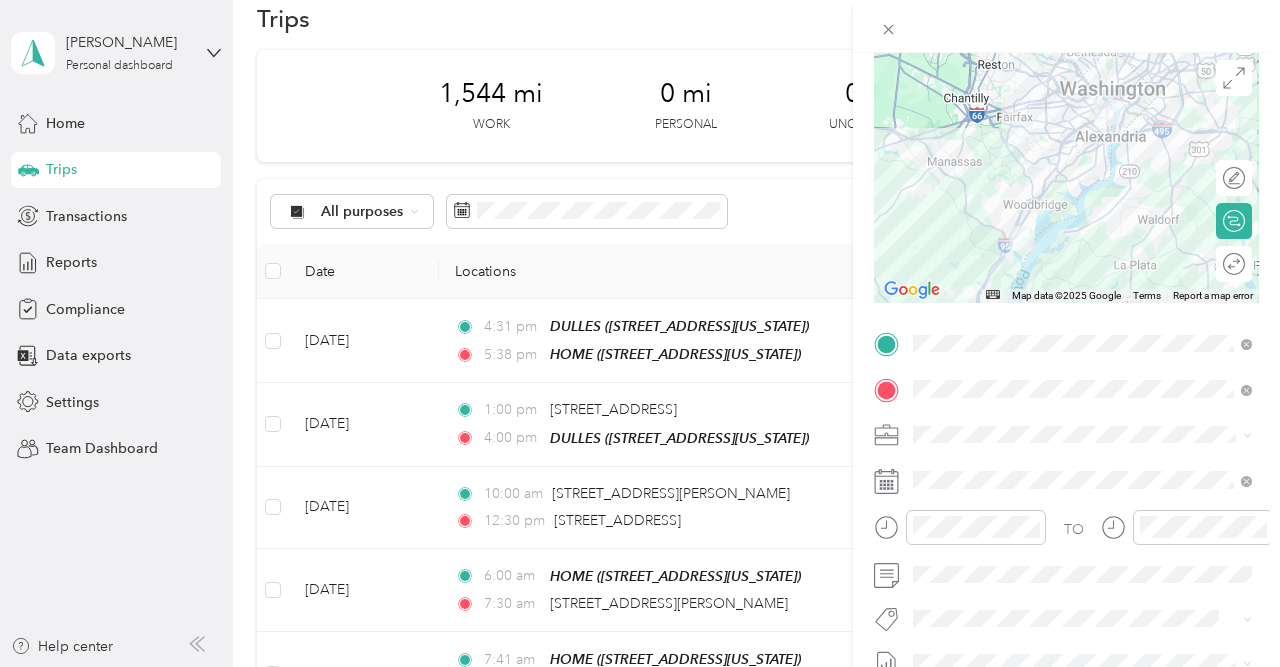scroll, scrollTop: 200, scrollLeft: 0, axis: vertical 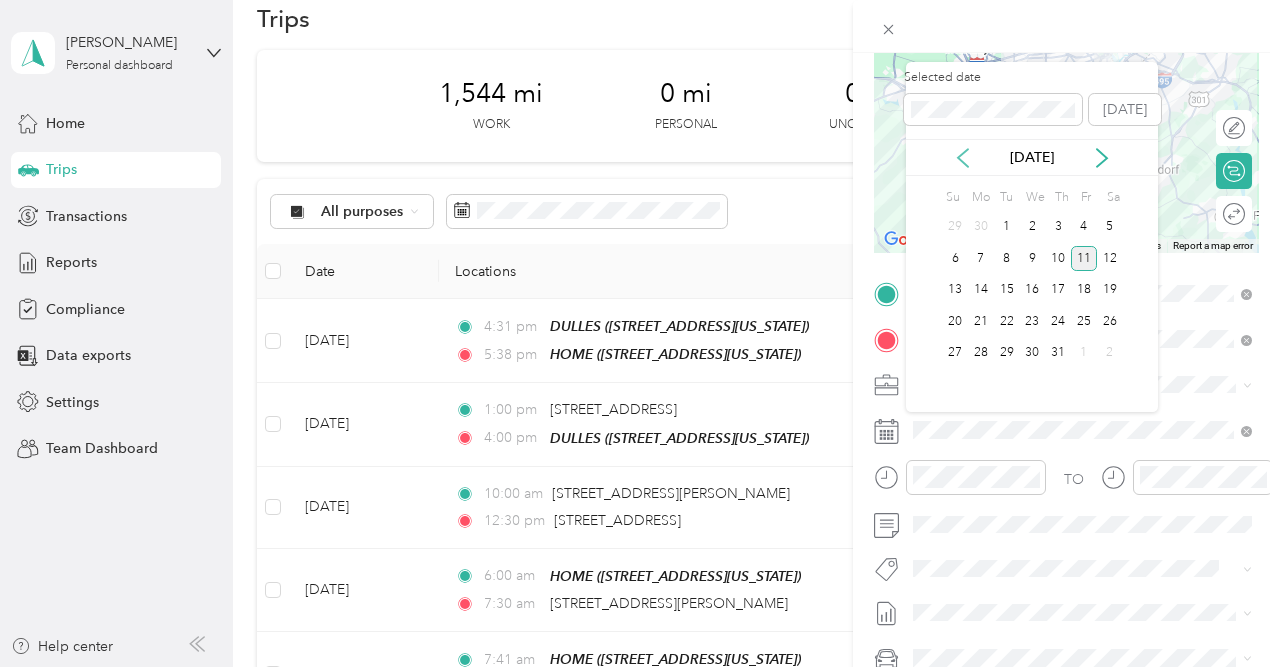 click 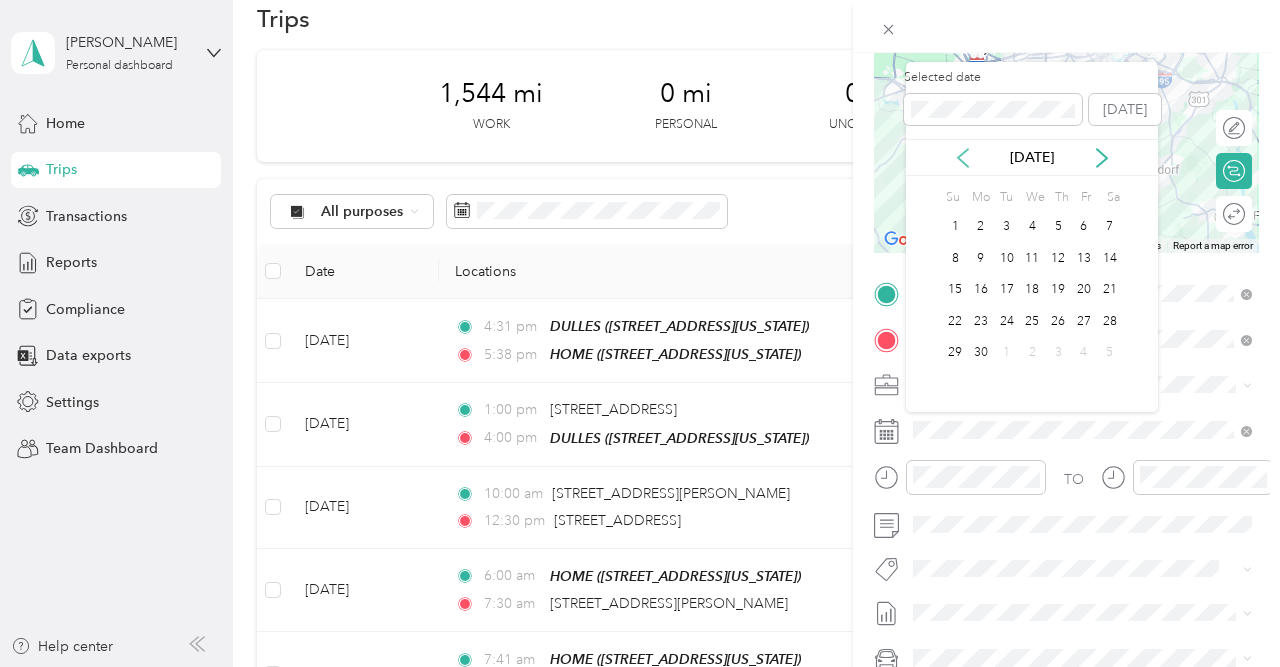 click 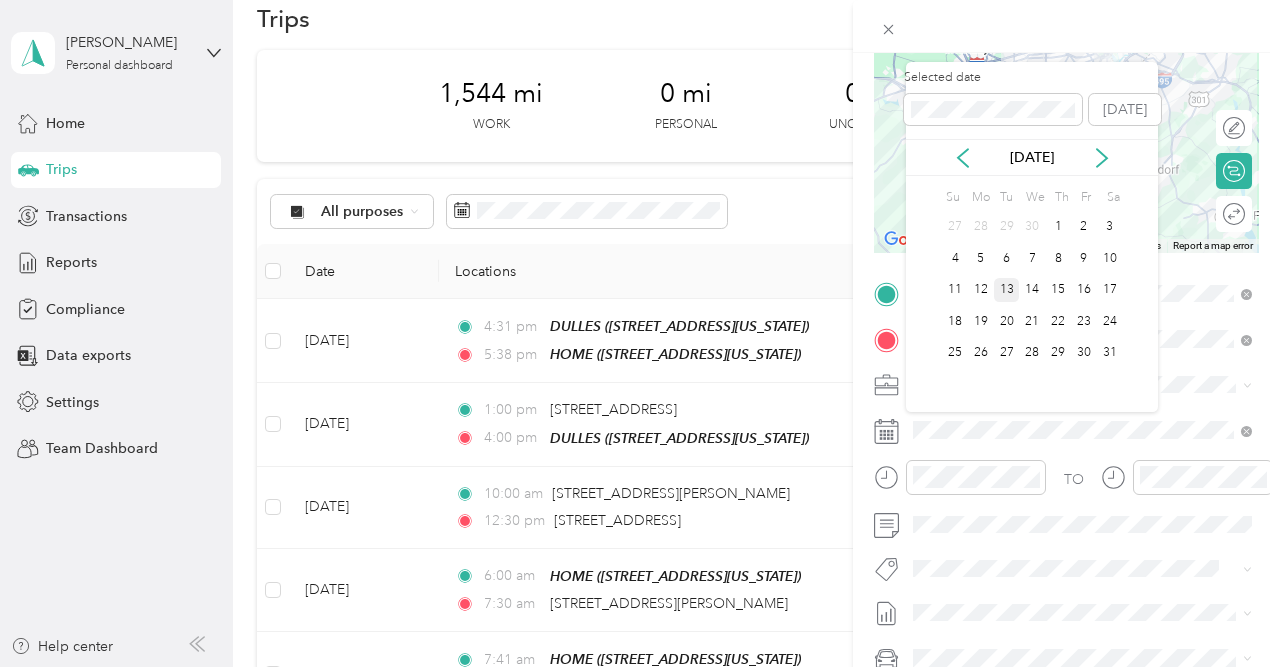 click on "13" at bounding box center [1007, 290] 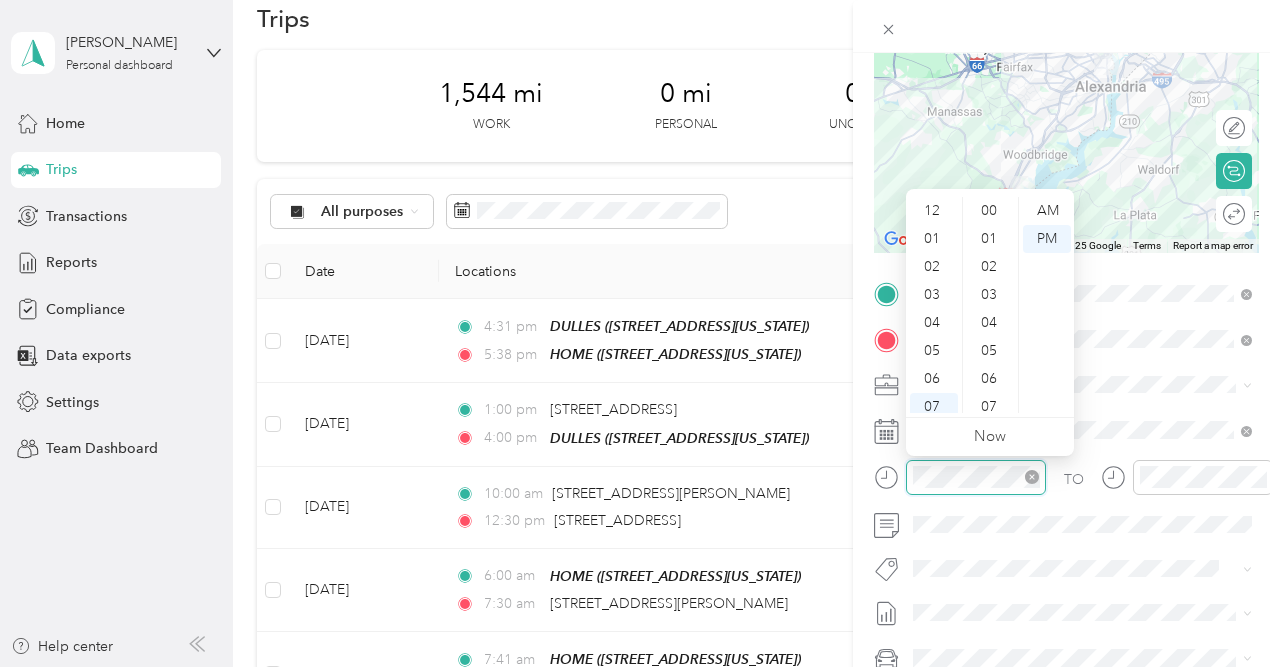 scroll, scrollTop: 120, scrollLeft: 0, axis: vertical 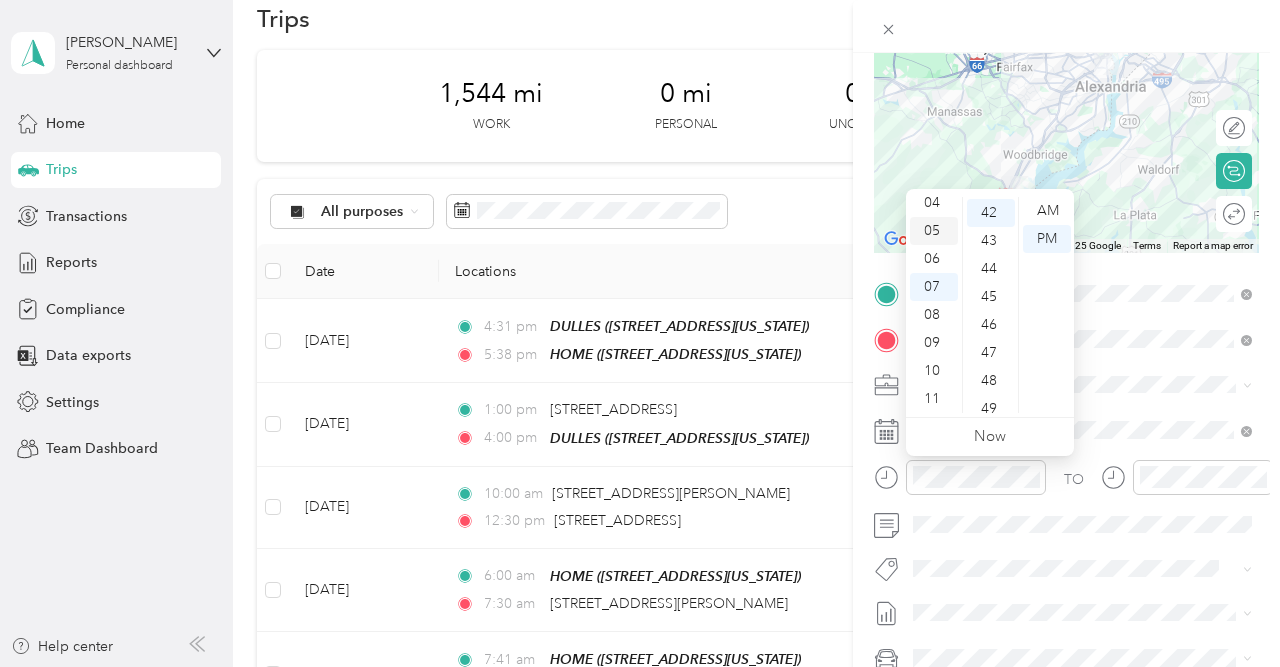 click on "05" at bounding box center [934, 231] 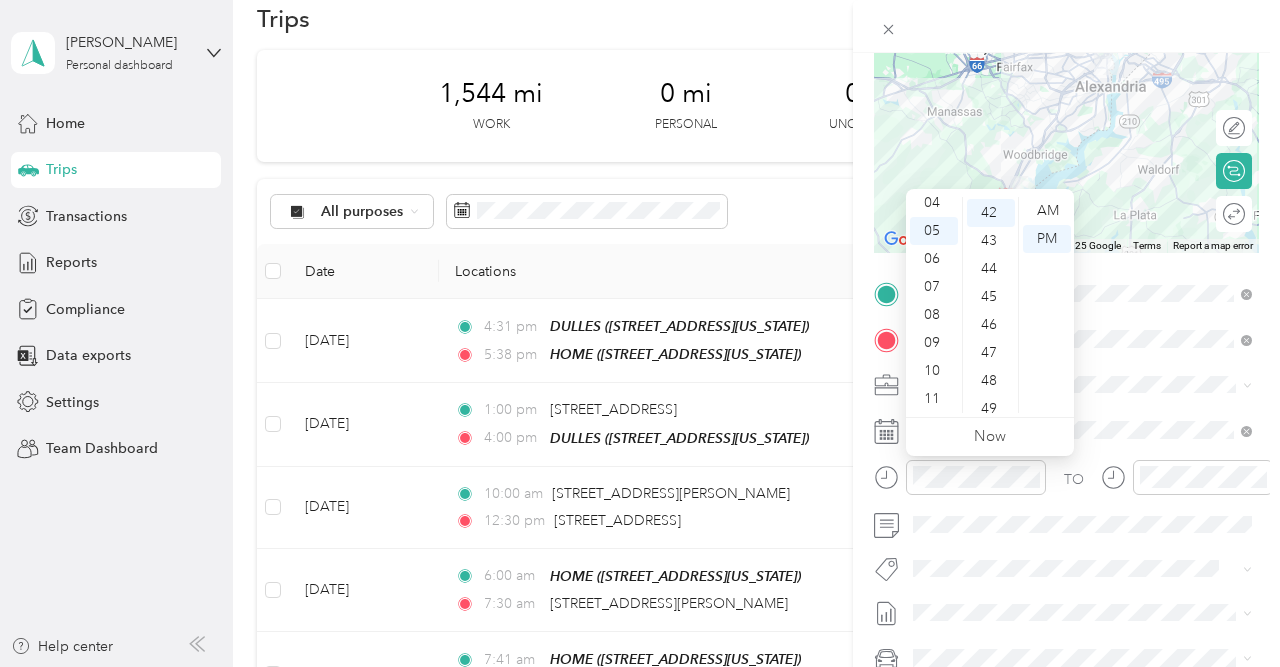 click on "TO Add photo" at bounding box center (1066, 519) 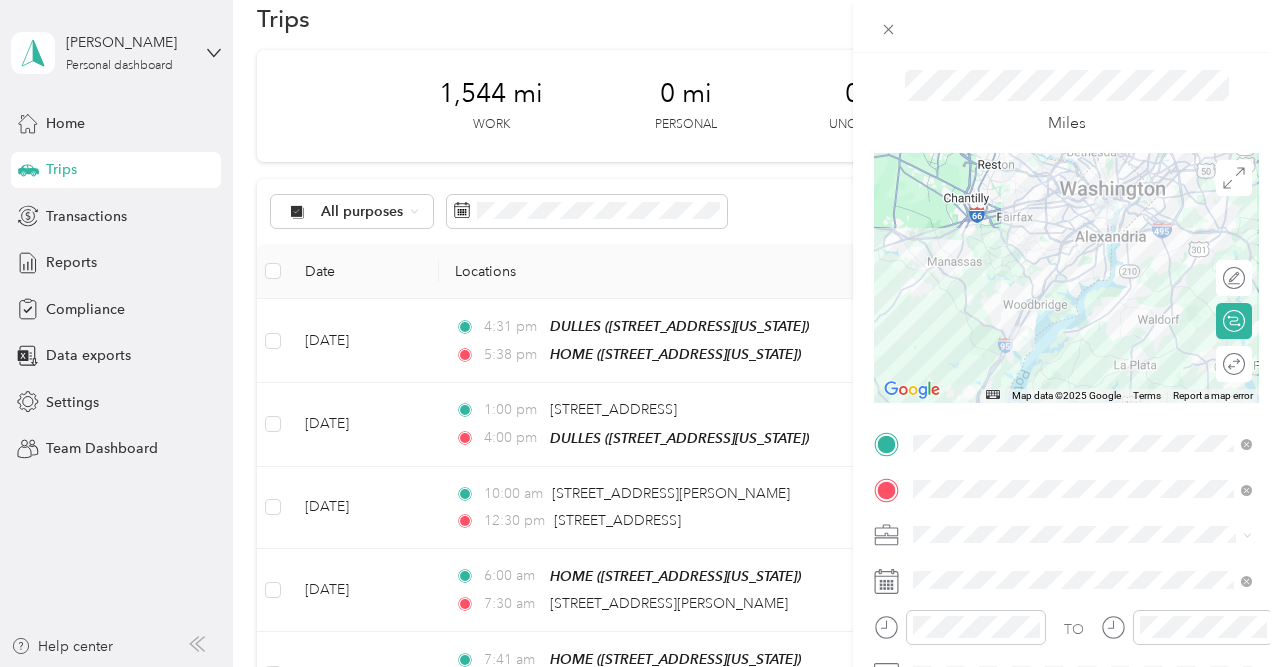 scroll, scrollTop: 0, scrollLeft: 0, axis: both 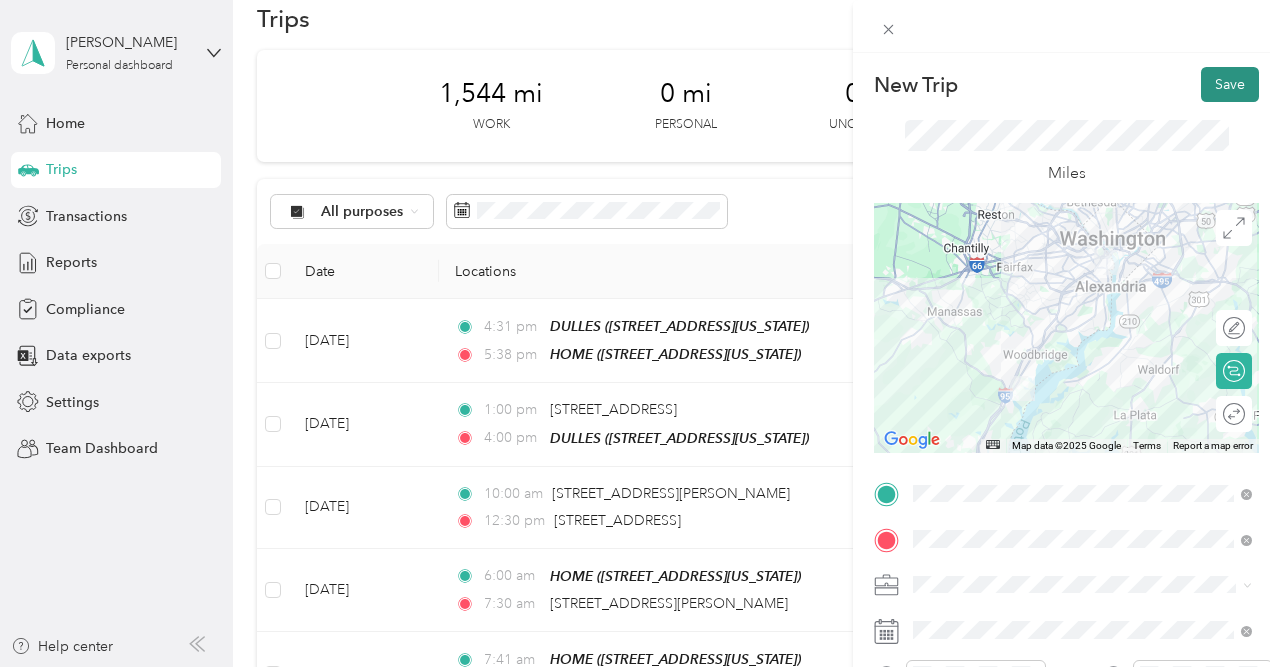 click on "Save" at bounding box center [1230, 84] 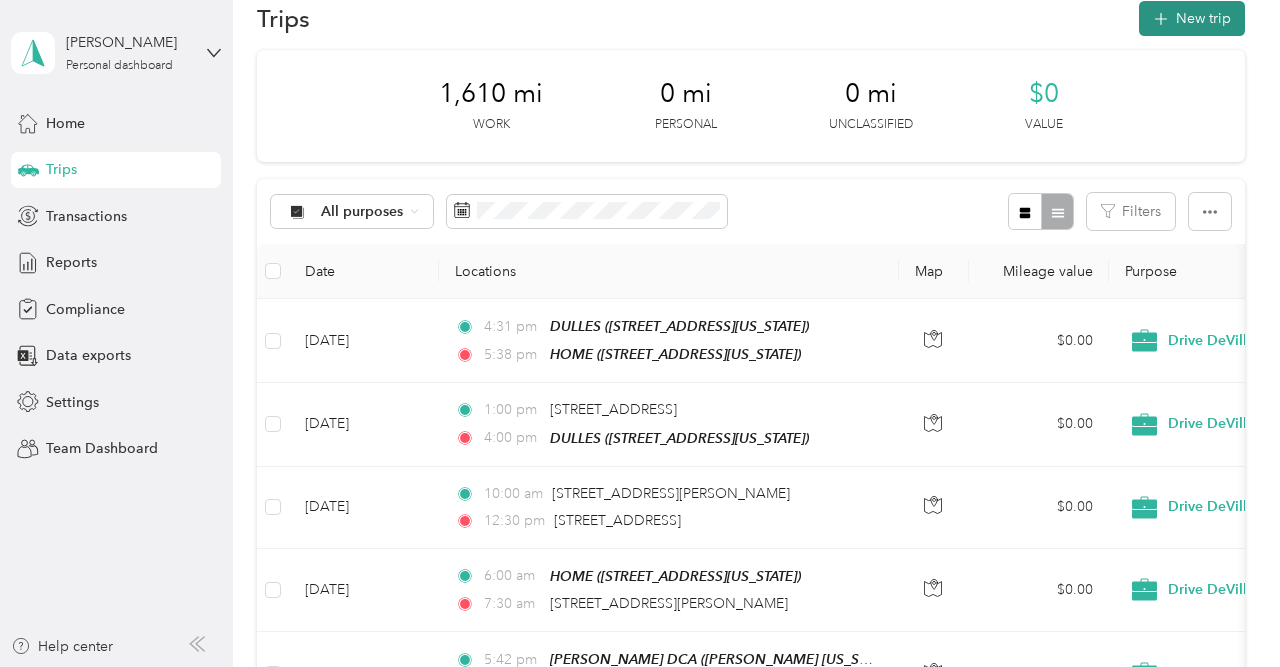 click on "New trip" at bounding box center (1192, 18) 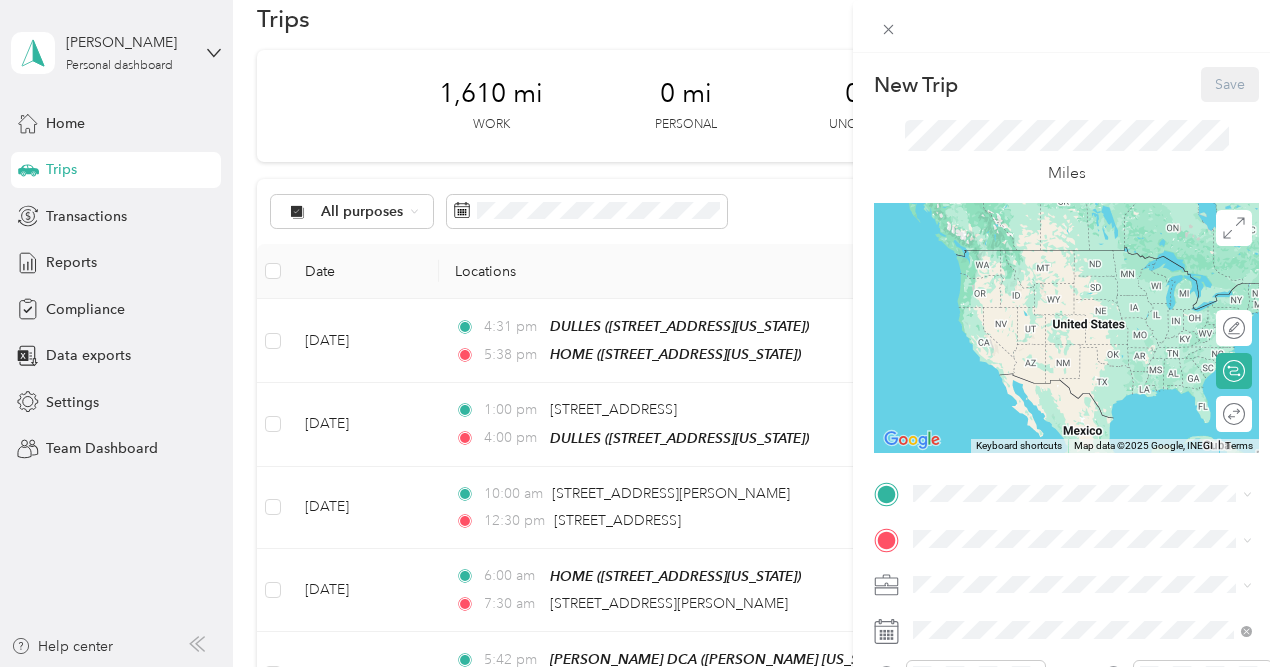 click on "Miles" at bounding box center (1067, 153) 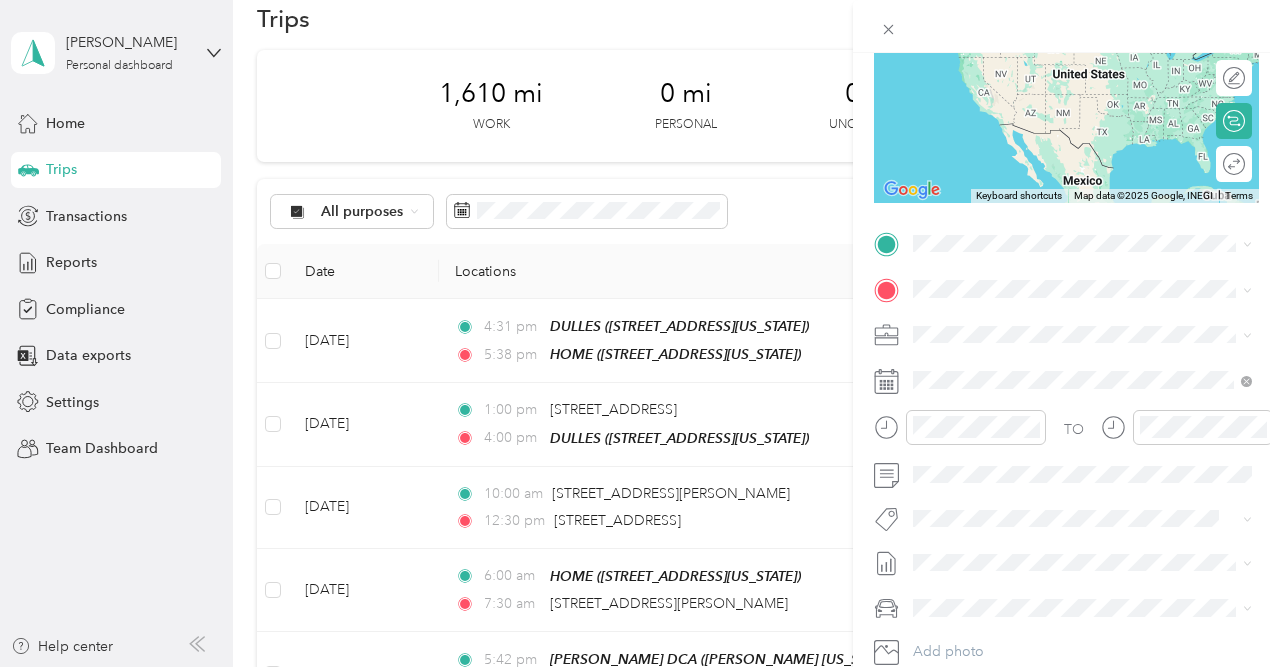scroll, scrollTop: 300, scrollLeft: 0, axis: vertical 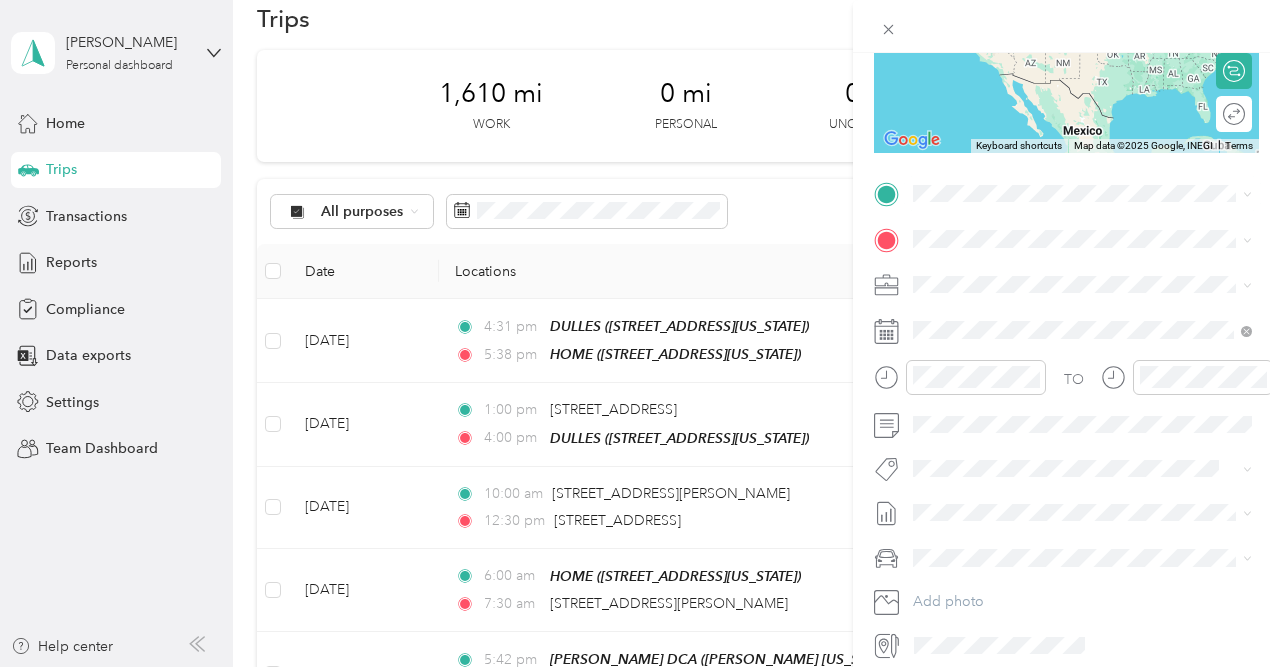 click on "HOME [STREET_ADDRESS][US_STATE]" at bounding box center (1051, 279) 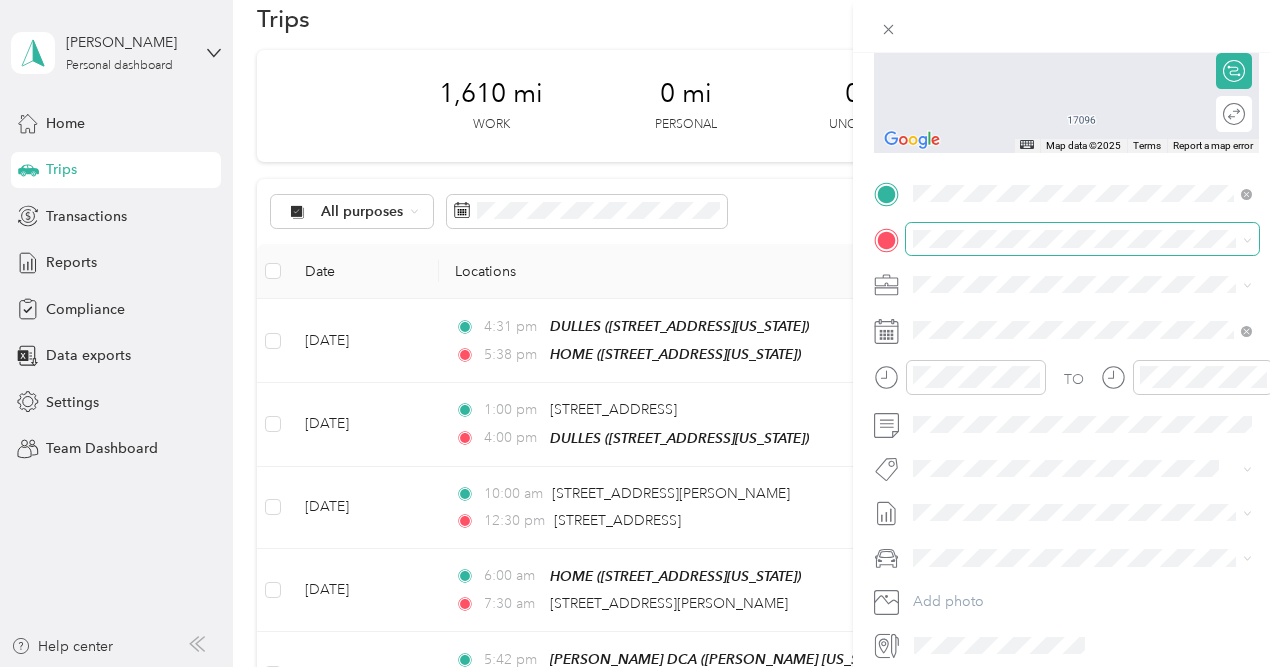 click at bounding box center [1082, 239] 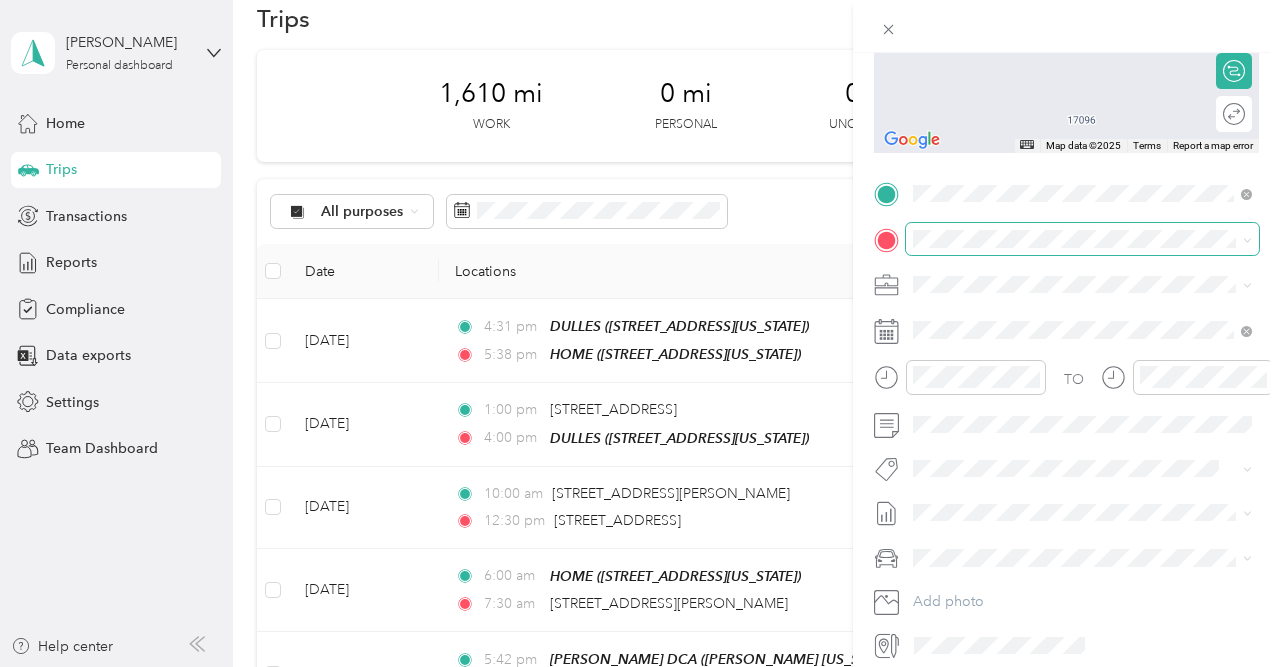 click at bounding box center (1082, 239) 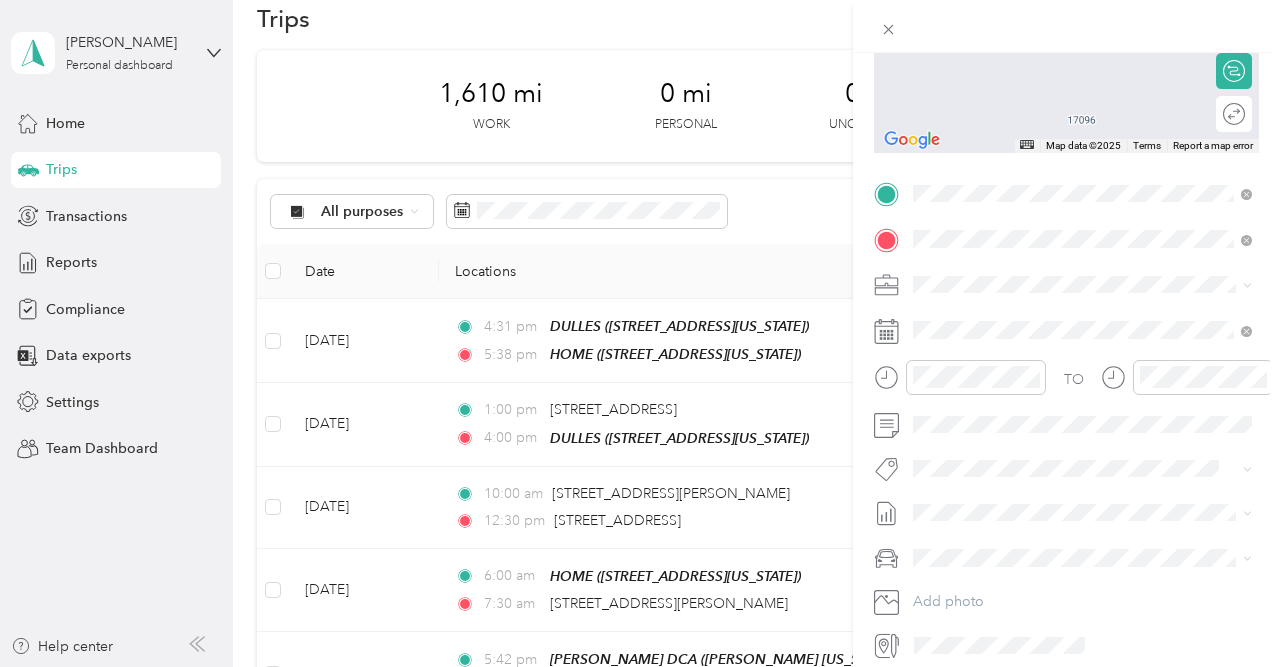 click on "[STREET_ADDRESS][PERSON_NAME][US_STATE]" at bounding box center [1098, 416] 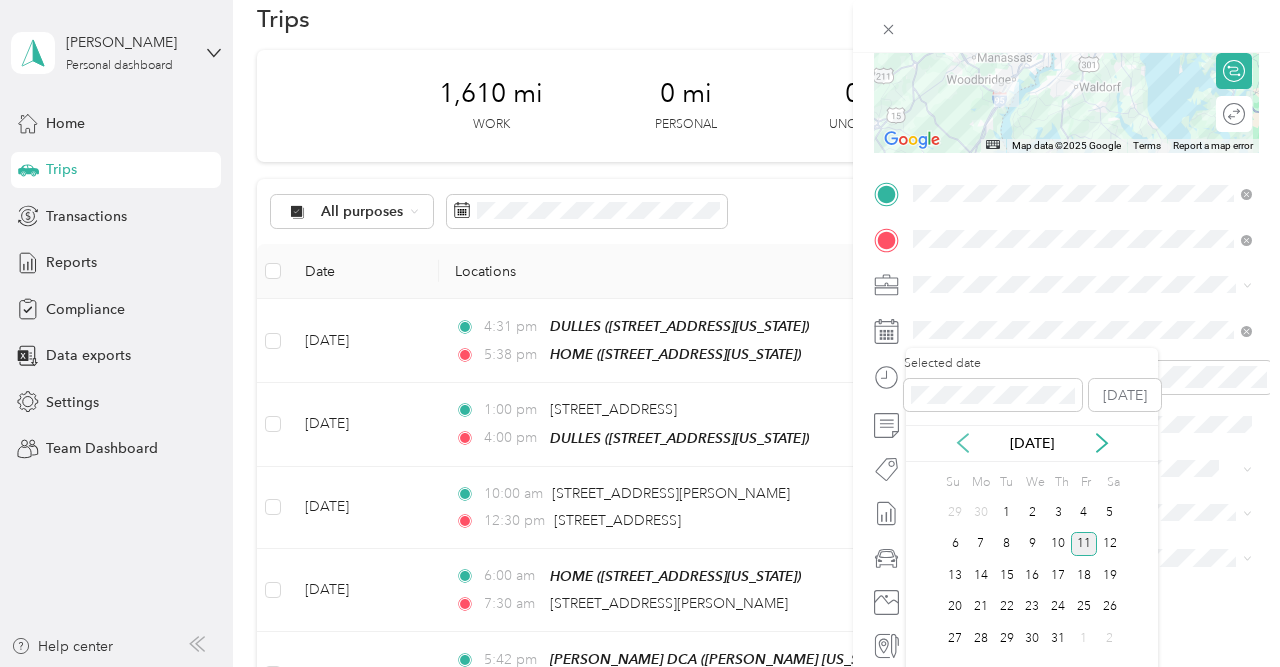 click 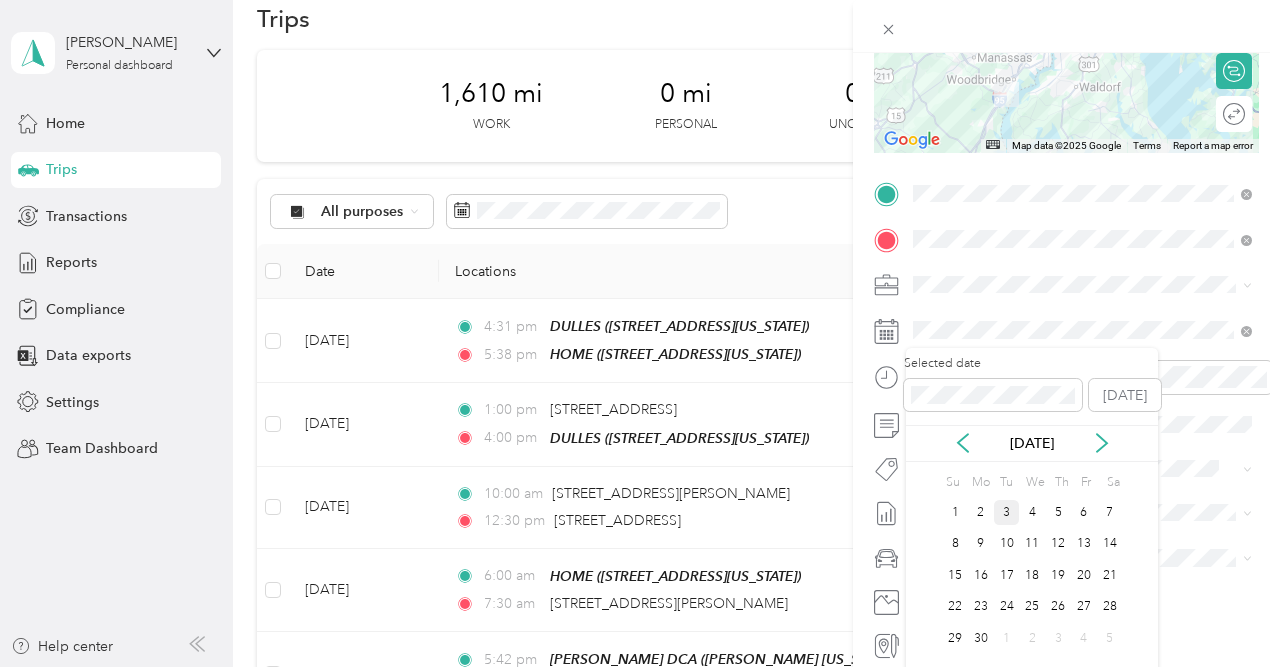 click on "3" at bounding box center [1007, 512] 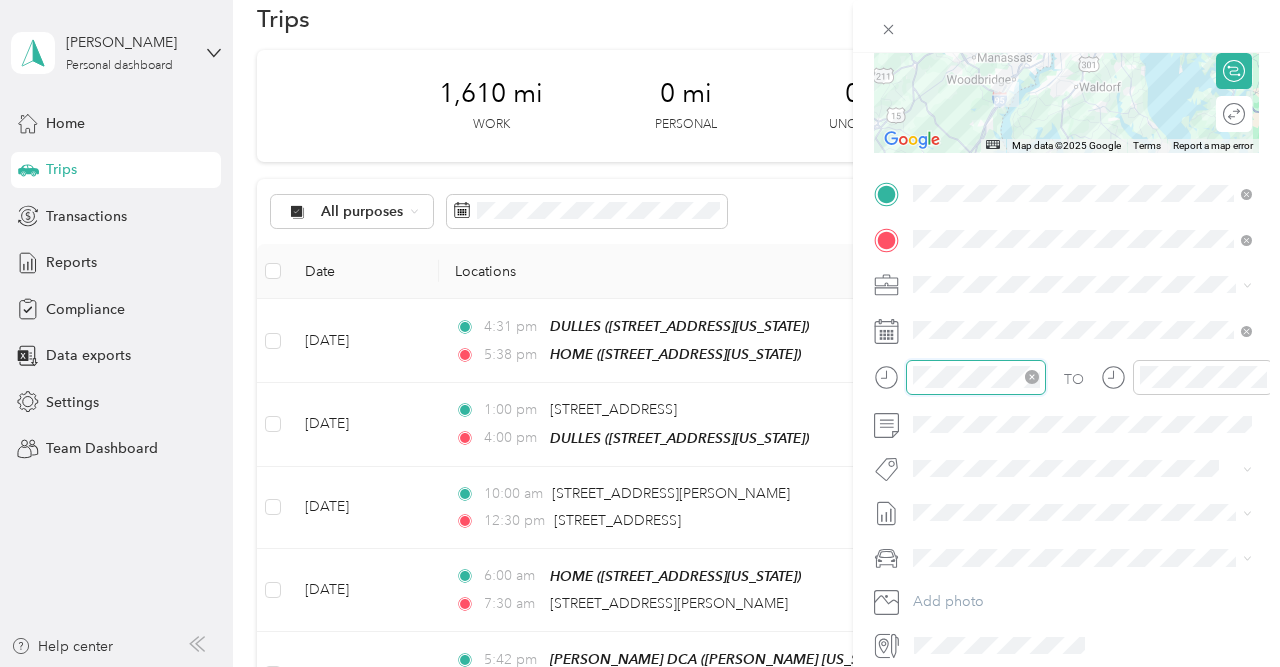 scroll, scrollTop: 1258, scrollLeft: 0, axis: vertical 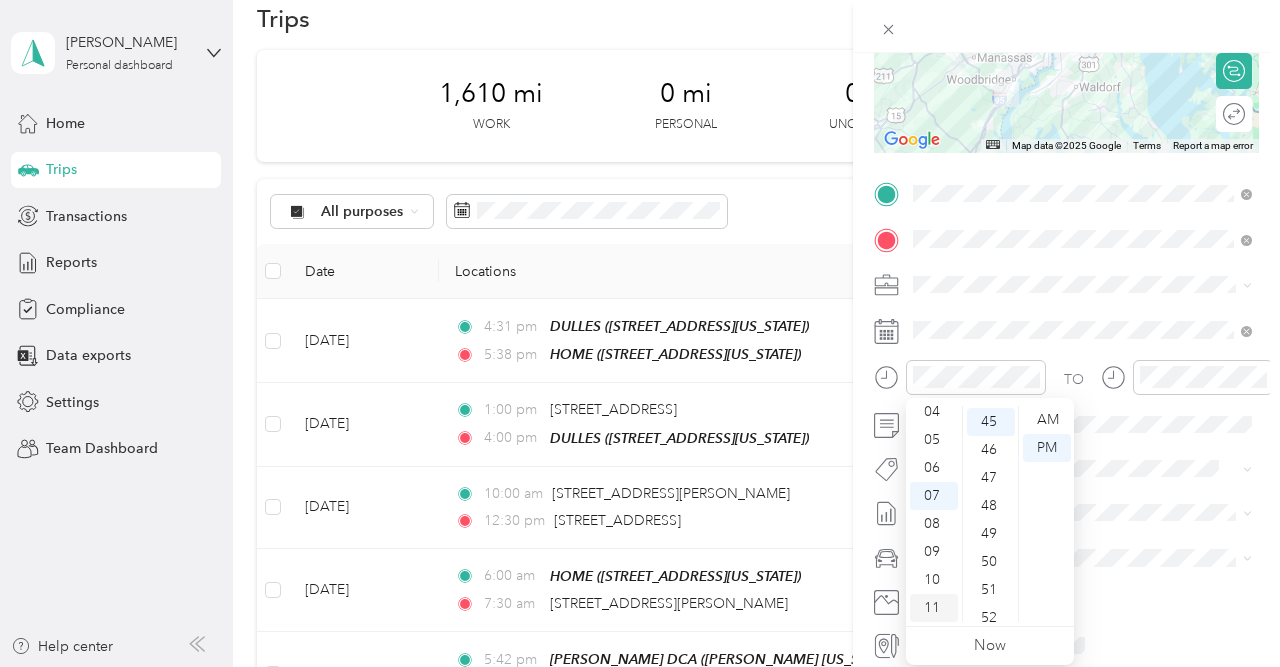 click on "11" at bounding box center [934, 608] 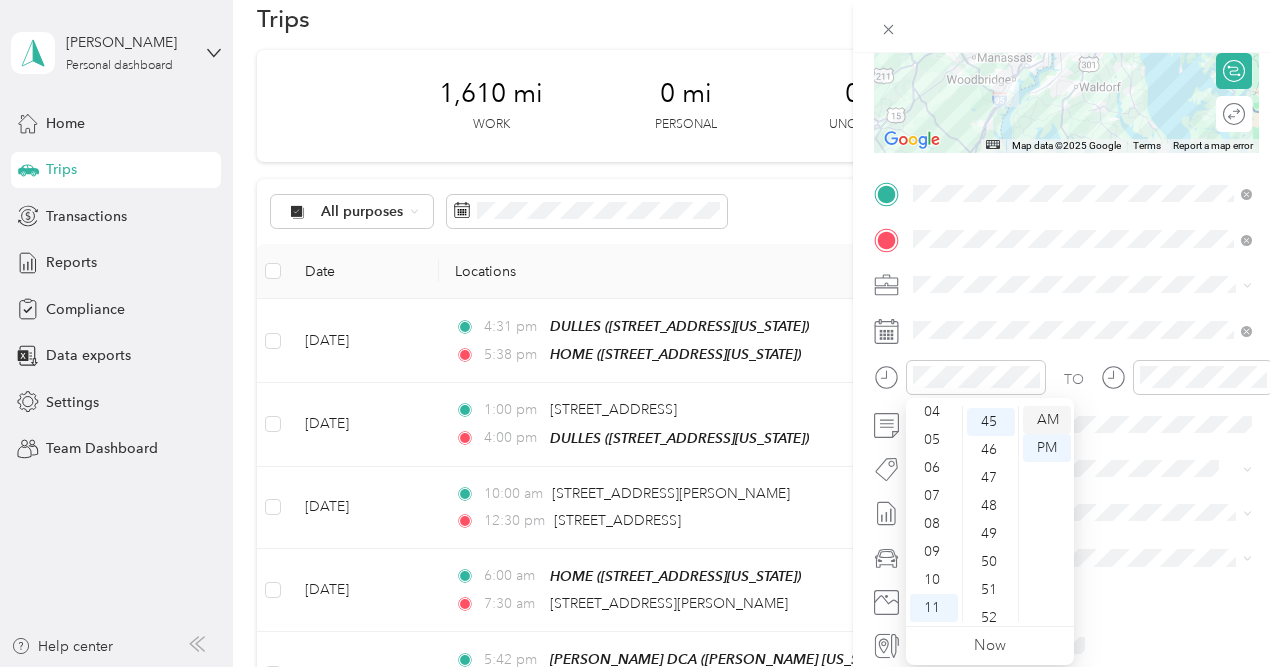 click on "AM" at bounding box center [1047, 420] 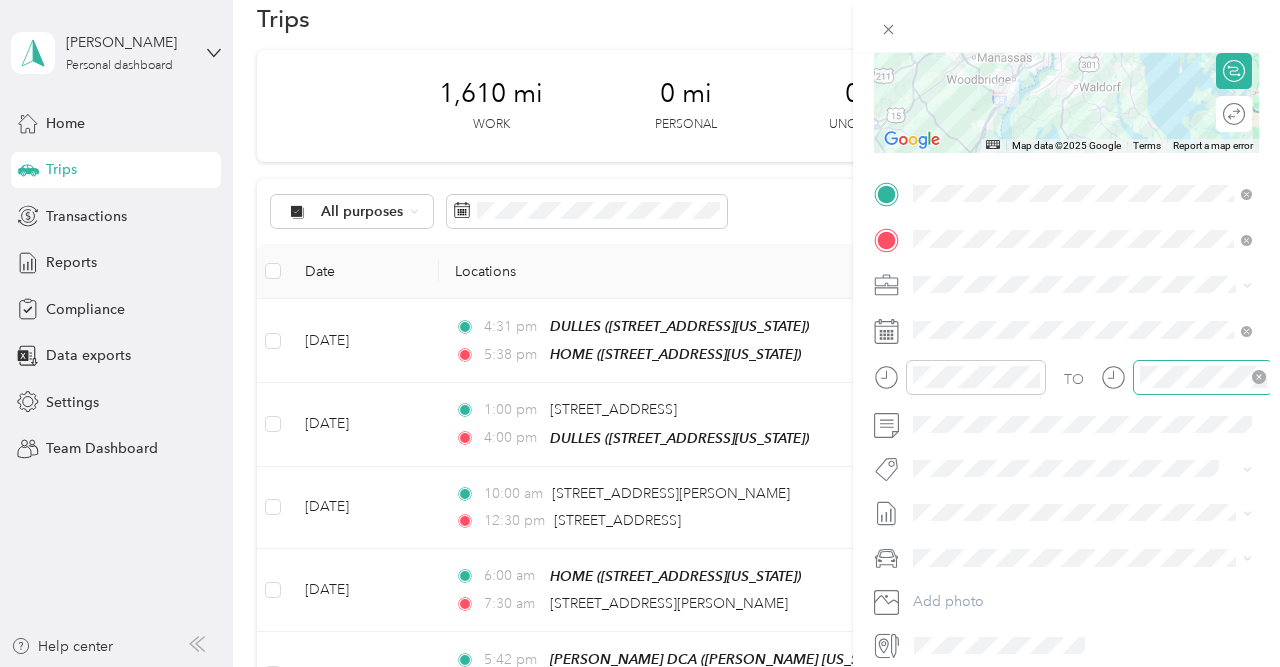 click at bounding box center (1203, 377) 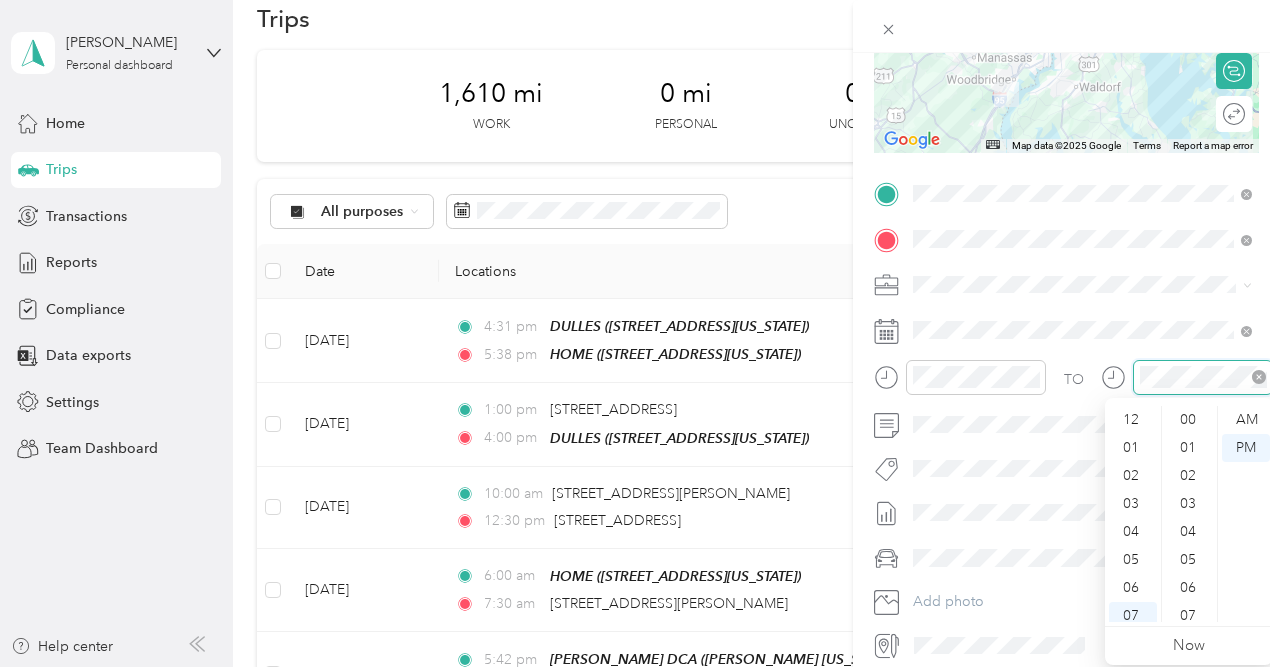 scroll, scrollTop: 1258, scrollLeft: 0, axis: vertical 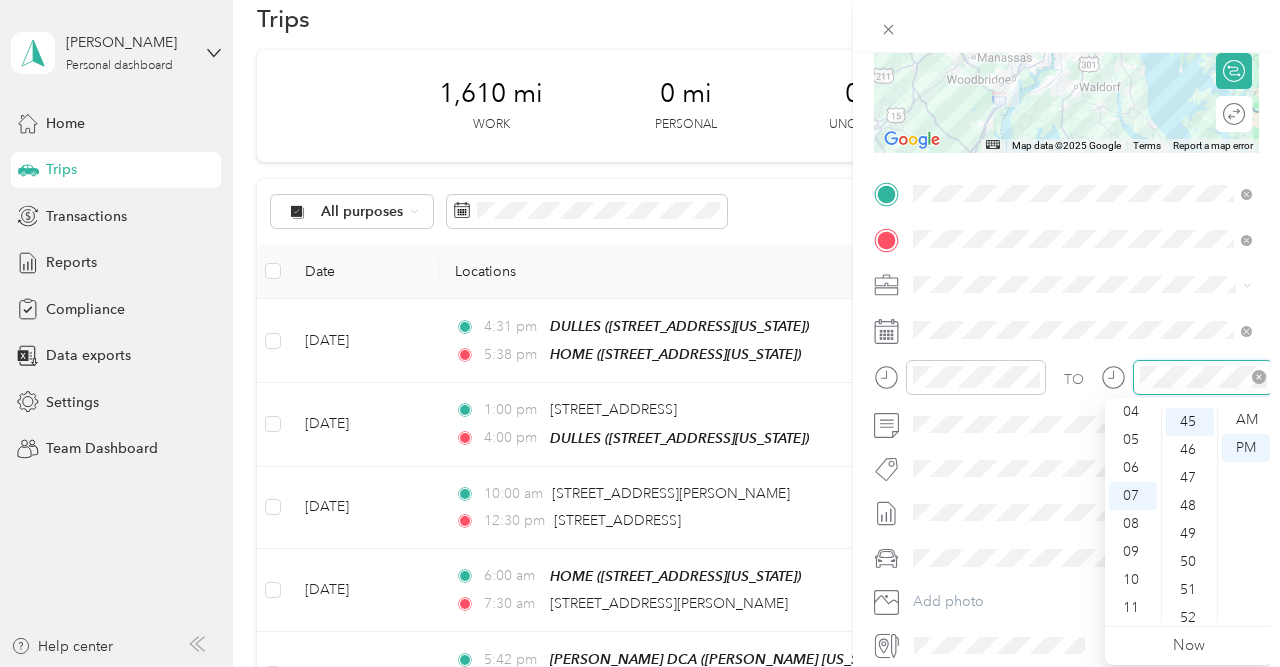 click at bounding box center [1203, 377] 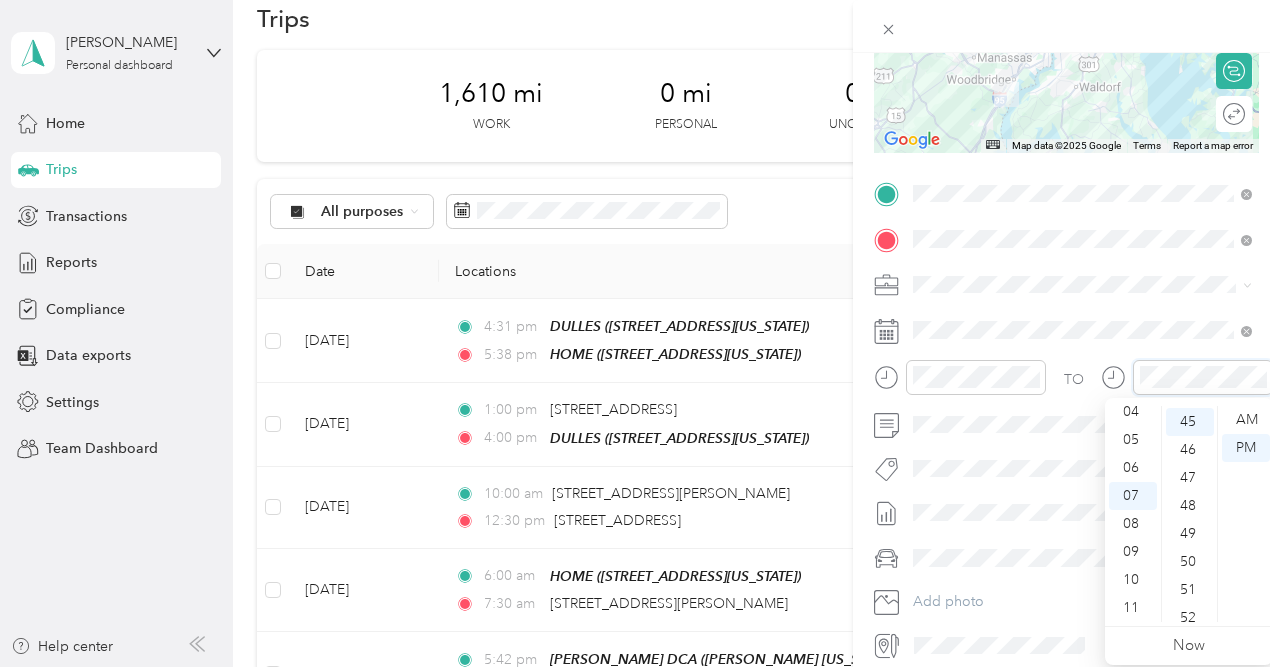 scroll, scrollTop: 1258, scrollLeft: 0, axis: vertical 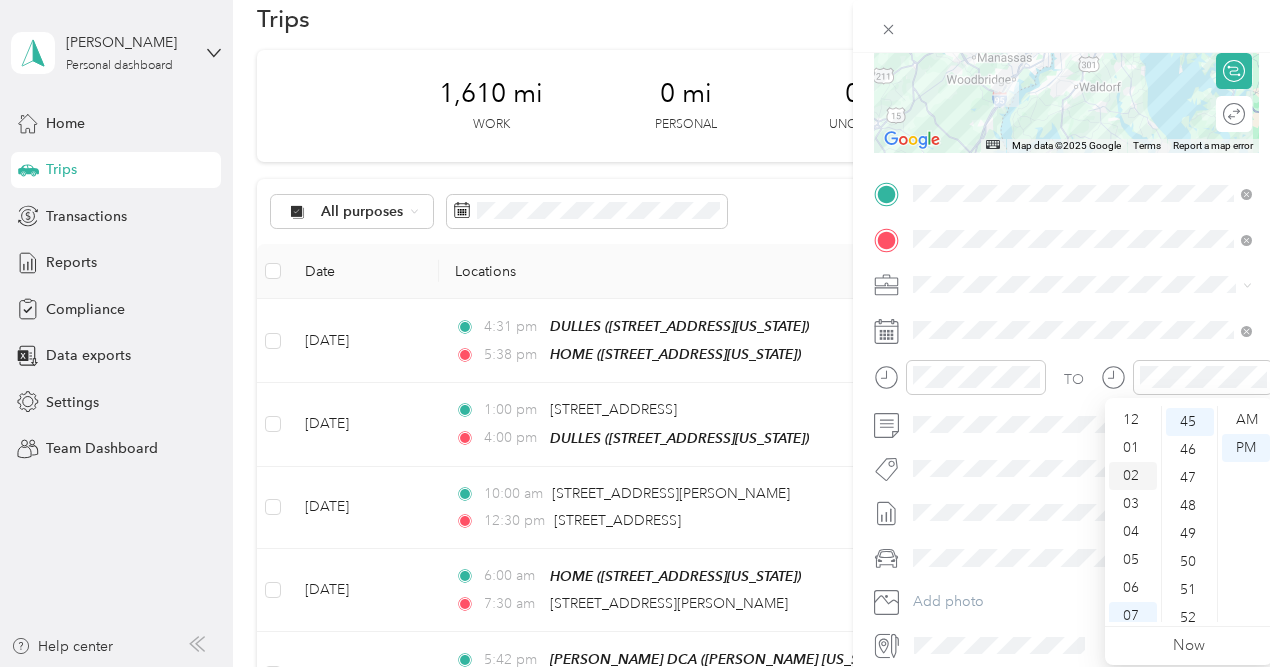 click on "02" at bounding box center (1133, 476) 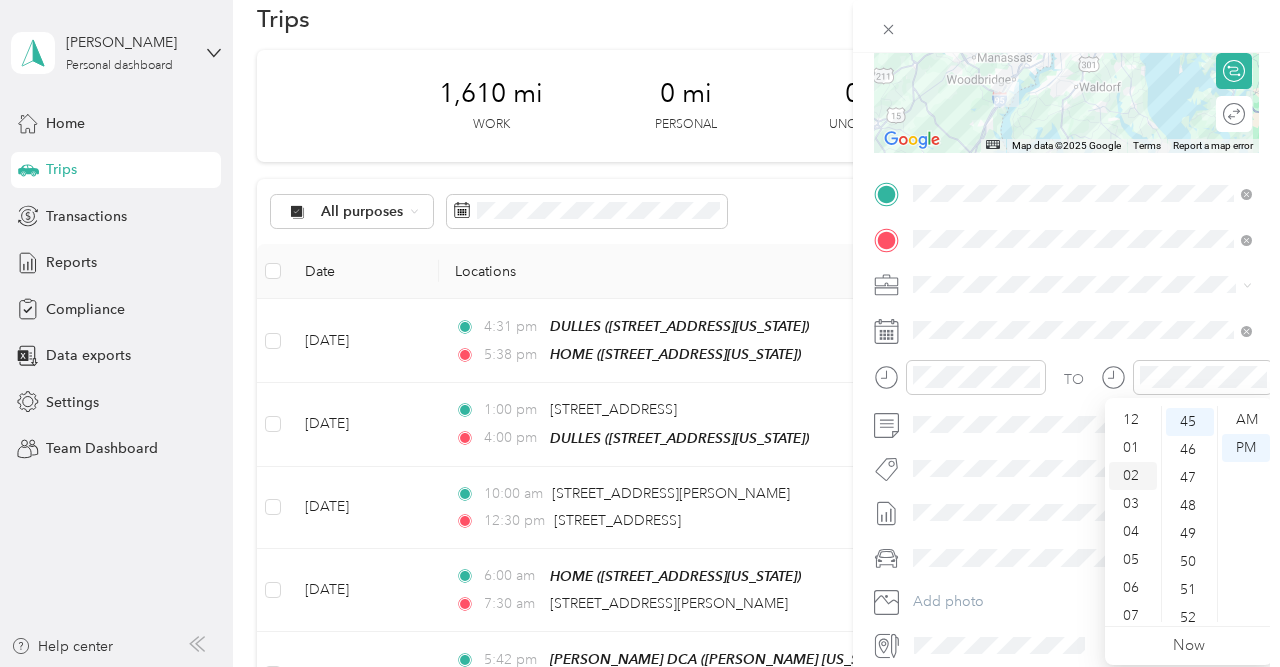 scroll, scrollTop: 54, scrollLeft: 0, axis: vertical 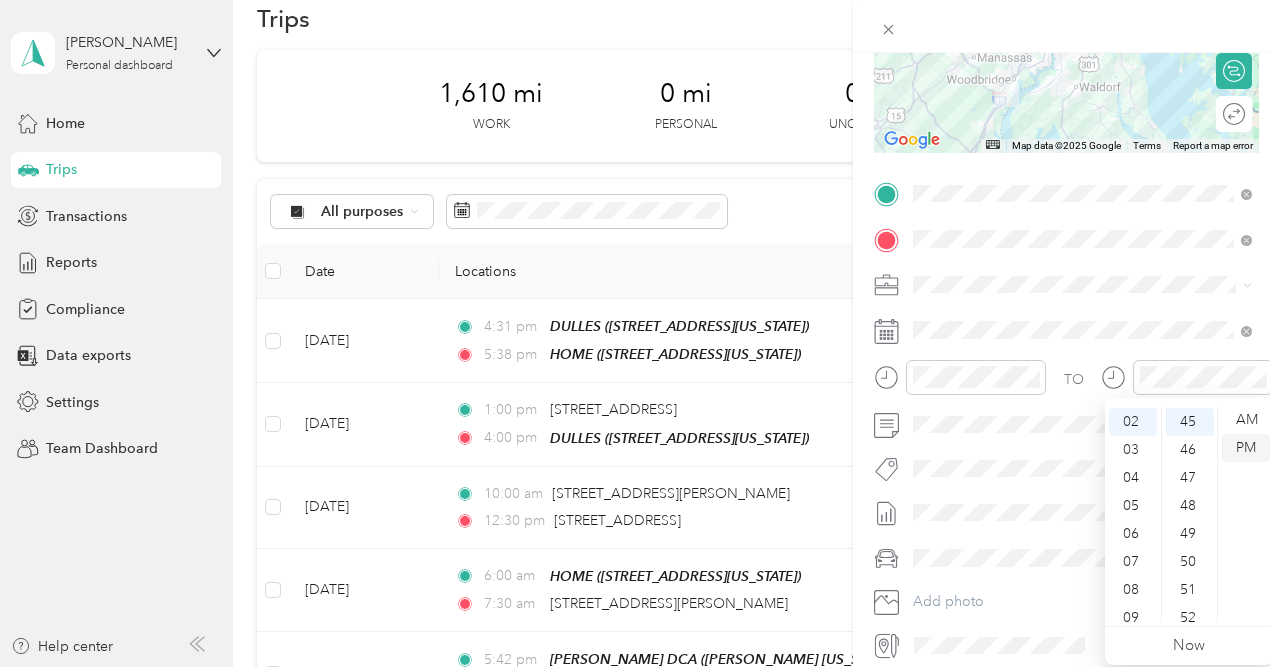 click on "PM" at bounding box center [1246, 448] 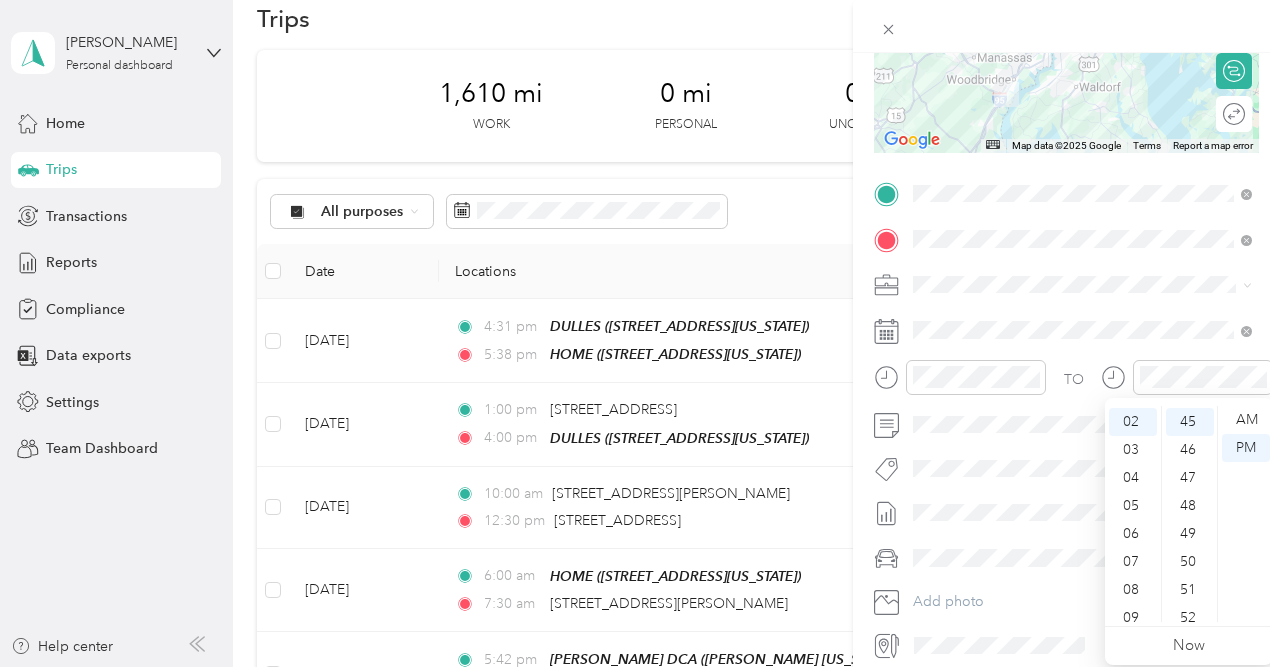 click on "TO Add photo" at bounding box center [1066, 419] 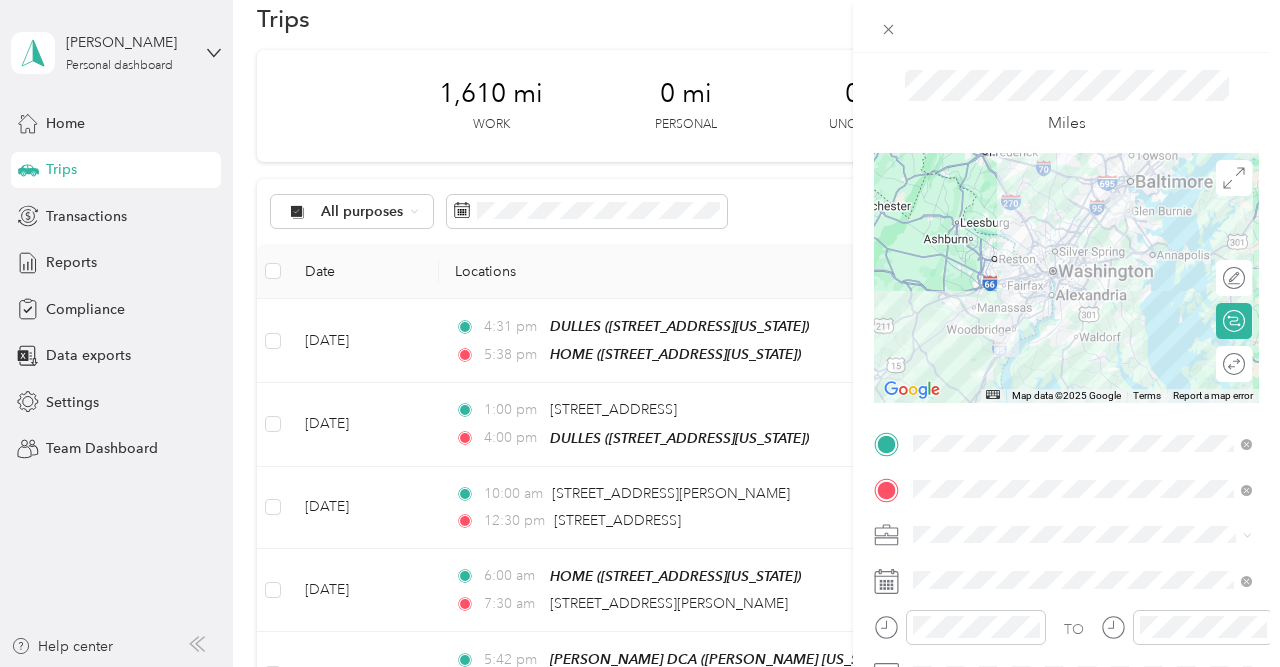 scroll, scrollTop: 0, scrollLeft: 0, axis: both 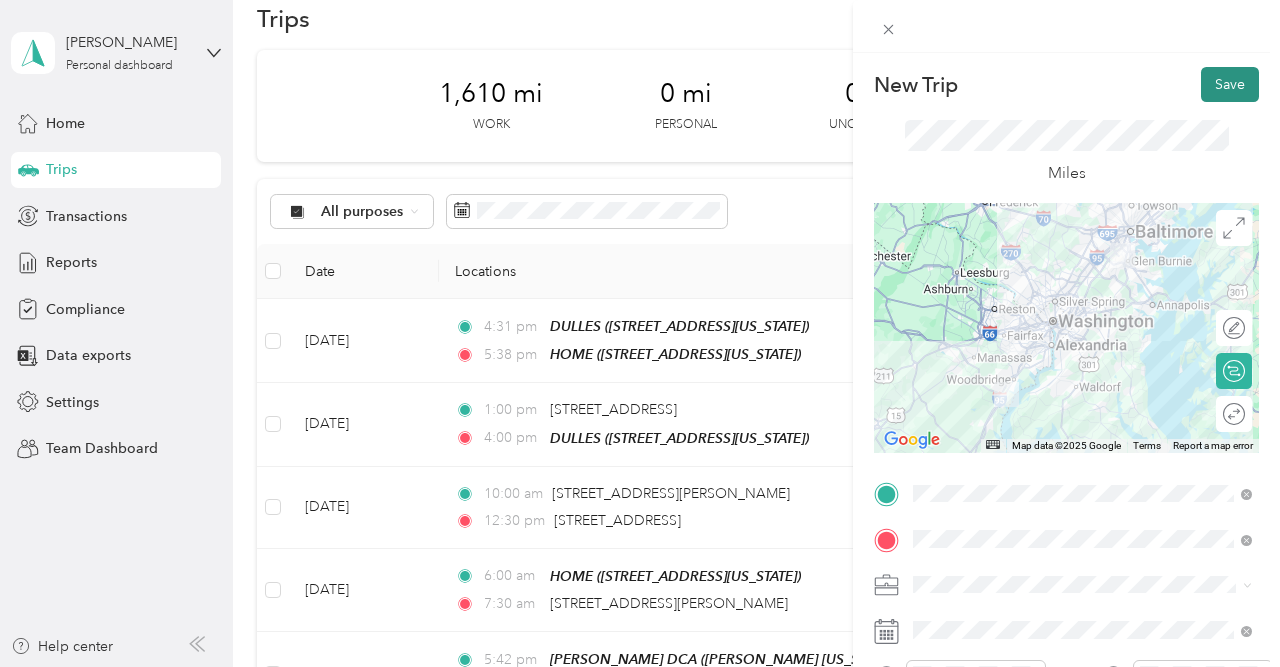 click on "Save" at bounding box center (1230, 84) 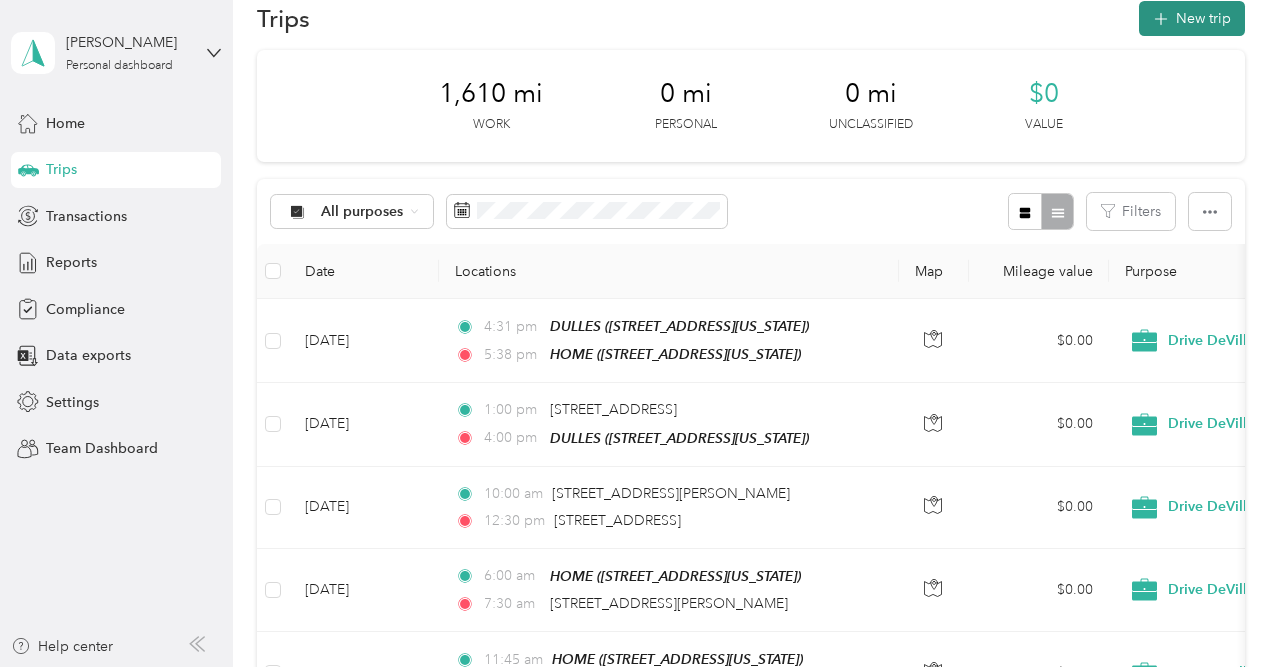 click on "New trip" at bounding box center [1192, 18] 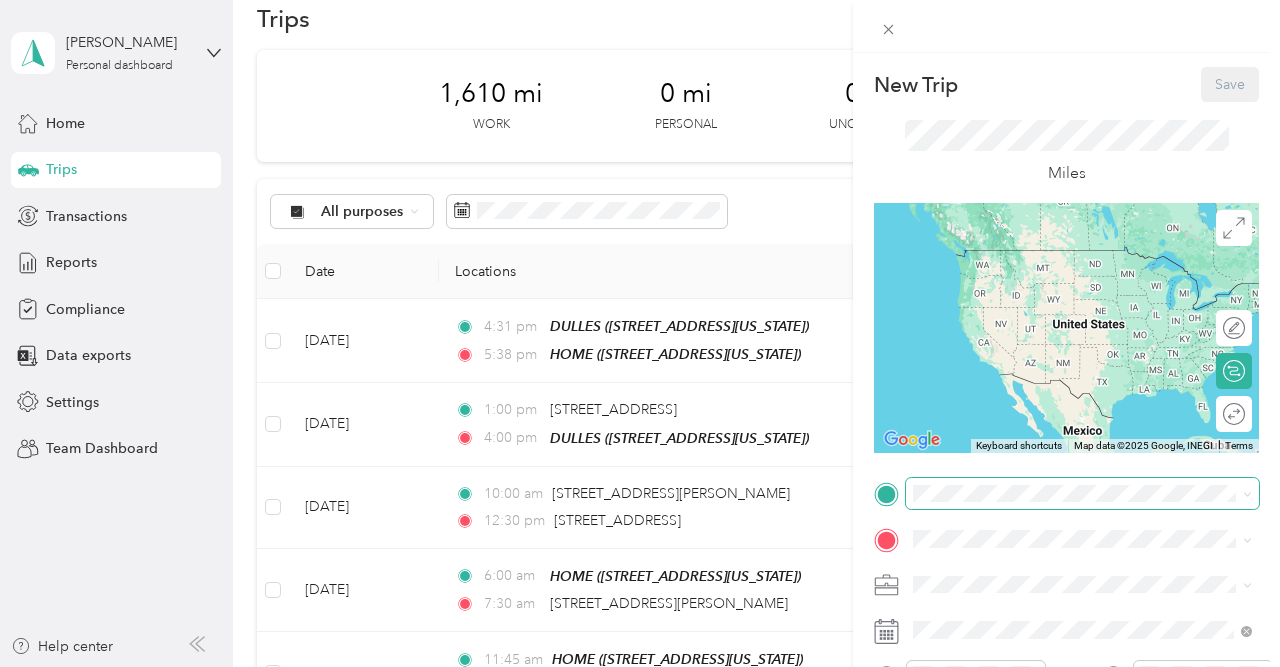 click at bounding box center (1082, 494) 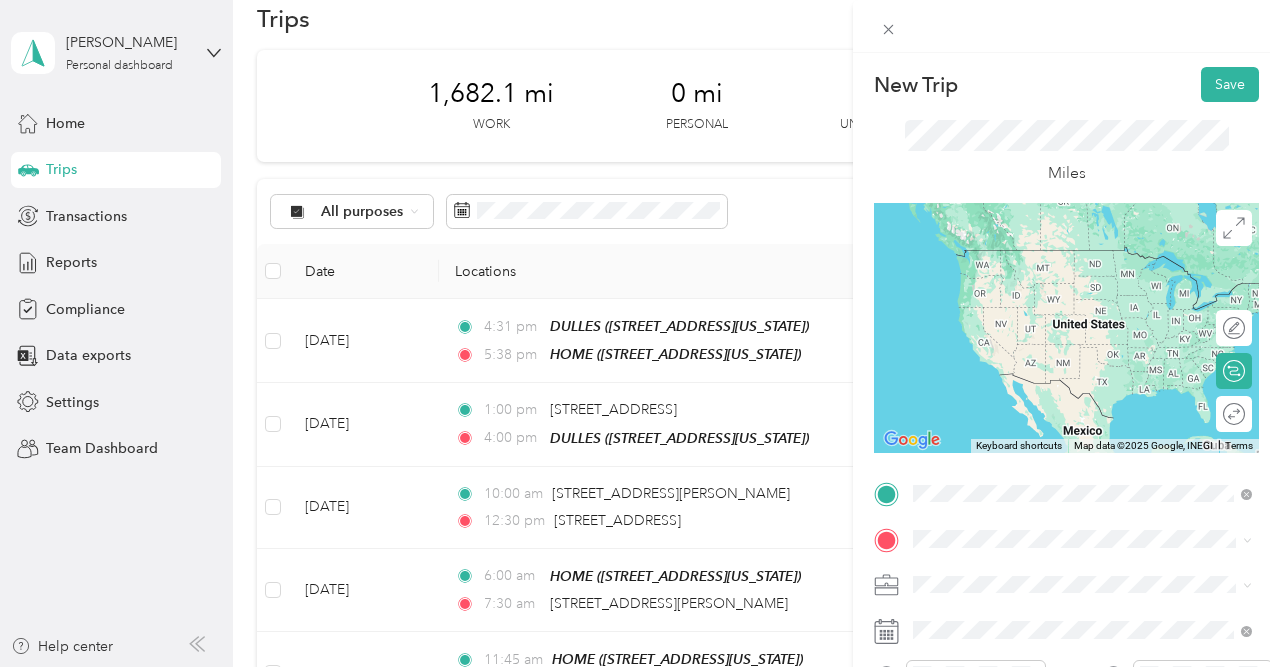click on "[STREET_ADDRESS][PERSON_NAME][US_STATE]" at bounding box center (1098, 355) 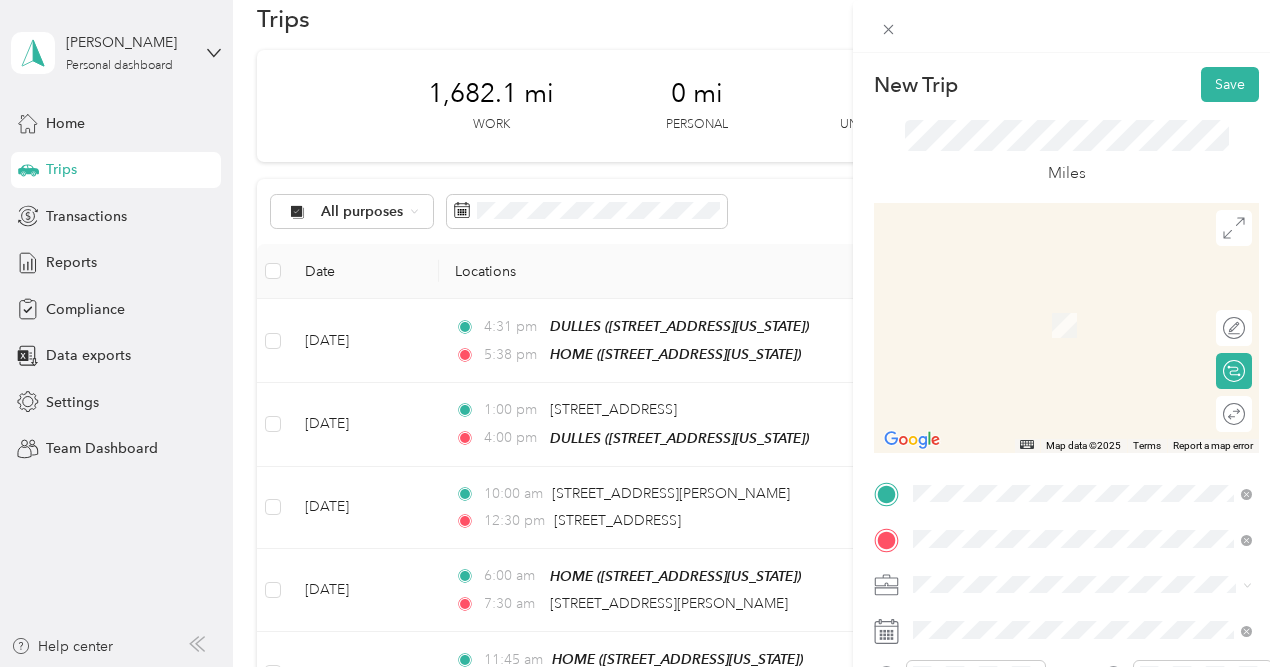 click on "[STREET_ADDRESS][US_STATE]" at bounding box center (1051, 338) 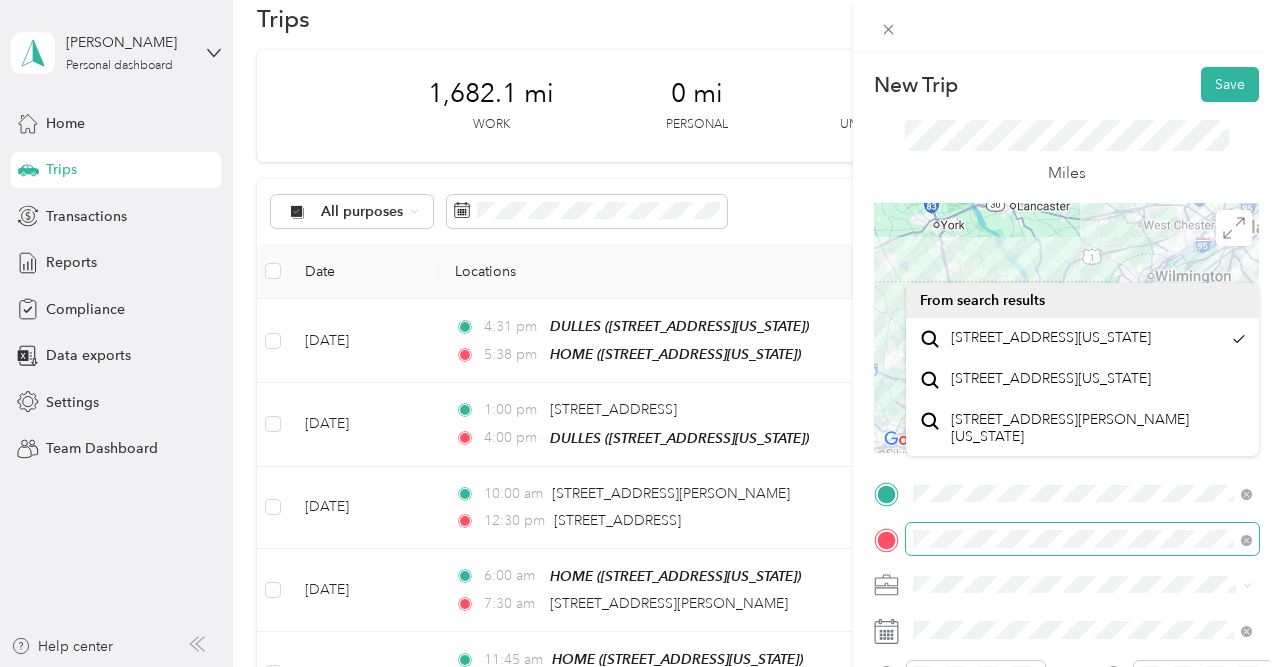 scroll, scrollTop: 0, scrollLeft: 0, axis: both 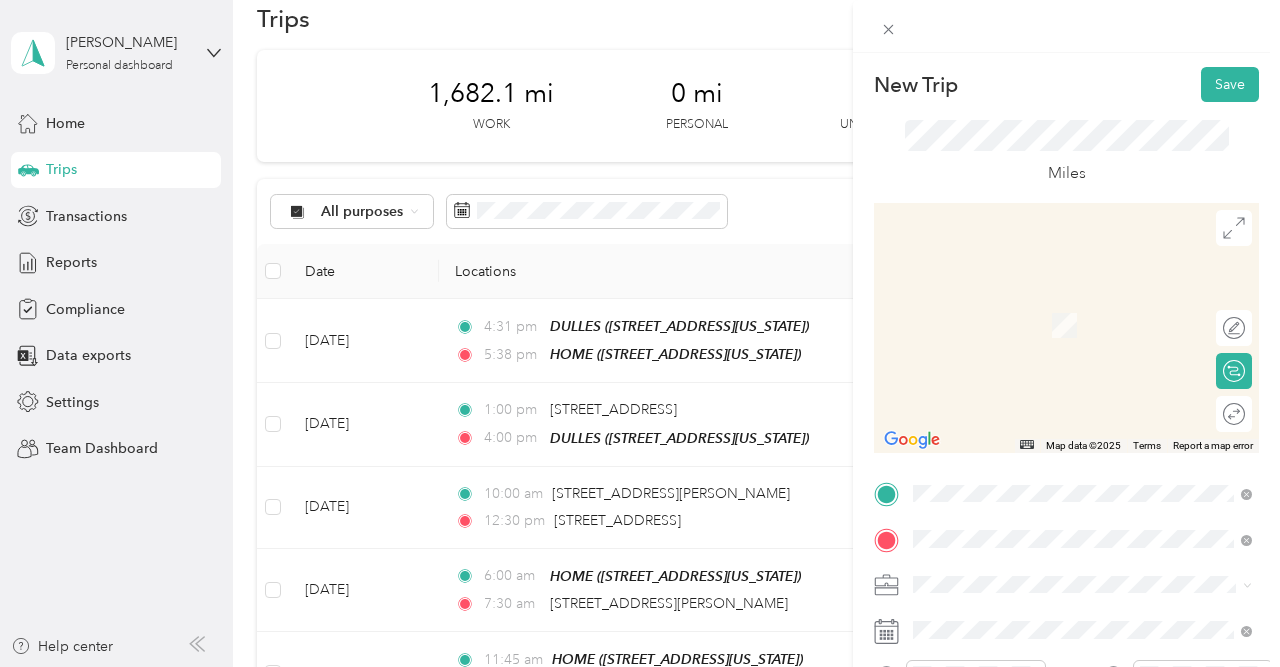 click on "From search results [STREET_ADDRESS][PERSON_NAME][US_STATE][PERSON_NAME][US_STATE]" at bounding box center [1082, 447] 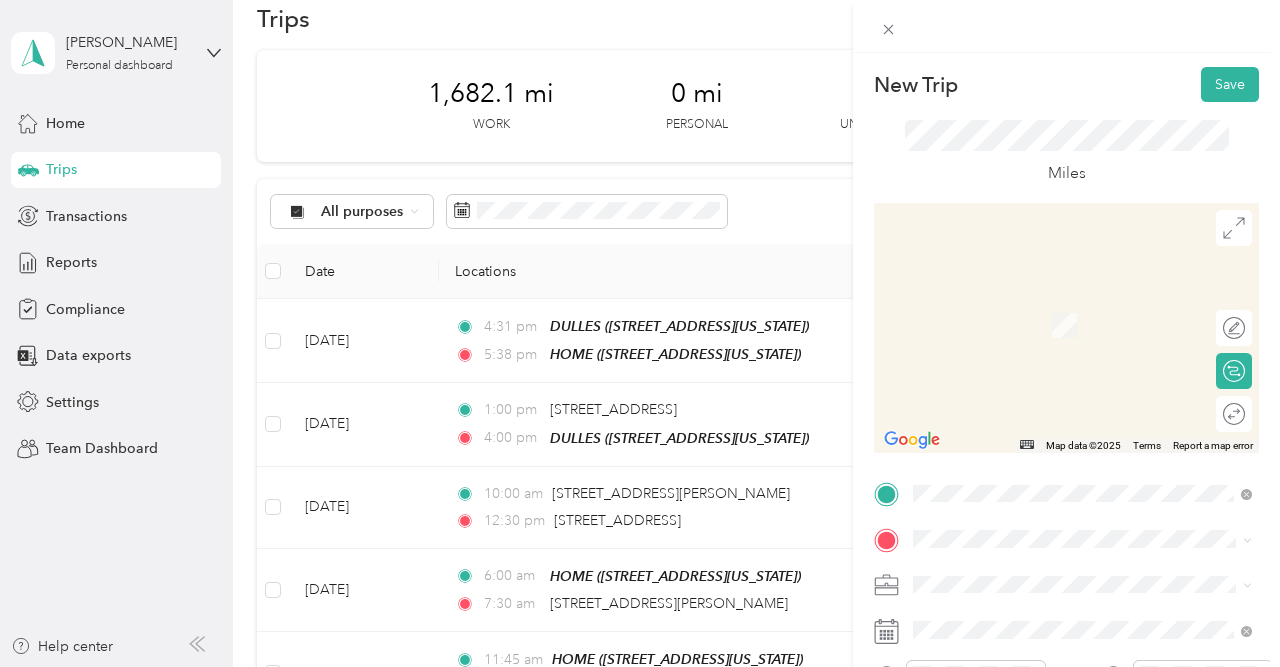 click on "[STREET_ADDRESS][PERSON_NAME][US_STATE]" at bounding box center (1082, 437) 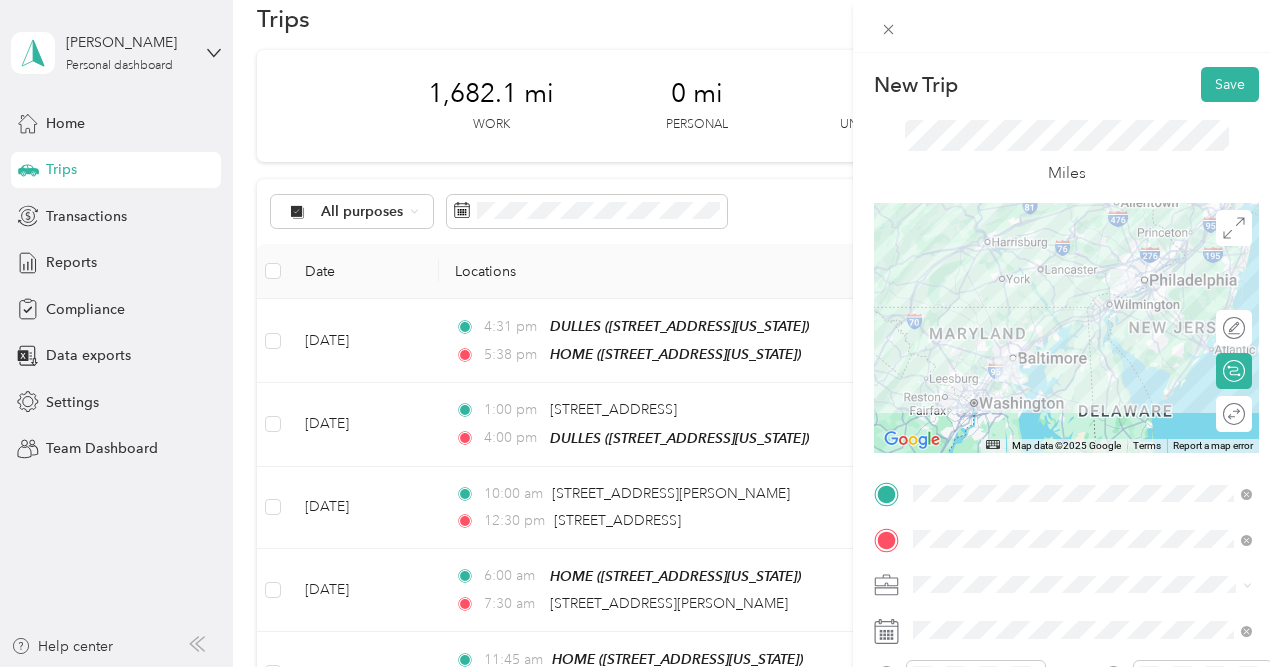 click on "Miles" at bounding box center [1067, 153] 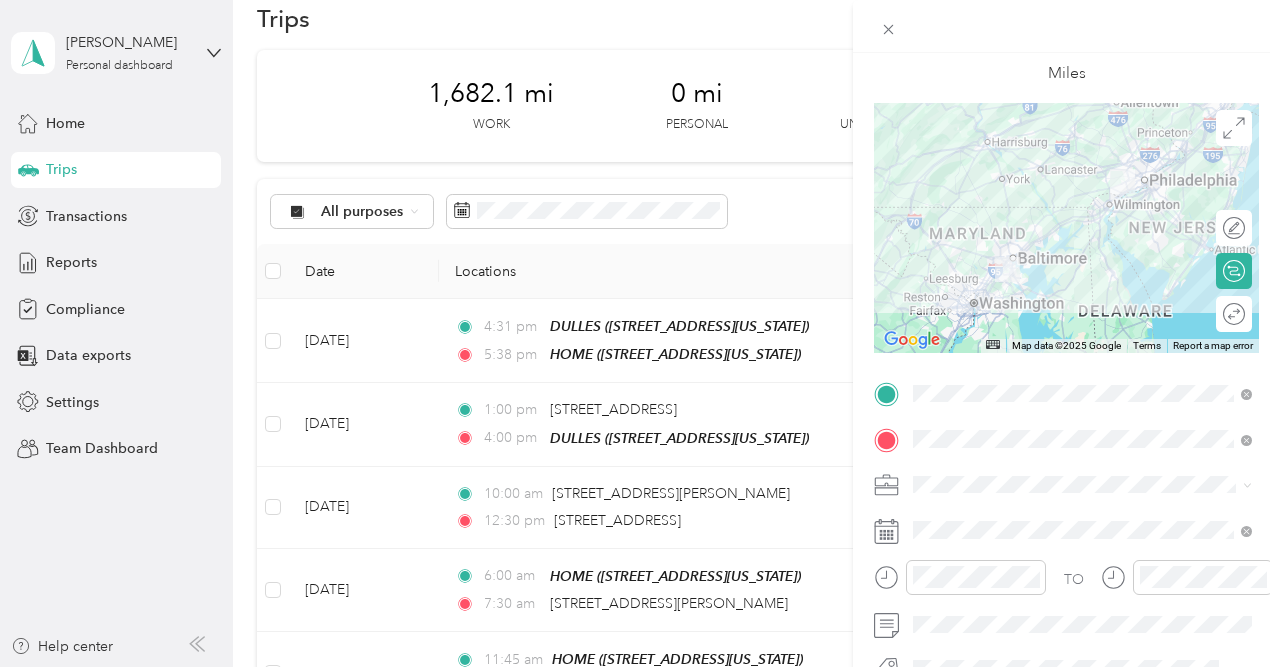scroll, scrollTop: 150, scrollLeft: 0, axis: vertical 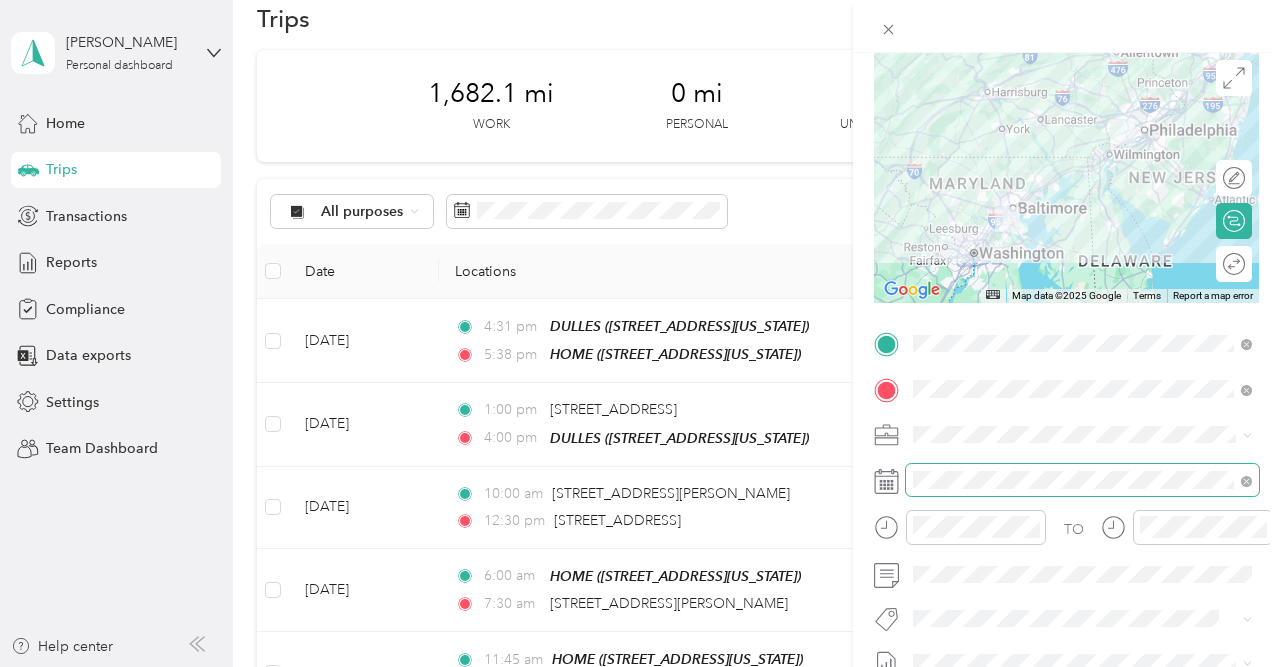 click at bounding box center (1082, 480) 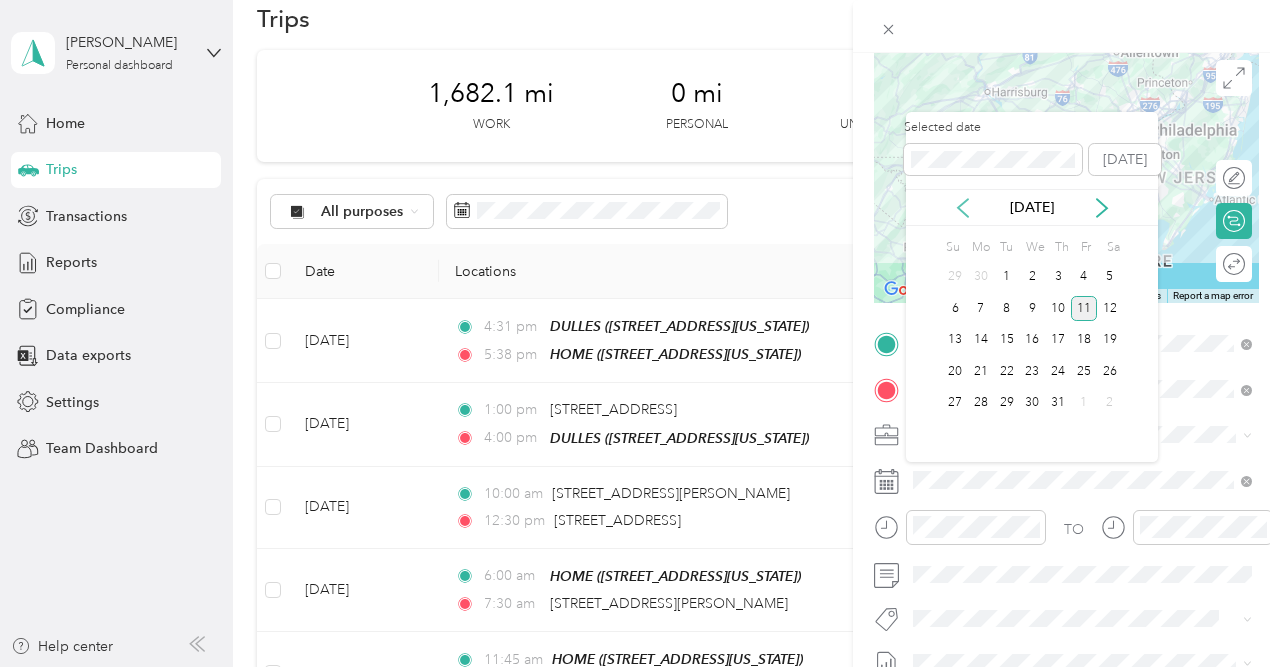 click 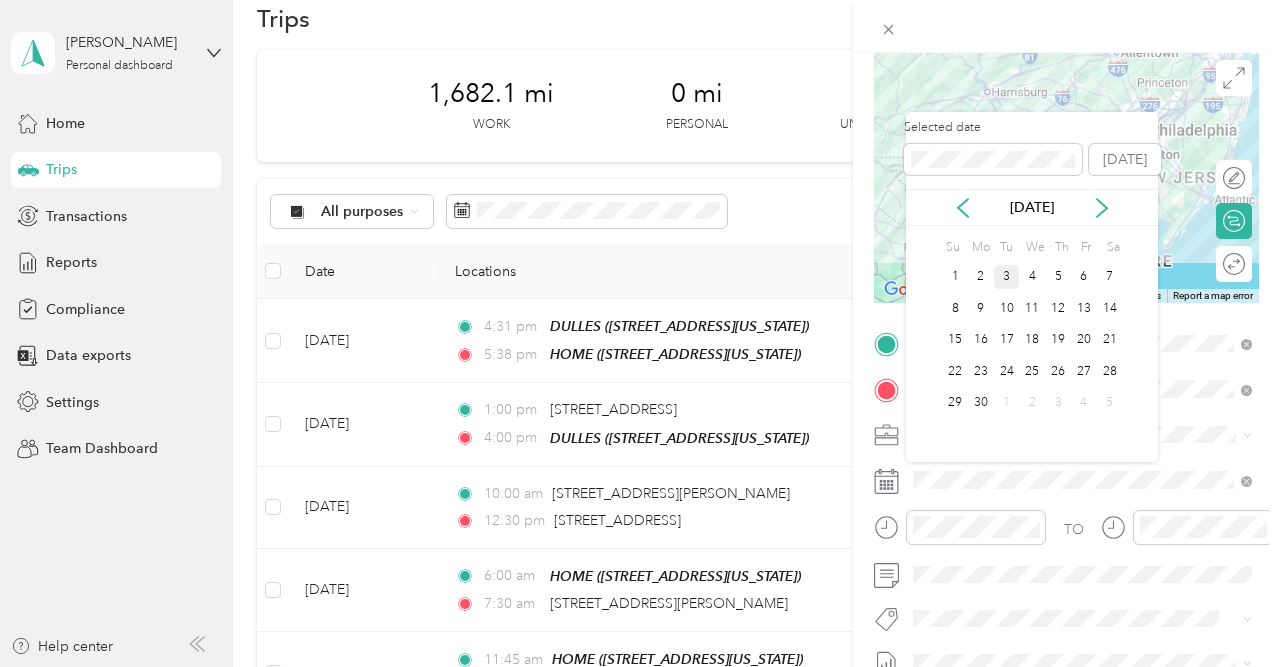 click on "3" at bounding box center (1007, 277) 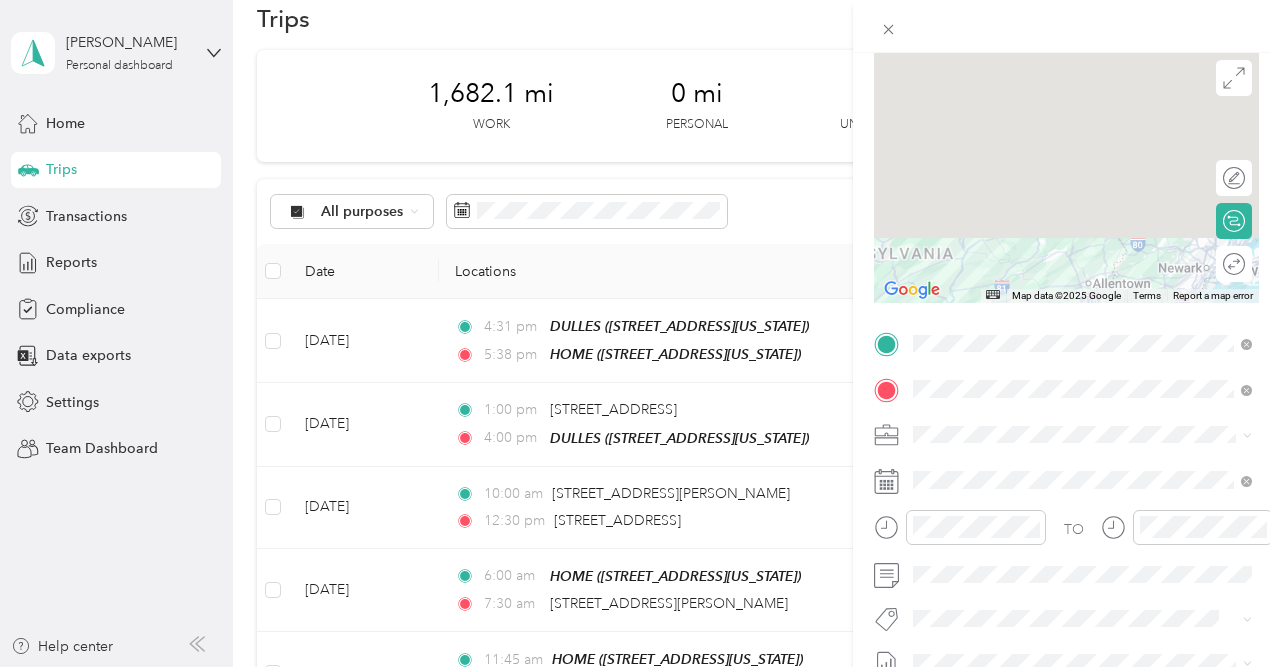 drag, startPoint x: 1005, startPoint y: 274, endPoint x: 975, endPoint y: 519, distance: 246.8299 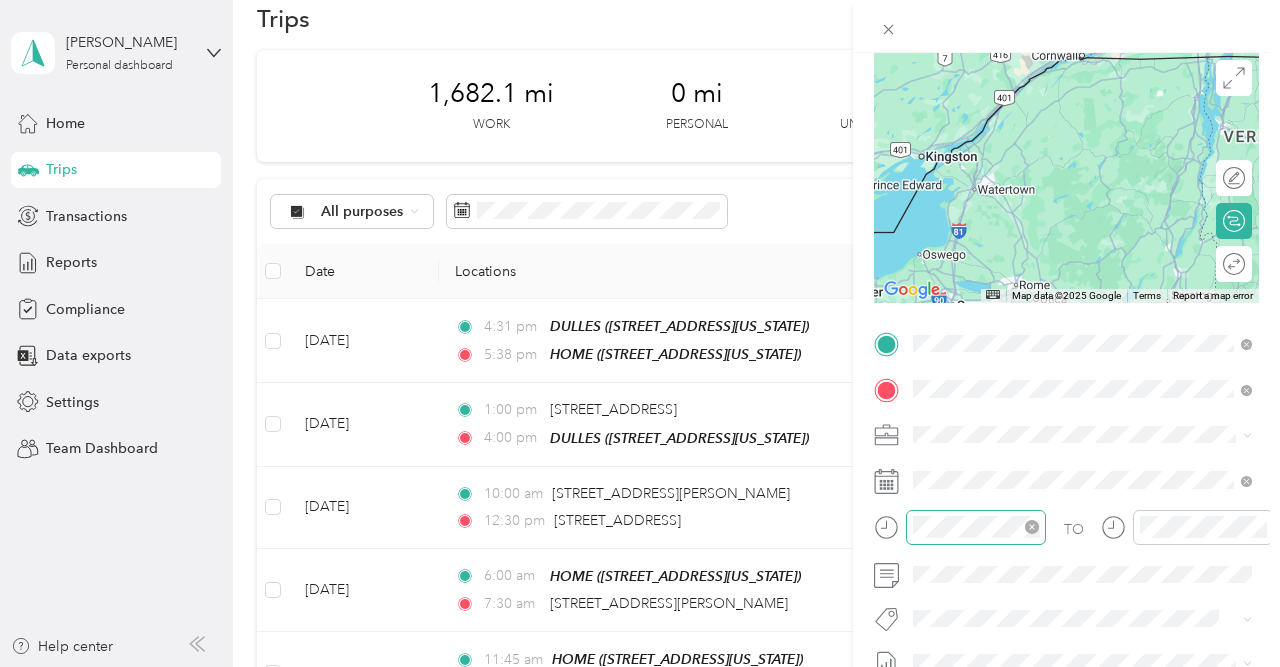 click at bounding box center (976, 527) 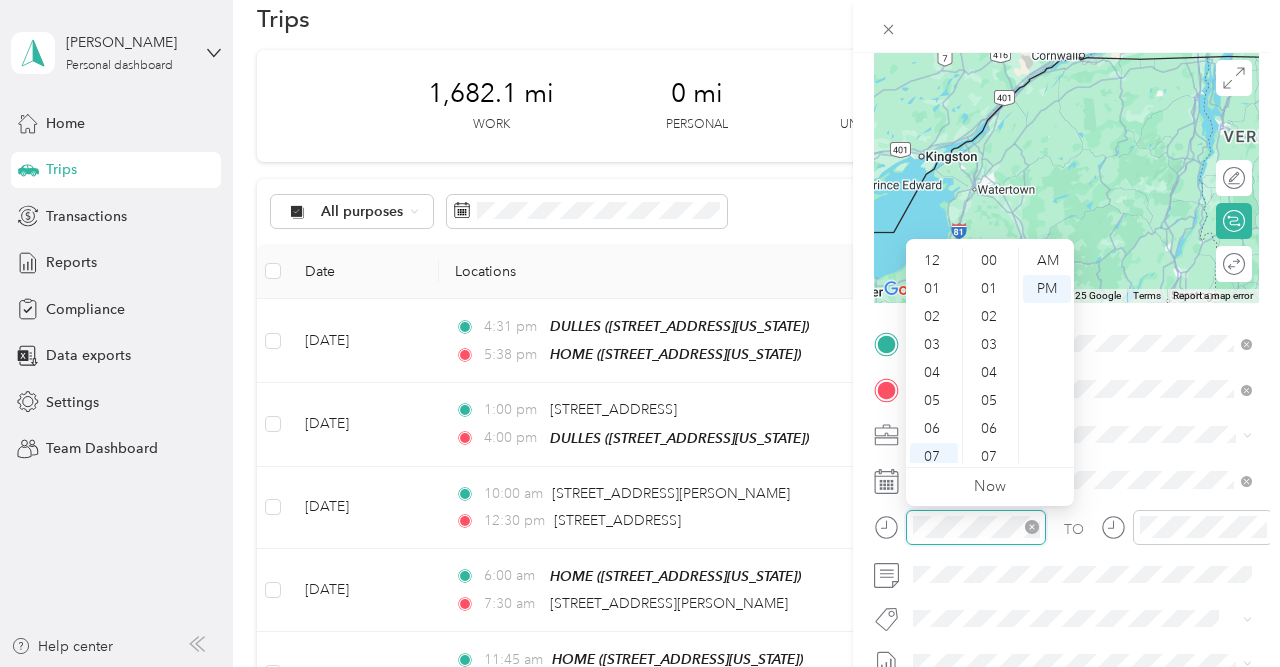 scroll, scrollTop: 1286, scrollLeft: 0, axis: vertical 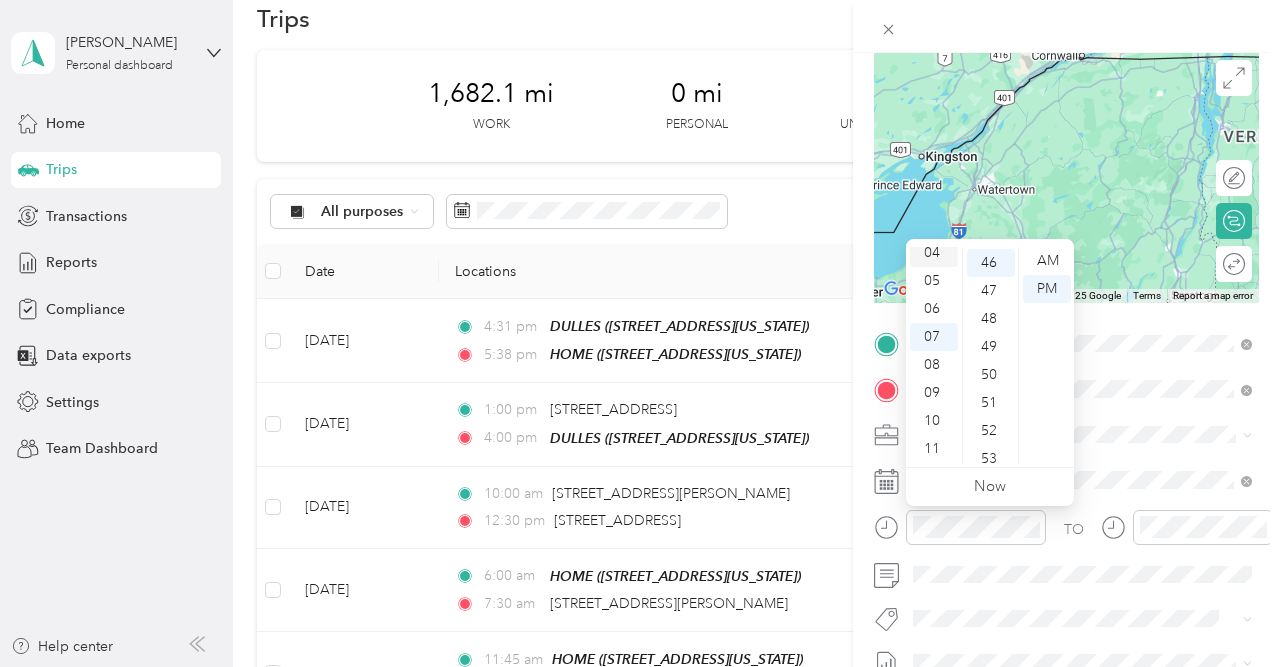 click on "04" at bounding box center [934, 253] 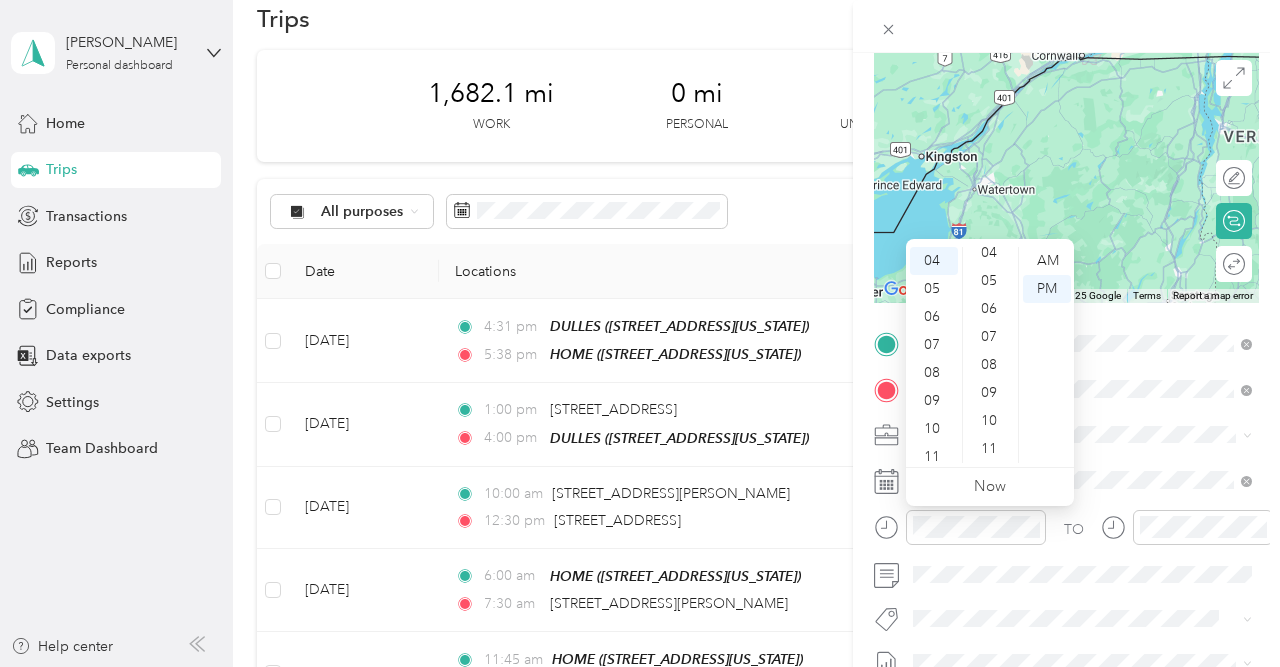 scroll, scrollTop: 0, scrollLeft: 0, axis: both 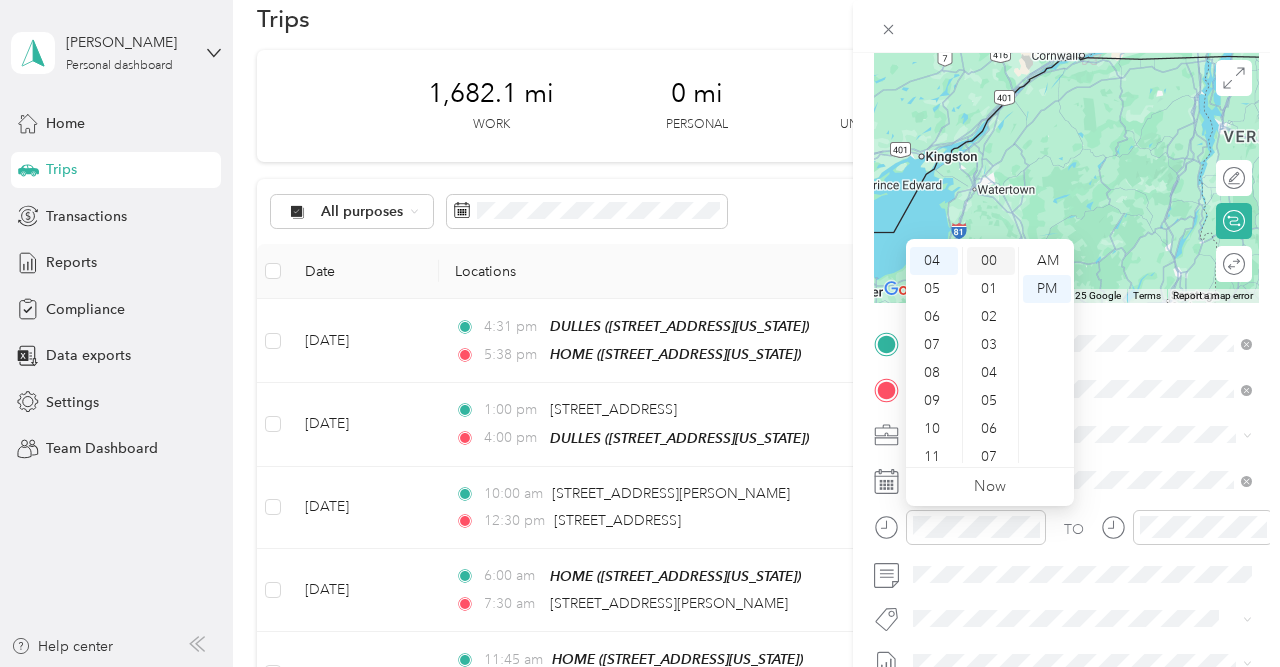 click on "00" at bounding box center (991, 261) 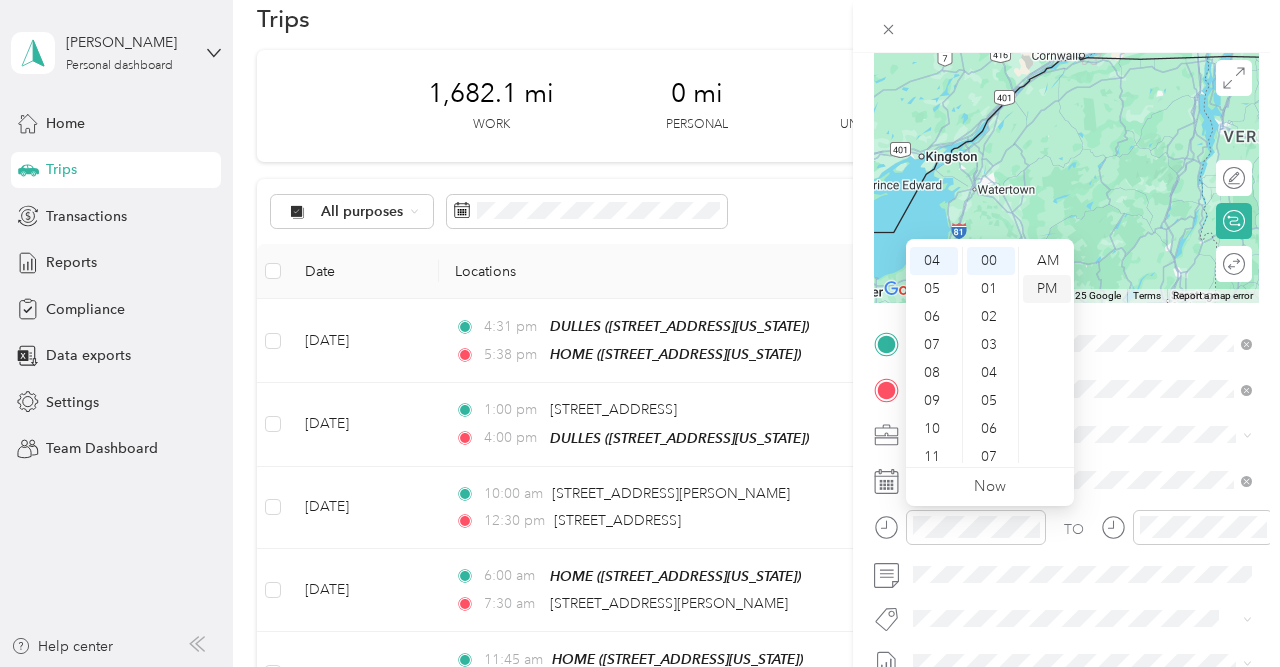 click on "PM" at bounding box center [1047, 289] 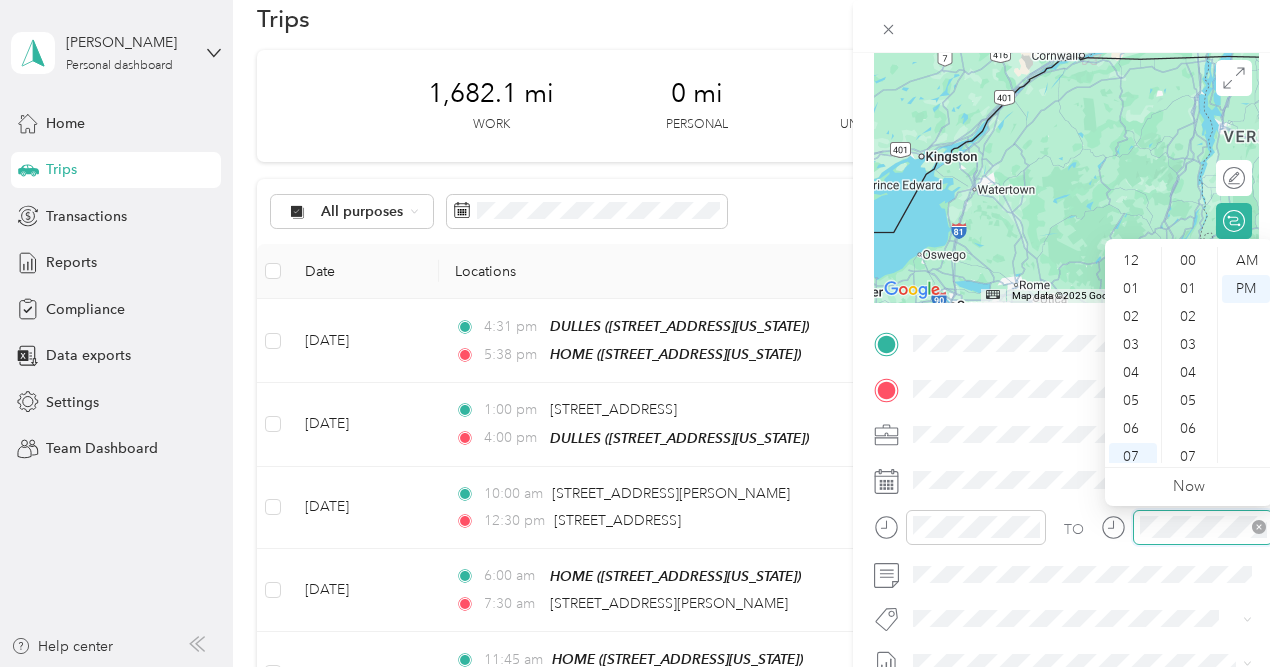 scroll, scrollTop: 120, scrollLeft: 0, axis: vertical 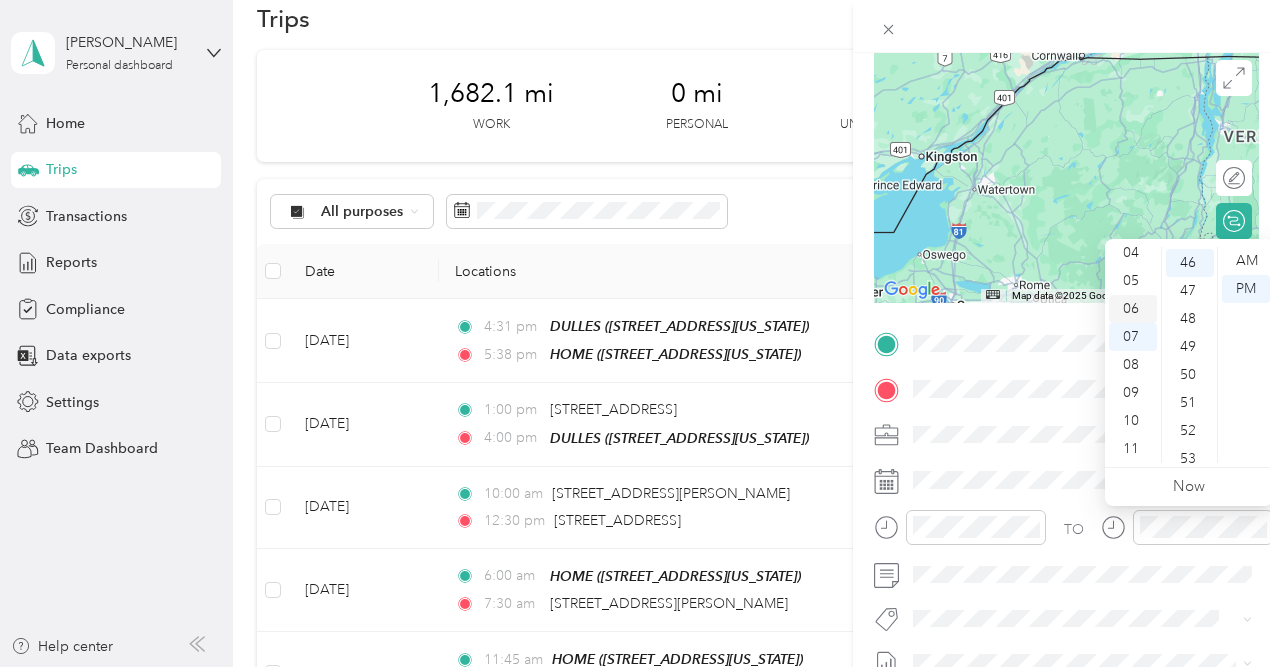 click on "06" at bounding box center (1133, 309) 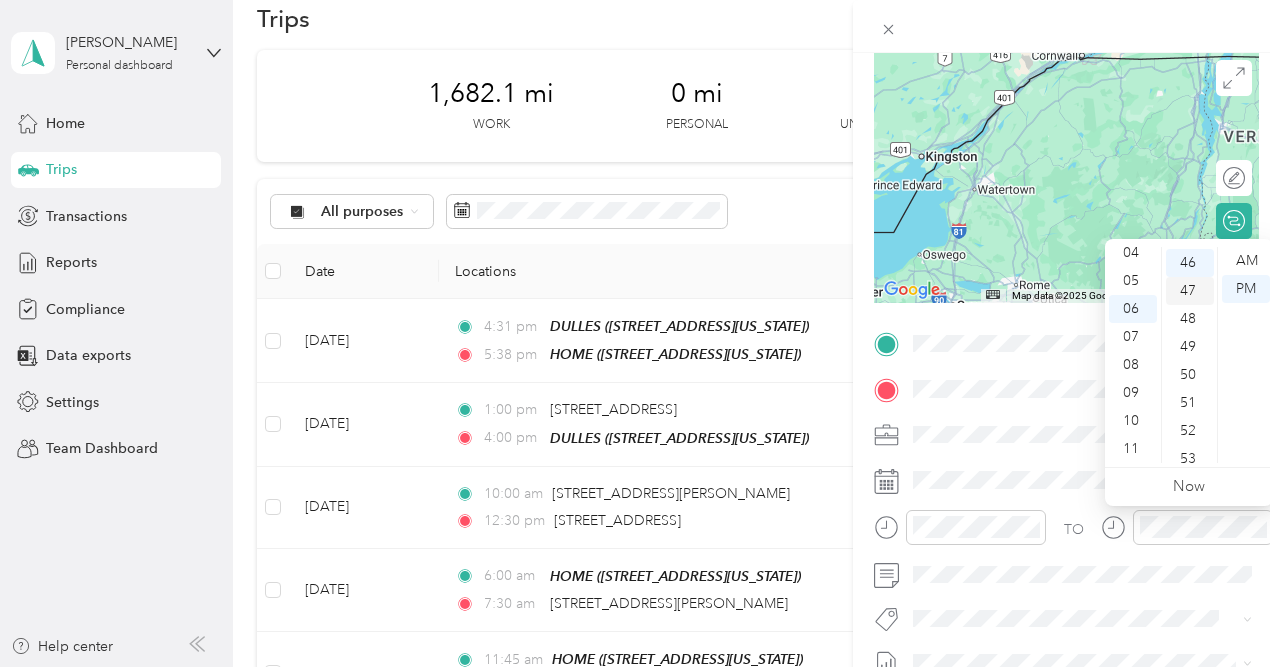 scroll, scrollTop: 1286, scrollLeft: 0, axis: vertical 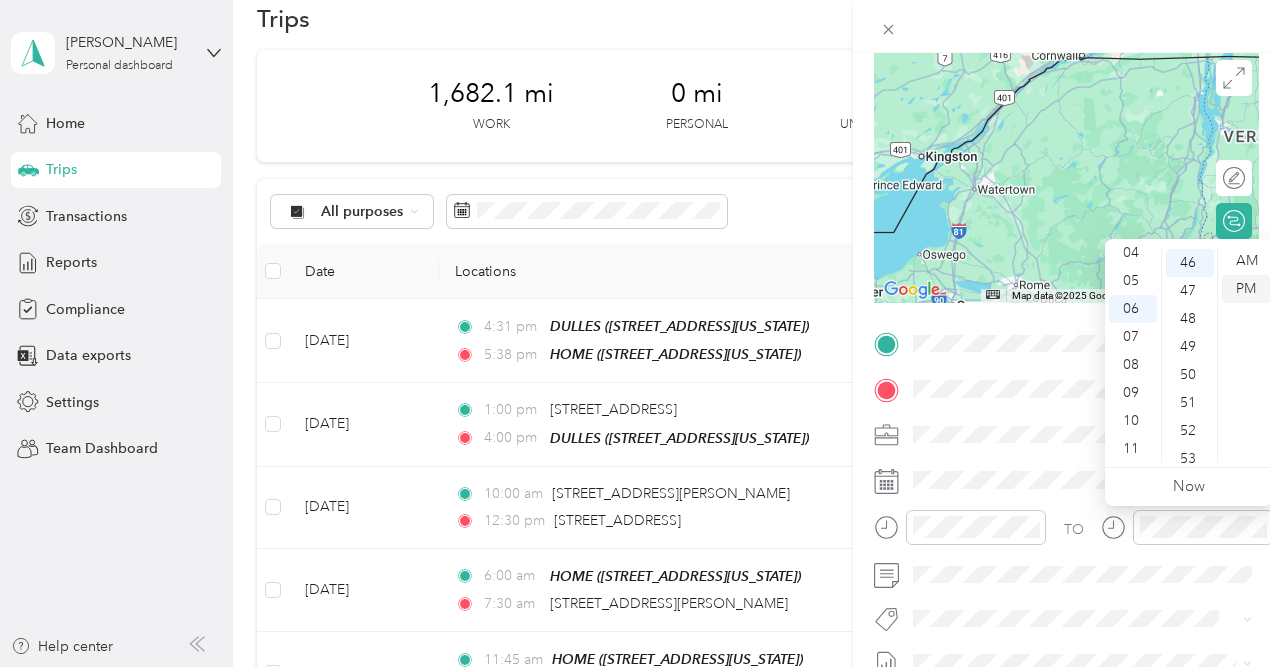 click on "PM" at bounding box center [1246, 289] 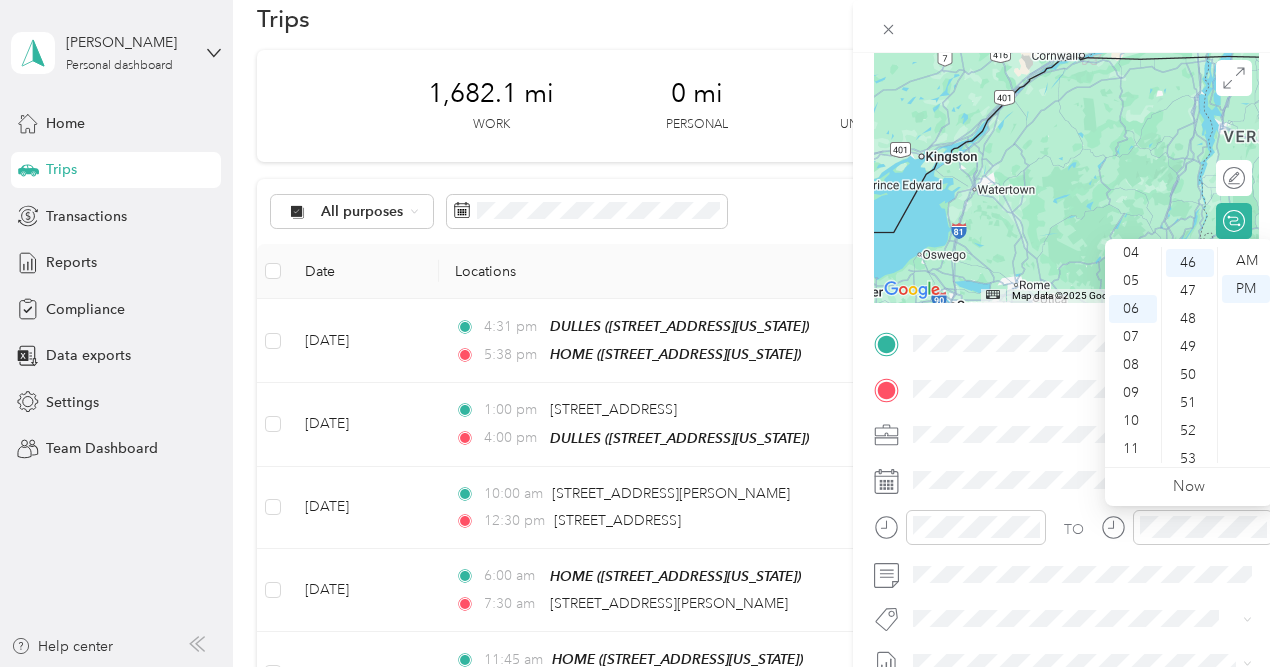 click at bounding box center [1066, 26] 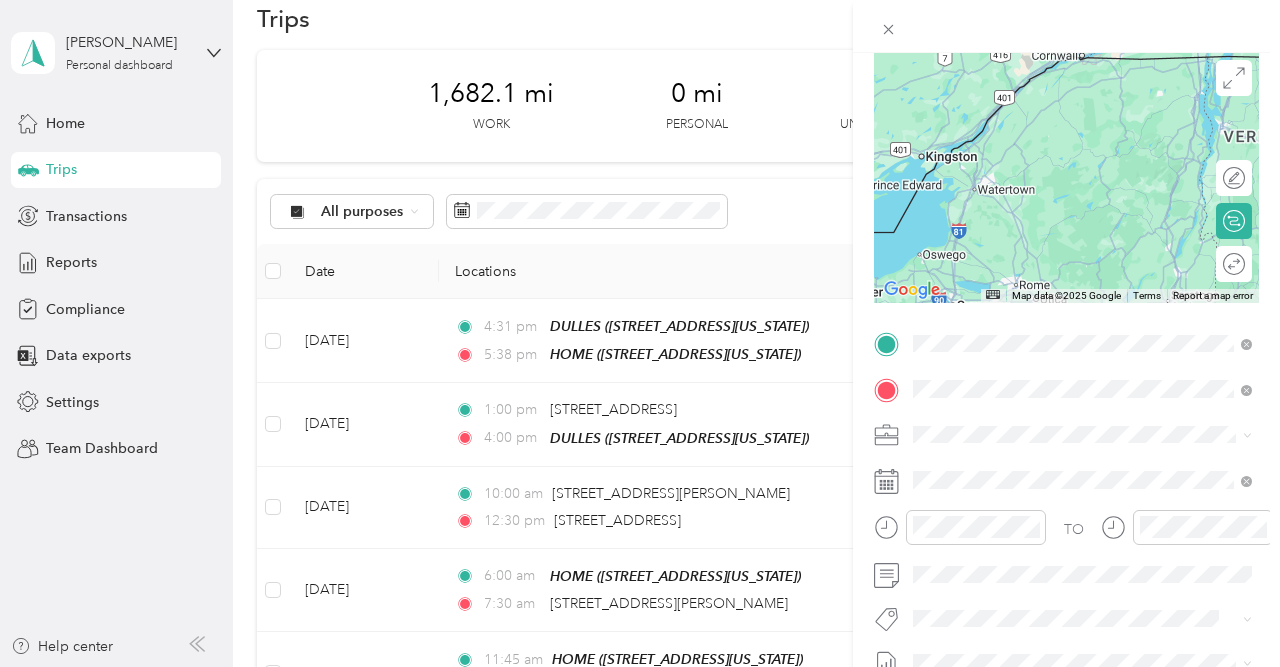 click at bounding box center (1066, 26) 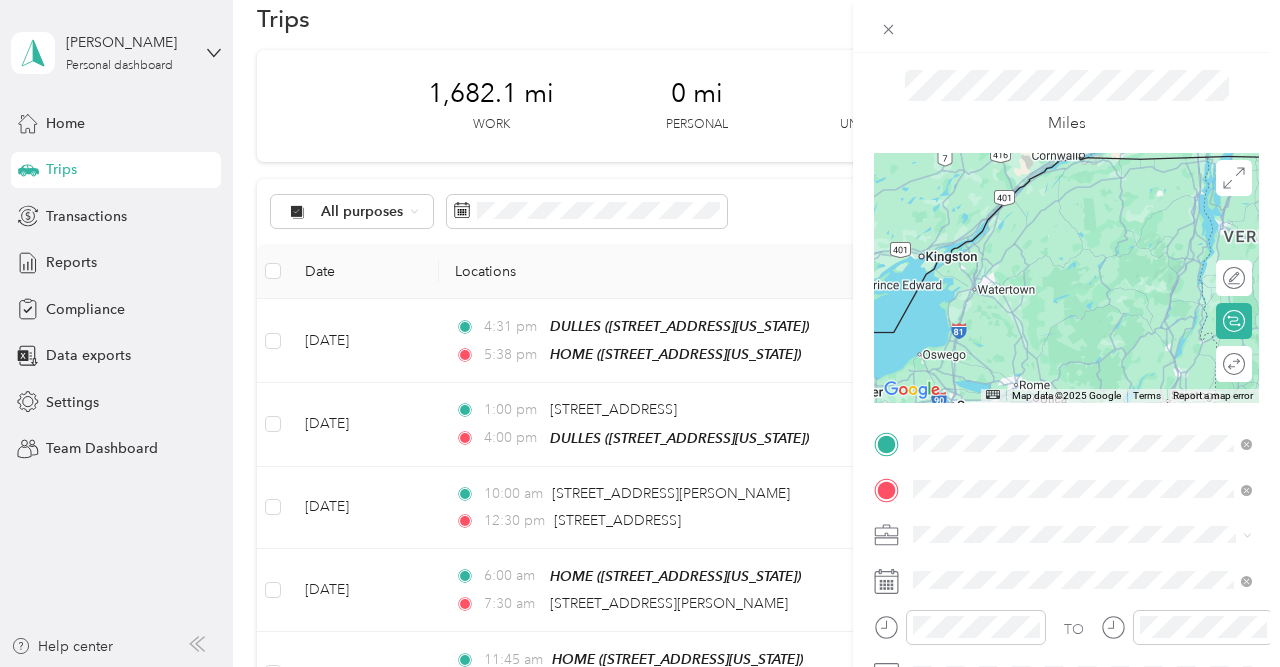 scroll, scrollTop: 0, scrollLeft: 0, axis: both 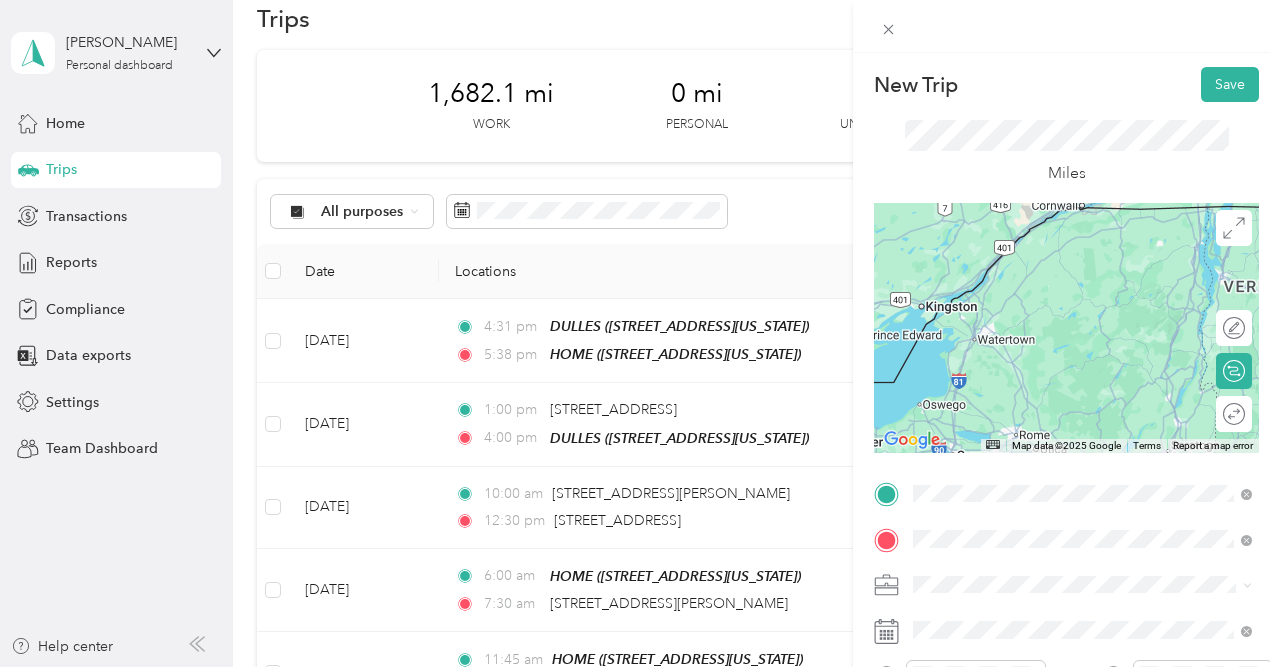 click on "New Trip Save This trip cannot be edited because it is either under review, approved, or paid. Contact your Team Manager to edit it. Miles ← Move left → Move right ↑ Move up ↓ Move down + Zoom in - Zoom out Home Jump left by 75% End Jump right by 75% Page Up Jump up by 75% Page Down Jump down by 75% Map Data Map data ©2025 Google Map data ©2025 Google 50 km  Click to toggle between metric and imperial units Terms Report a map error Edit route Calculate route Round trip TO Add photo" at bounding box center (1066, 386) 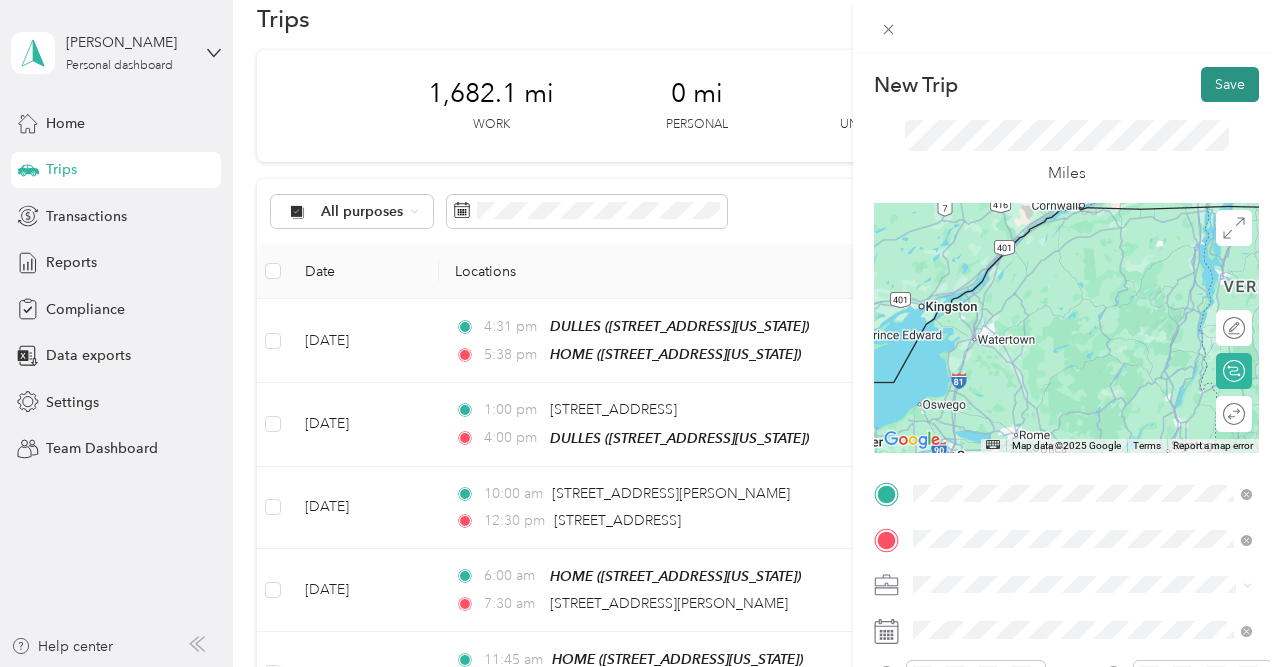 click on "Save" at bounding box center (1230, 84) 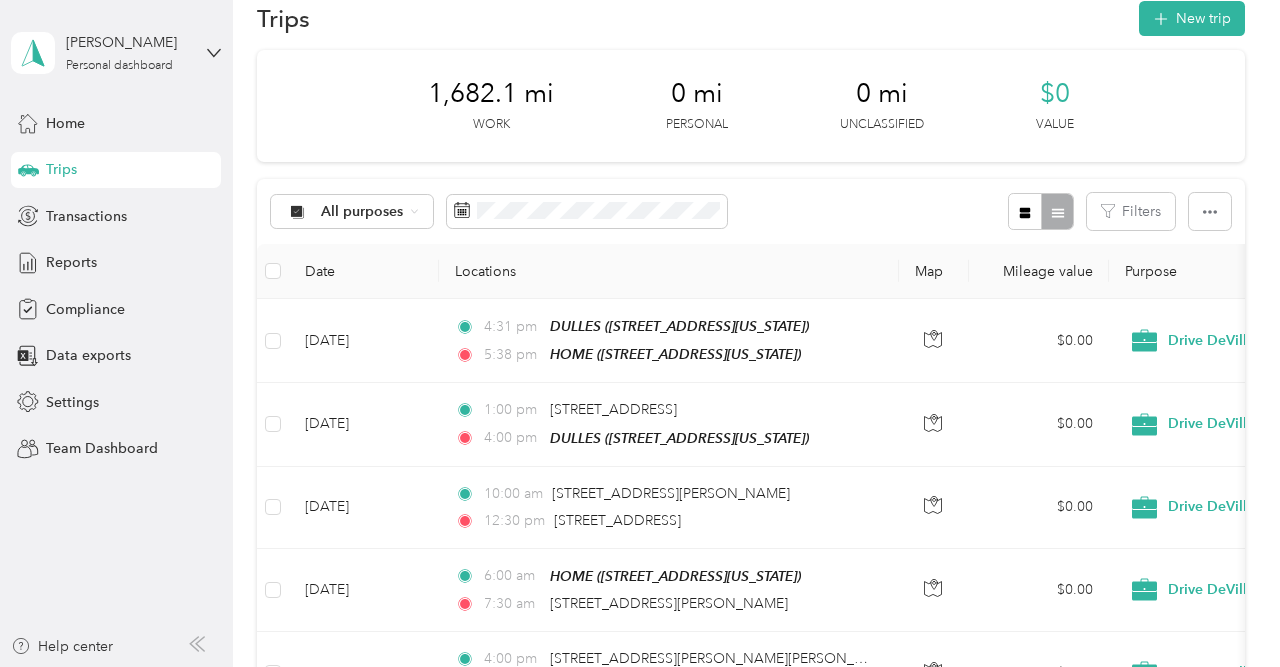 click on "Trips New trip" at bounding box center (751, 18) 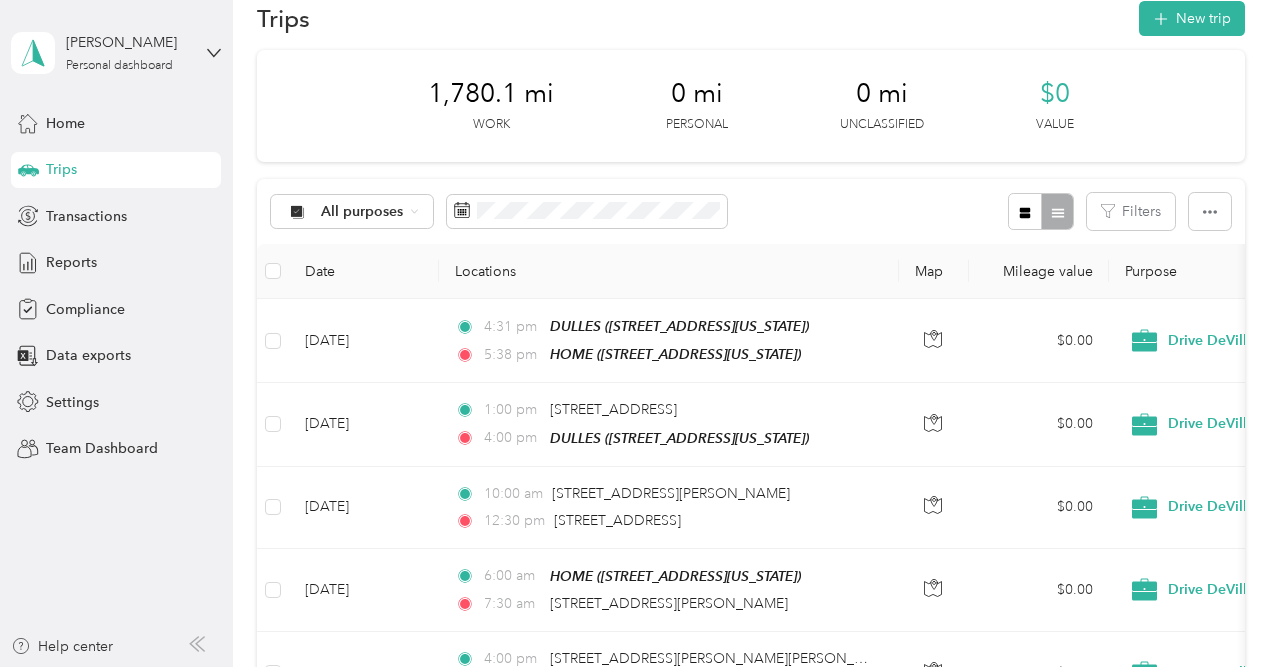 click on "1,780.1   mi Work 0   mi Personal 0   mi Unclassified $0 Value" at bounding box center (751, 106) 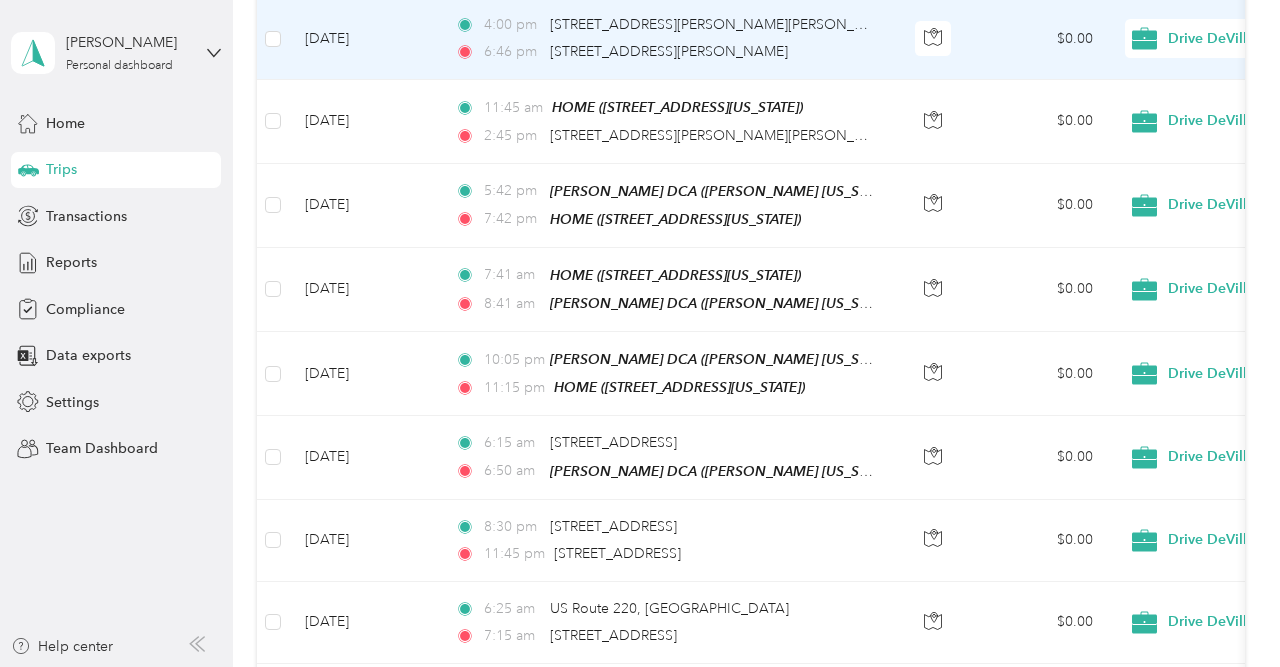 scroll, scrollTop: 38, scrollLeft: 0, axis: vertical 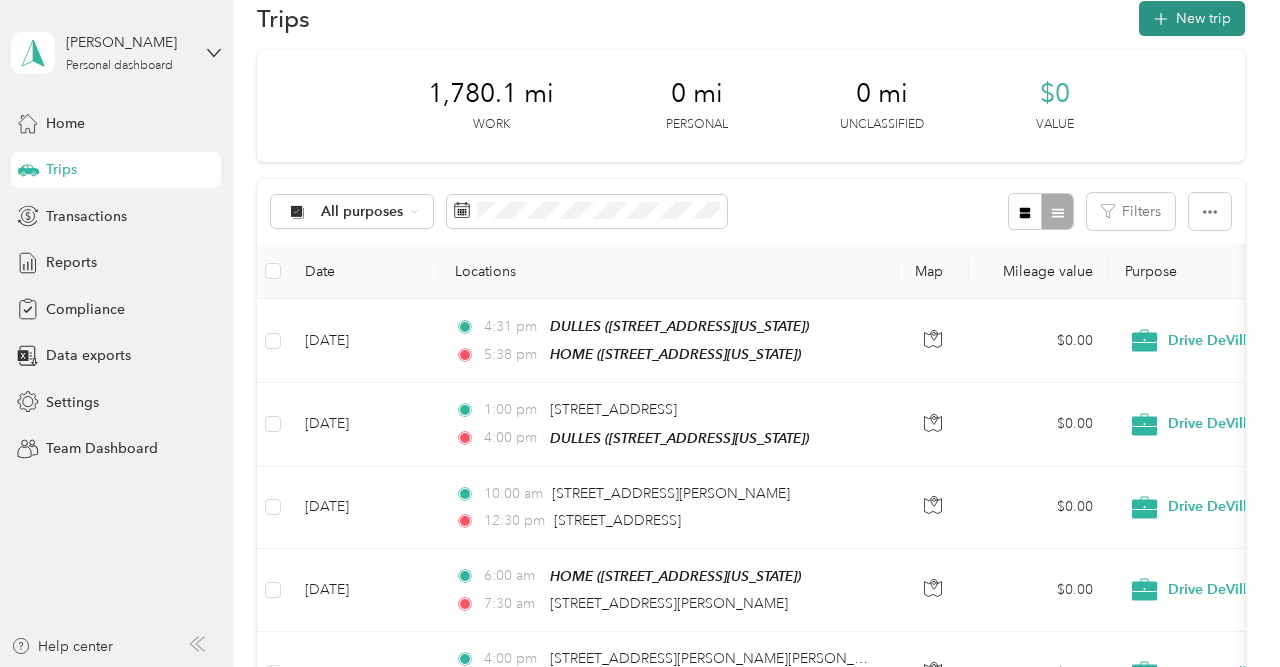 click on "New trip" at bounding box center (1192, 18) 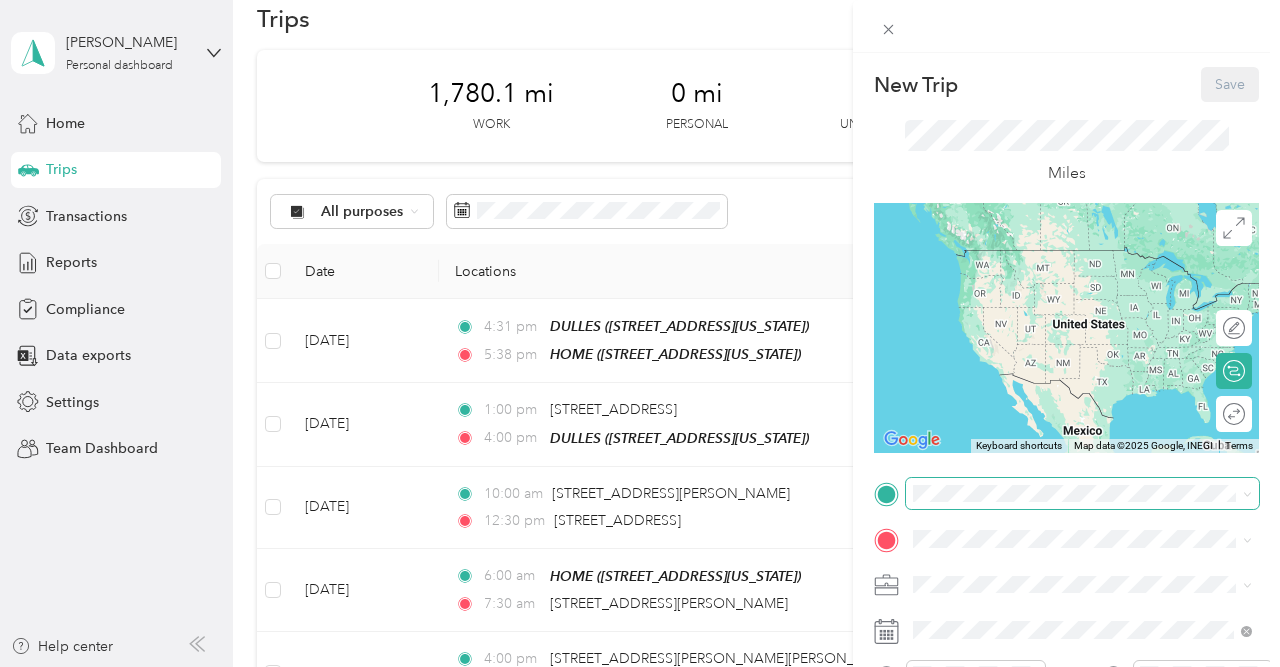 click at bounding box center [1082, 494] 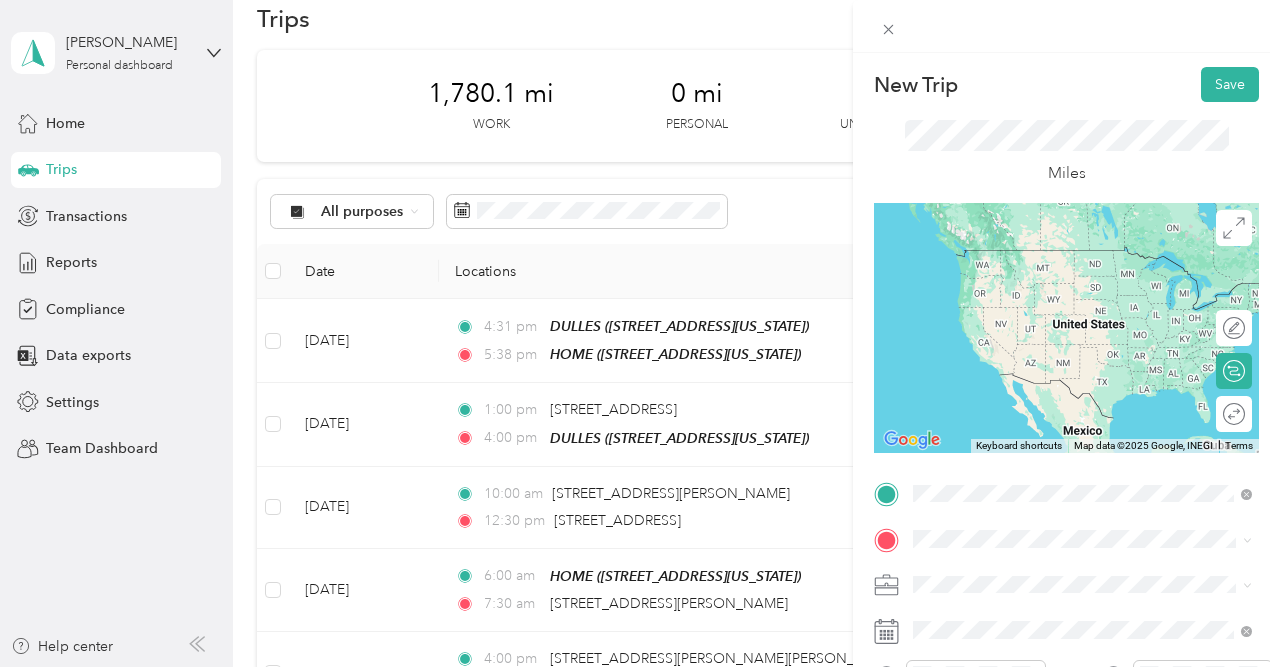 click on "[STREET_ADDRESS][PERSON_NAME][US_STATE]" at bounding box center [1098, 574] 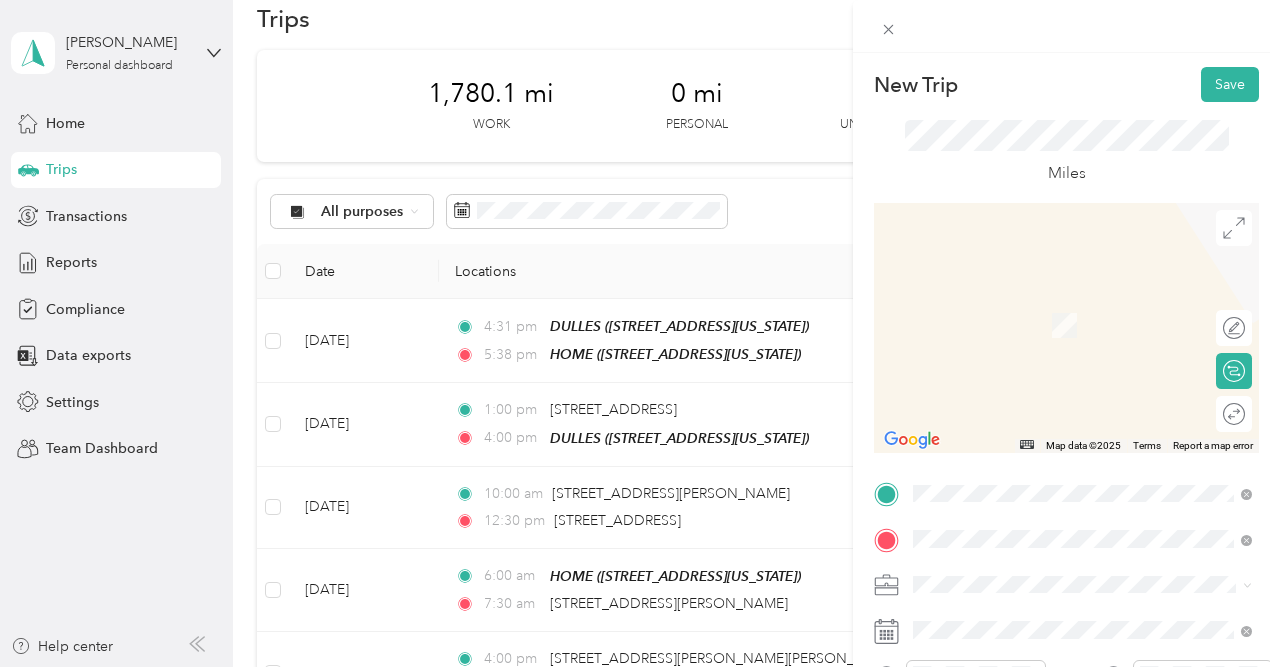 click on "[STREET_ADDRESS][US_STATE]" at bounding box center [1051, 296] 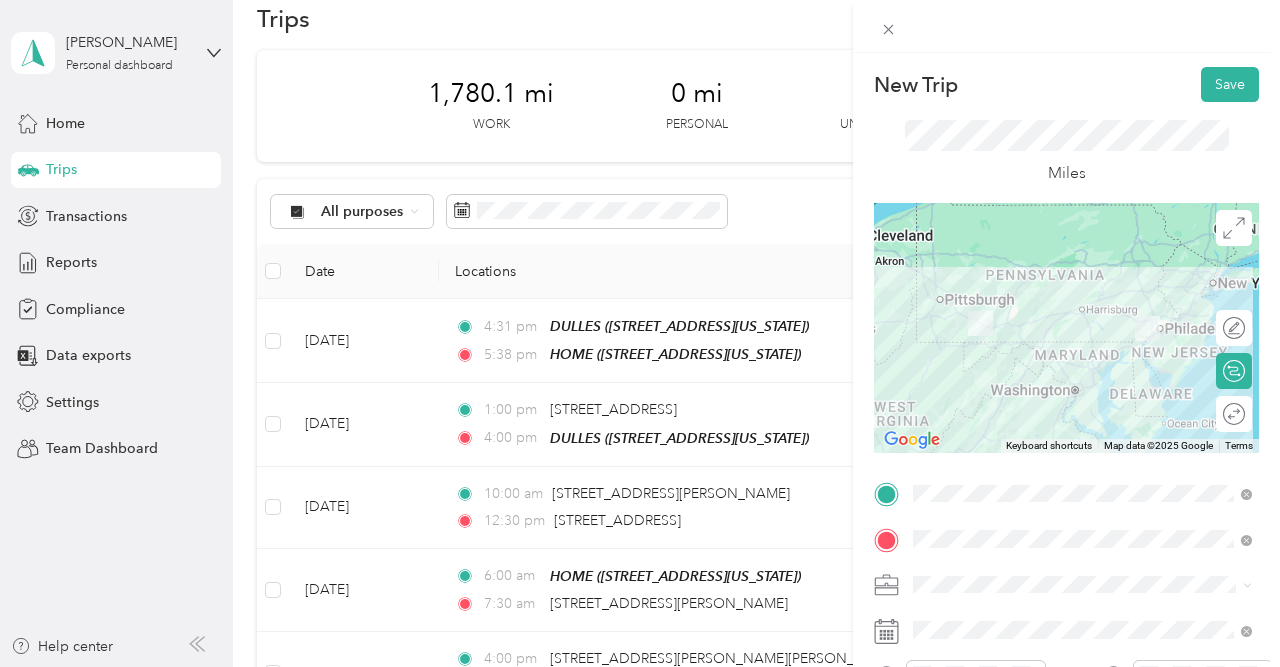 click on "Miles" at bounding box center [1067, 153] 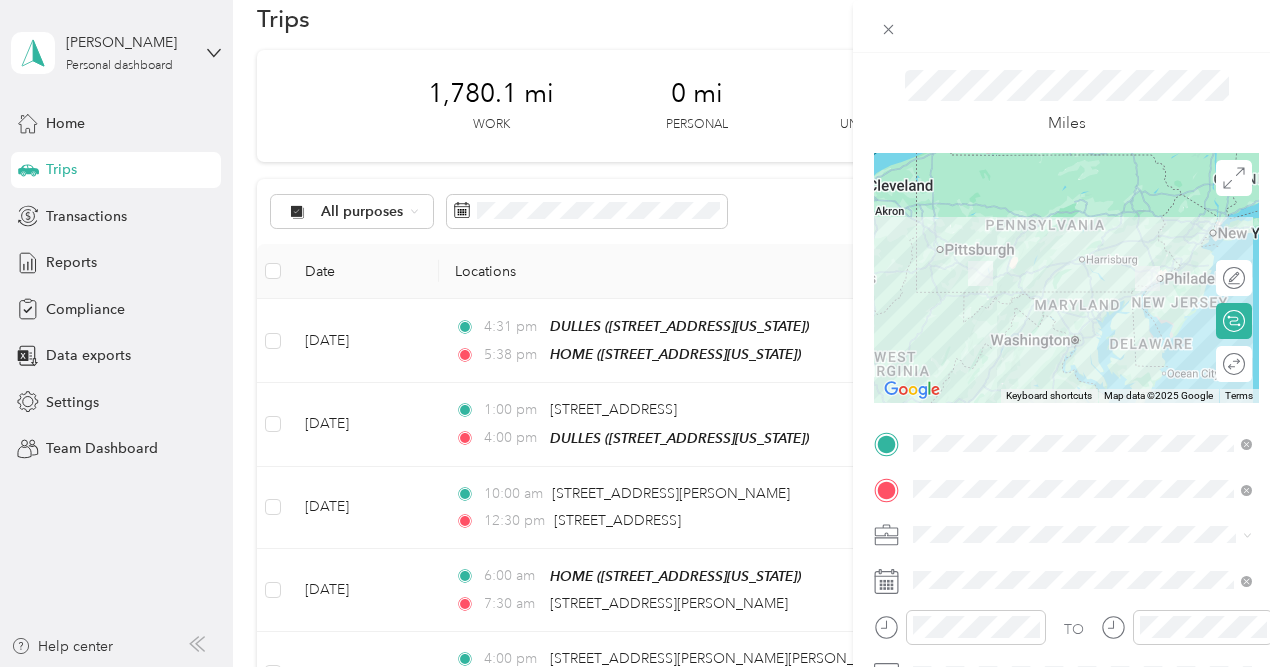 scroll, scrollTop: 100, scrollLeft: 0, axis: vertical 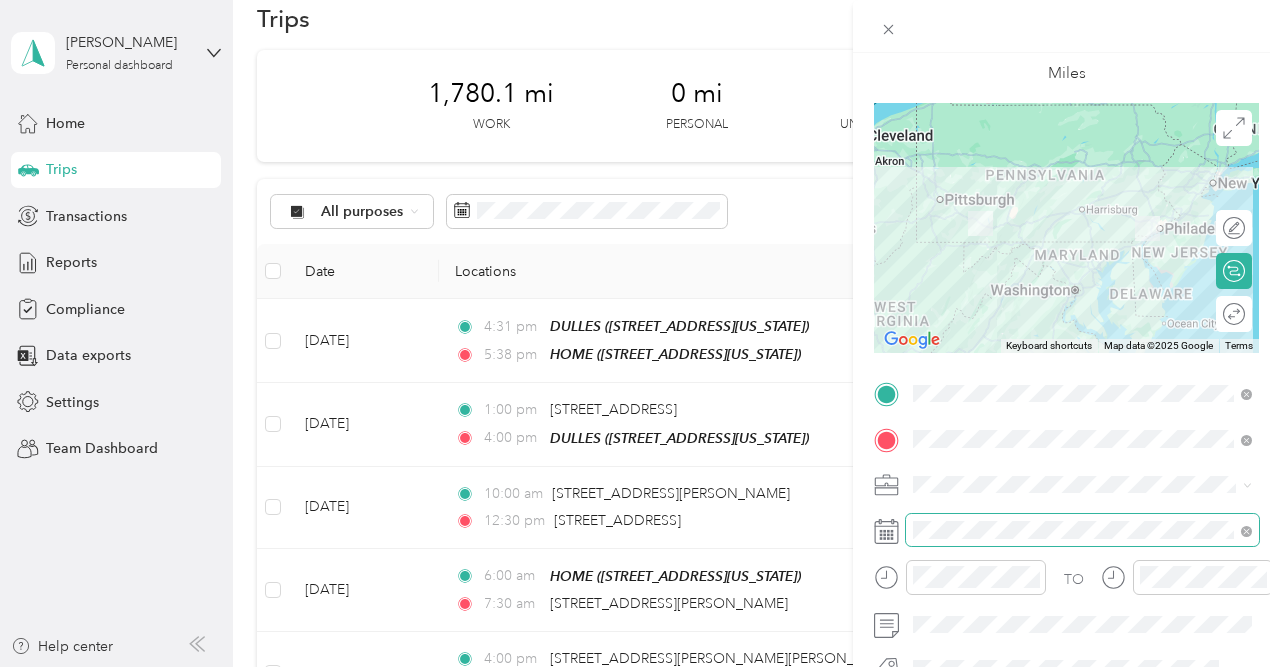 click at bounding box center [1082, 530] 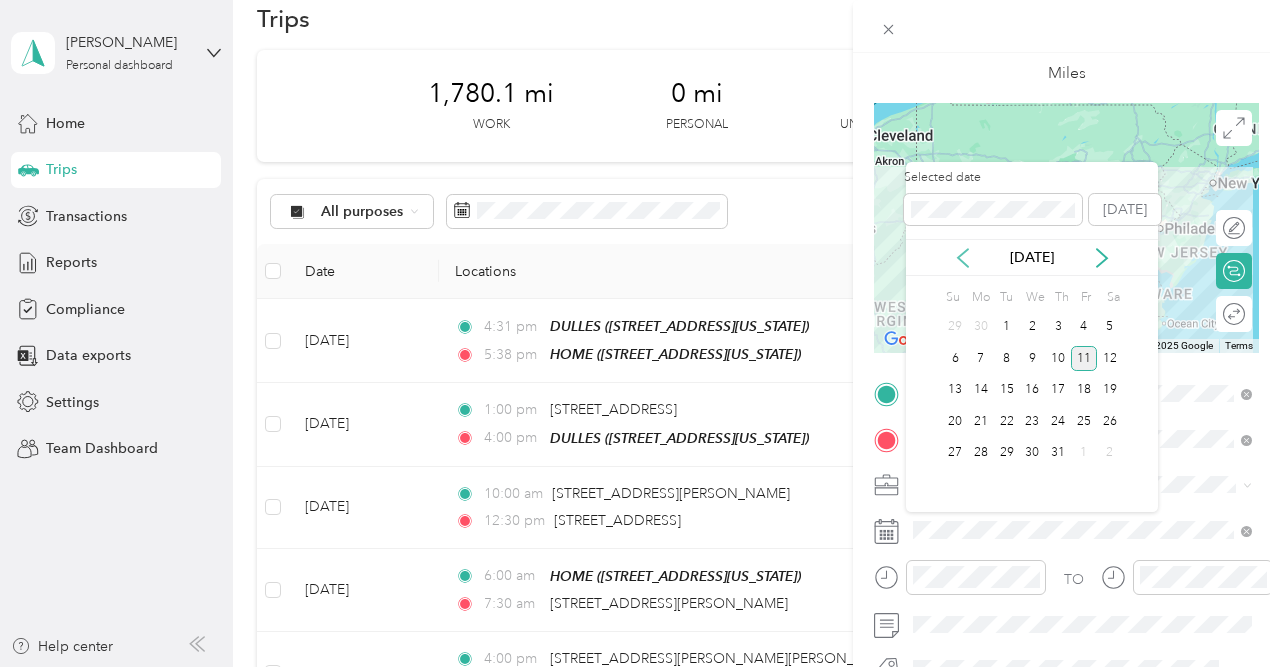 click 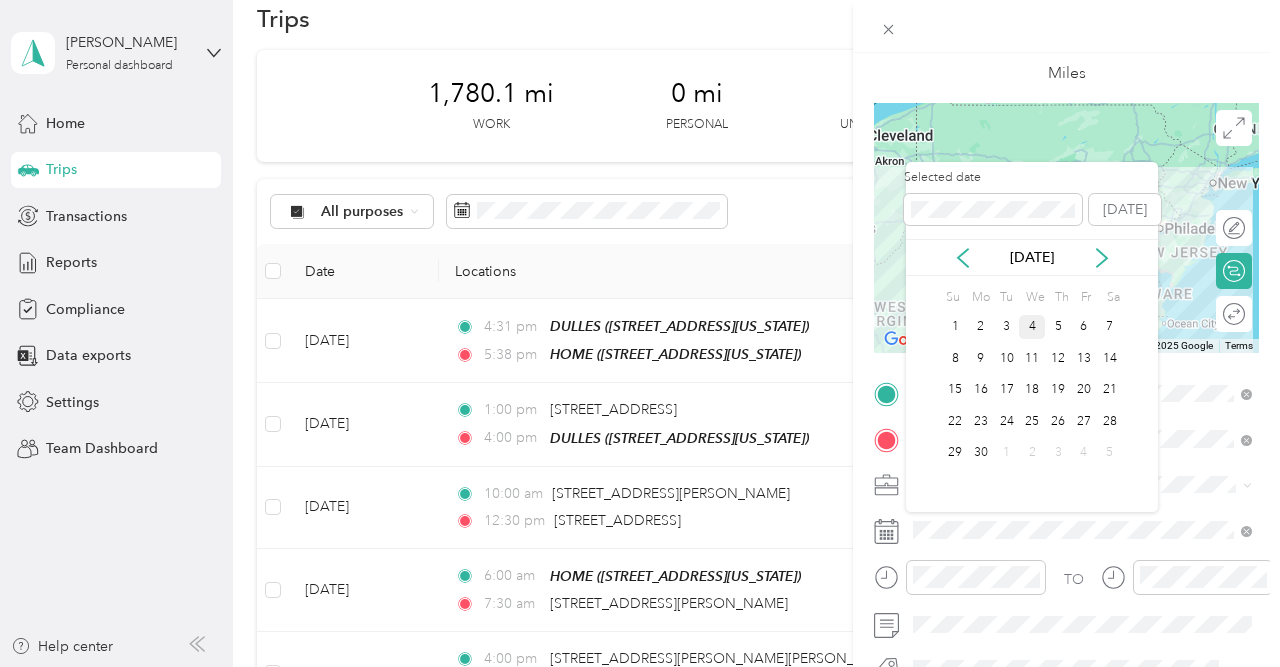 click on "4" at bounding box center (1032, 327) 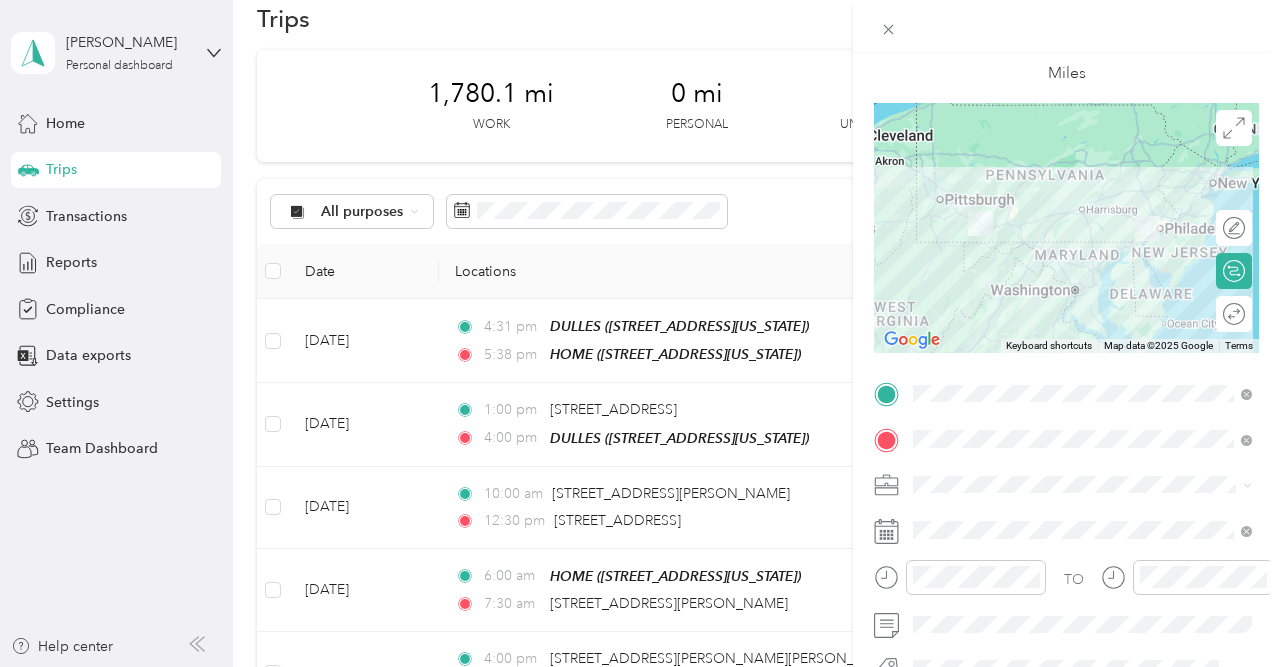 click on "TO Add photo" at bounding box center (1066, 619) 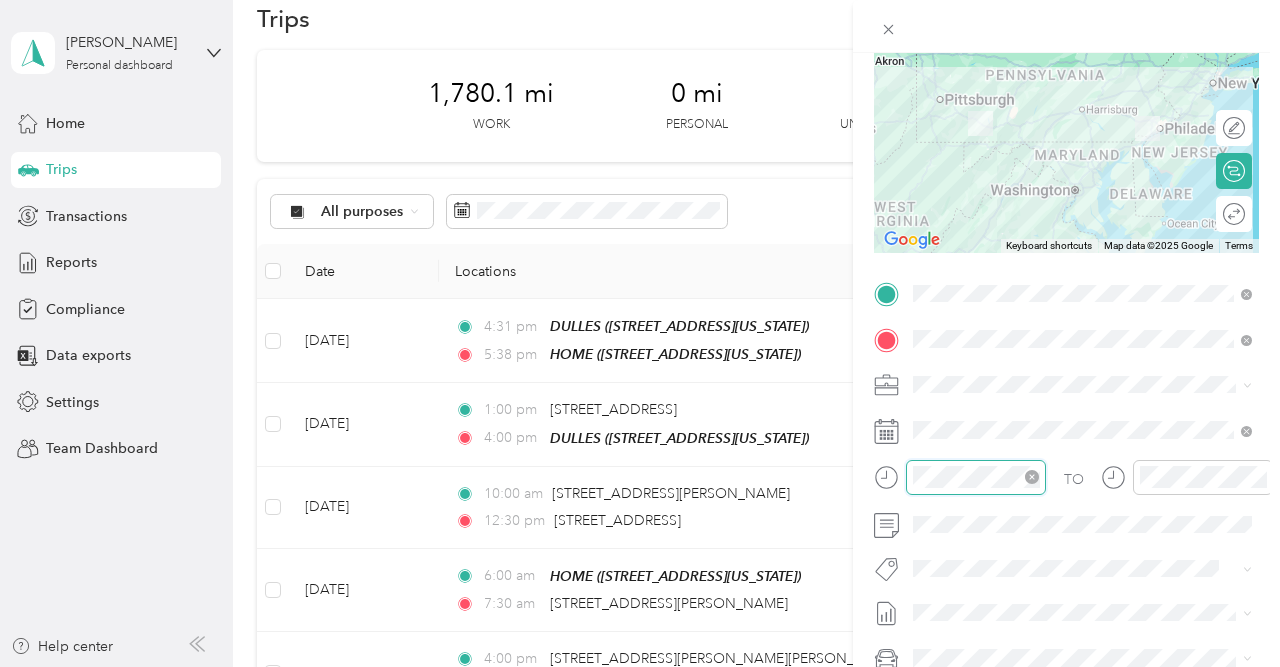scroll, scrollTop: 120, scrollLeft: 0, axis: vertical 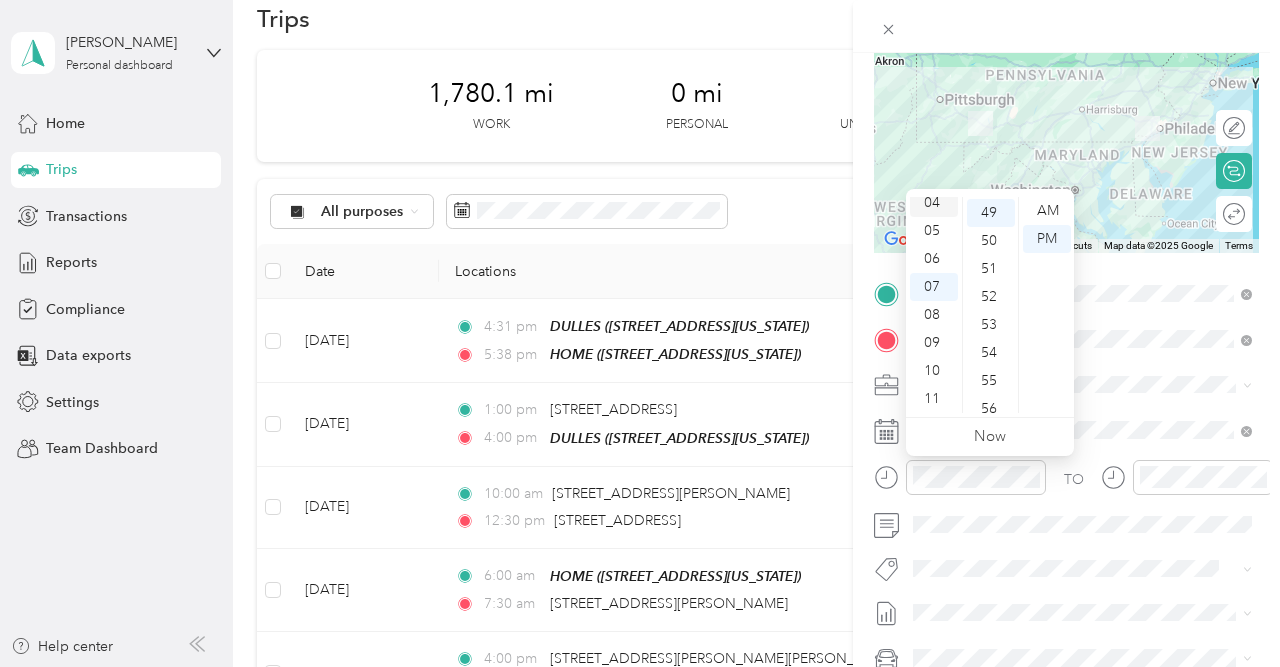 click on "04" at bounding box center (934, 203) 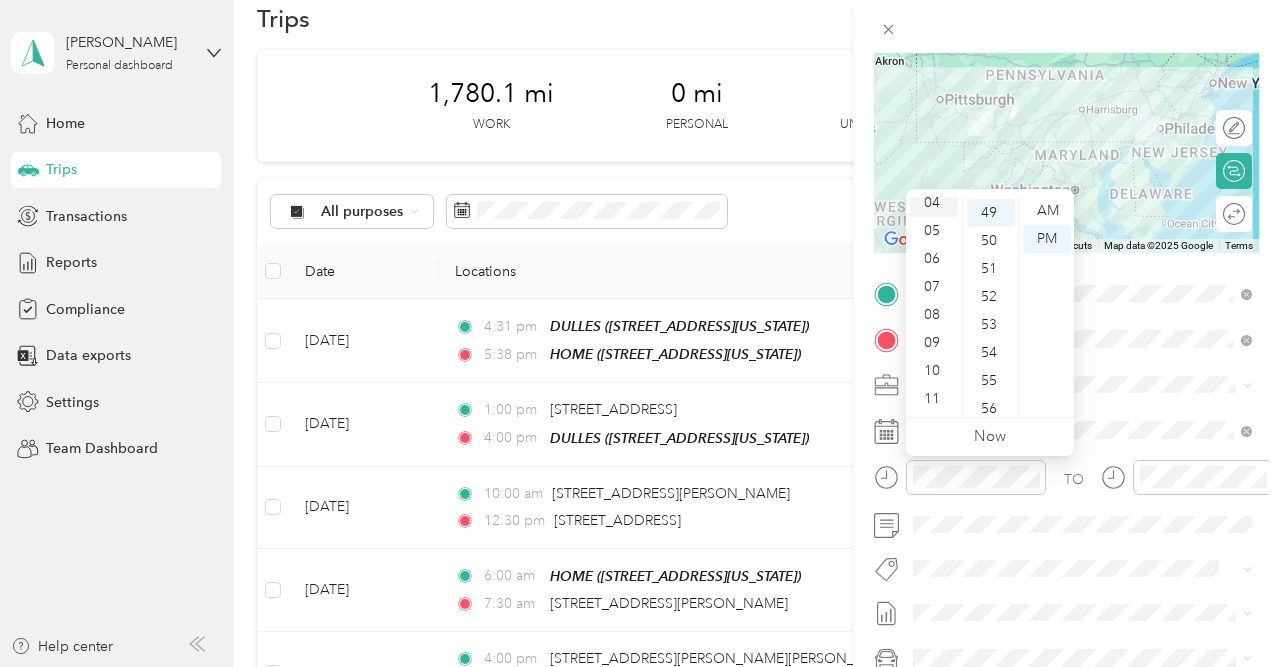 scroll, scrollTop: 112, scrollLeft: 0, axis: vertical 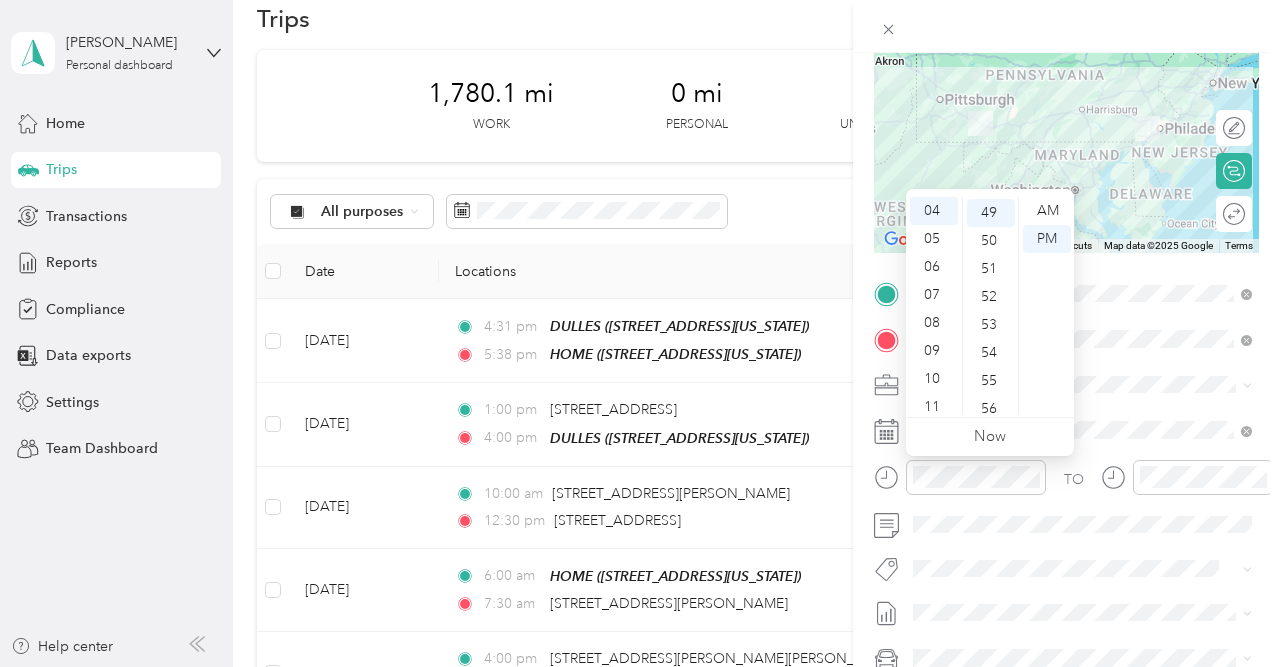 click on "AM PM" at bounding box center [1046, 305] 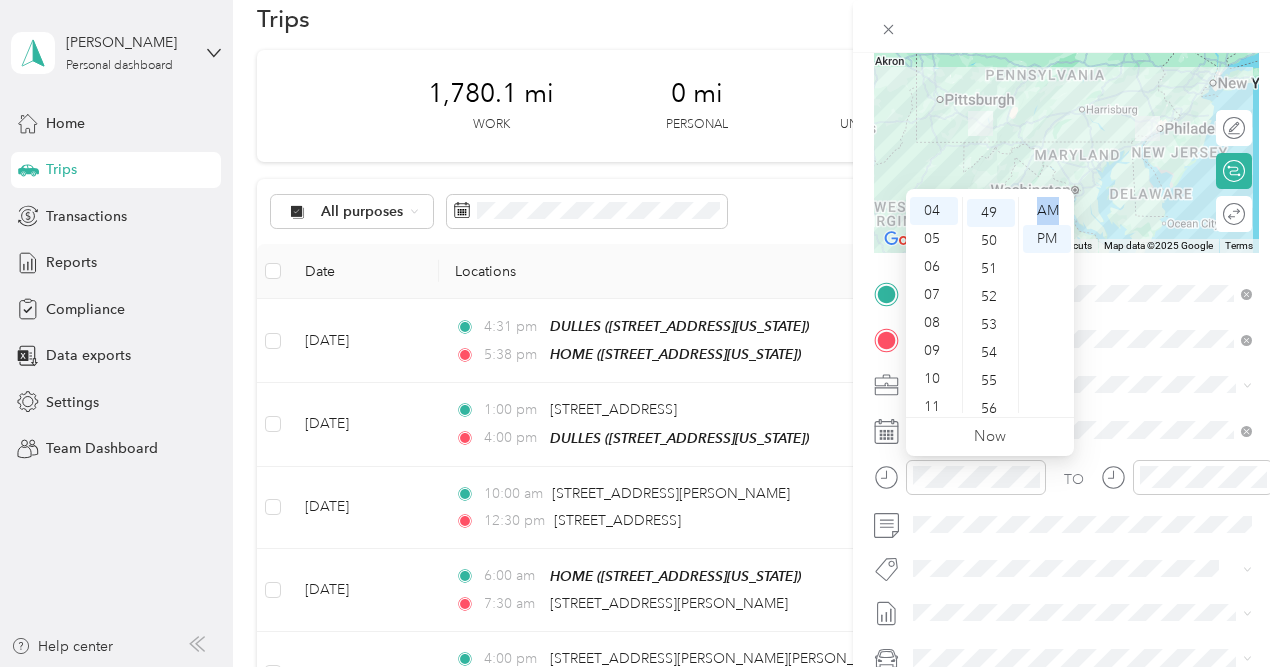 click on "AM PM" at bounding box center (1046, 305) 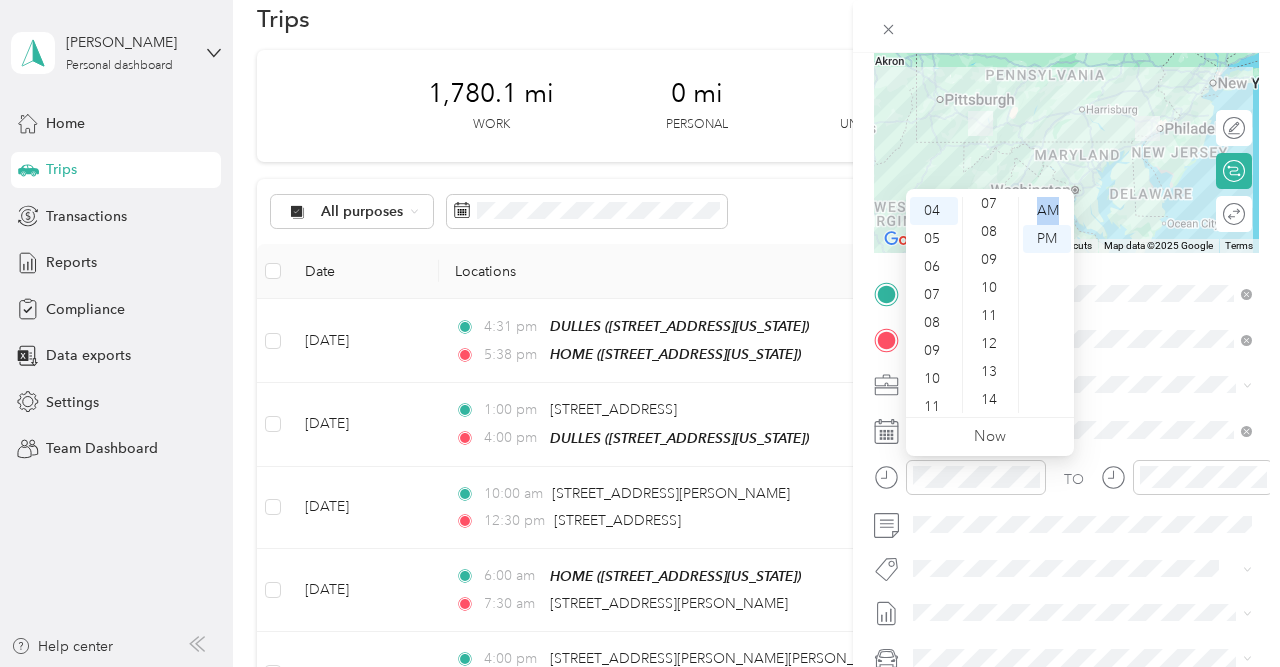 scroll, scrollTop: 9, scrollLeft: 0, axis: vertical 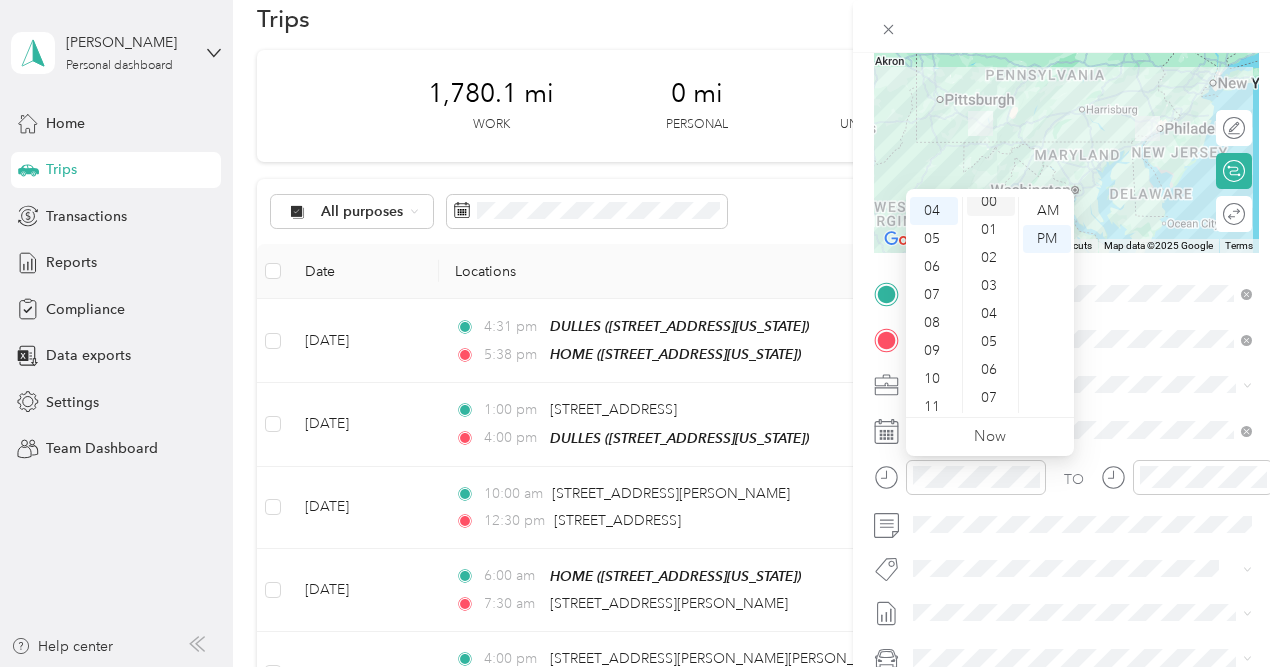 click on "00" at bounding box center (991, 202) 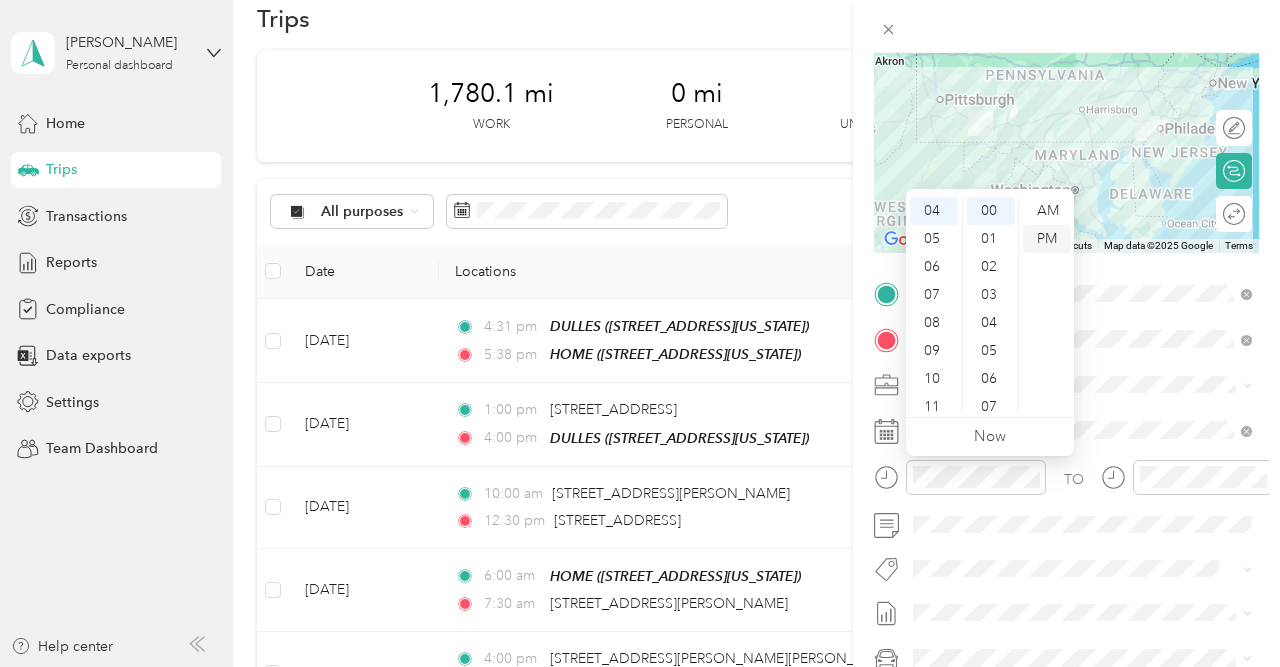 click on "PM" at bounding box center [1047, 239] 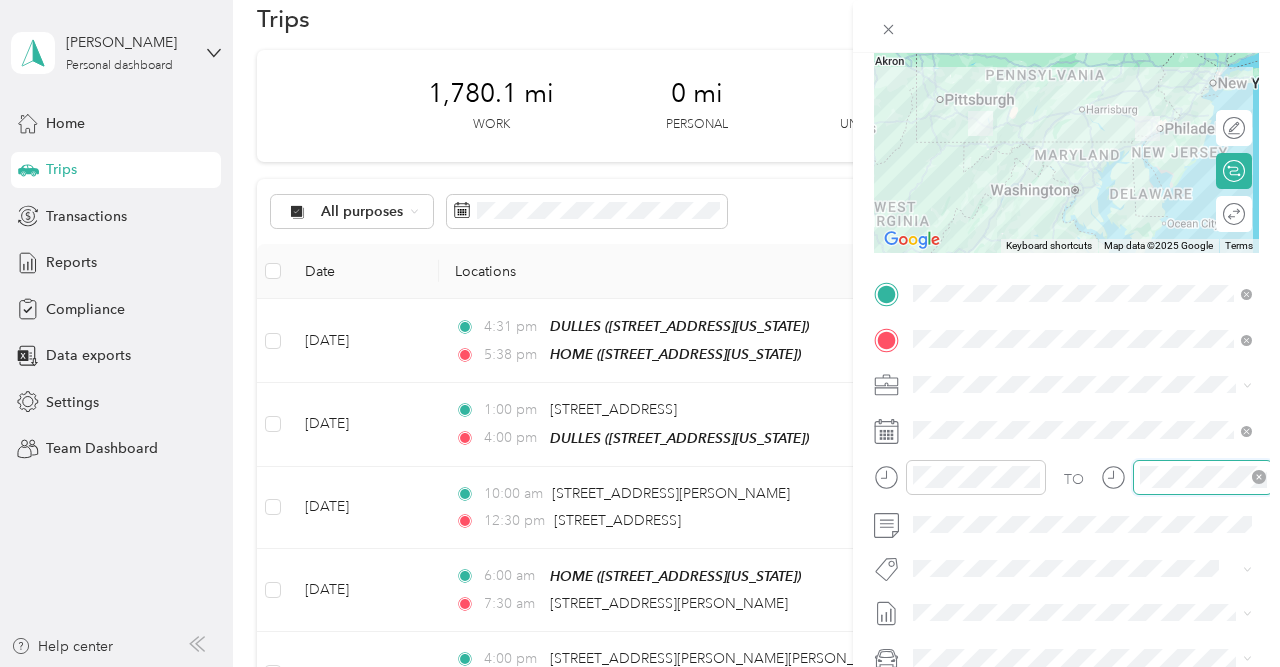 scroll, scrollTop: 1370, scrollLeft: 0, axis: vertical 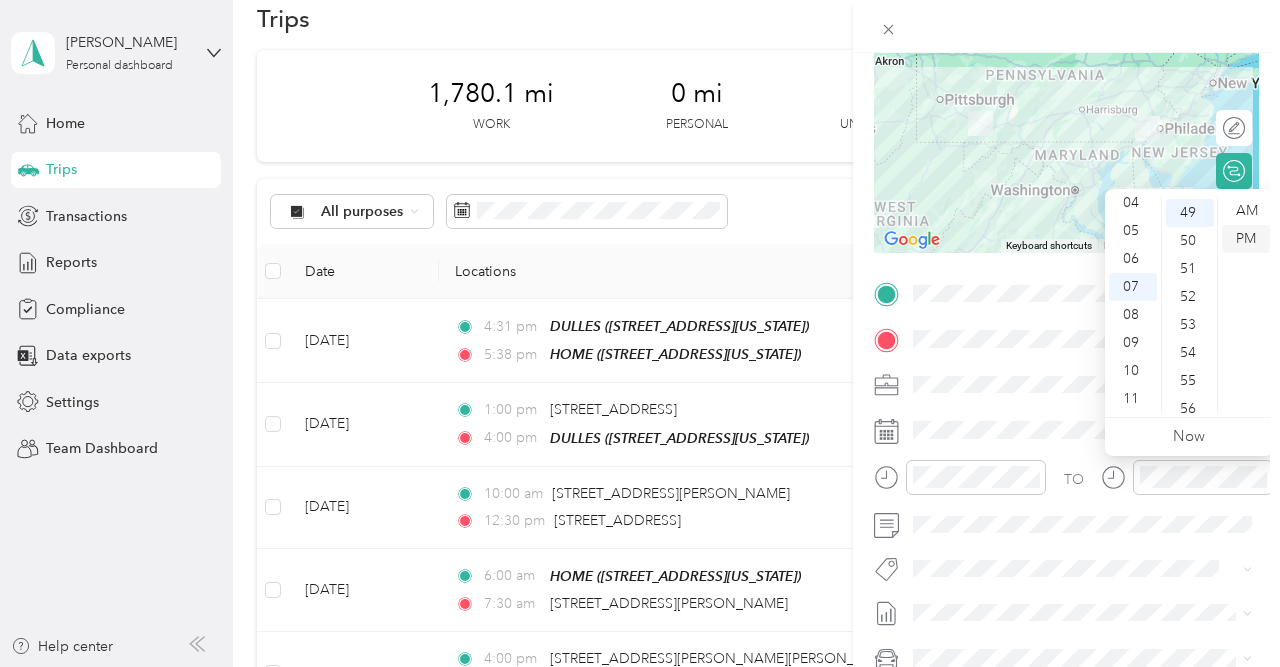 click on "PM" at bounding box center (1246, 239) 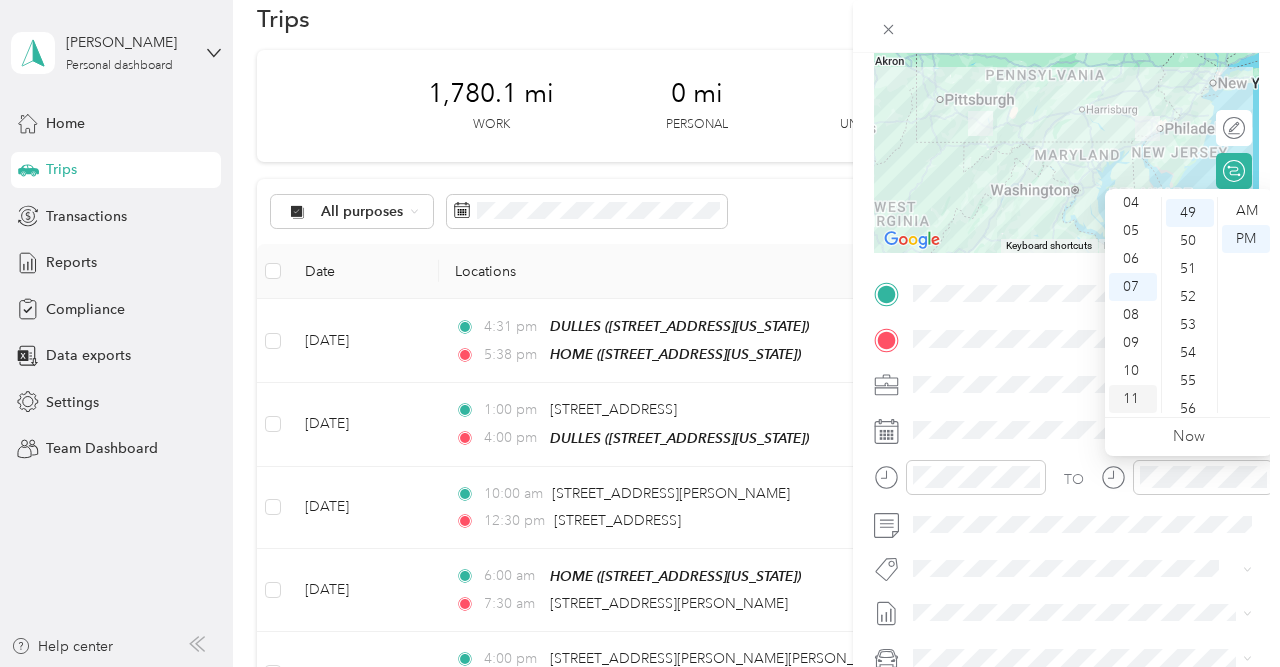 scroll, scrollTop: 120, scrollLeft: 0, axis: vertical 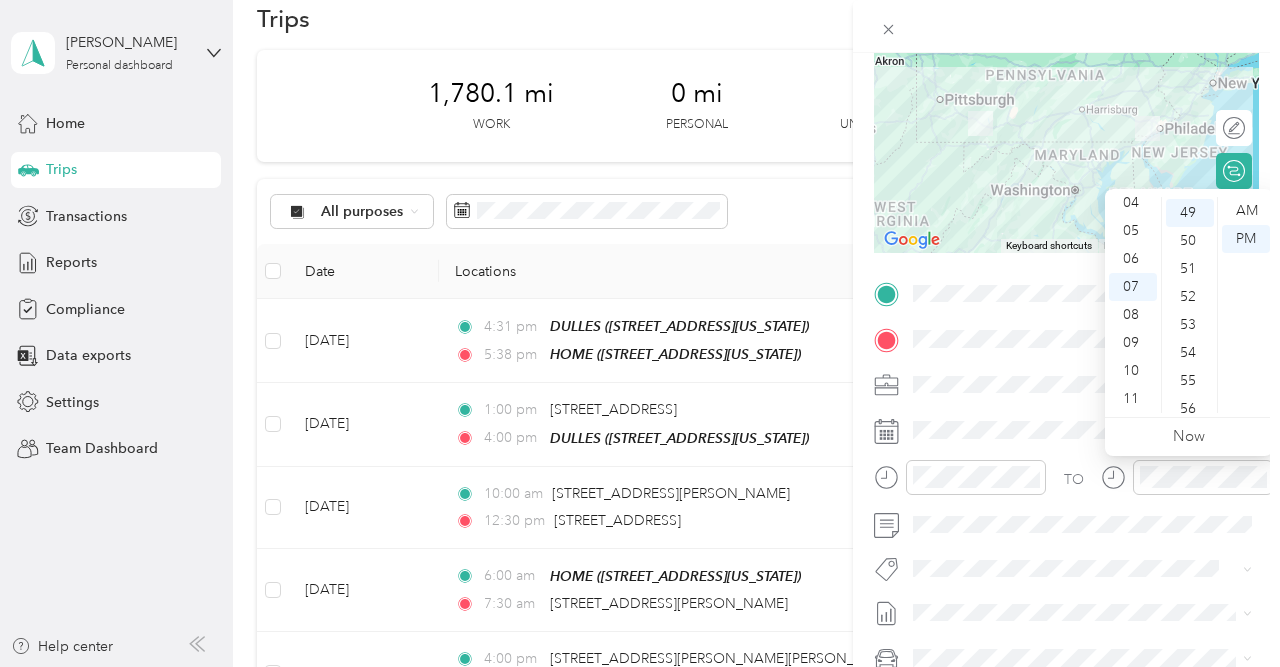click at bounding box center (1066, 26) 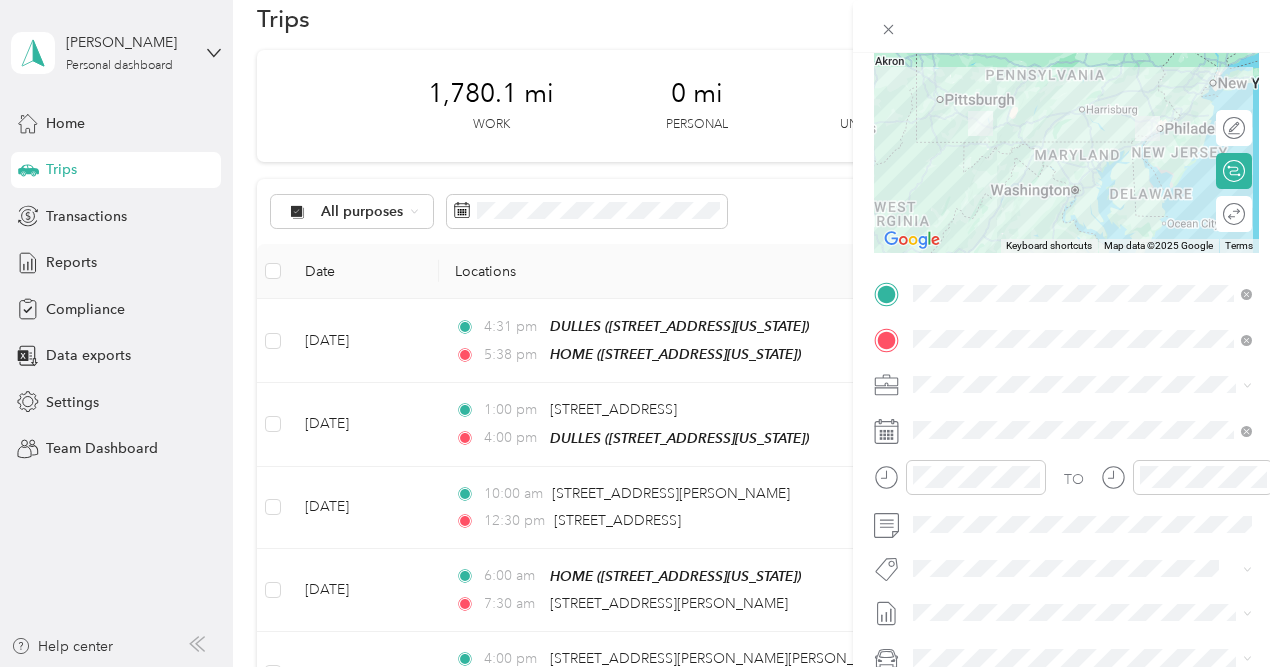 click at bounding box center (1066, 26) 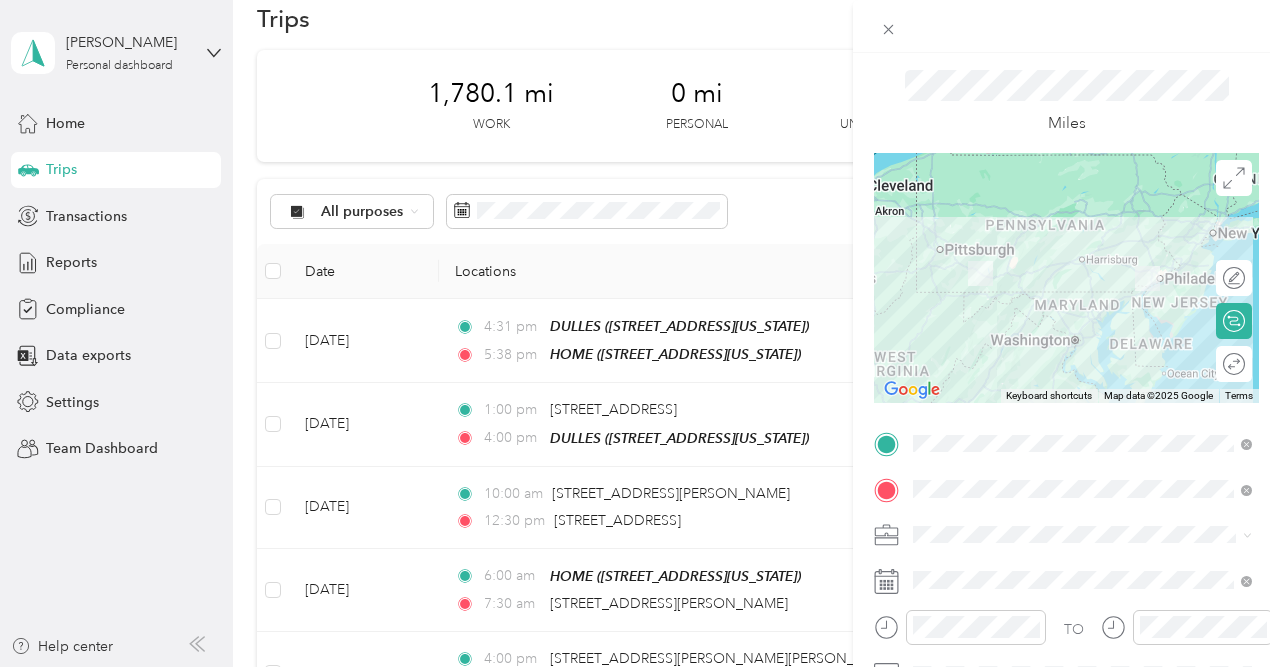 scroll, scrollTop: 0, scrollLeft: 0, axis: both 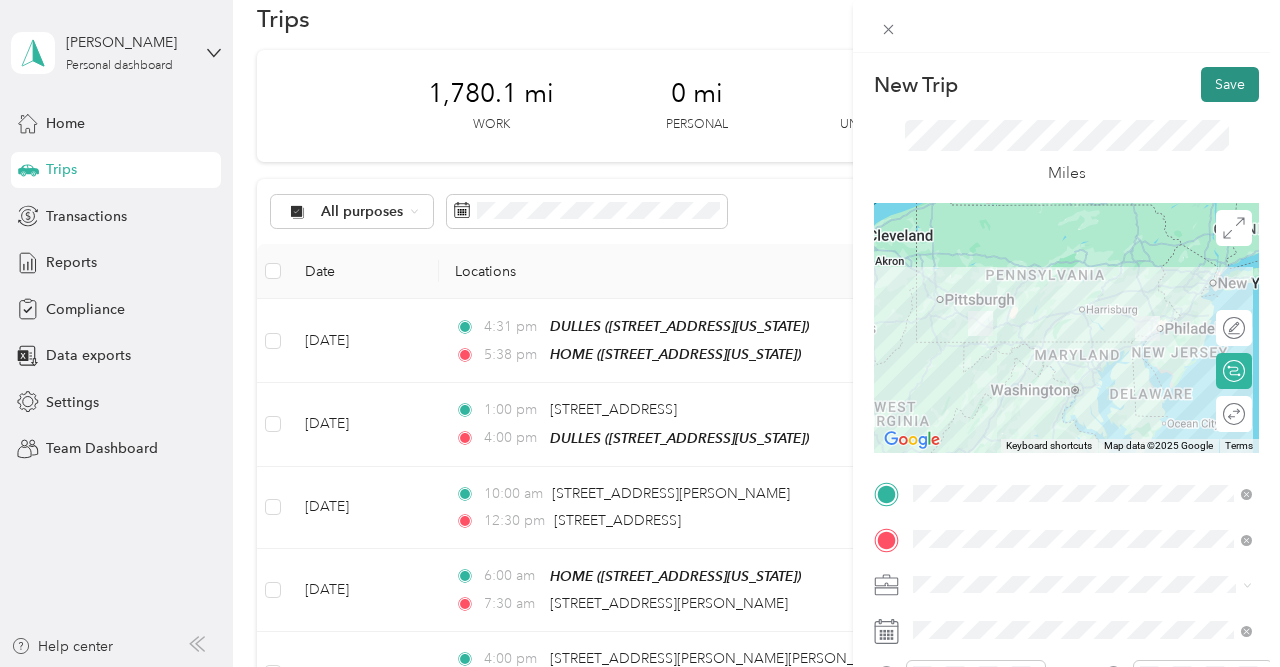 click on "Save" at bounding box center [1230, 84] 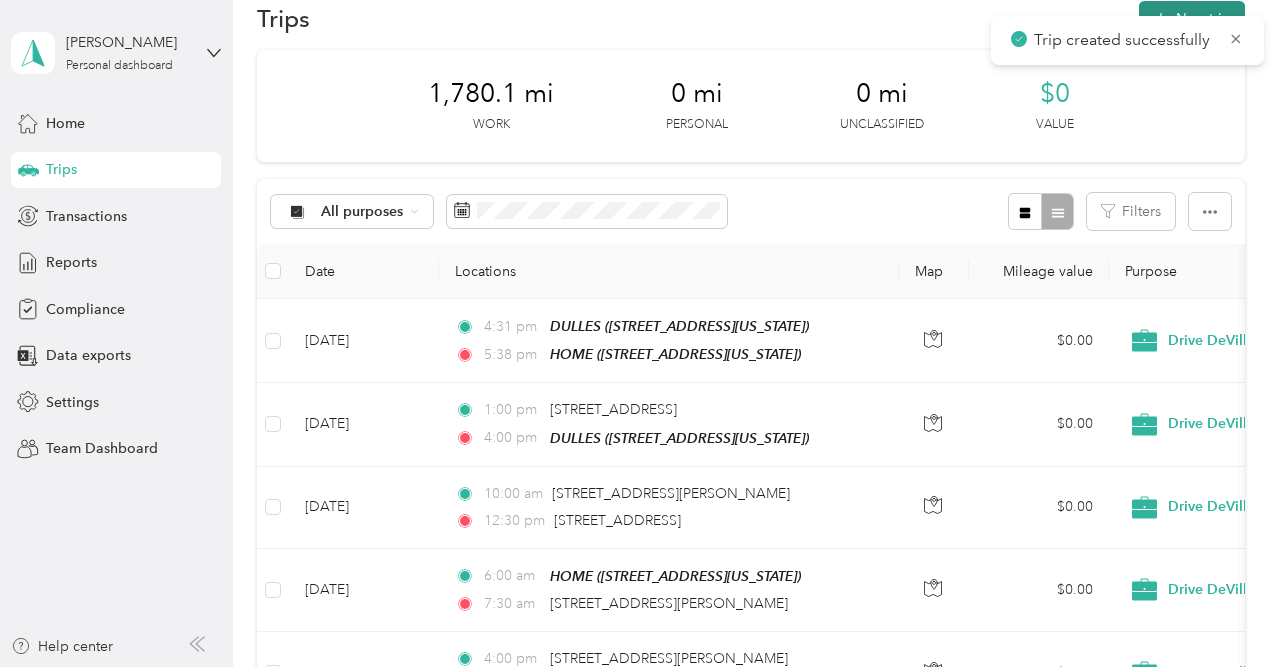 click on "New trip" at bounding box center [1192, 18] 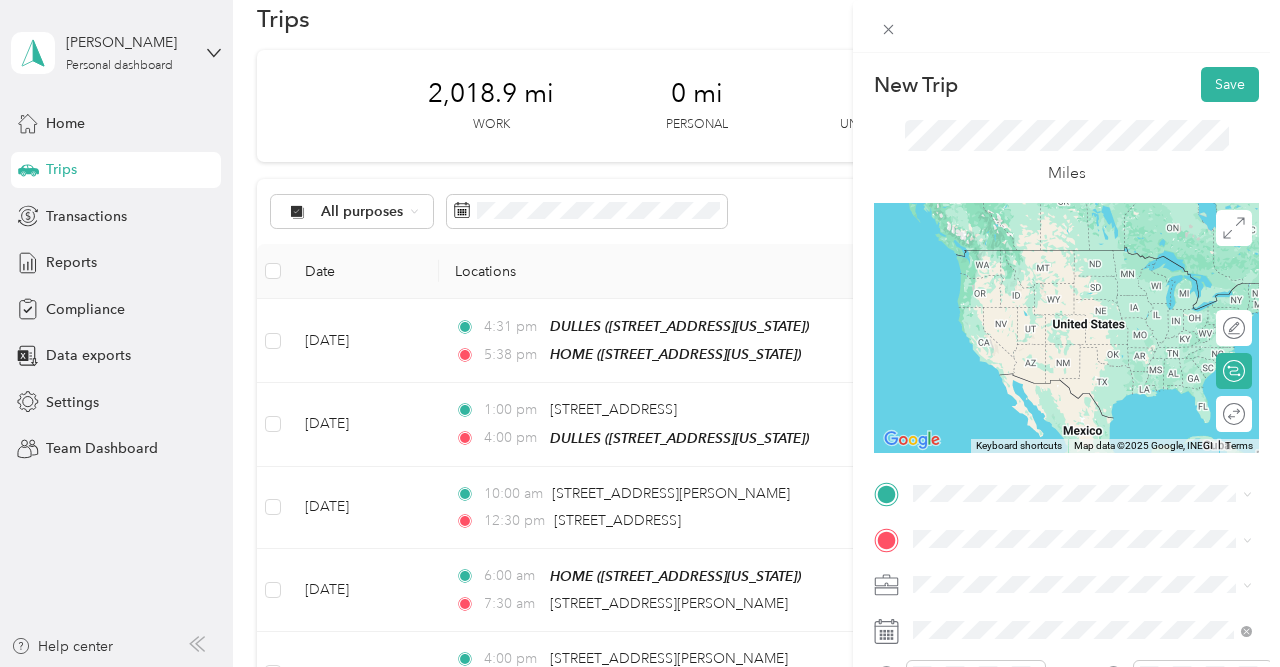 click on "[STREET_ADDRESS][US_STATE]" at bounding box center [1051, 559] 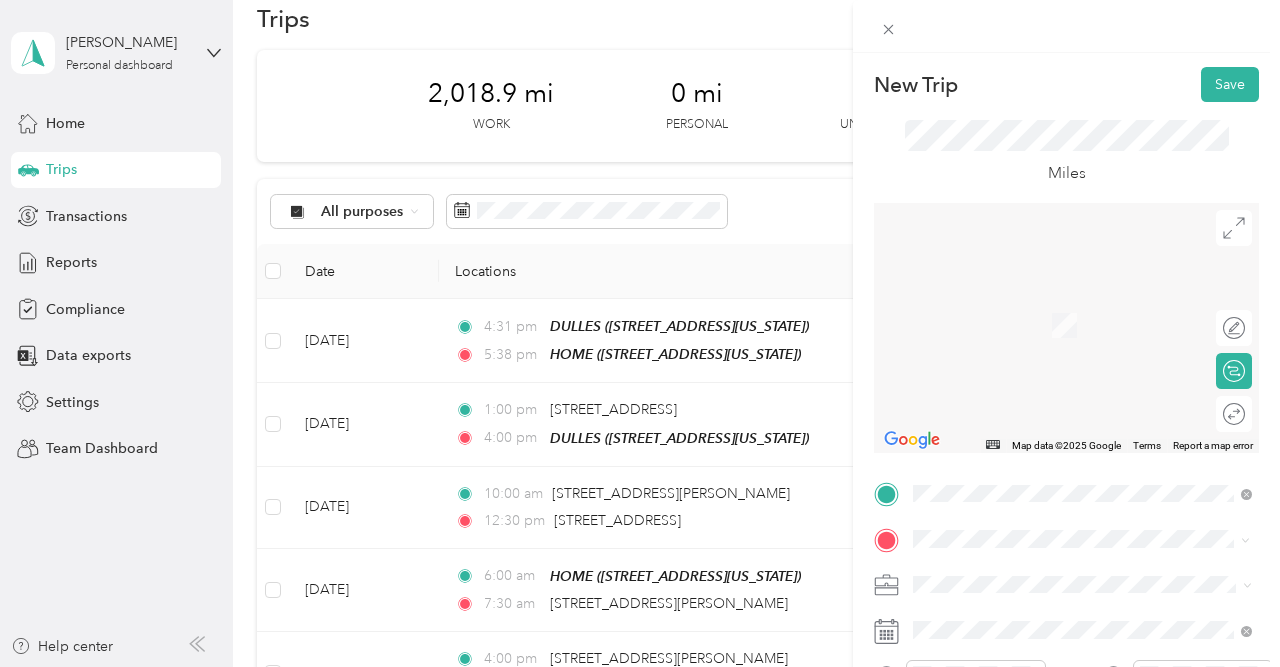 click on "[STREET_ADDRESS][US_STATE]" at bounding box center [1051, 325] 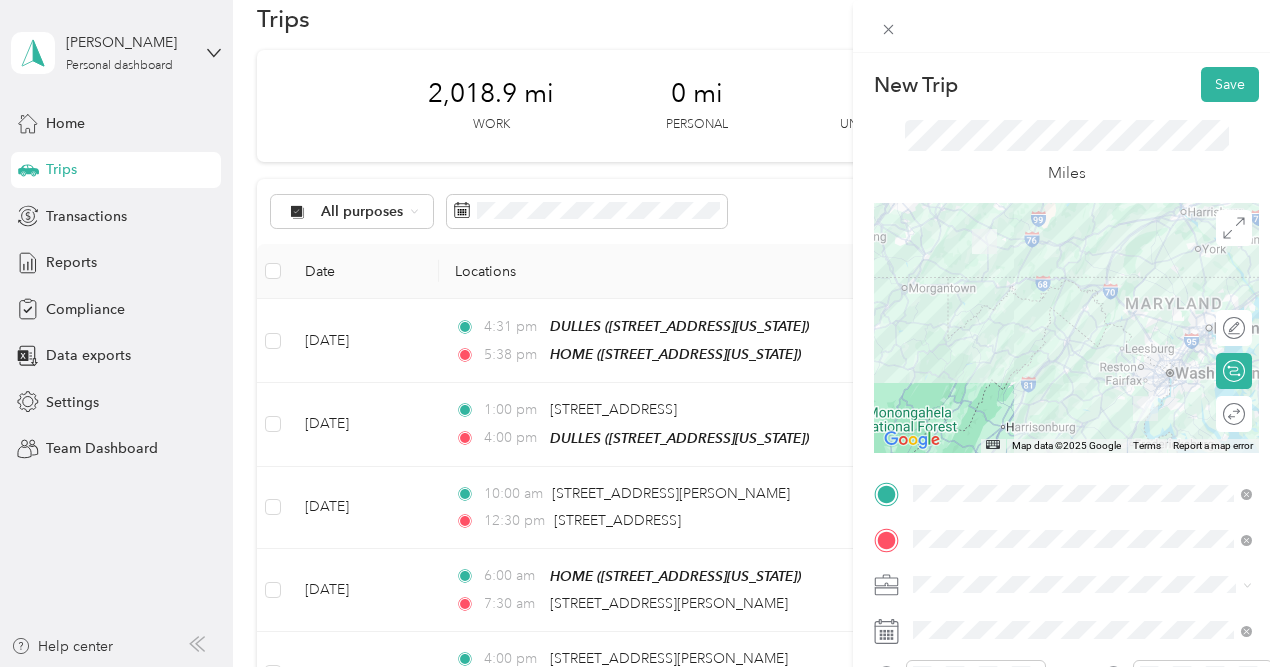 click on "Miles" at bounding box center [1067, 153] 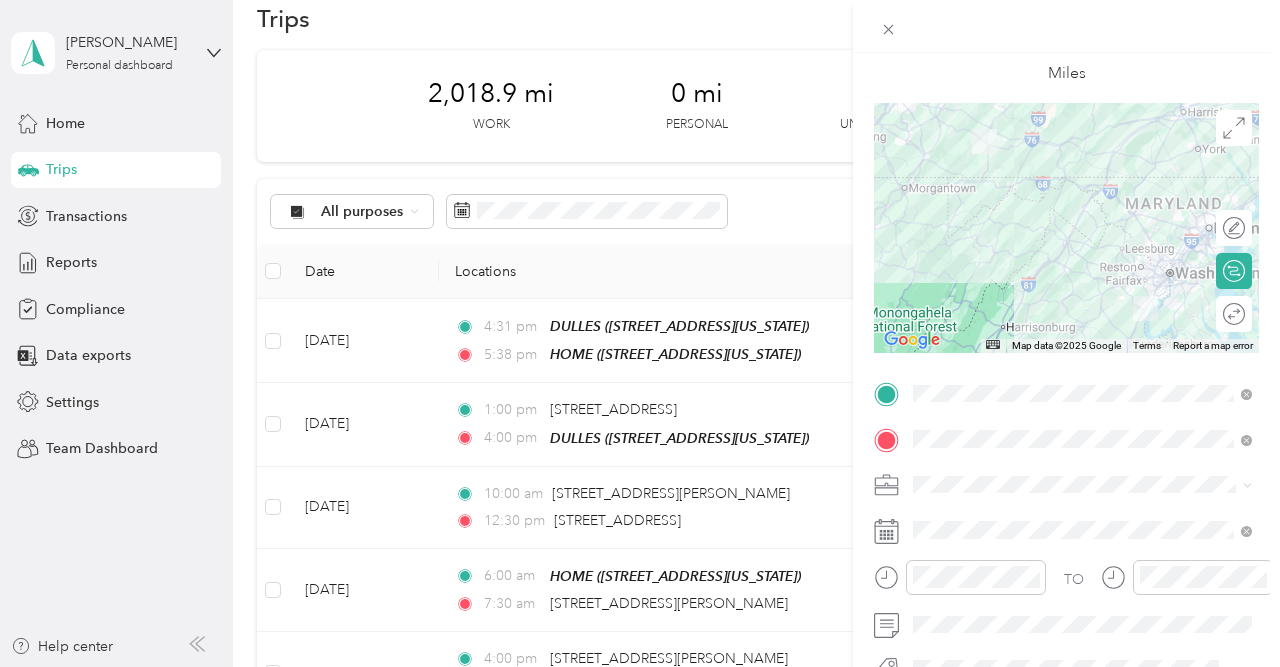 scroll, scrollTop: 150, scrollLeft: 0, axis: vertical 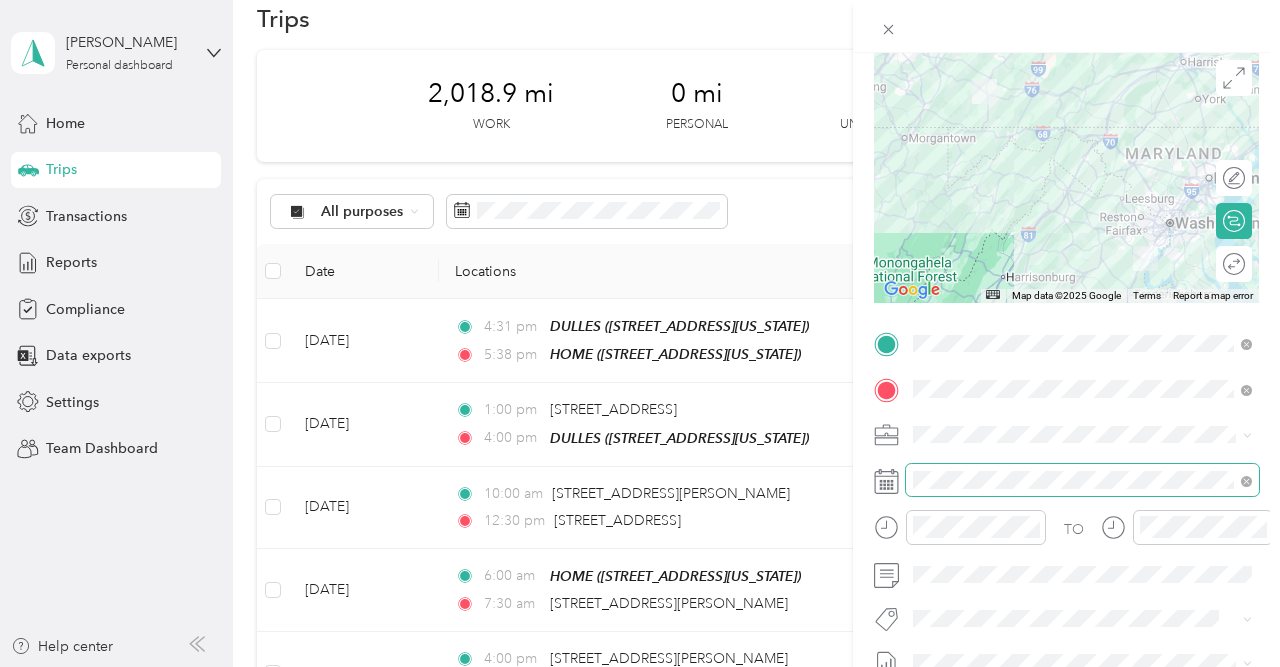 click at bounding box center [1082, 480] 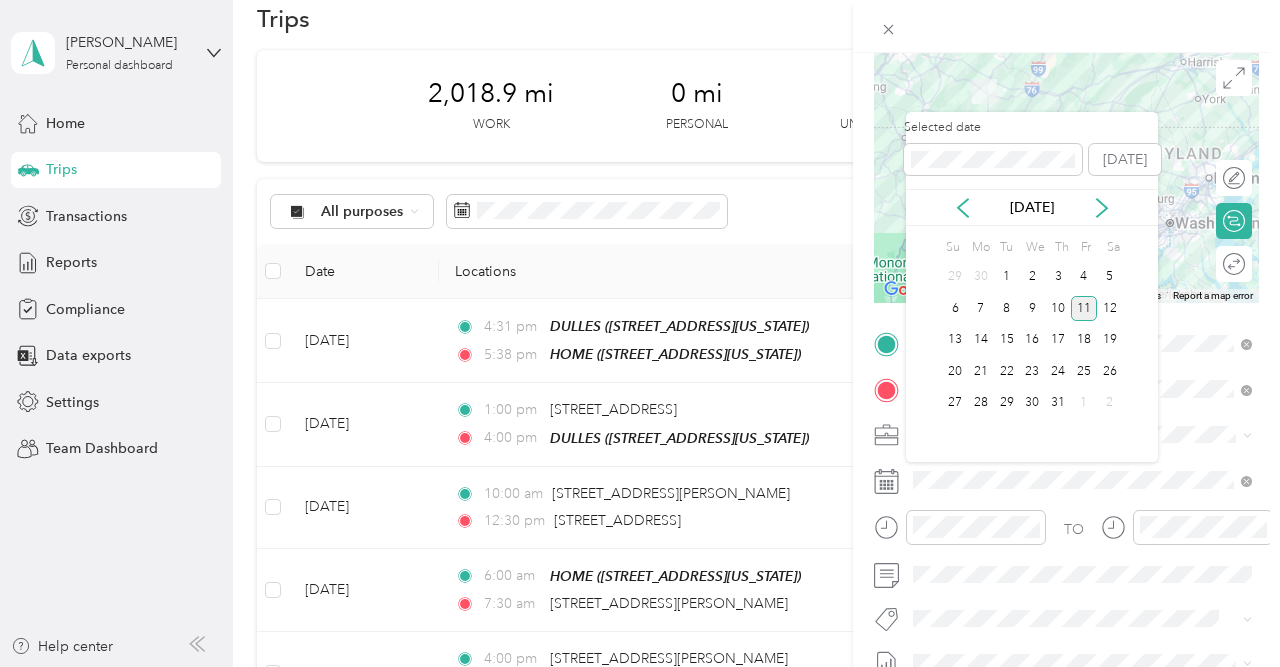 click on "[DATE]" at bounding box center (1032, 207) 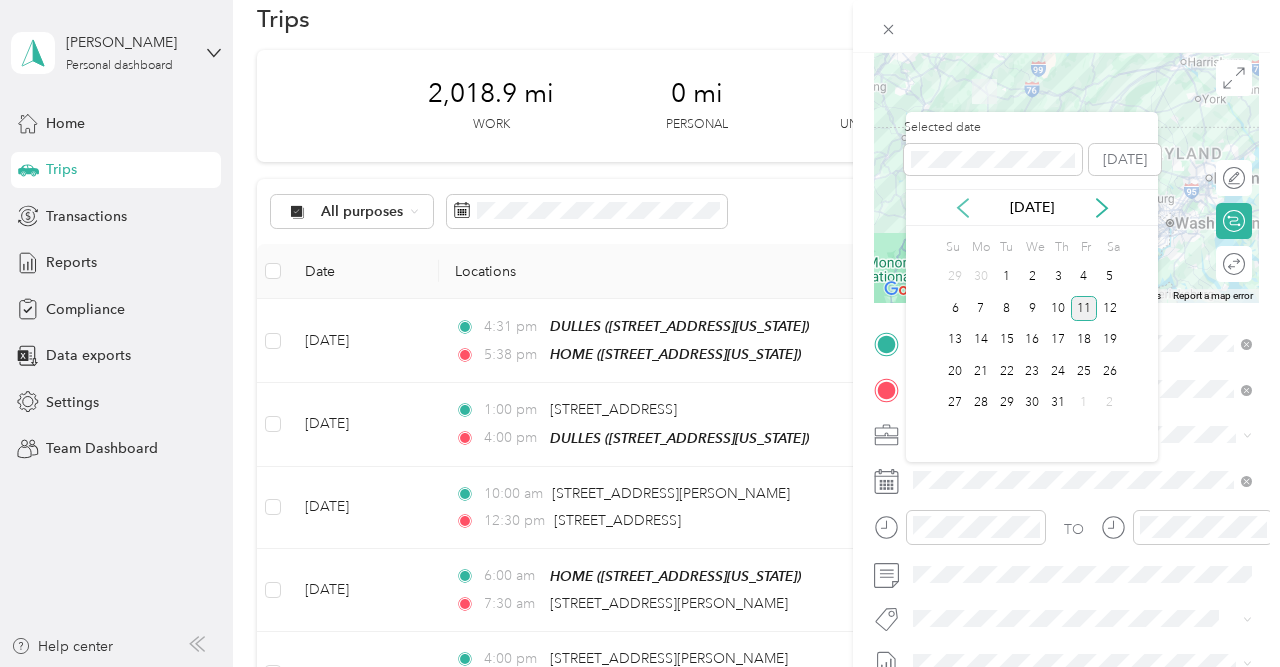 click 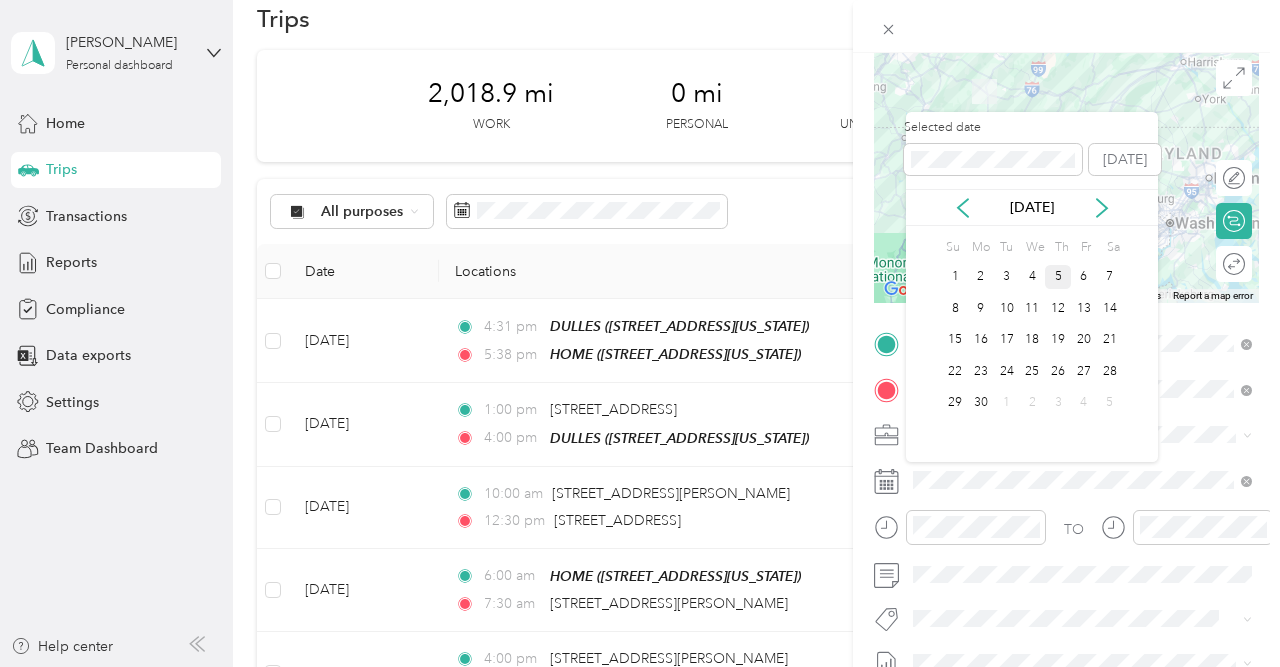 click on "5" at bounding box center [1058, 277] 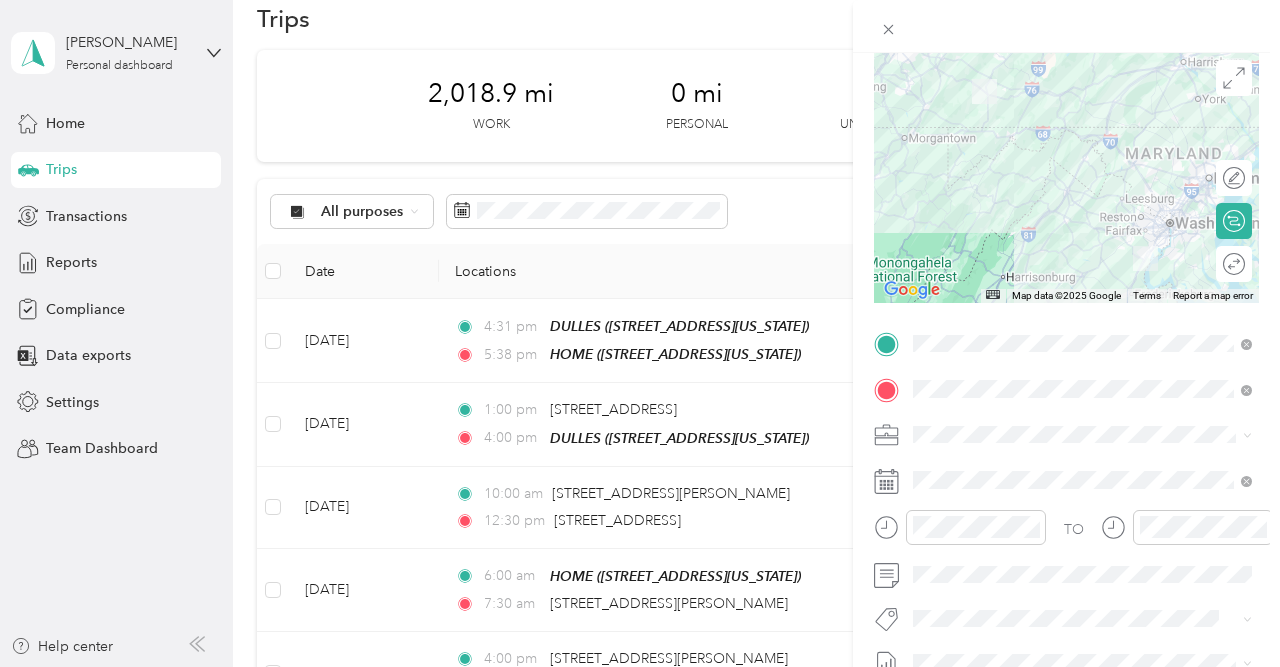 click at bounding box center (1066, 26) 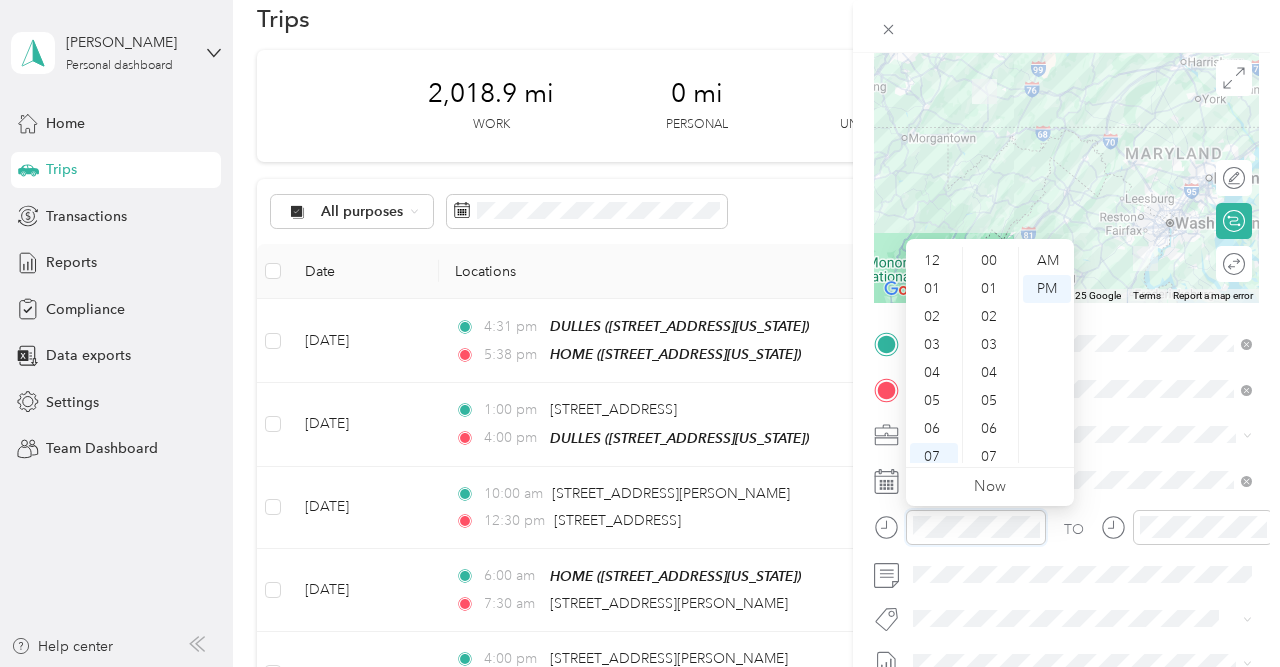 scroll, scrollTop: 1398, scrollLeft: 0, axis: vertical 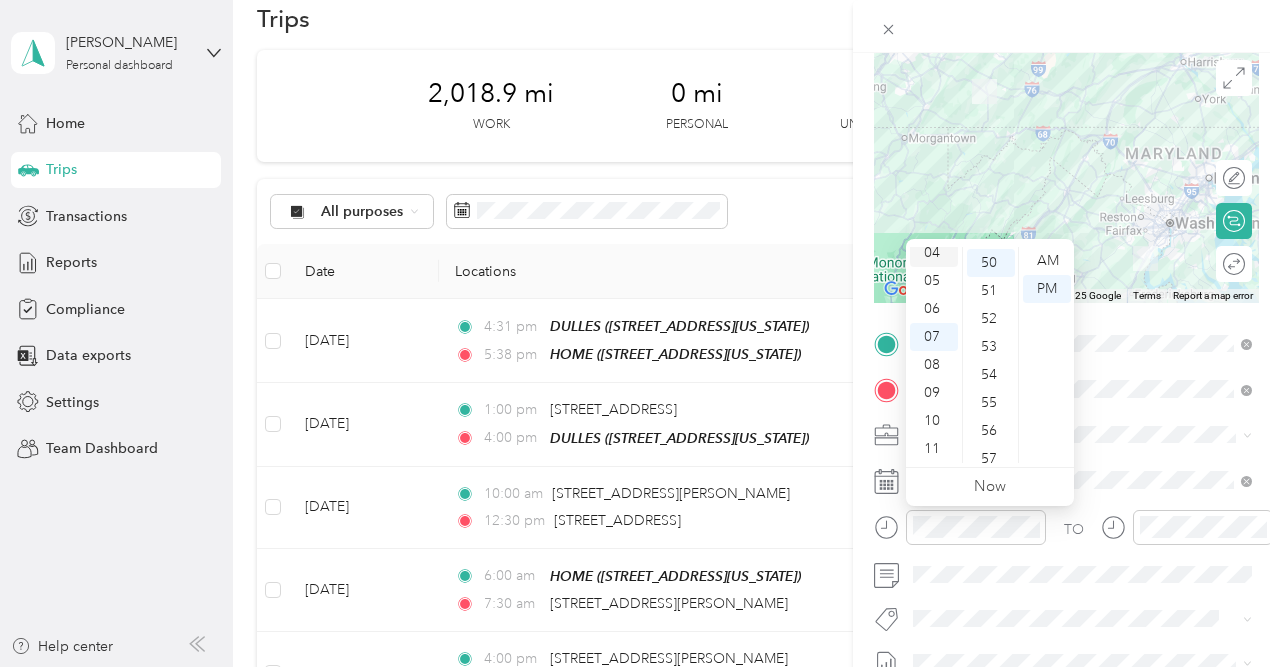 click on "04" at bounding box center (934, 253) 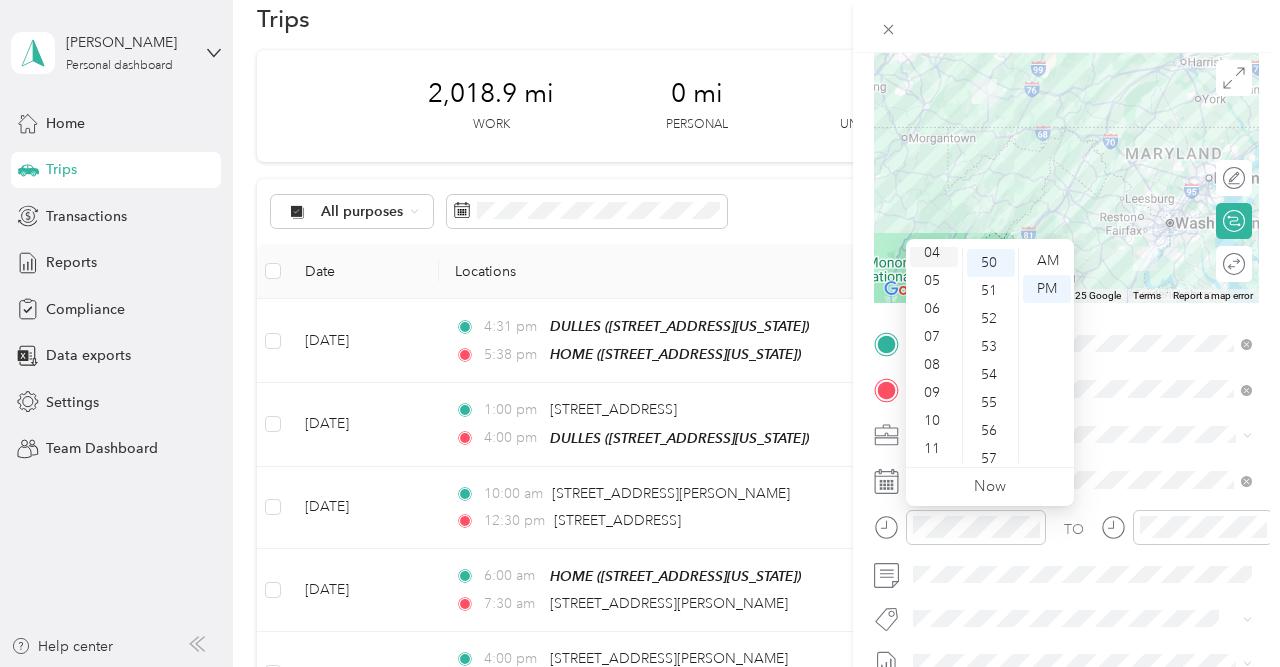 scroll, scrollTop: 112, scrollLeft: 0, axis: vertical 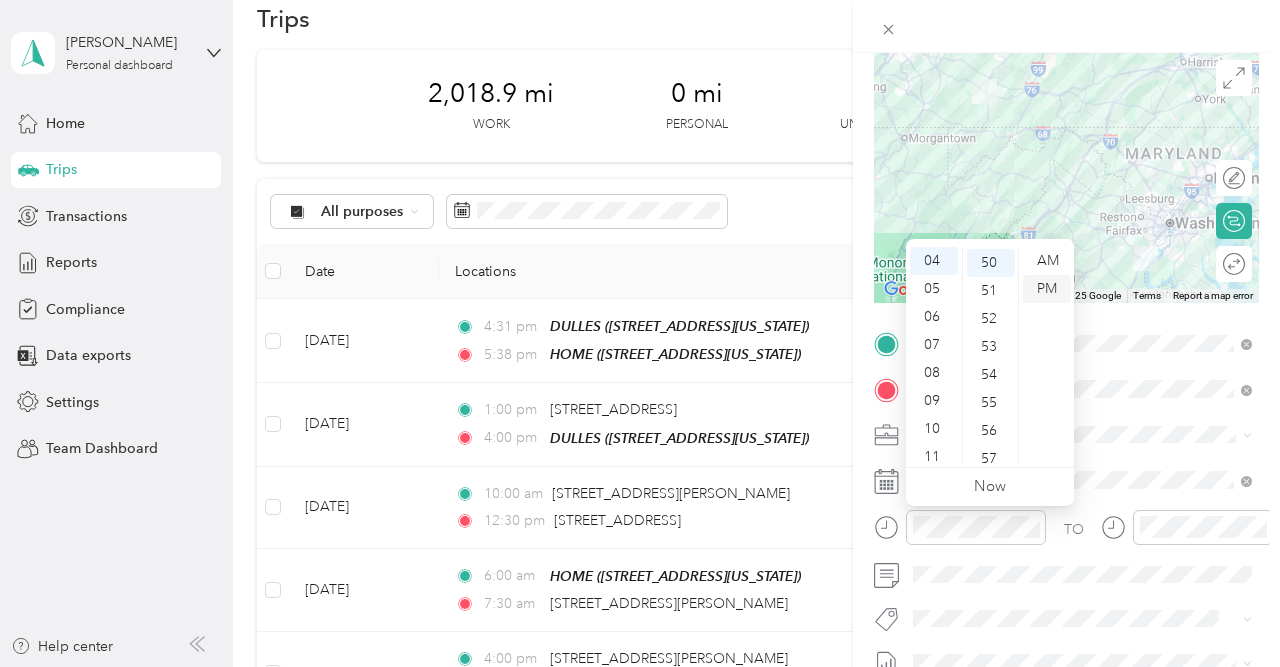 click on "PM" at bounding box center (1047, 289) 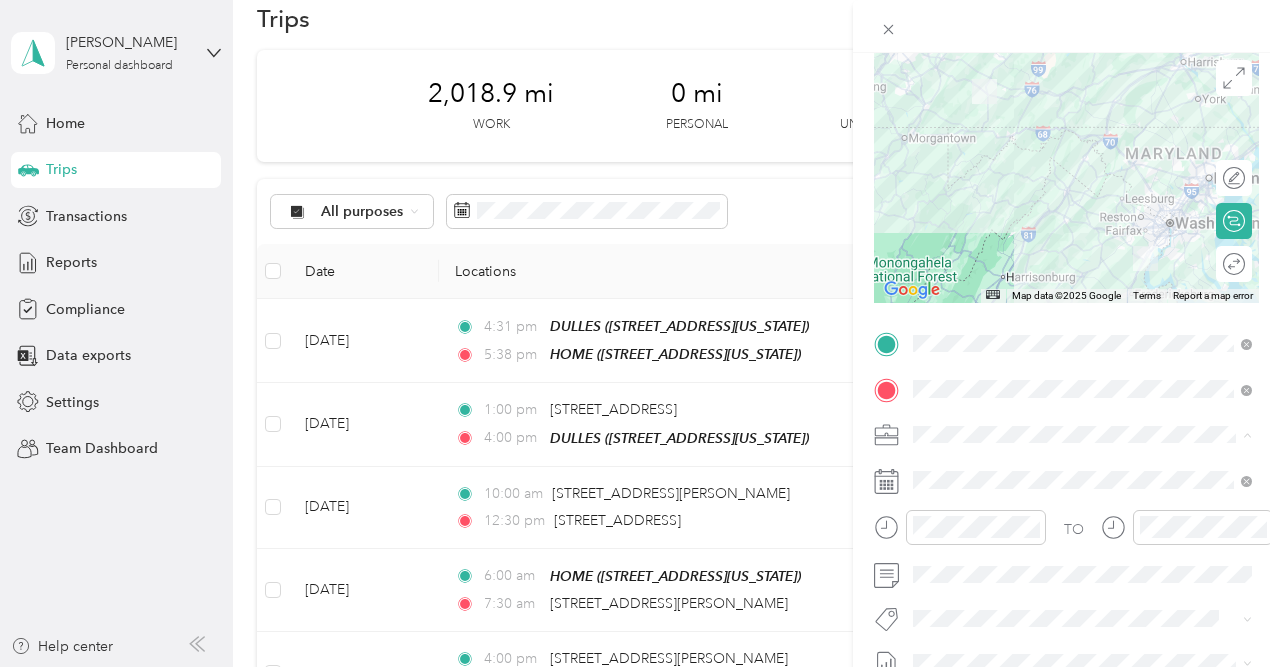 click at bounding box center (1066, 26) 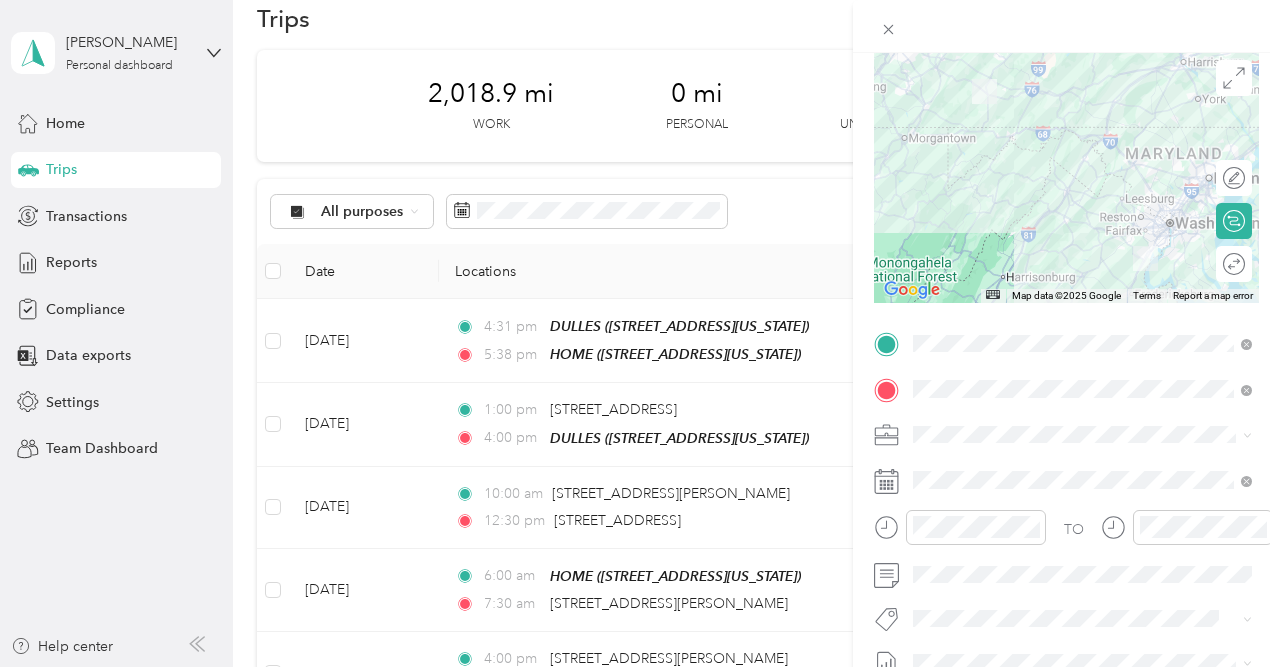 click at bounding box center [1066, 26] 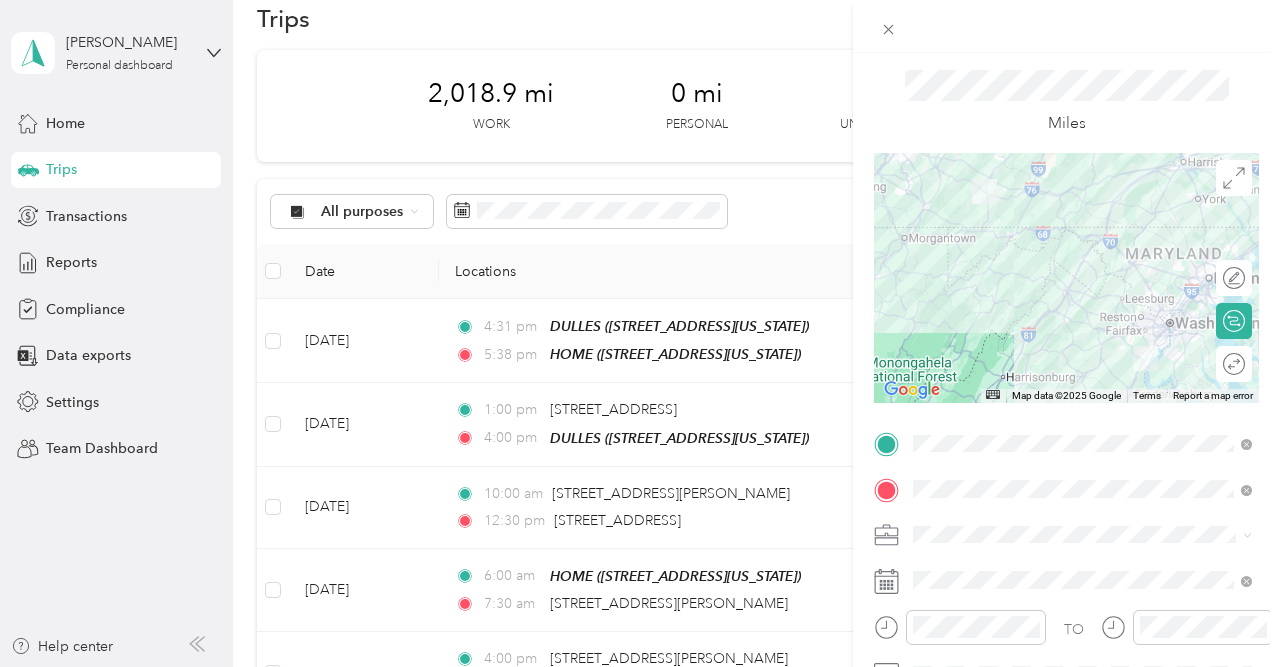 scroll, scrollTop: 0, scrollLeft: 0, axis: both 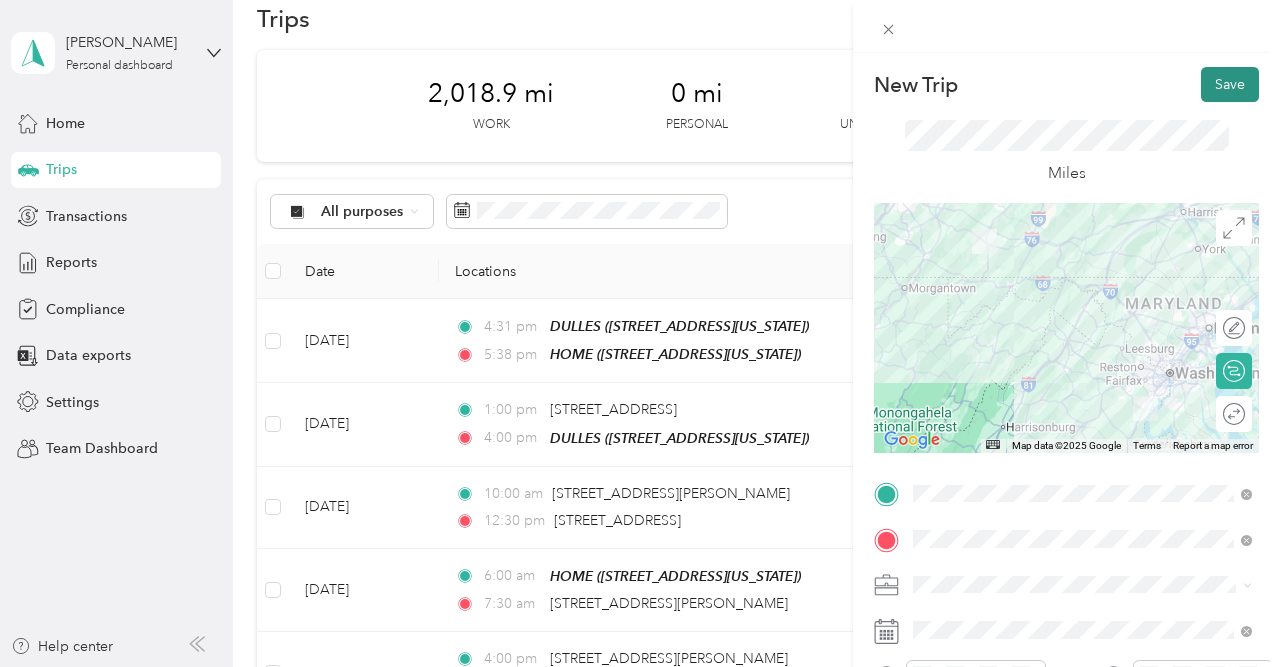 click on "Save" at bounding box center [1230, 84] 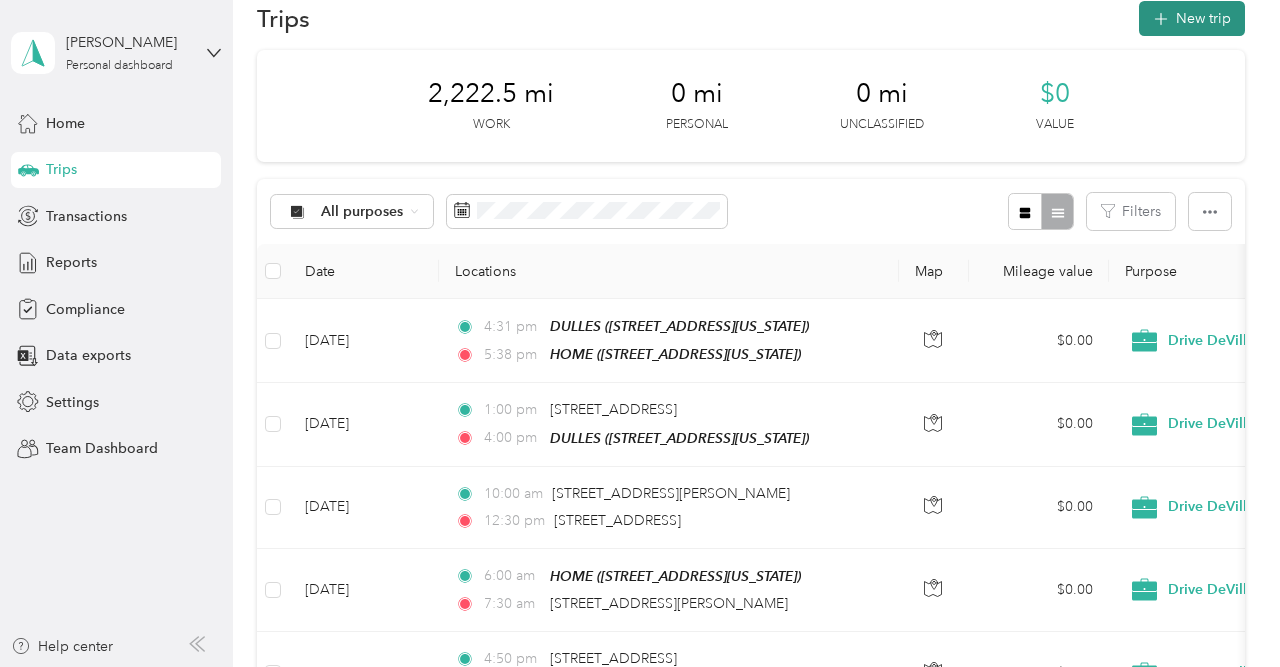 click on "New trip" at bounding box center (1192, 18) 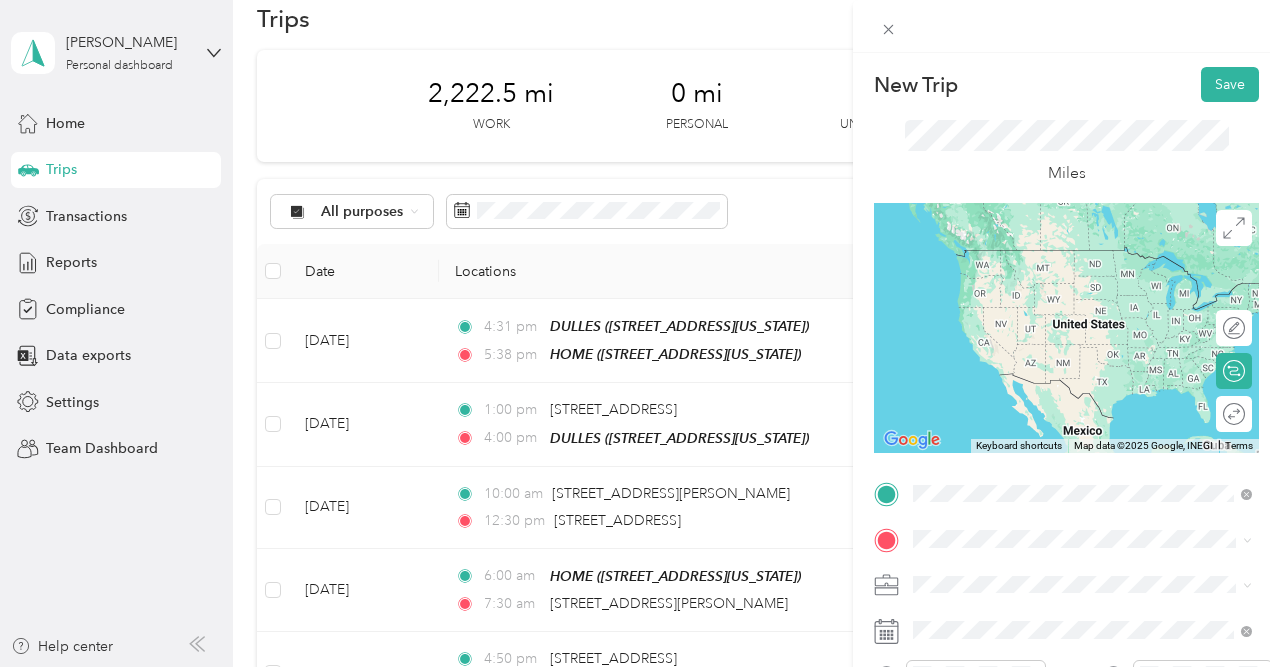 click on "HOME [STREET_ADDRESS][US_STATE]" at bounding box center (1082, 269) 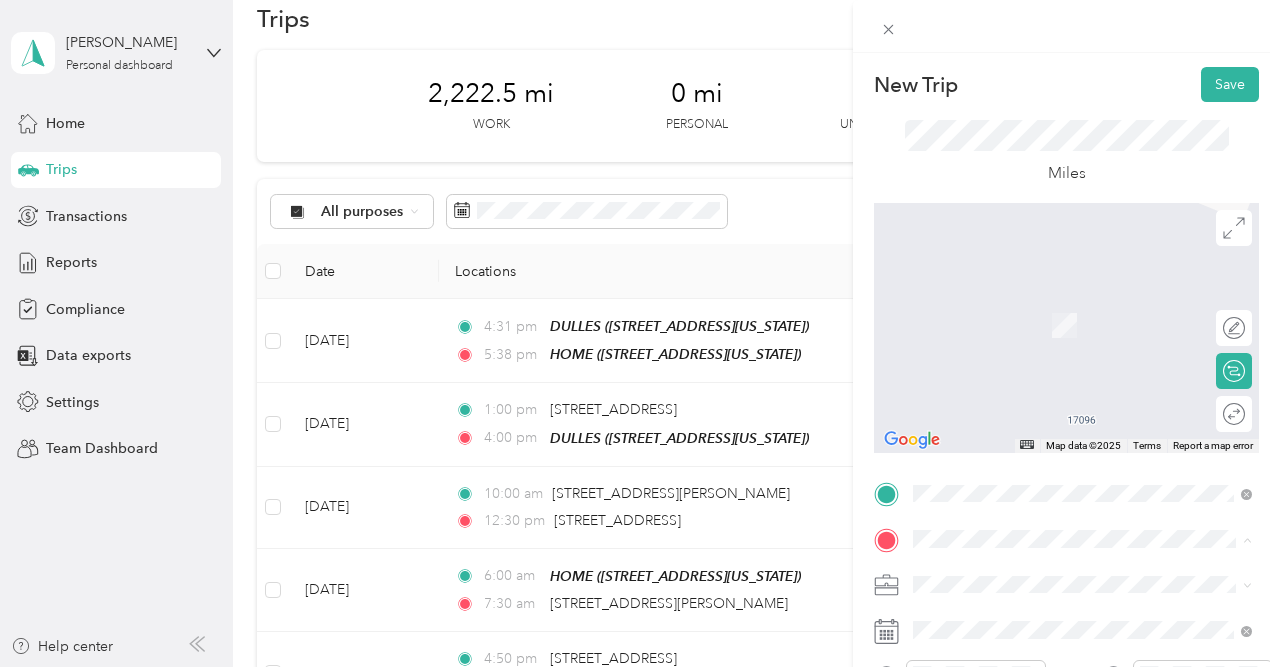 click on "[PERSON_NAME][US_STATE][GEOGRAPHIC_DATA][US_STATE], [GEOGRAPHIC_DATA]" at bounding box center [1061, 472] 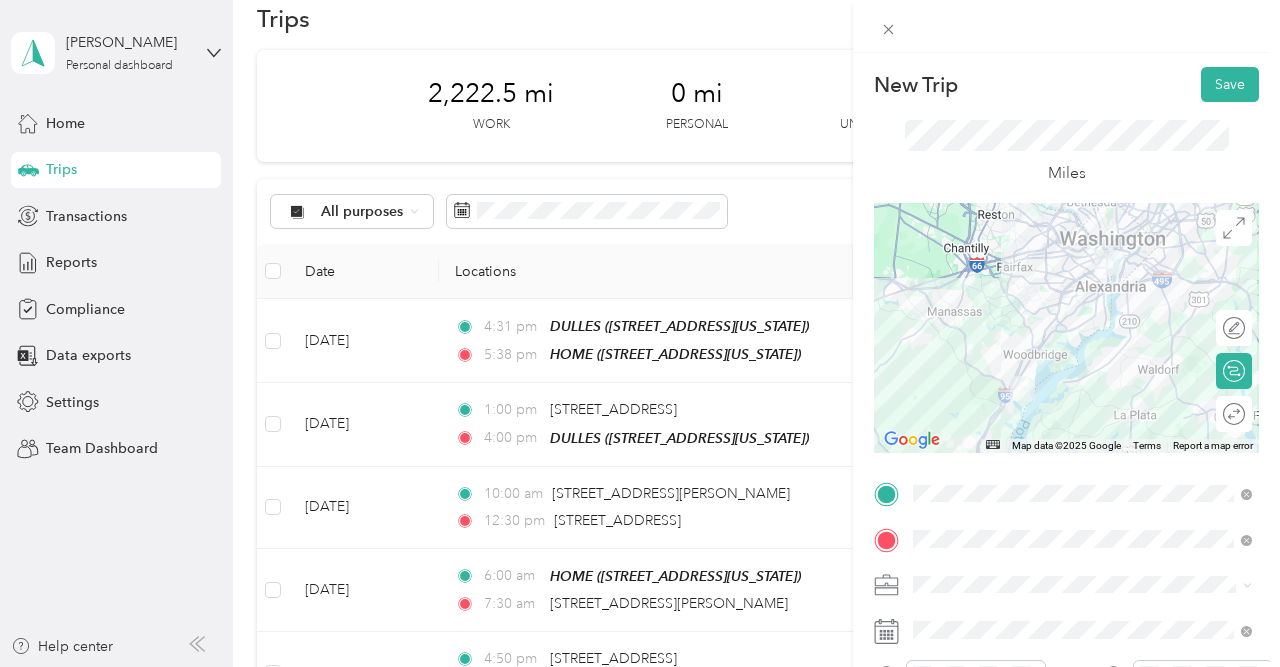 click on "Miles" at bounding box center [1067, 153] 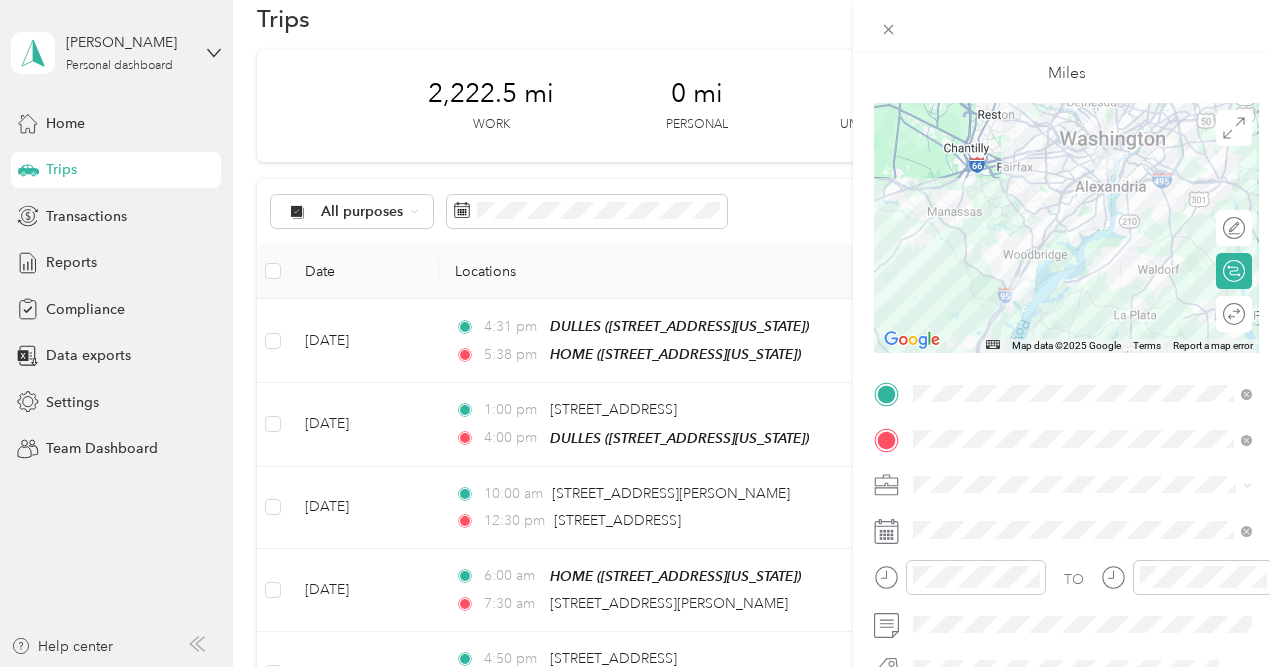 scroll, scrollTop: 150, scrollLeft: 0, axis: vertical 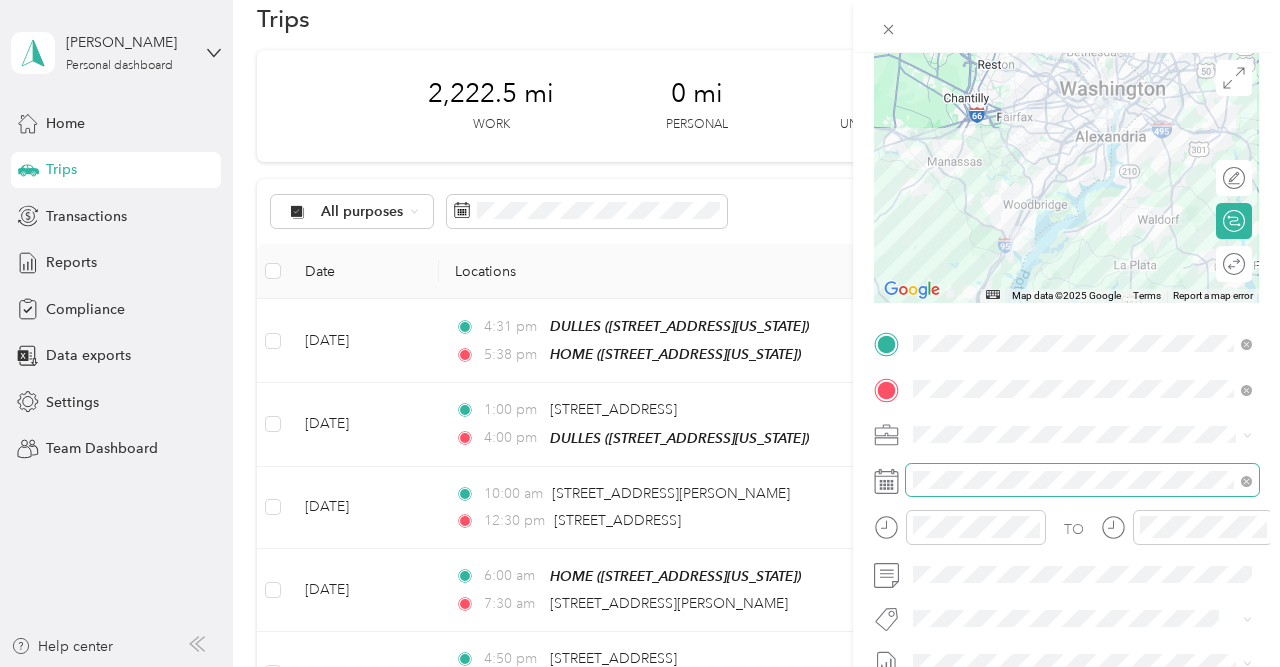 click at bounding box center (1082, 480) 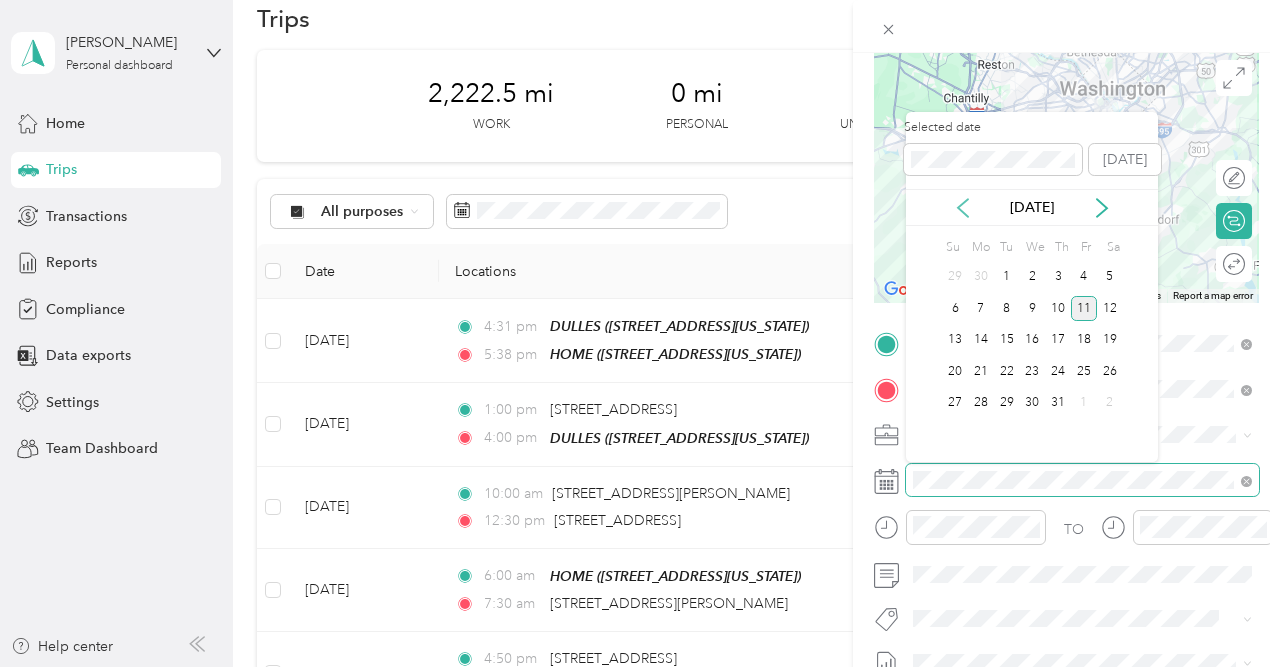 click 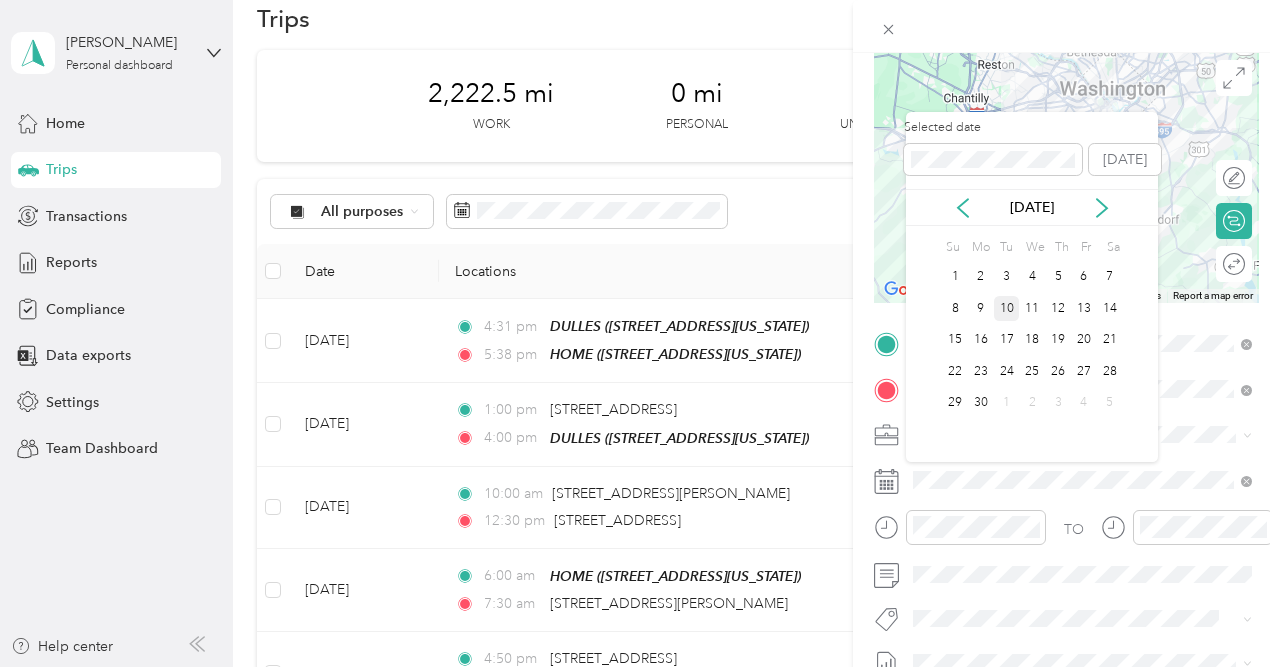 click on "10" at bounding box center [1007, 308] 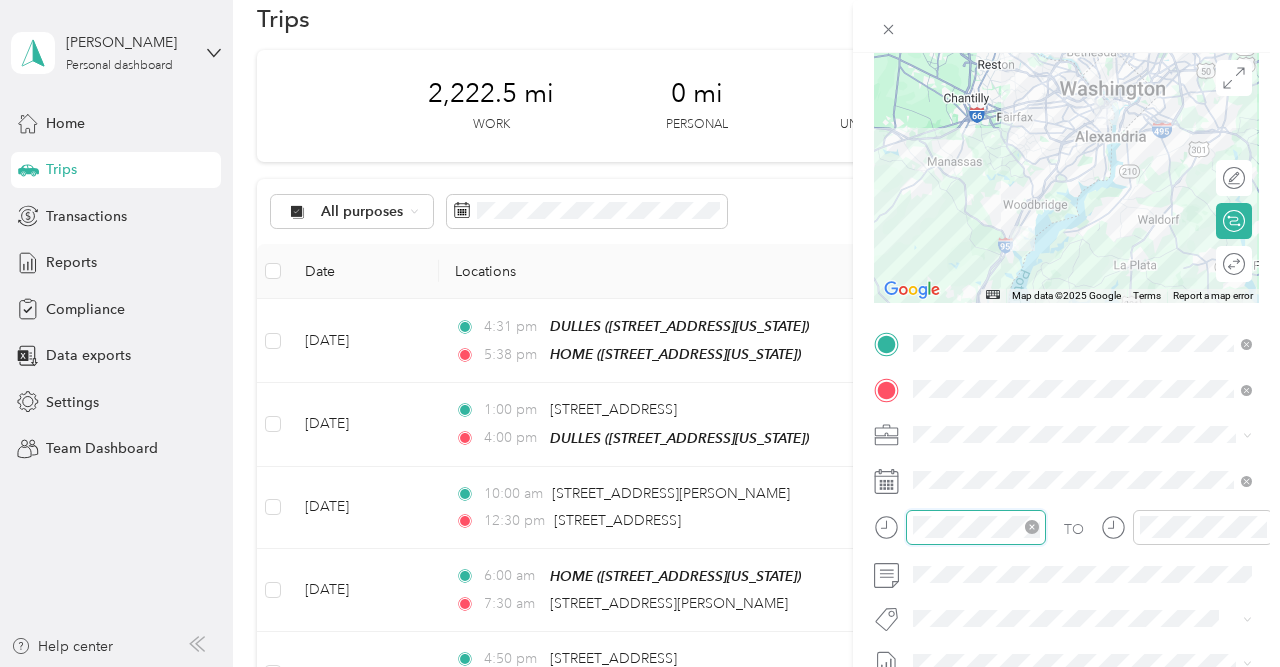 scroll, scrollTop: 1426, scrollLeft: 0, axis: vertical 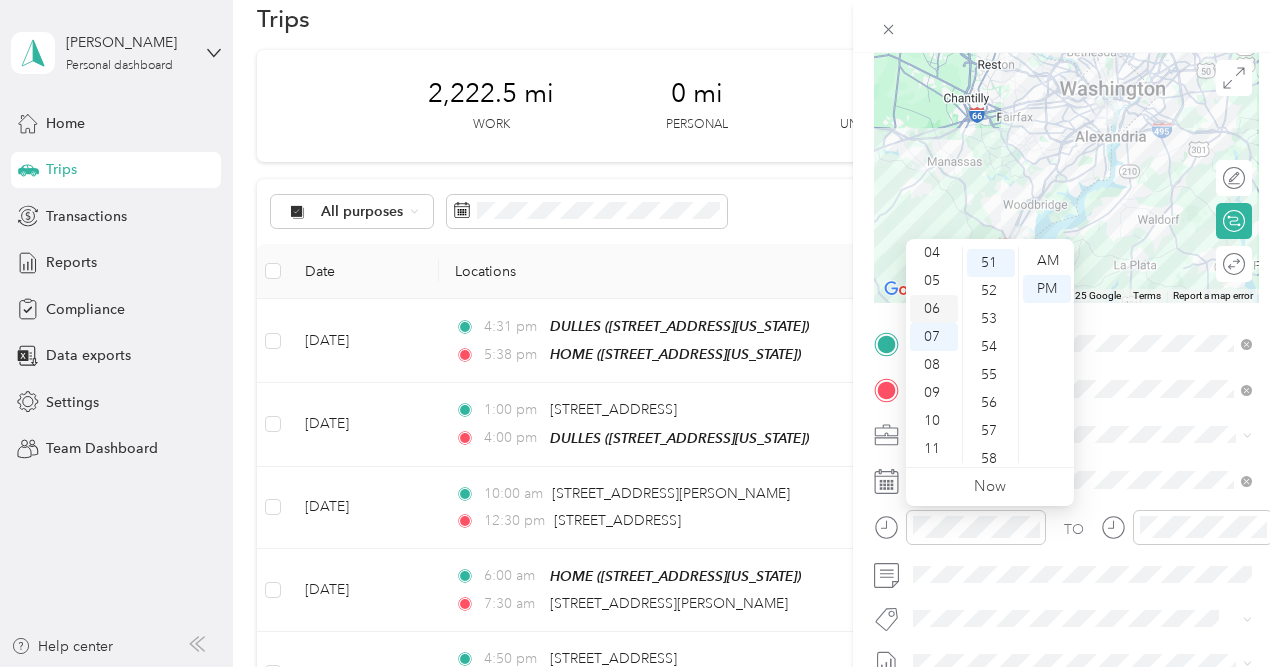 click on "06" at bounding box center (934, 309) 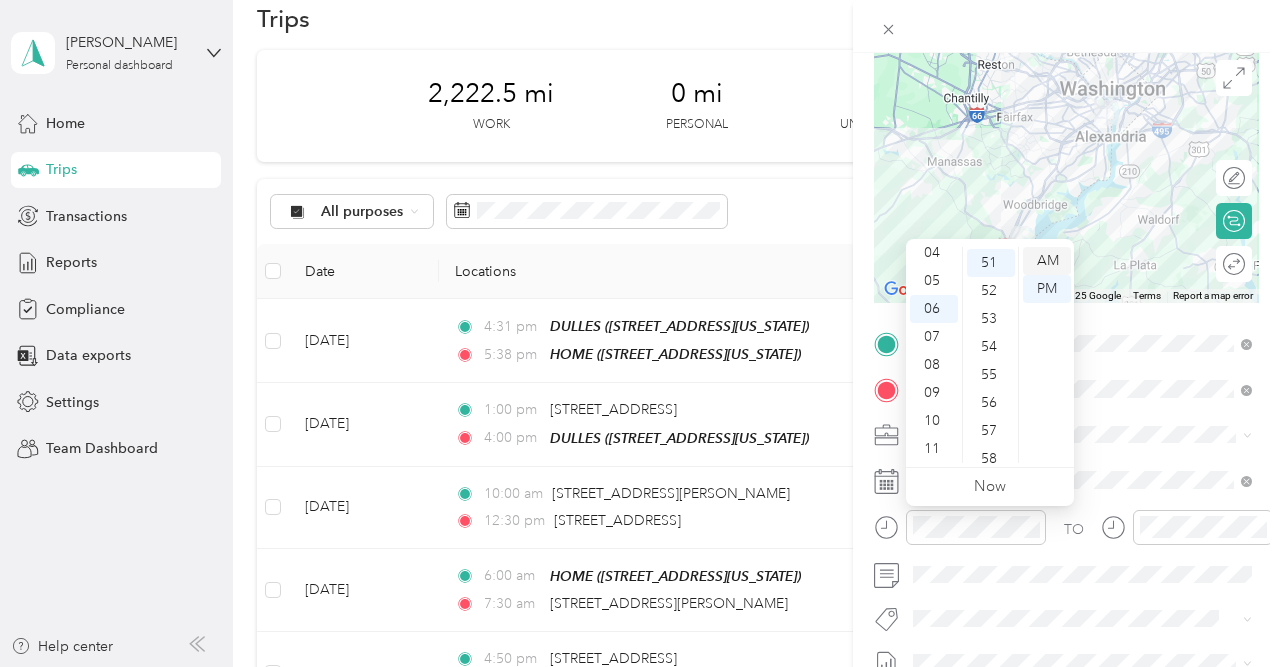 click on "AM" at bounding box center [1047, 261] 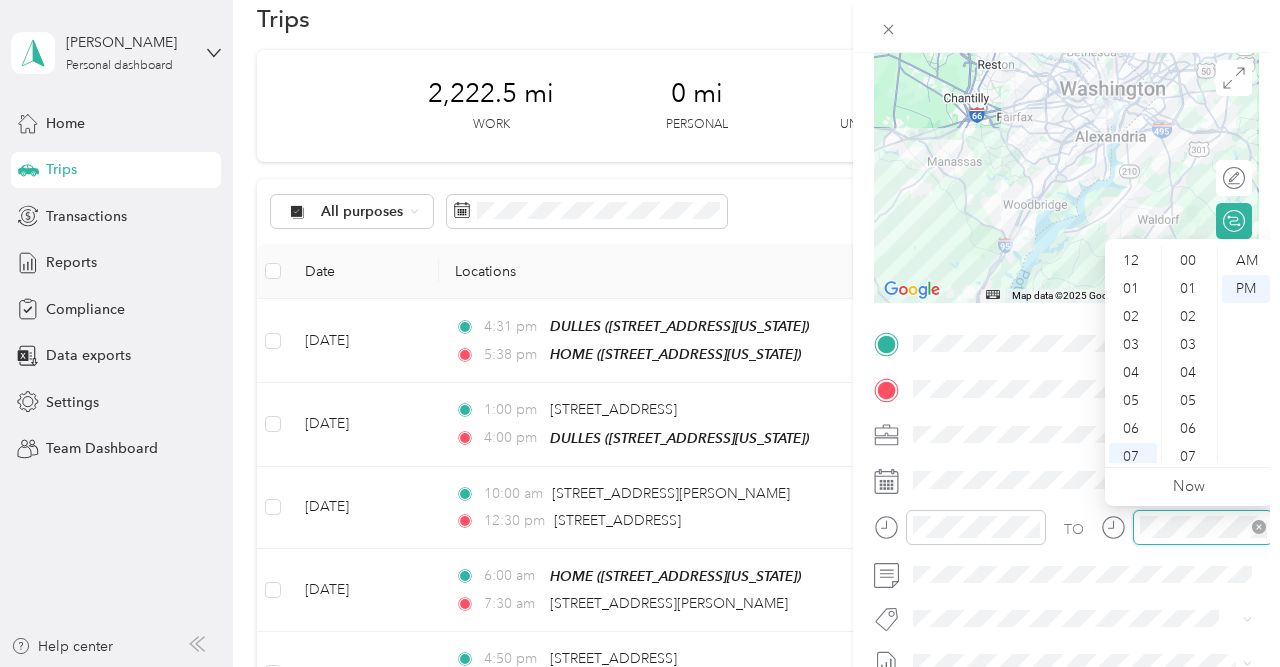 scroll, scrollTop: 1426, scrollLeft: 0, axis: vertical 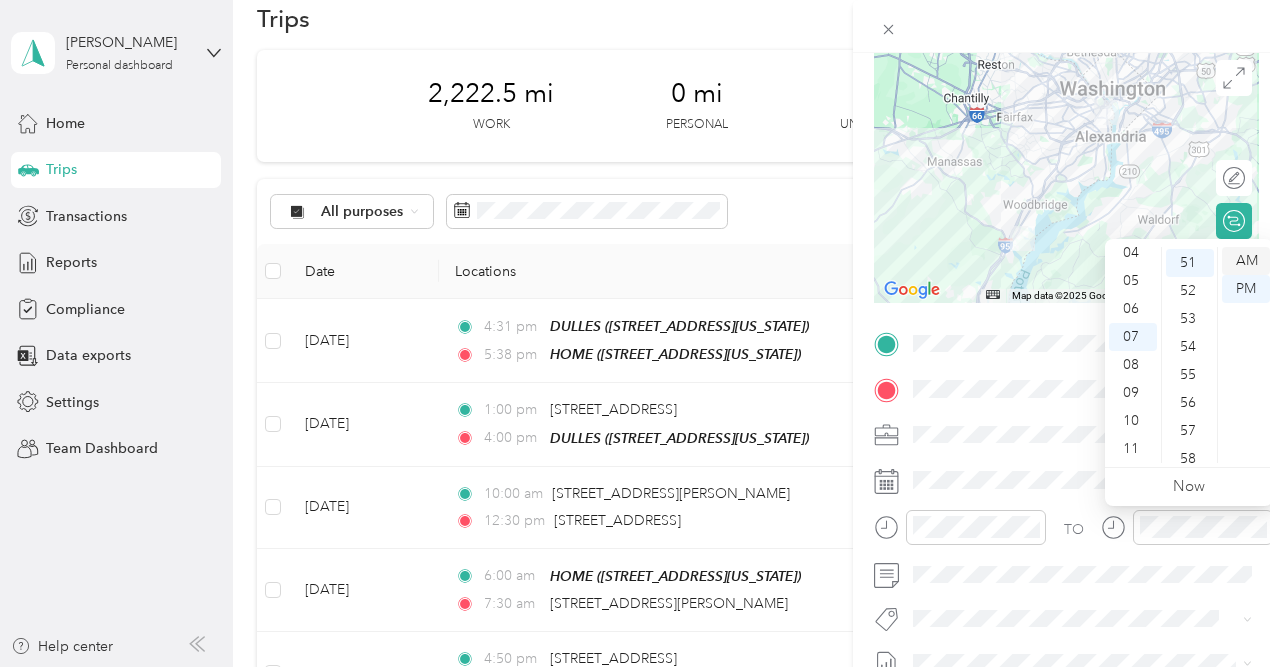 click on "AM" at bounding box center (1246, 261) 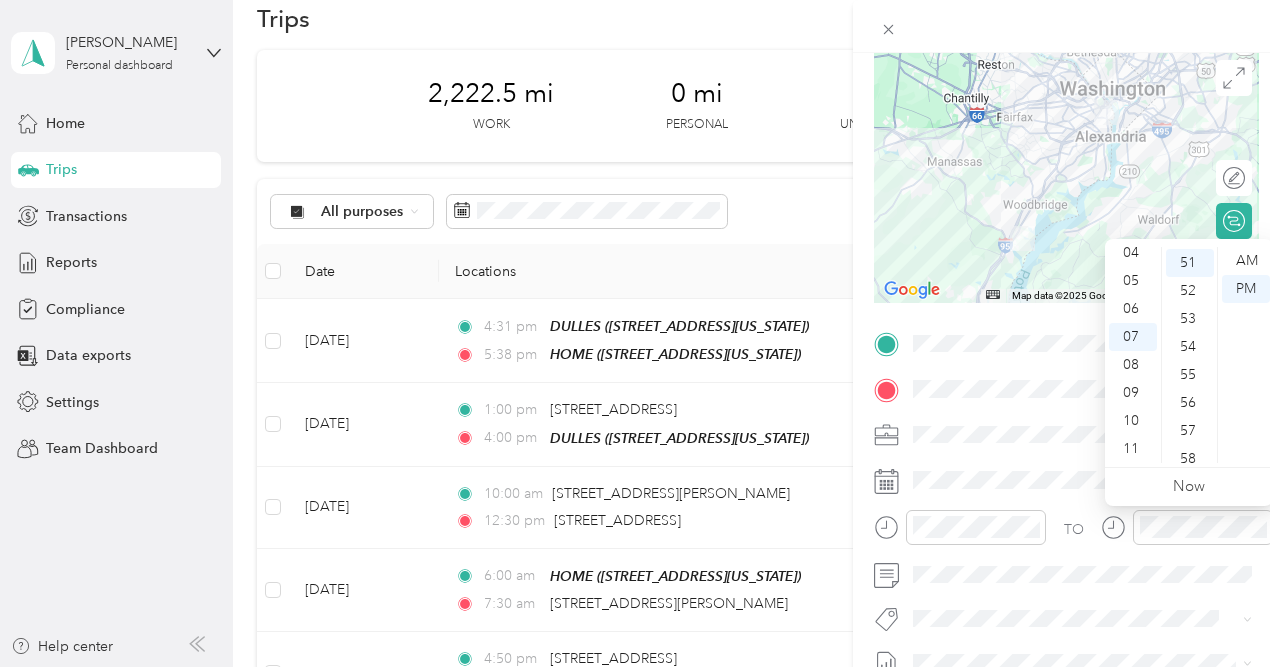 click at bounding box center [1066, 26] 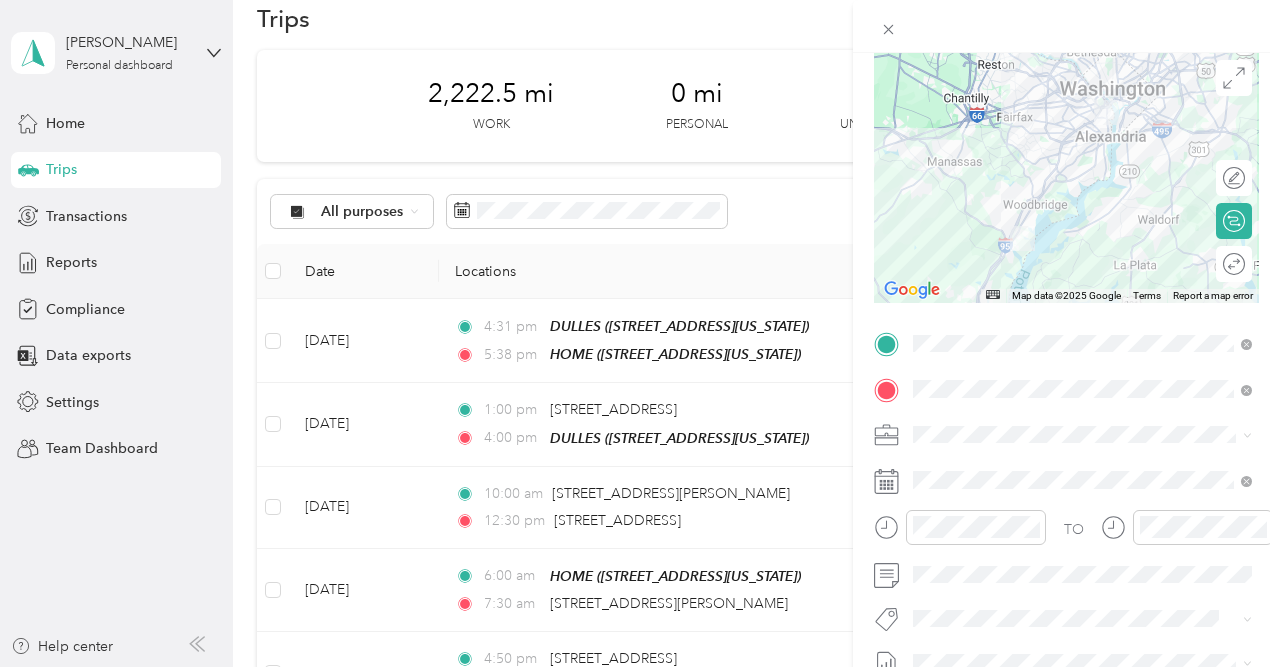 click at bounding box center [1066, 26] 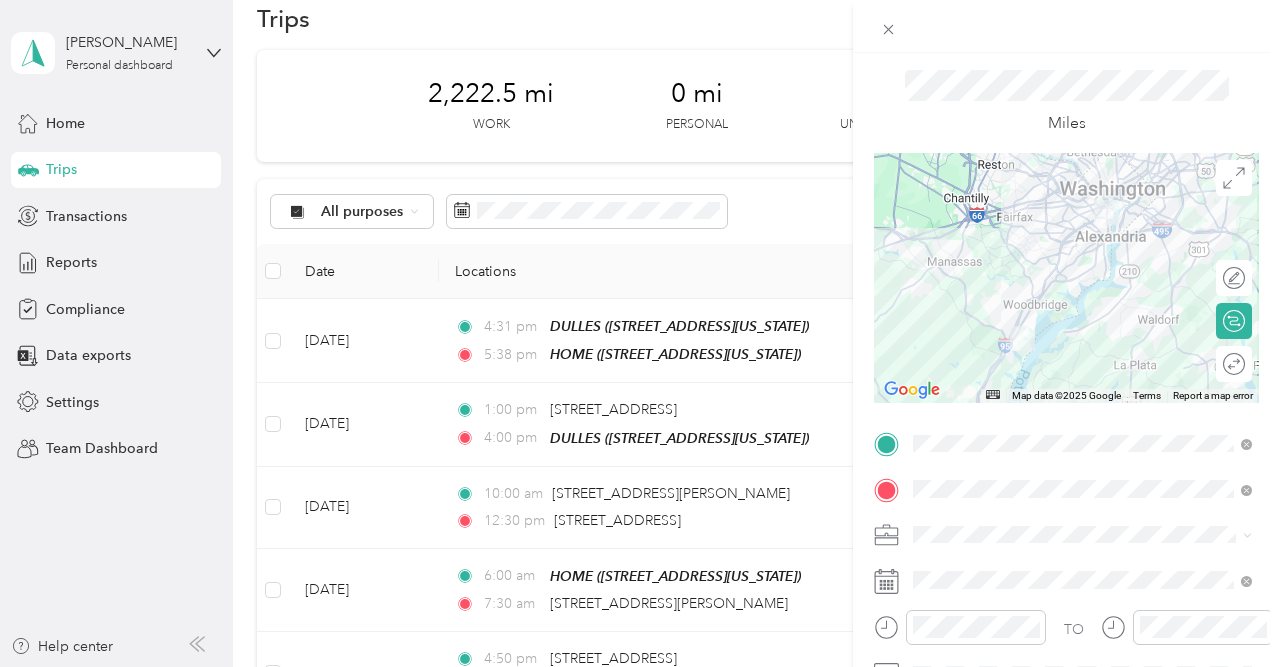 scroll, scrollTop: 0, scrollLeft: 0, axis: both 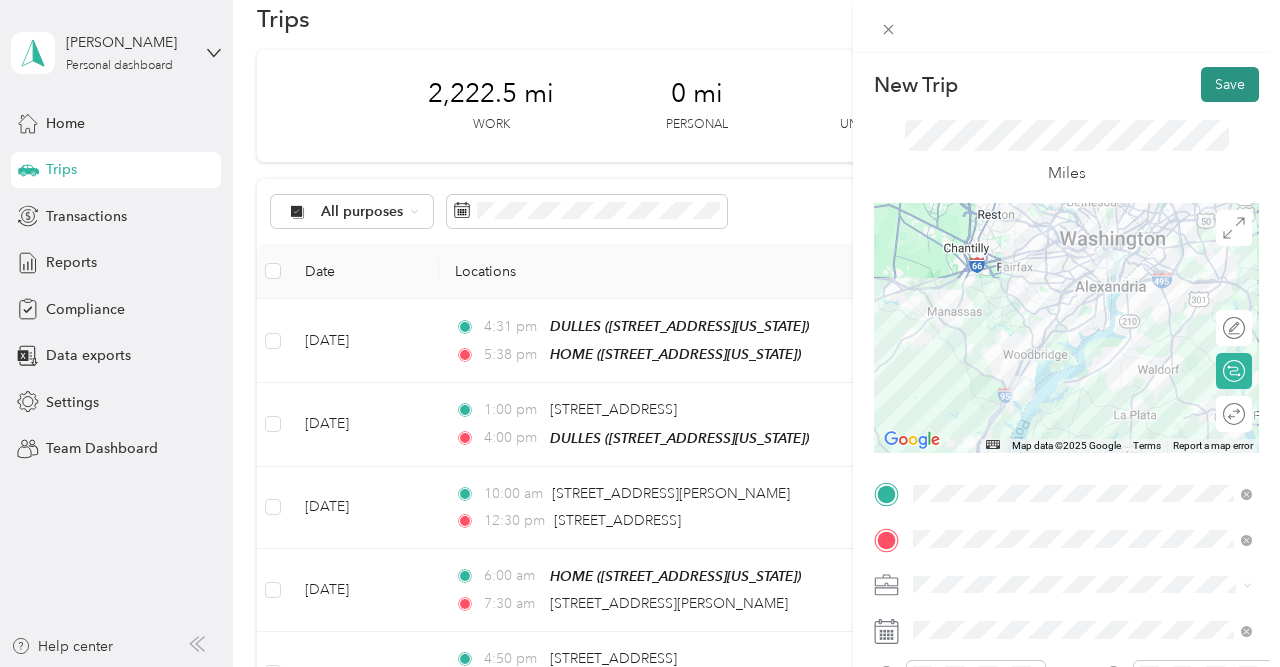 click on "Save" at bounding box center [1230, 84] 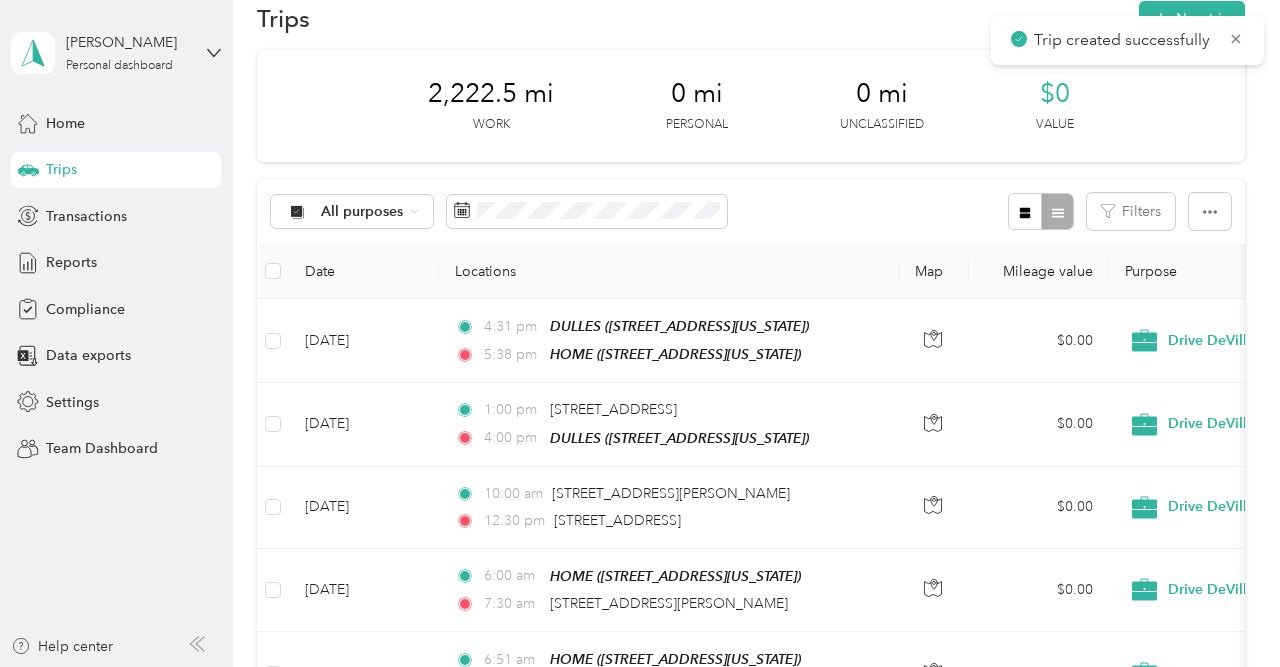 click on "Trip created successfully" at bounding box center (1127, 40) 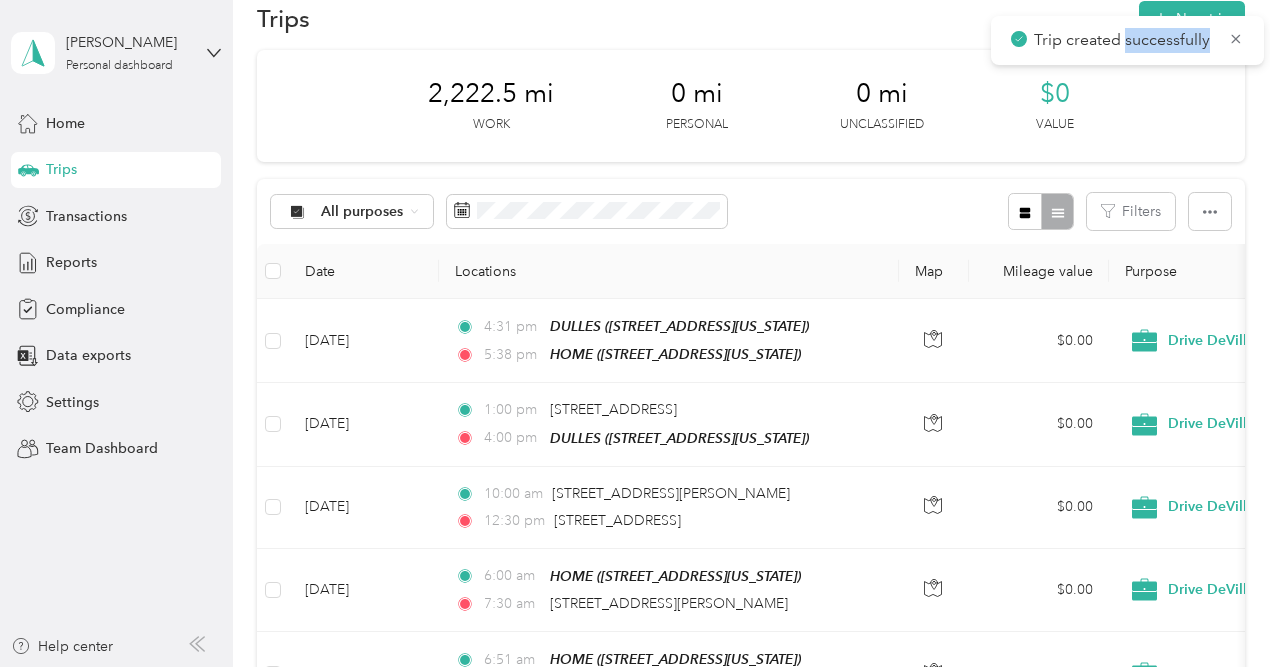 click on "Trip created successfully" at bounding box center (1127, 40) 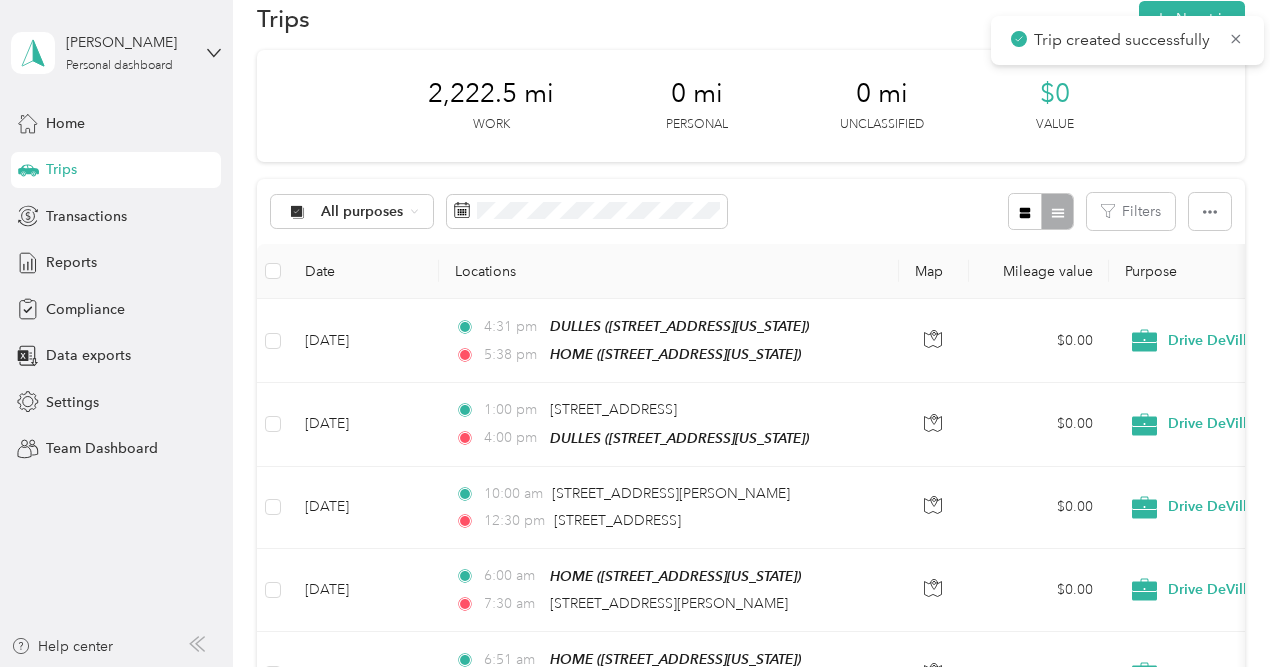 click on "Trip created successfully" at bounding box center [1127, 40] 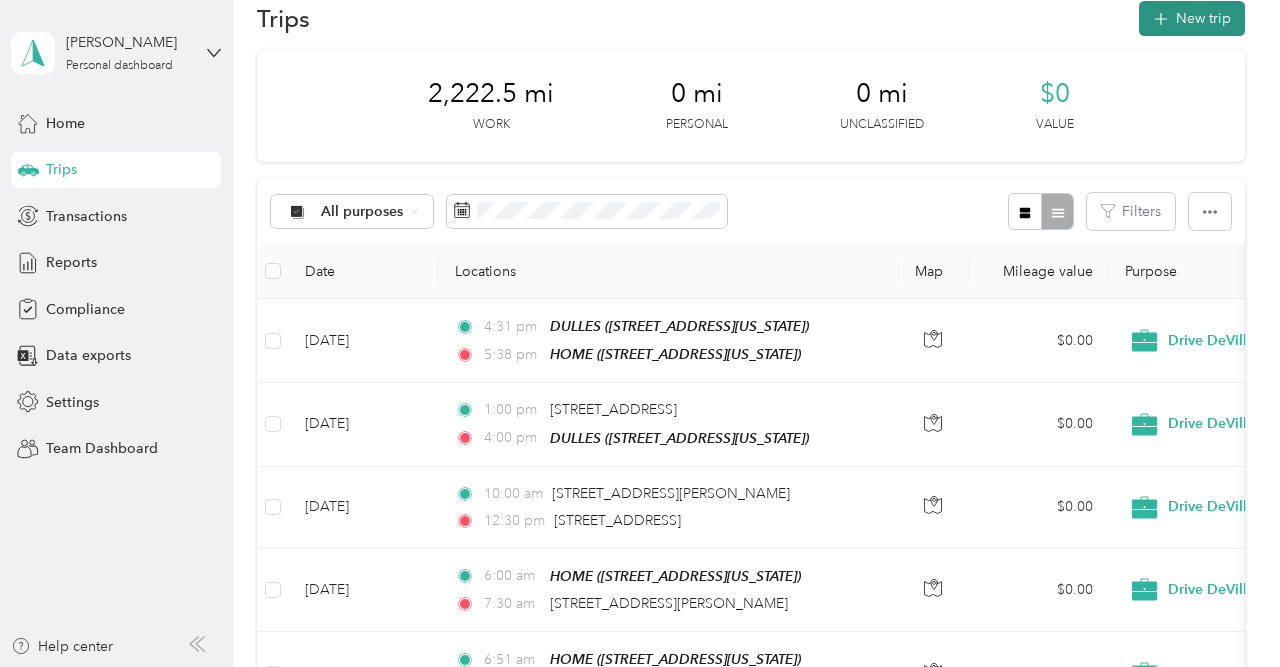 click on "New trip" at bounding box center [1192, 18] 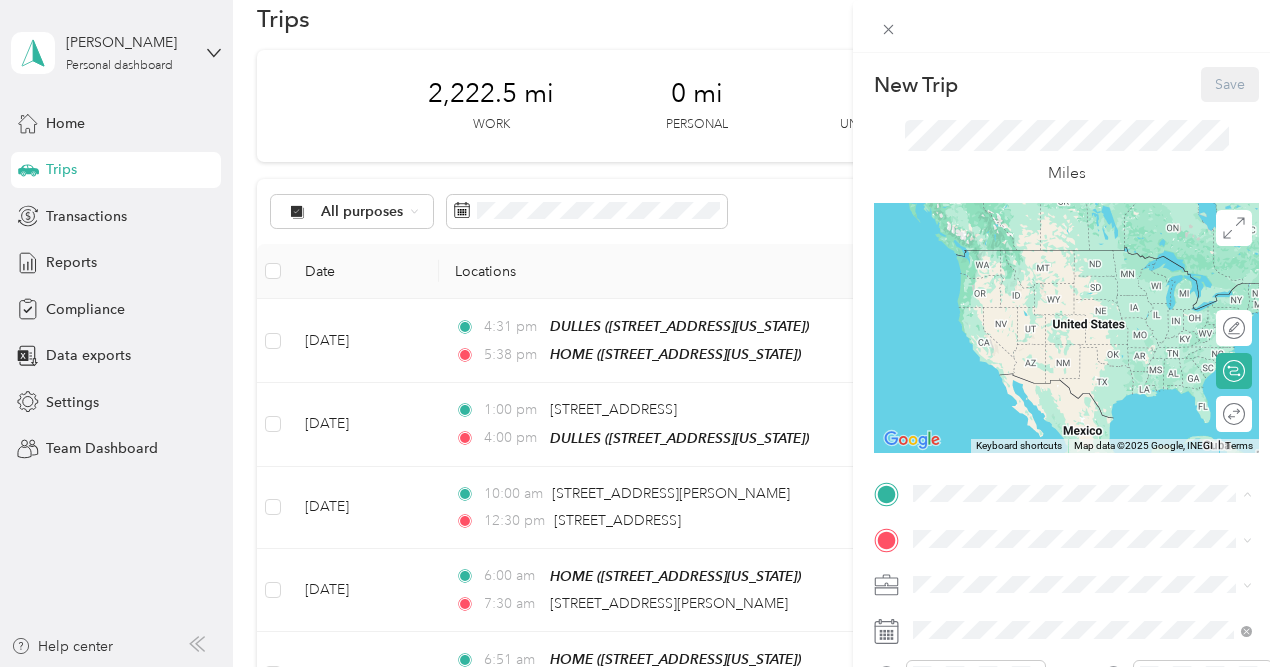 click on "[PERSON_NAME][US_STATE][GEOGRAPHIC_DATA][US_STATE], [GEOGRAPHIC_DATA]" at bounding box center (1061, 426) 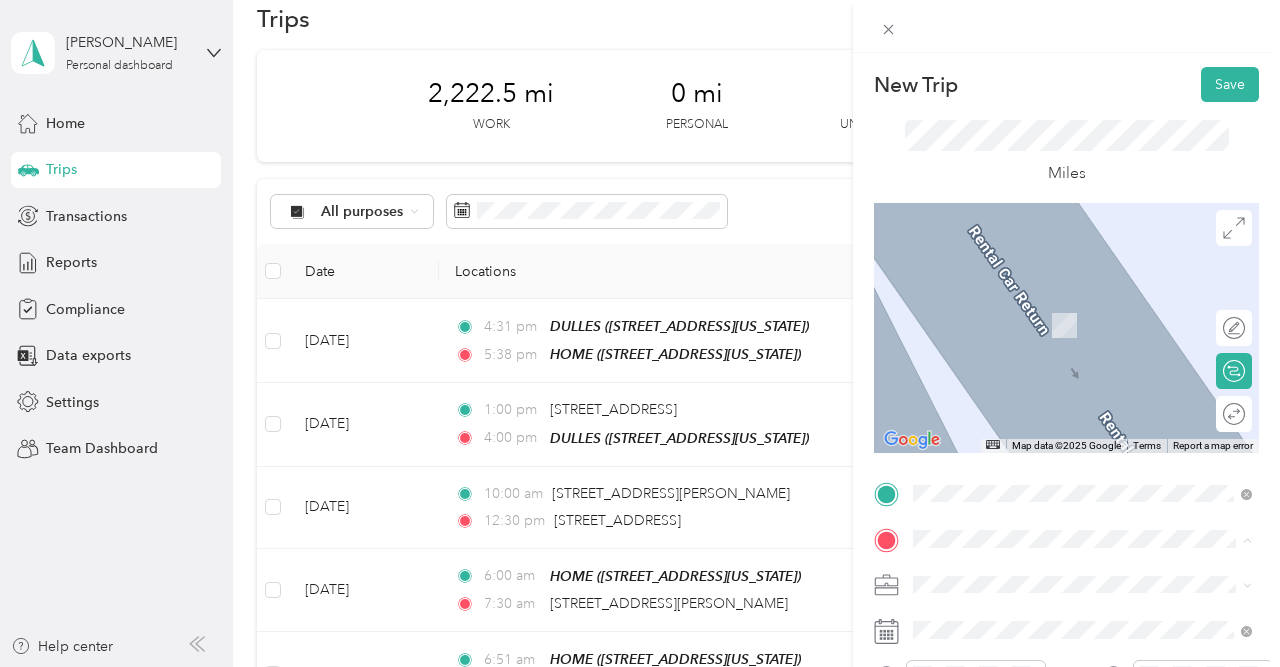 click on "HOME [STREET_ADDRESS][US_STATE]" at bounding box center [1051, 315] 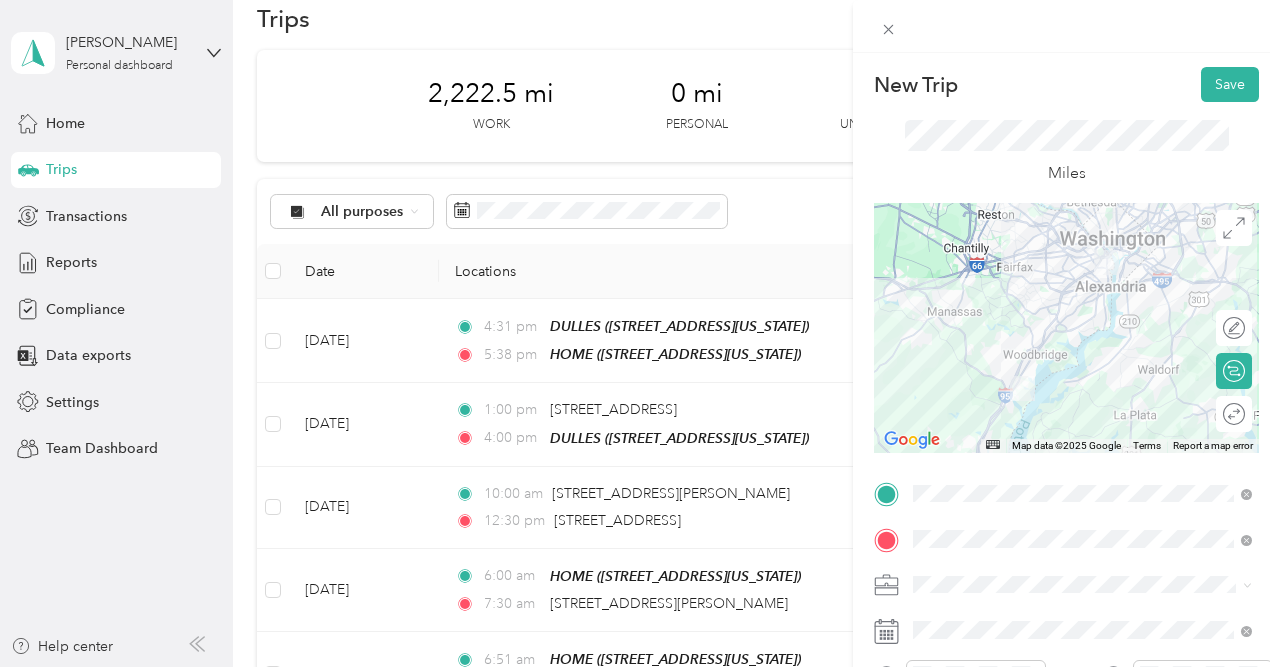 click on "Miles" at bounding box center [1067, 153] 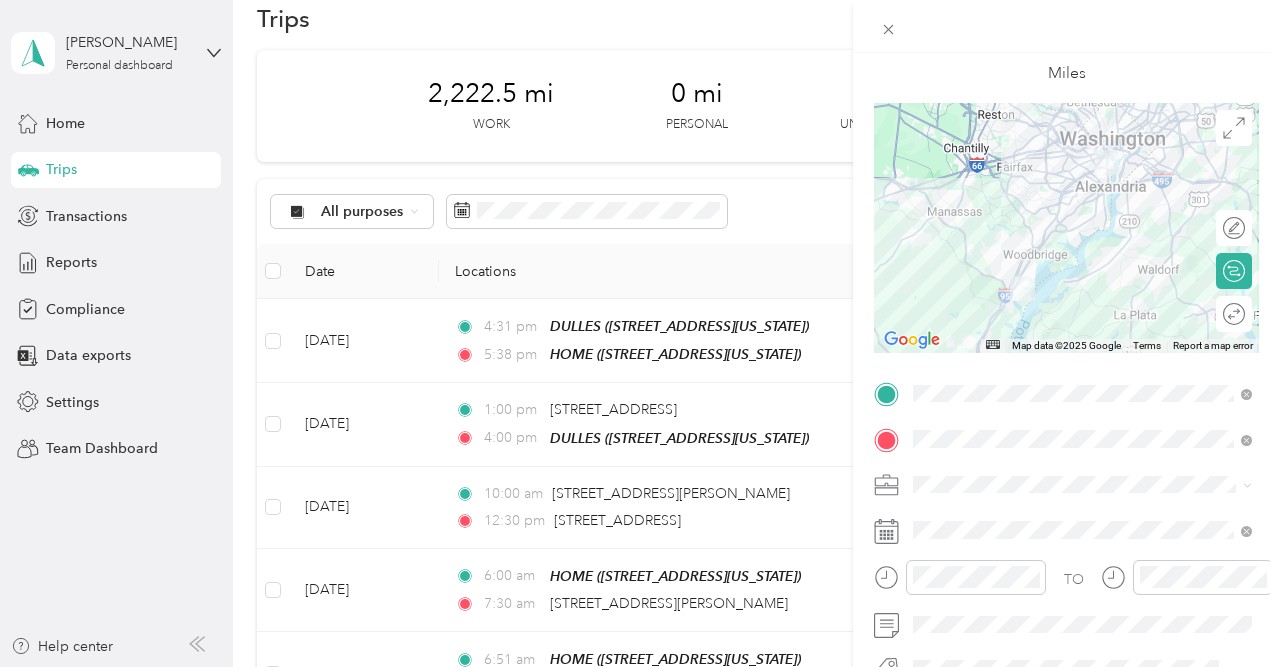 scroll, scrollTop: 150, scrollLeft: 0, axis: vertical 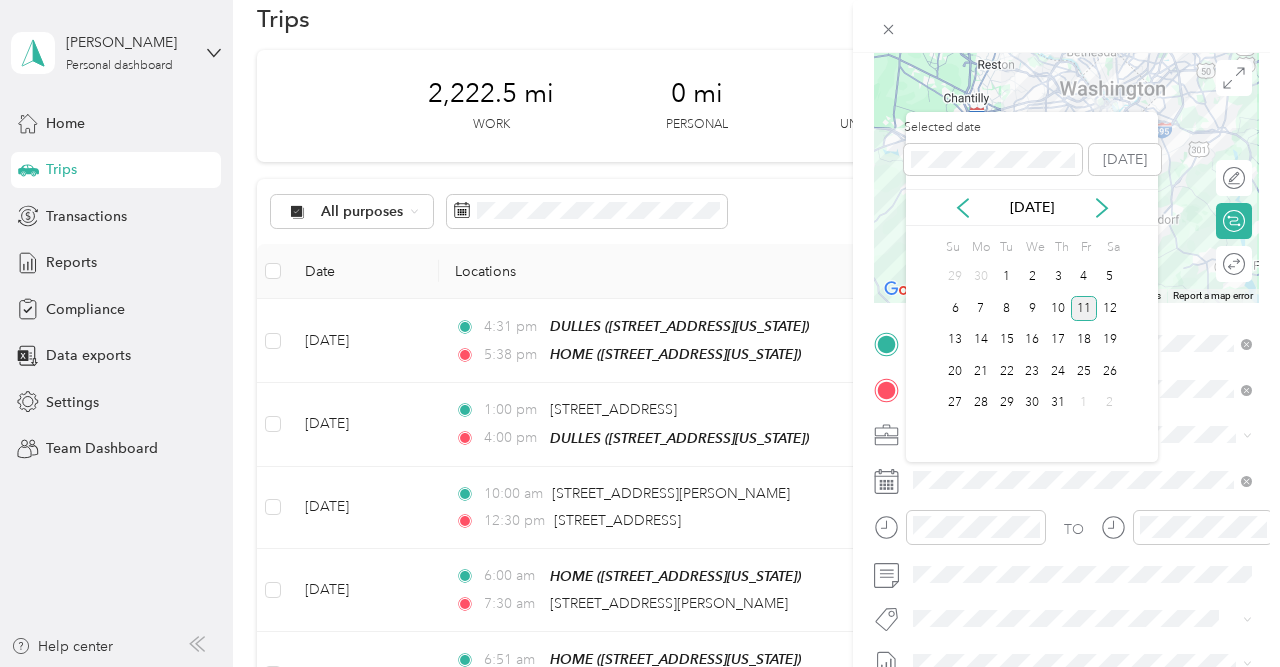 click on "[DATE]" at bounding box center [1032, 207] 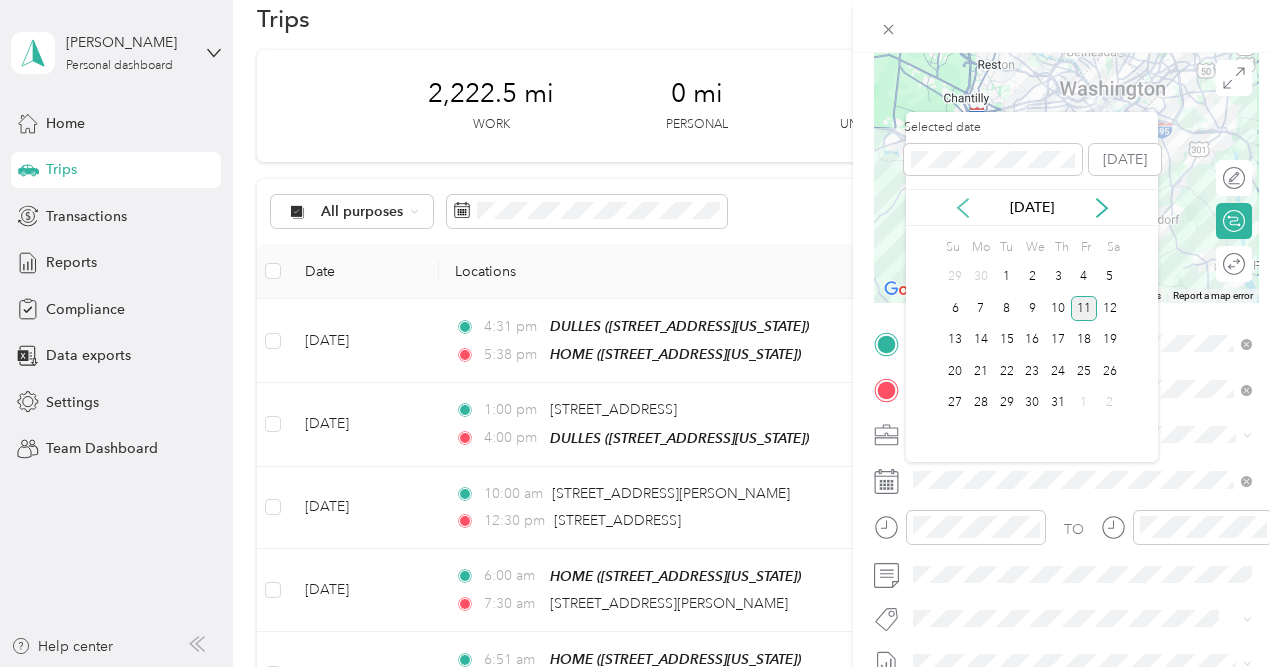 click 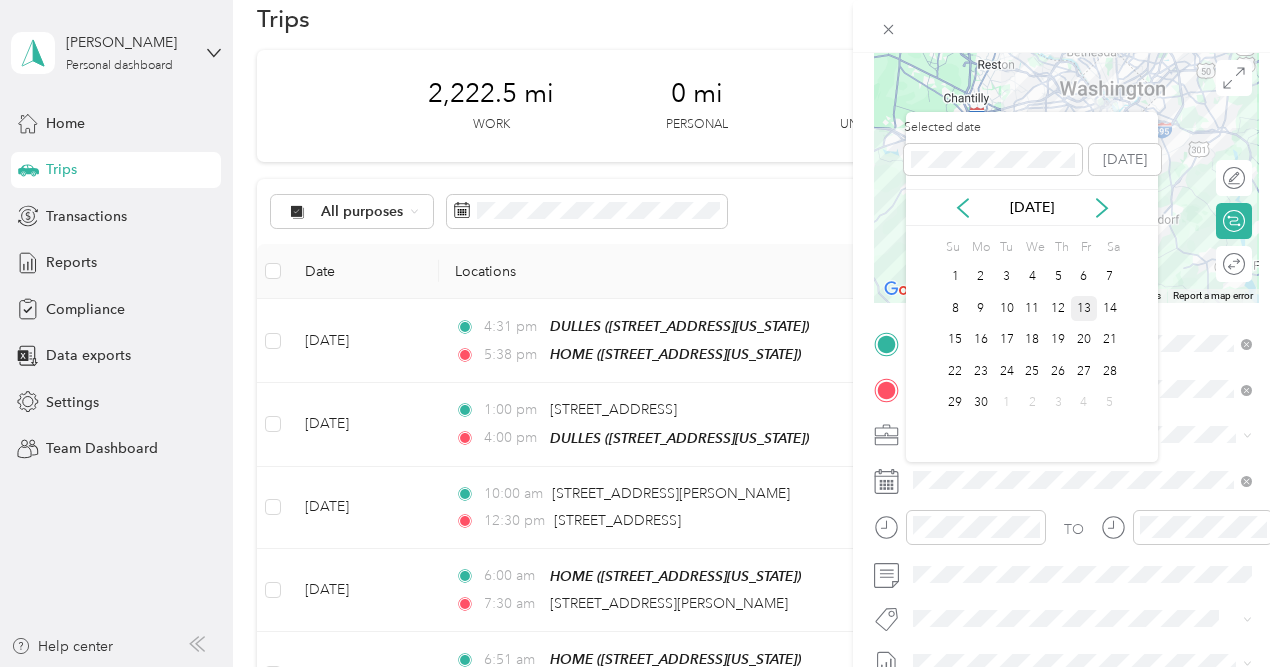 click on "13" at bounding box center [1084, 308] 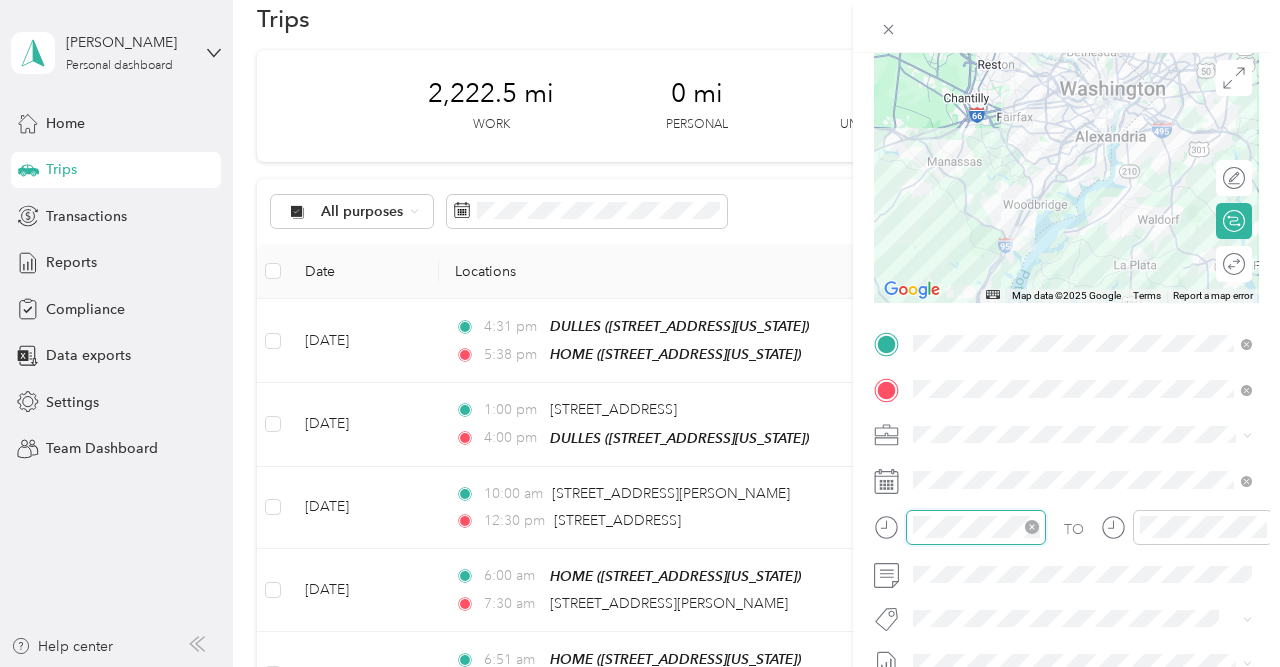 scroll, scrollTop: 1454, scrollLeft: 0, axis: vertical 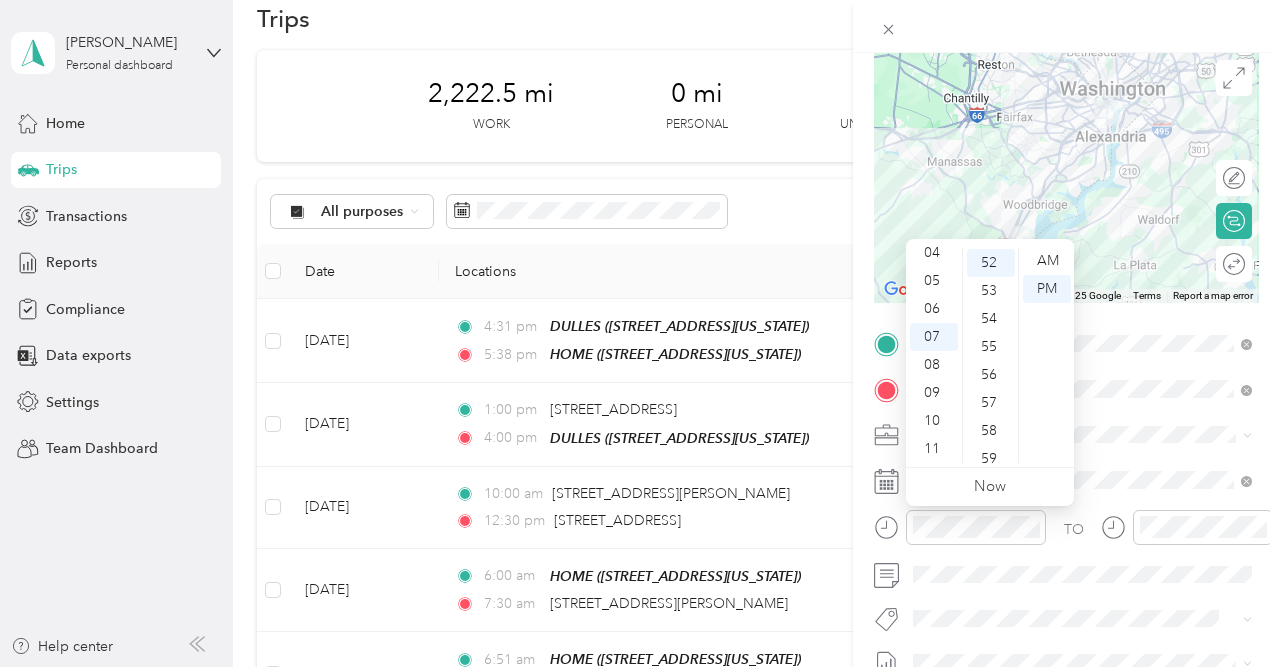 click at bounding box center [1066, 26] 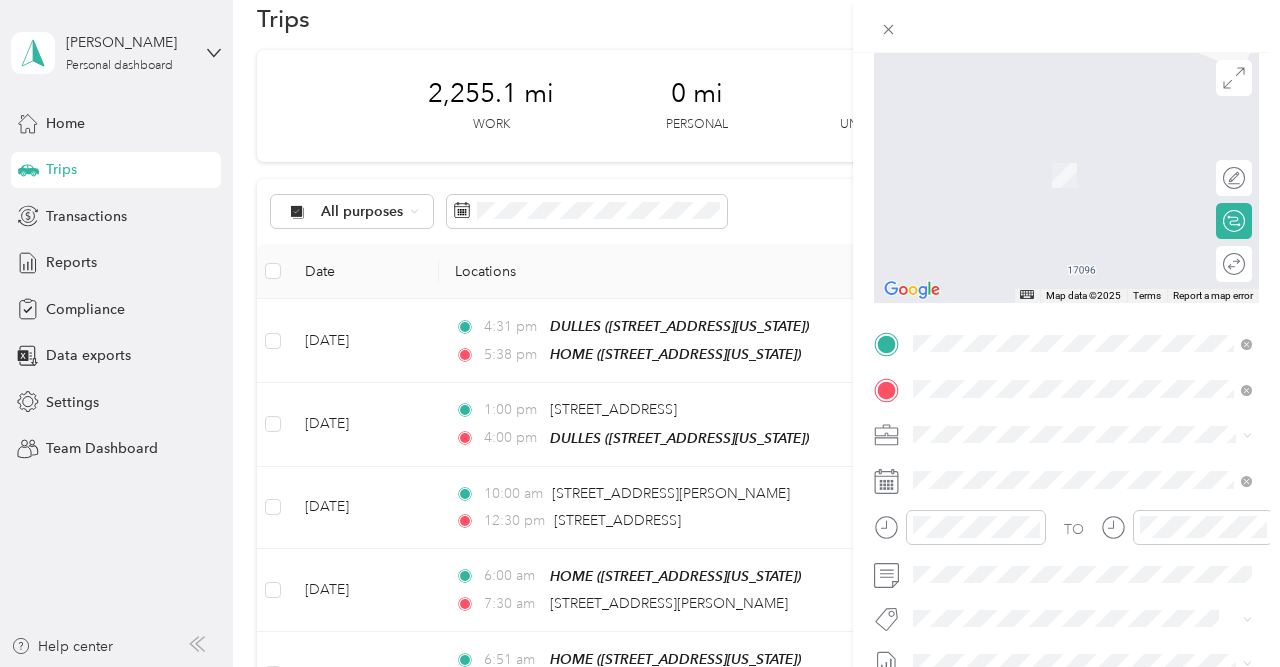 click on "[STREET_ADDRESS][PERSON_NAME][US_STATE]" at bounding box center (1098, 424) 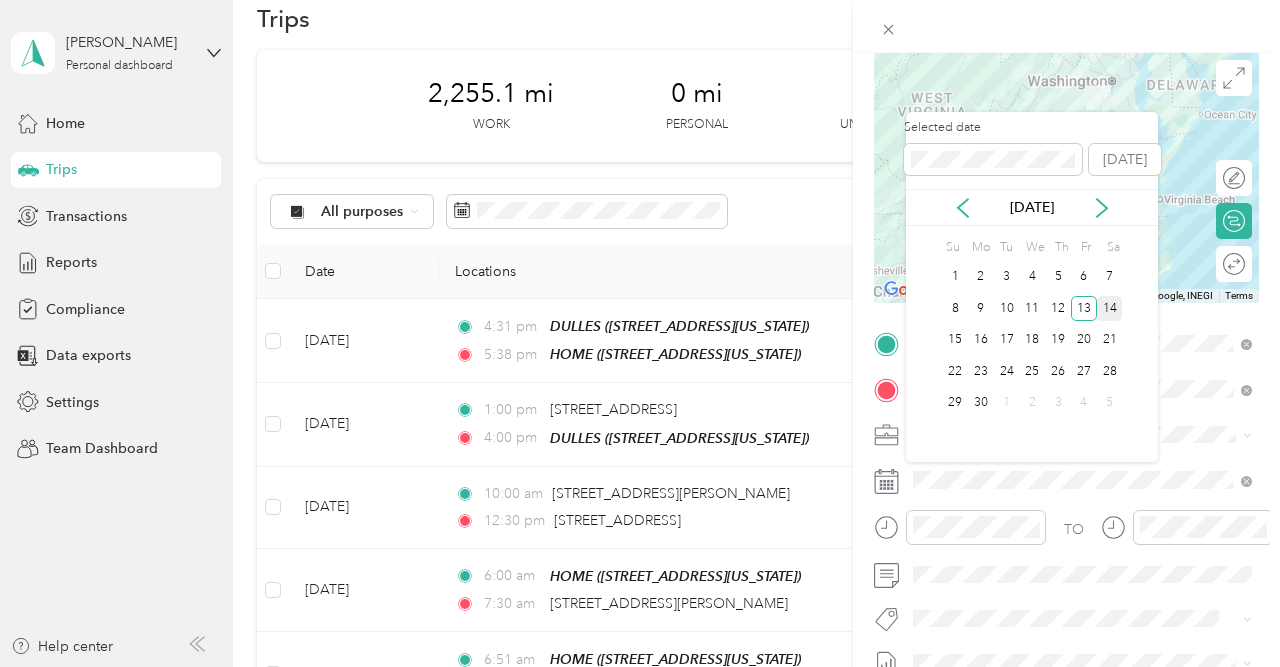 click on "14" at bounding box center [1110, 308] 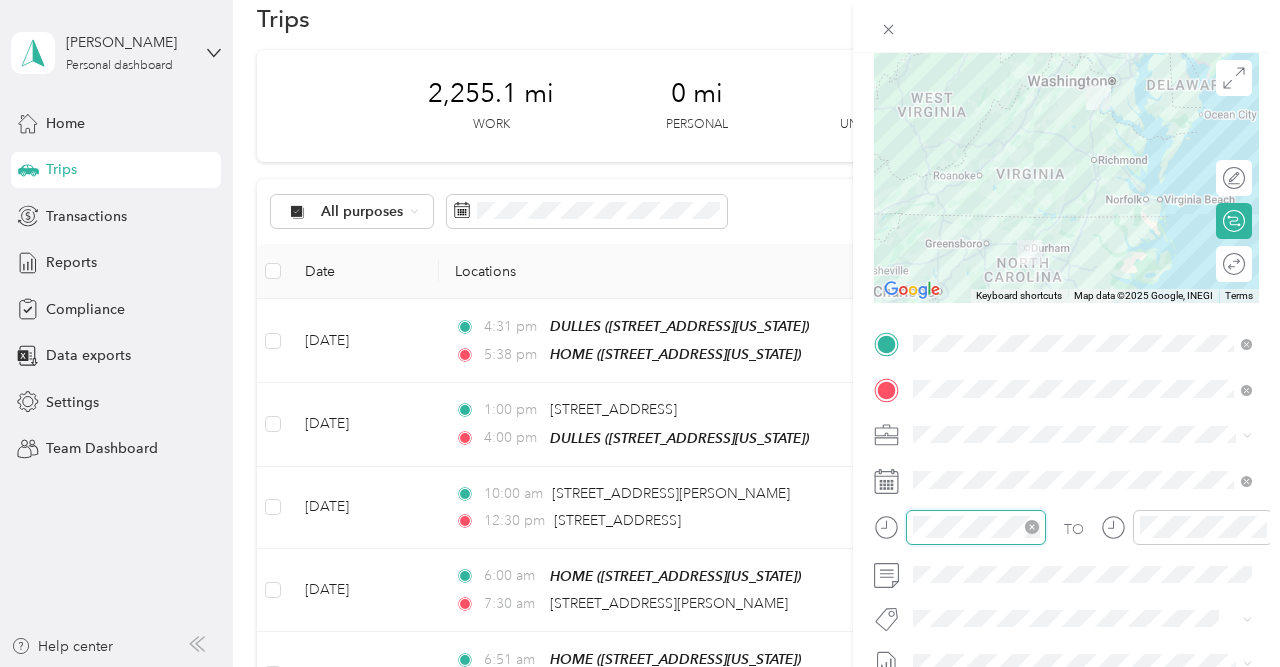 scroll, scrollTop: 120, scrollLeft: 0, axis: vertical 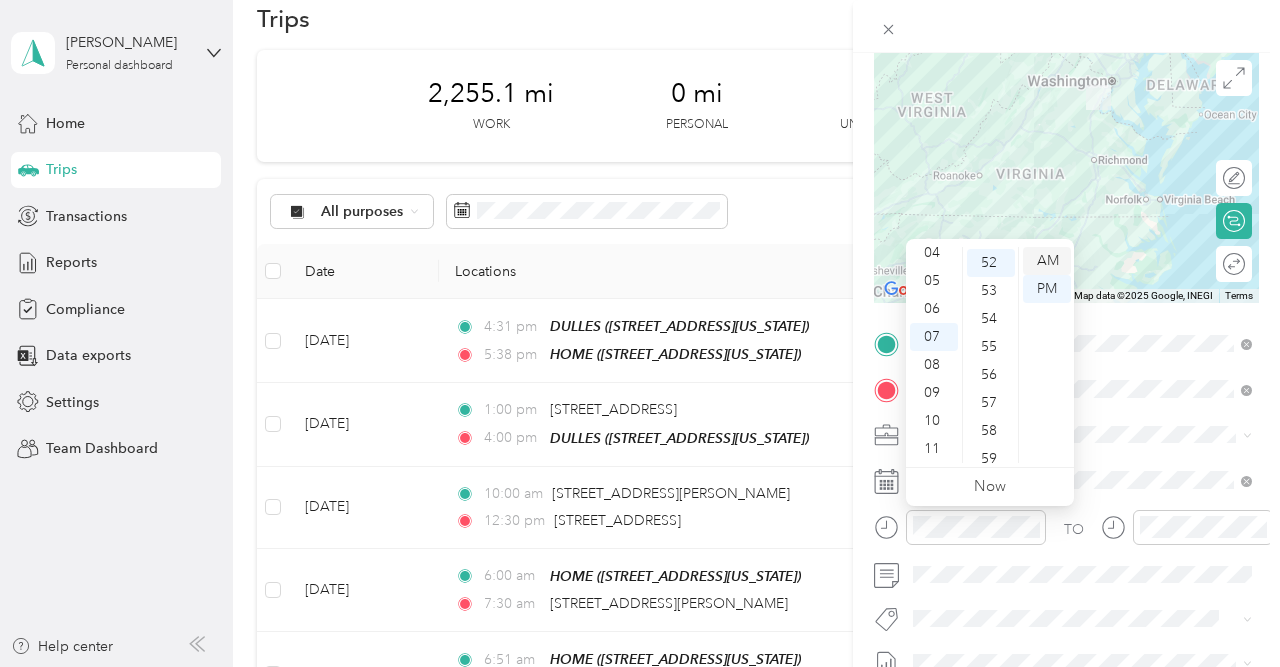 click on "AM" at bounding box center [1047, 261] 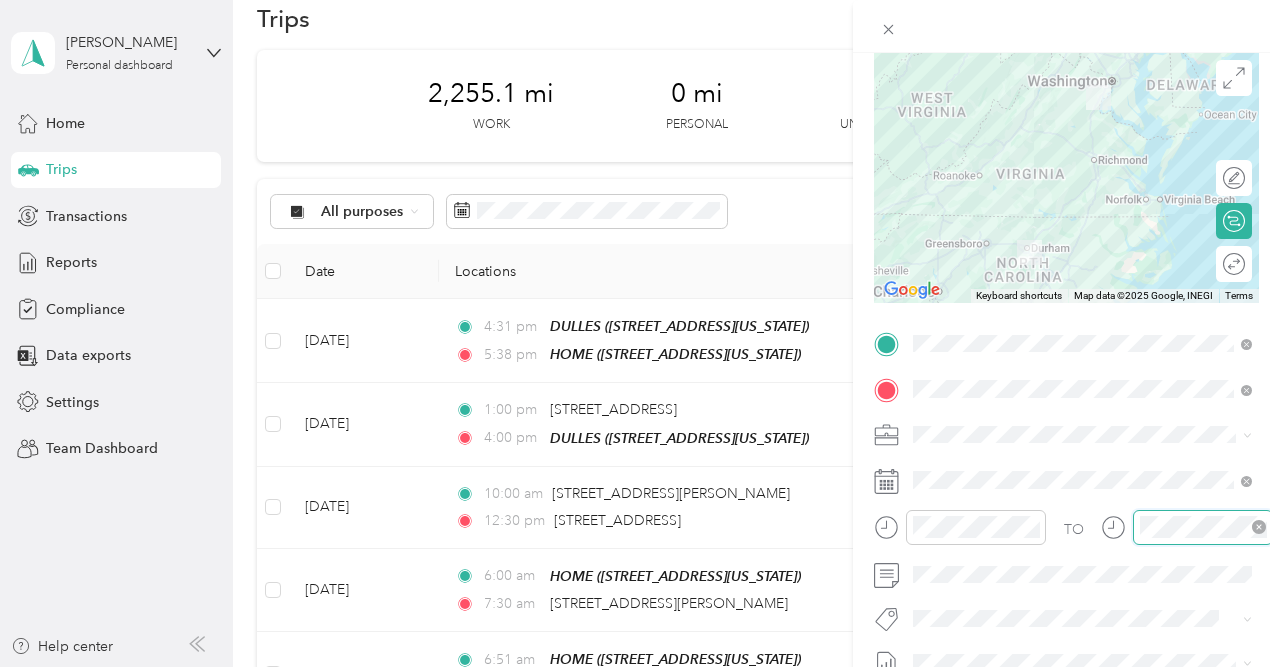 scroll, scrollTop: 1454, scrollLeft: 0, axis: vertical 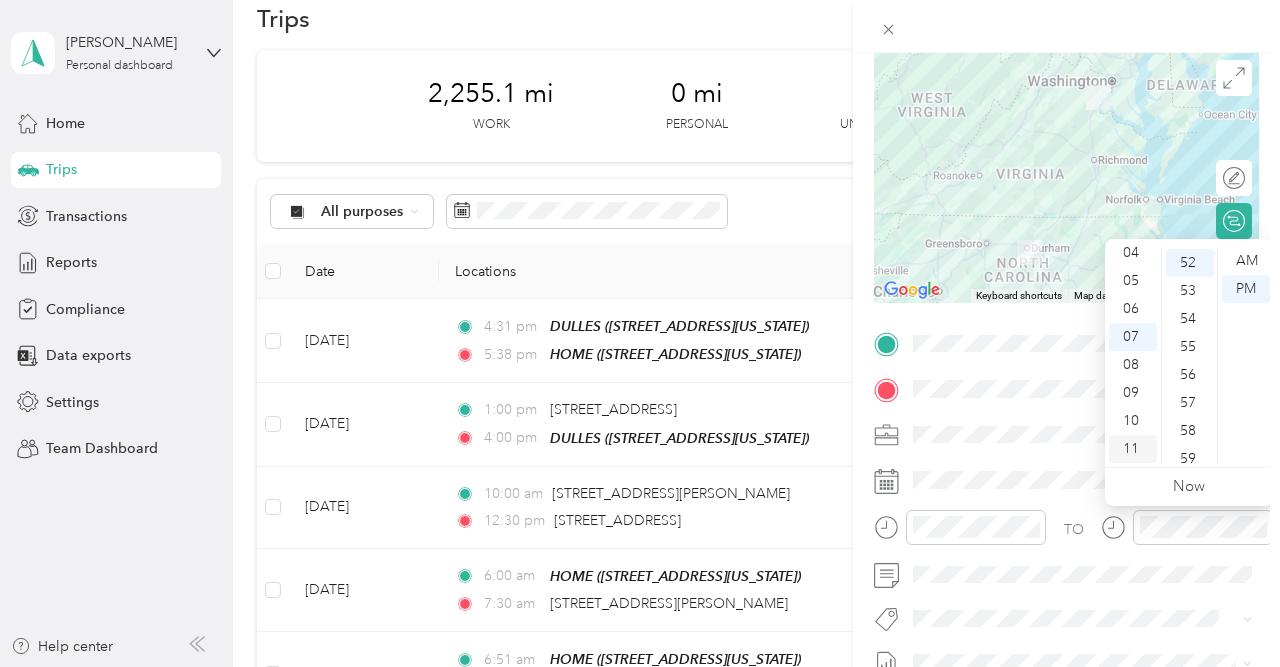 click on "11" at bounding box center (1133, 449) 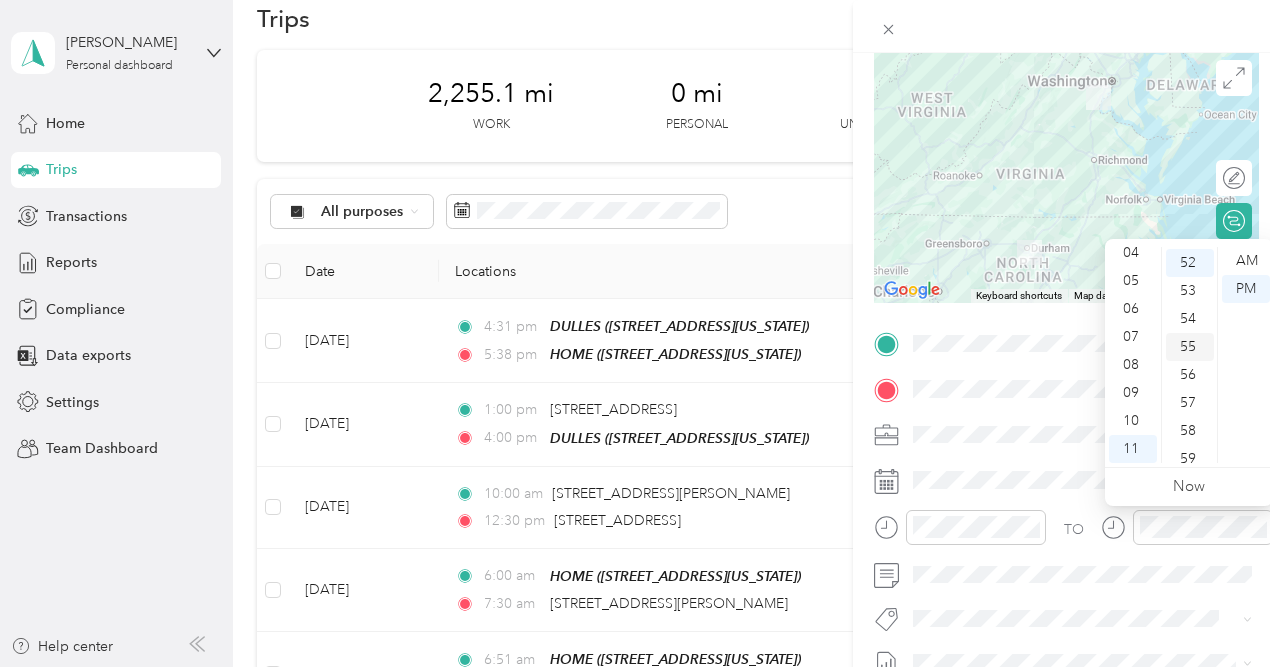 click on "55" at bounding box center [1190, 347] 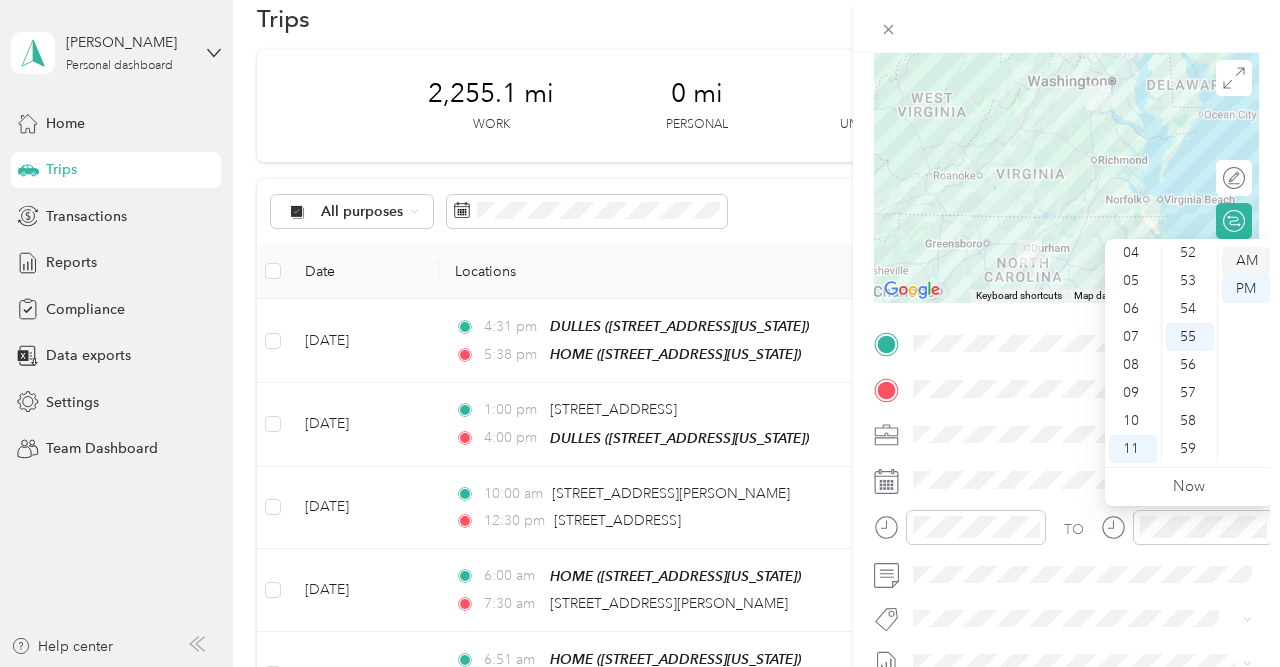 click on "AM" at bounding box center [1246, 261] 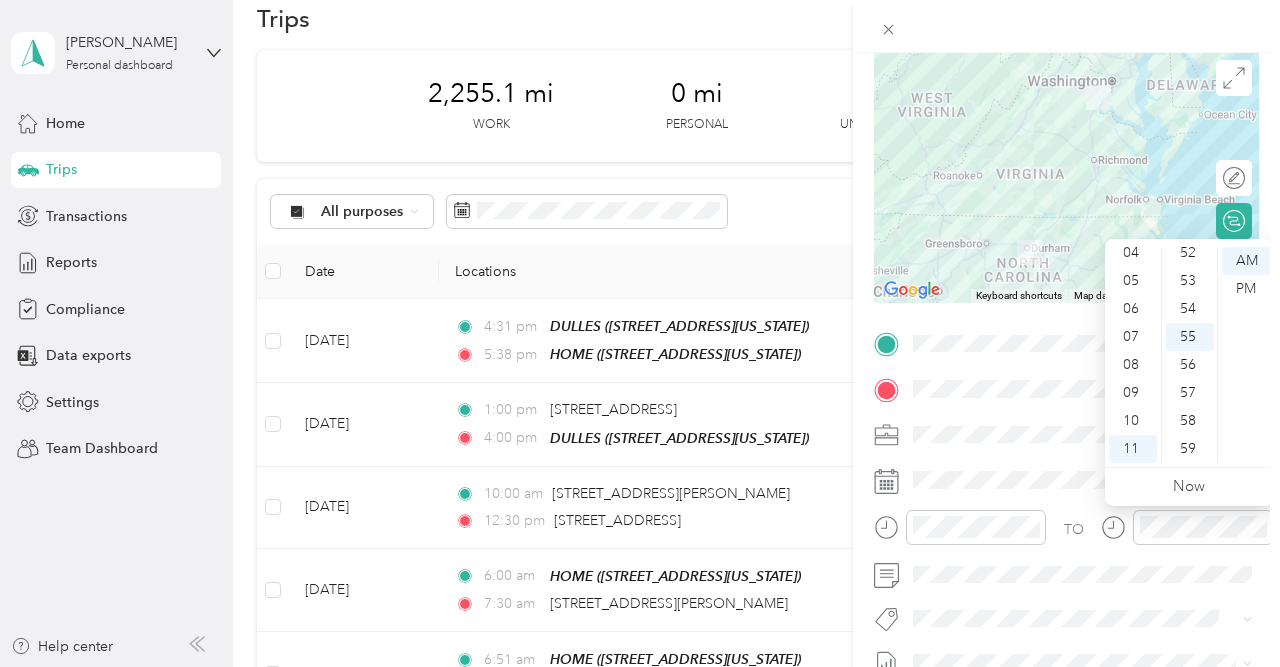 click at bounding box center [1066, 26] 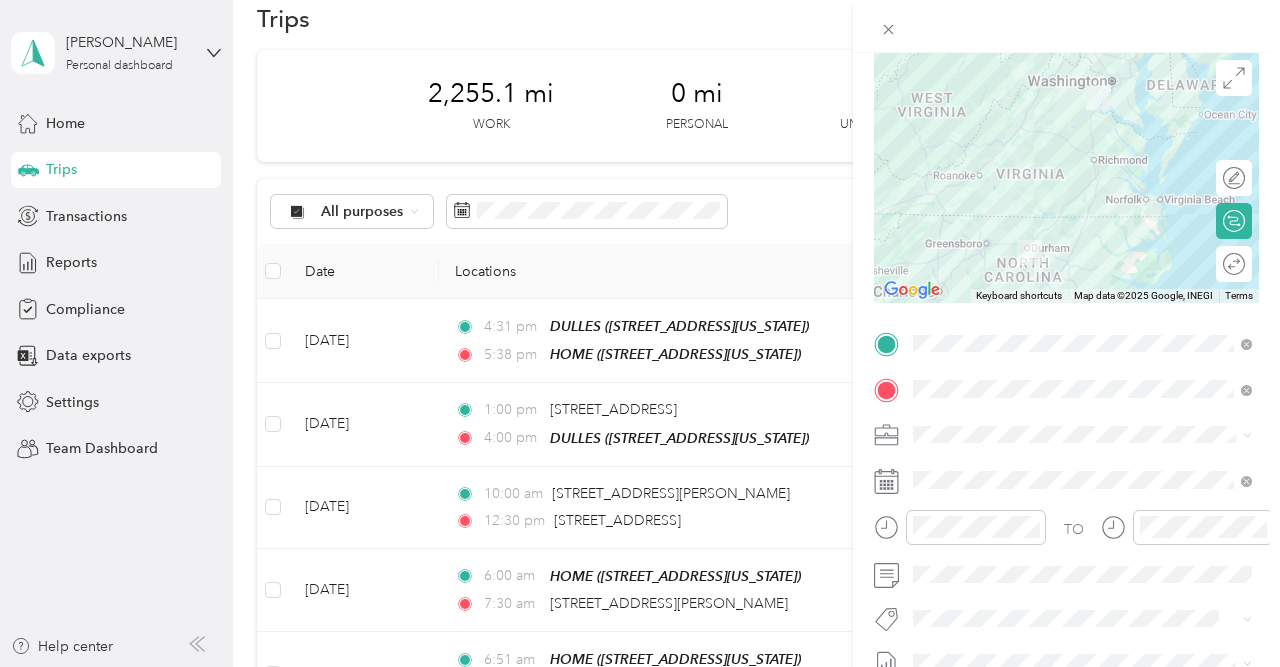 click at bounding box center [1066, 26] 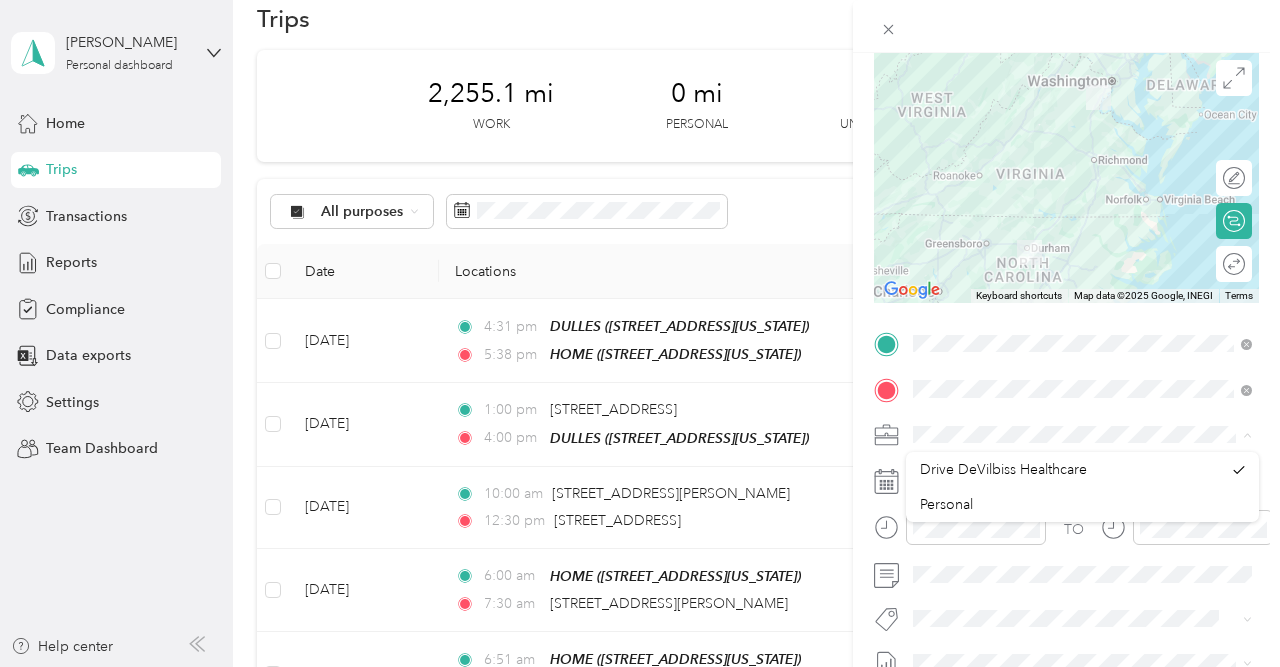 click at bounding box center [1082, 435] 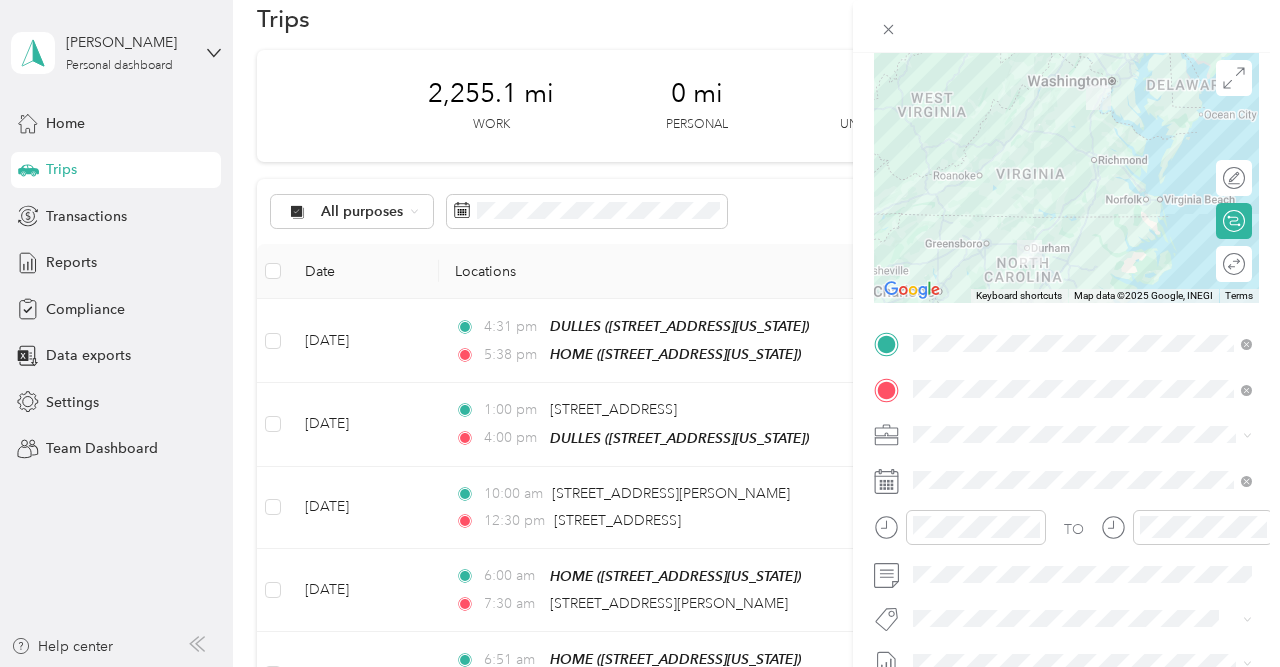 click on "TO Add photo" at bounding box center (1066, 569) 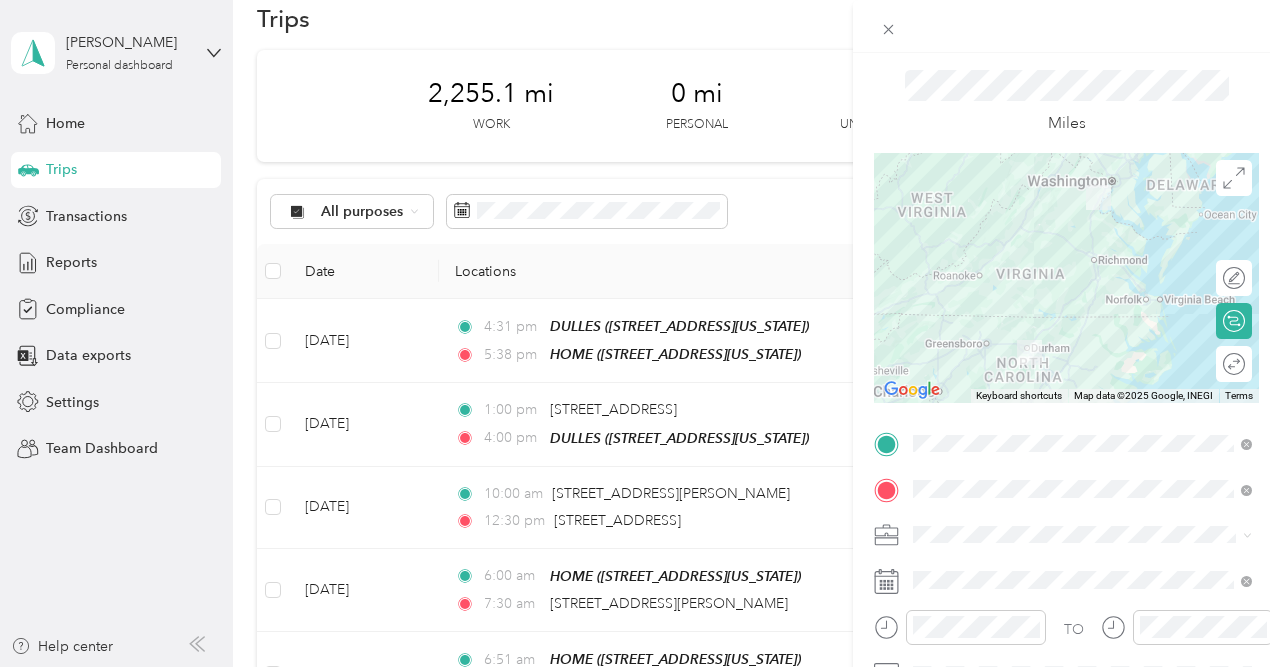 scroll, scrollTop: 0, scrollLeft: 0, axis: both 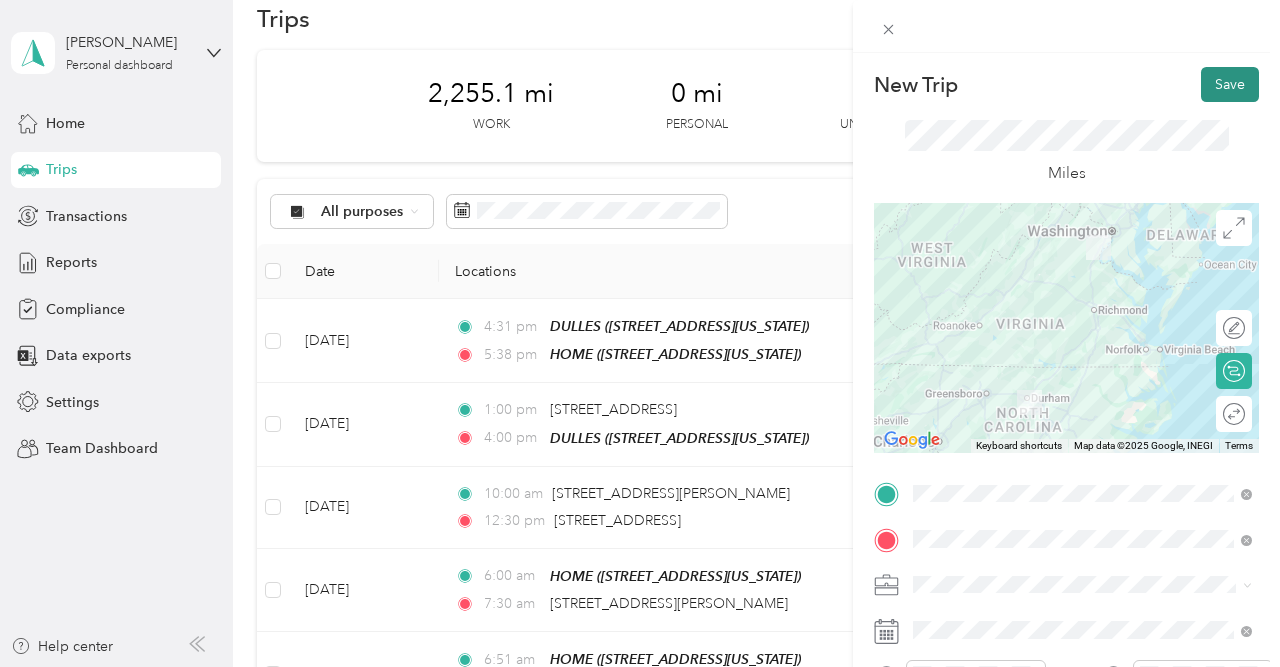 click on "Save" at bounding box center [1230, 84] 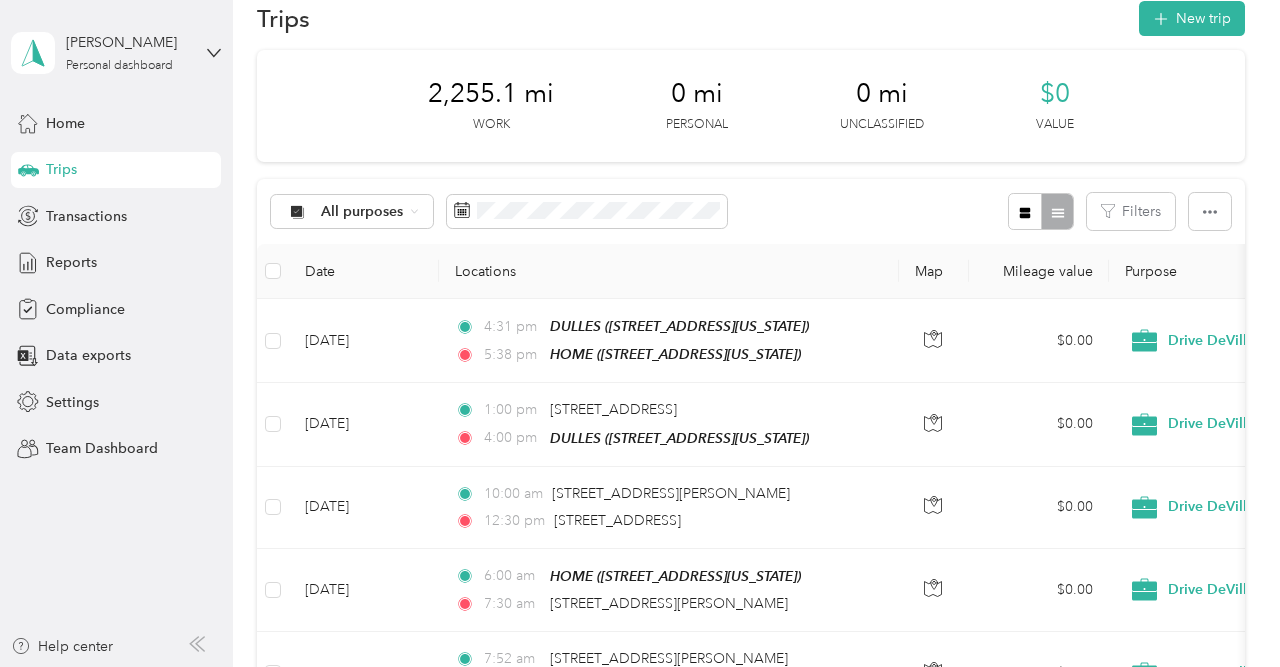 click on "2,255.1   mi Work 0   mi Personal 0   mi Unclassified $0 Value" at bounding box center [751, 106] 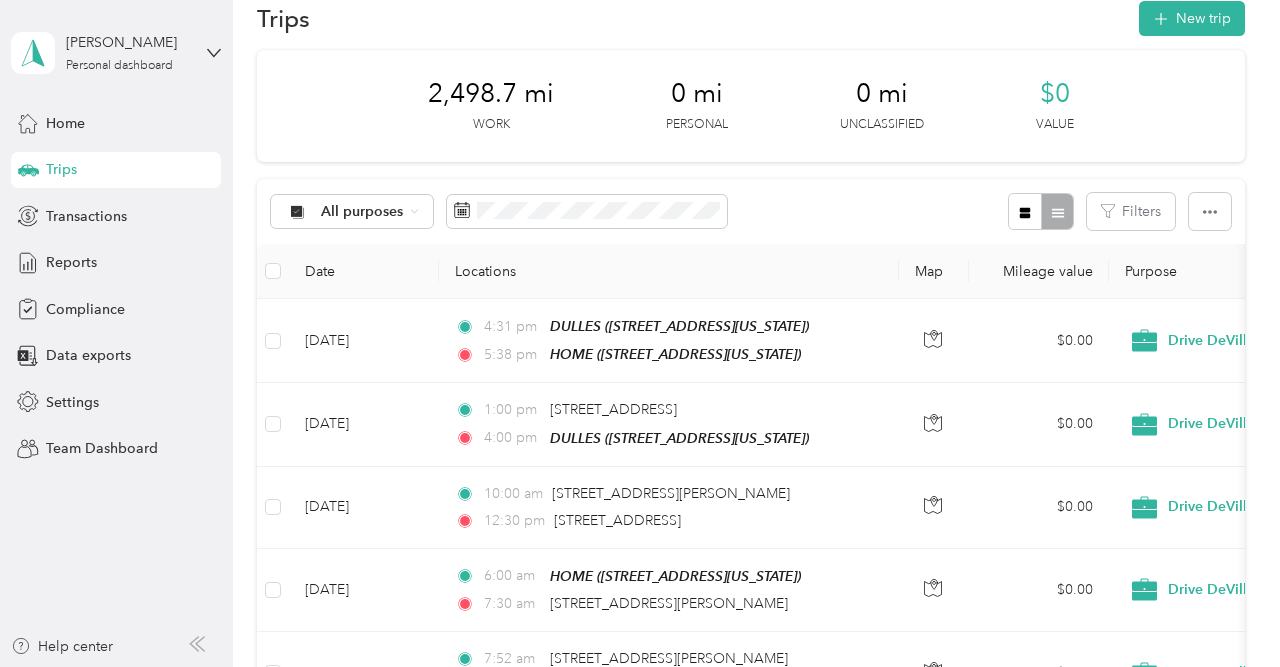click on "2,498.7   mi Work 0   mi Personal 0   mi Unclassified $0 Value" at bounding box center [751, 106] 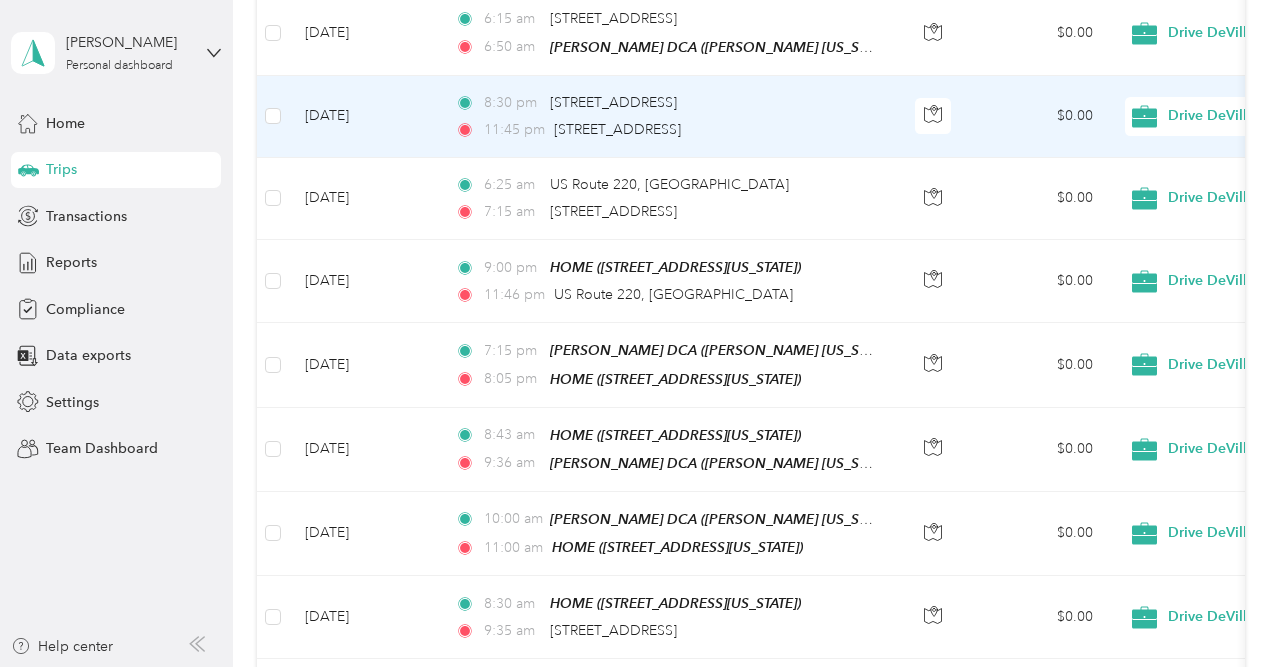 scroll, scrollTop: 0, scrollLeft: 0, axis: both 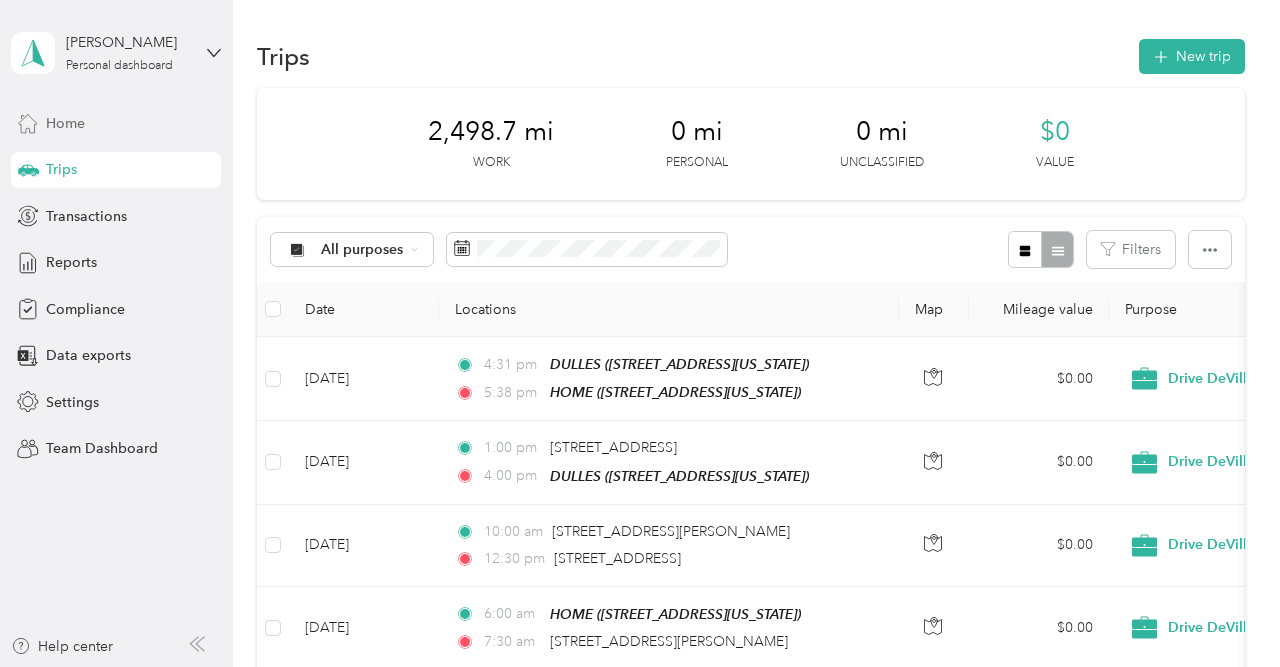 click on "Home" at bounding box center [116, 123] 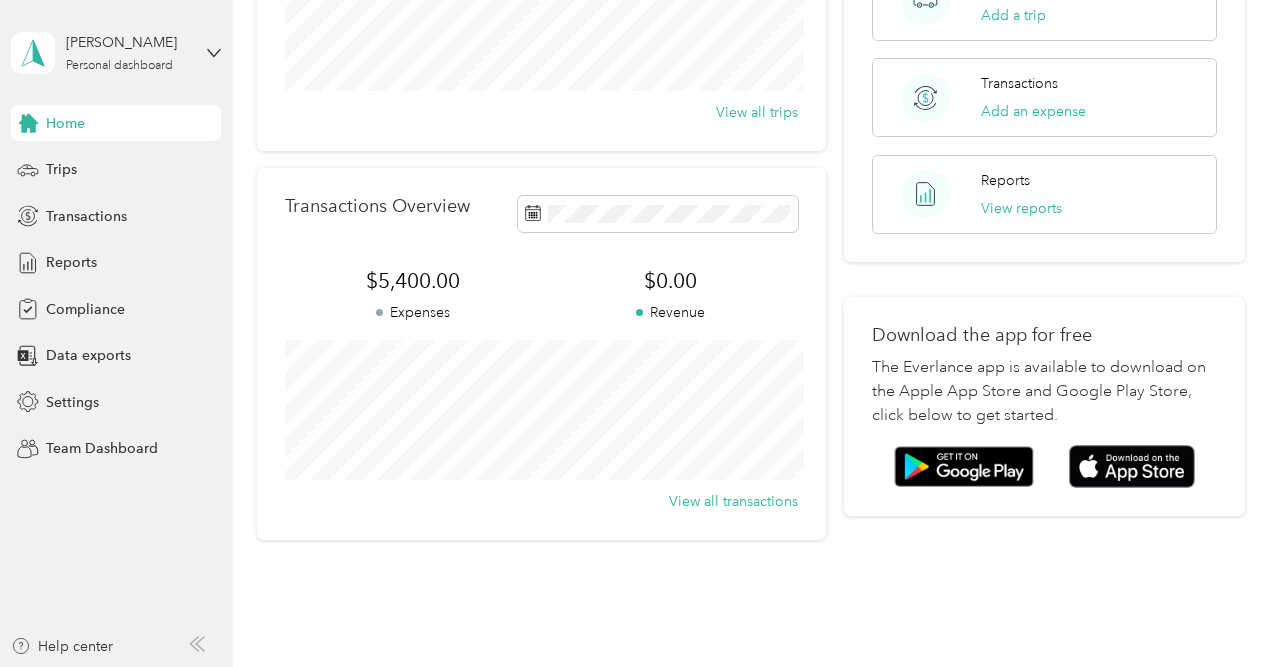 scroll, scrollTop: 0, scrollLeft: 0, axis: both 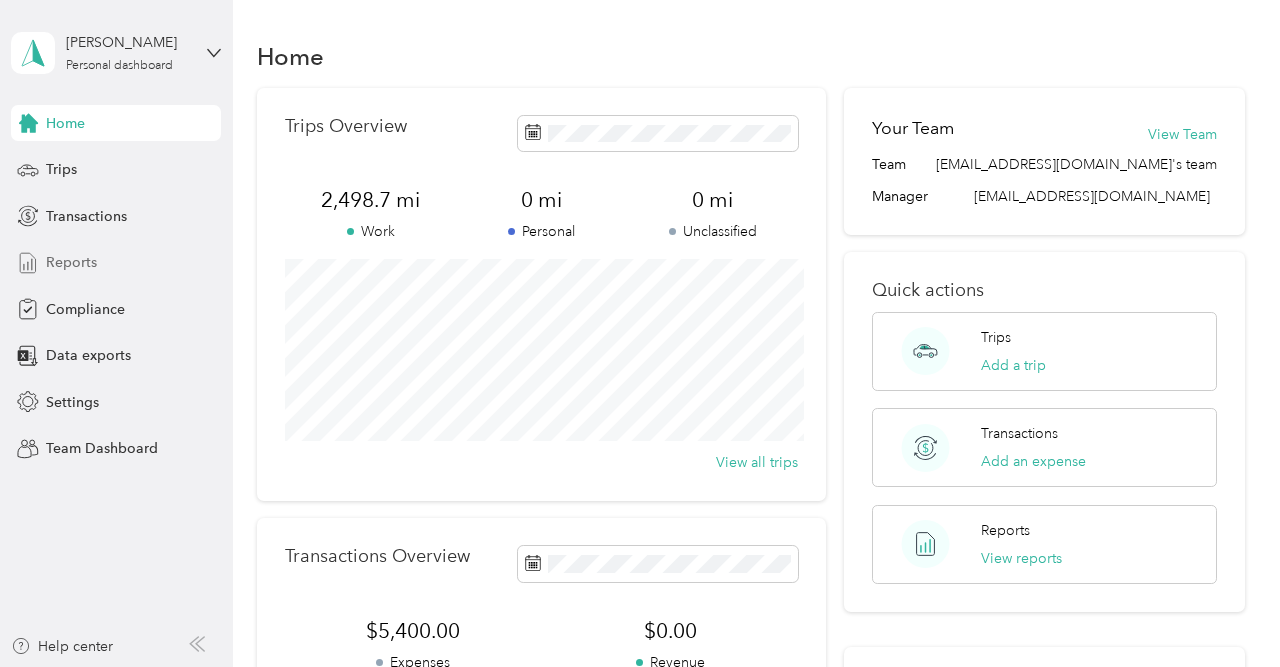 click on "Reports" at bounding box center (71, 262) 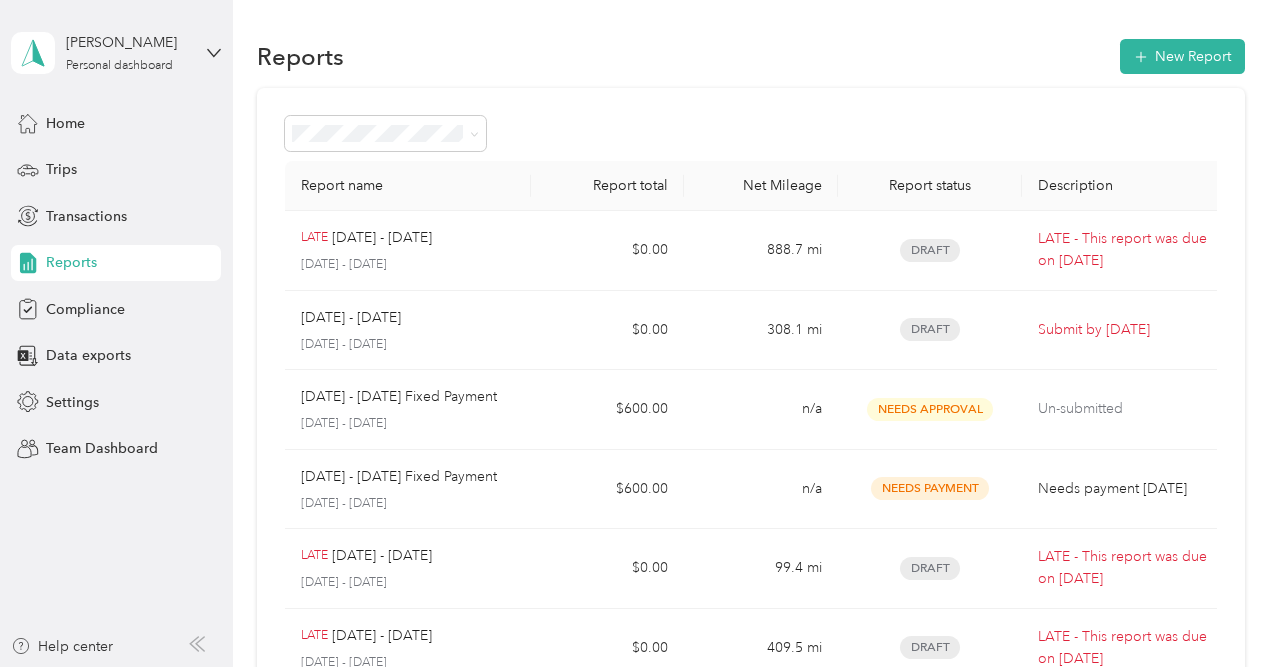 click at bounding box center [751, 133] 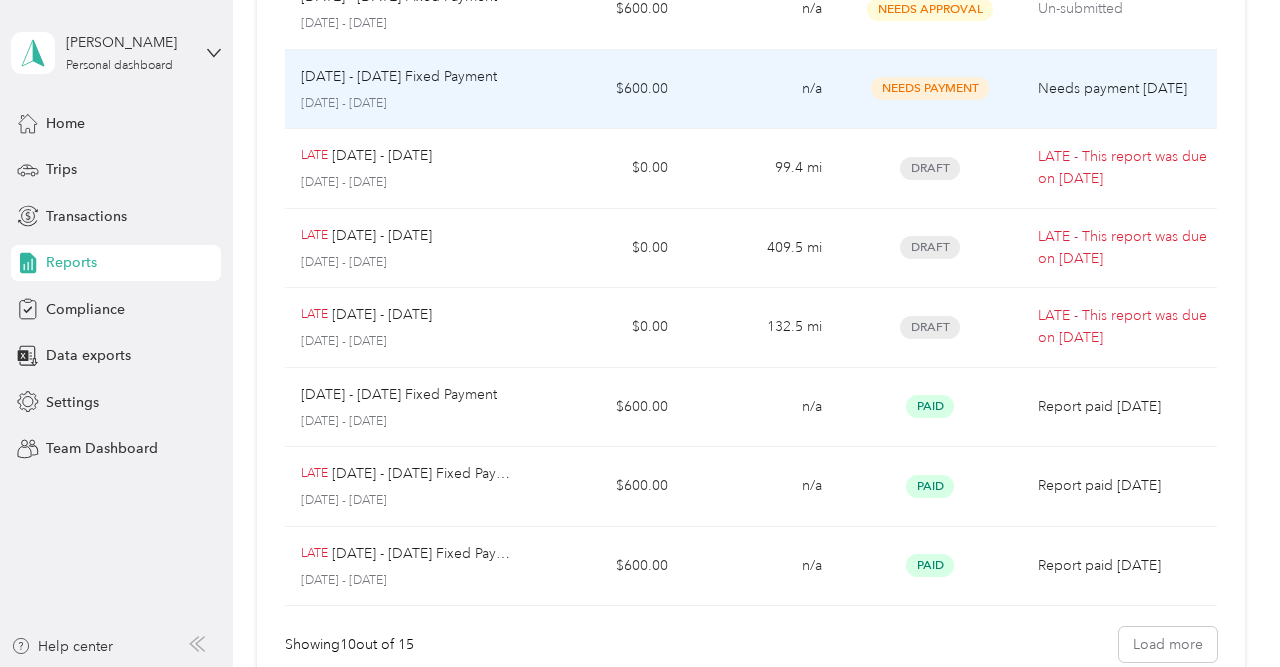 scroll, scrollTop: 450, scrollLeft: 0, axis: vertical 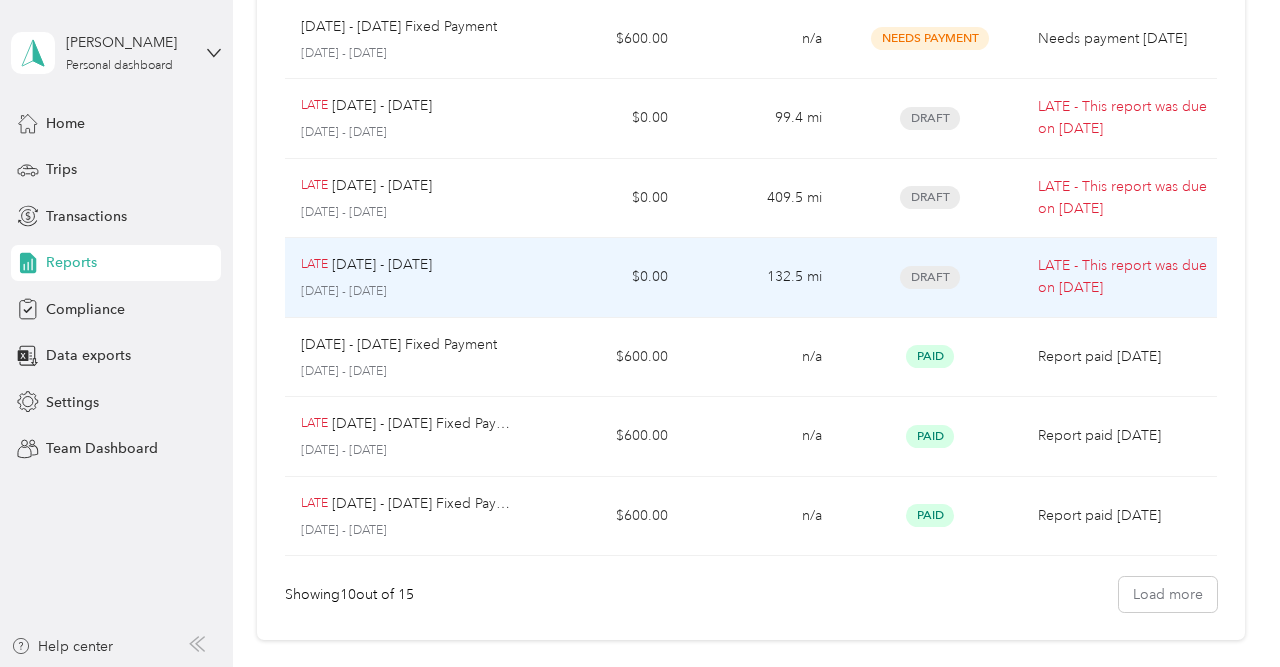 click on "Draft" at bounding box center [930, 277] 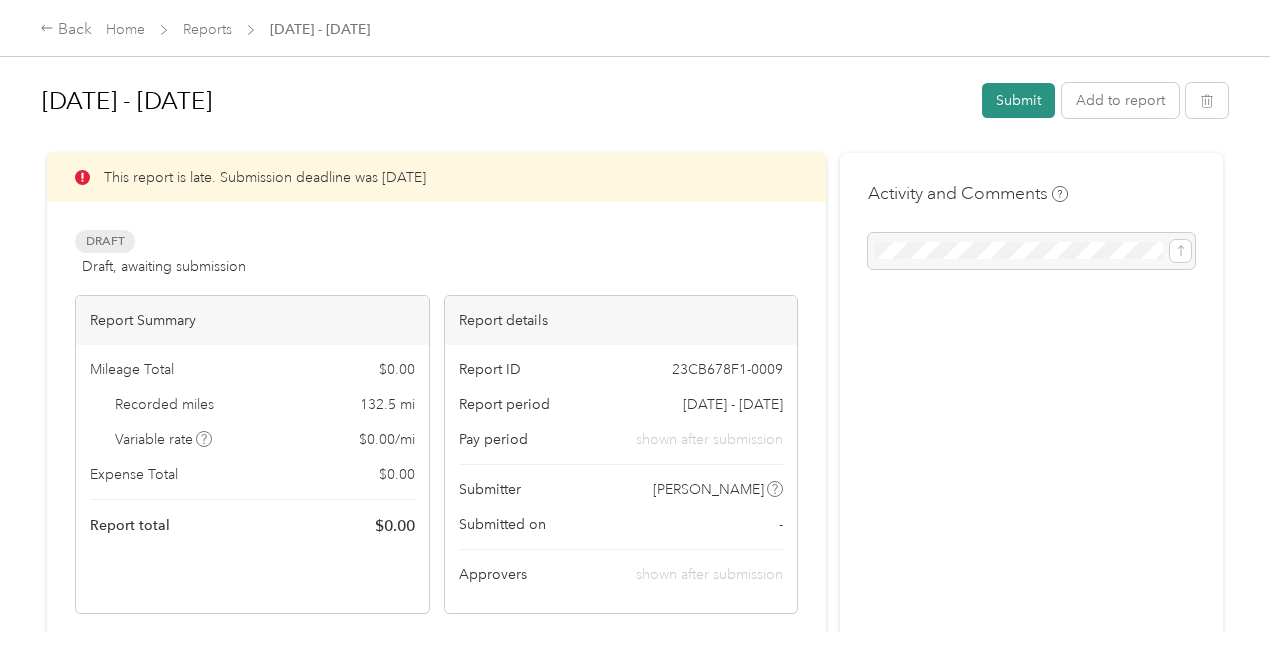 click on "Submit" at bounding box center (1018, 100) 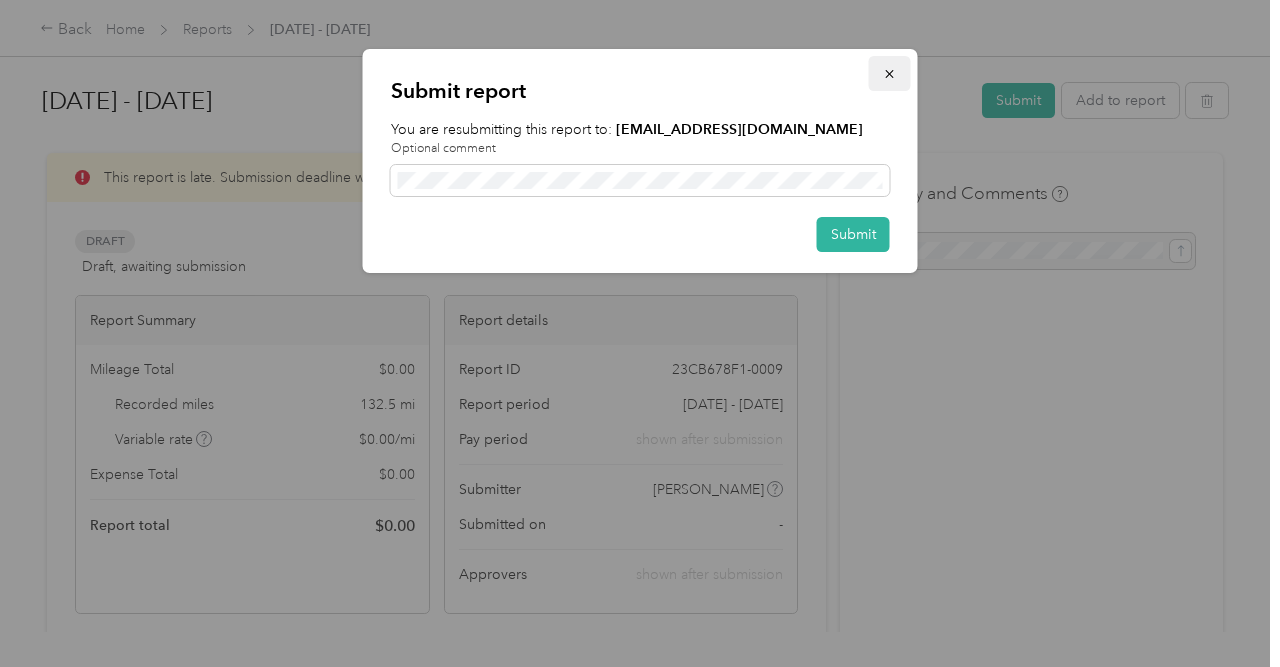 click at bounding box center [890, 73] 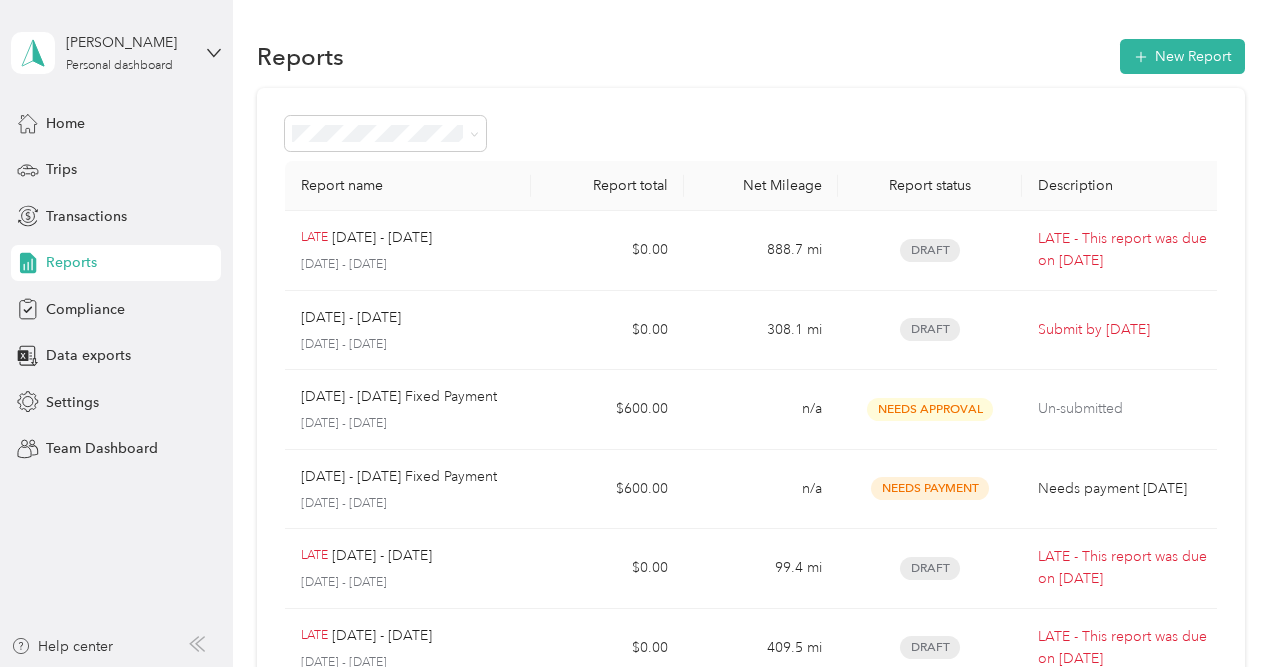 click on "Reports New Report" at bounding box center (751, 56) 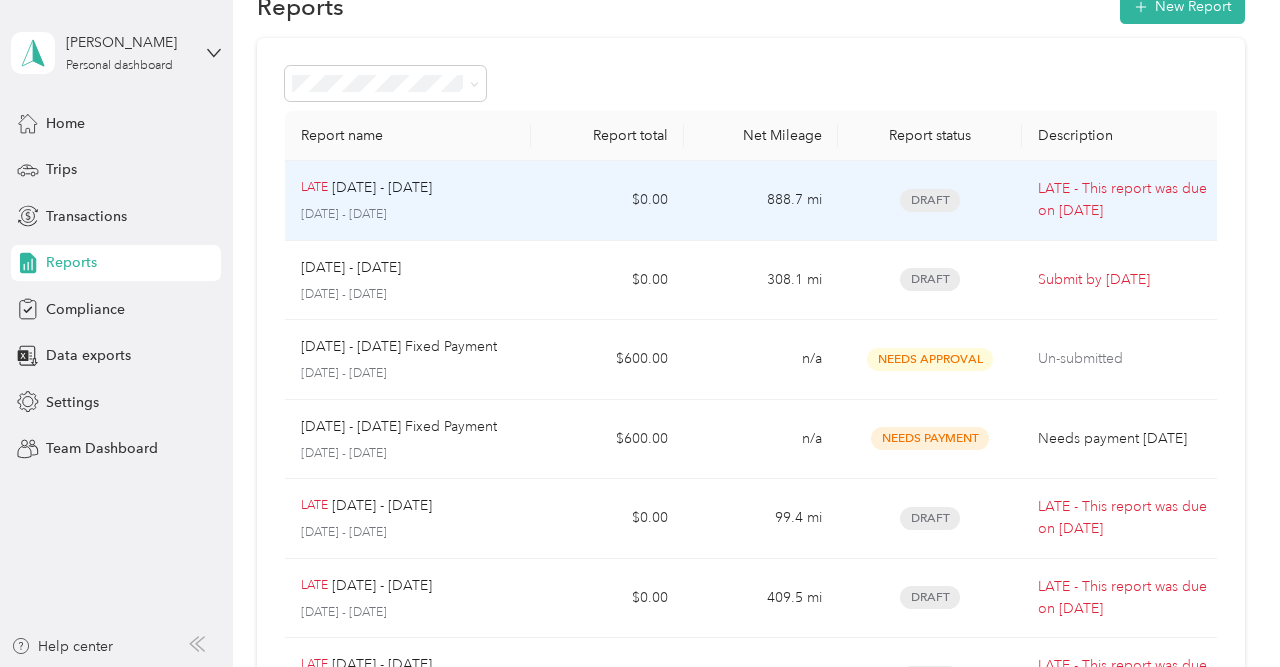 click on "Draft" at bounding box center [930, 200] 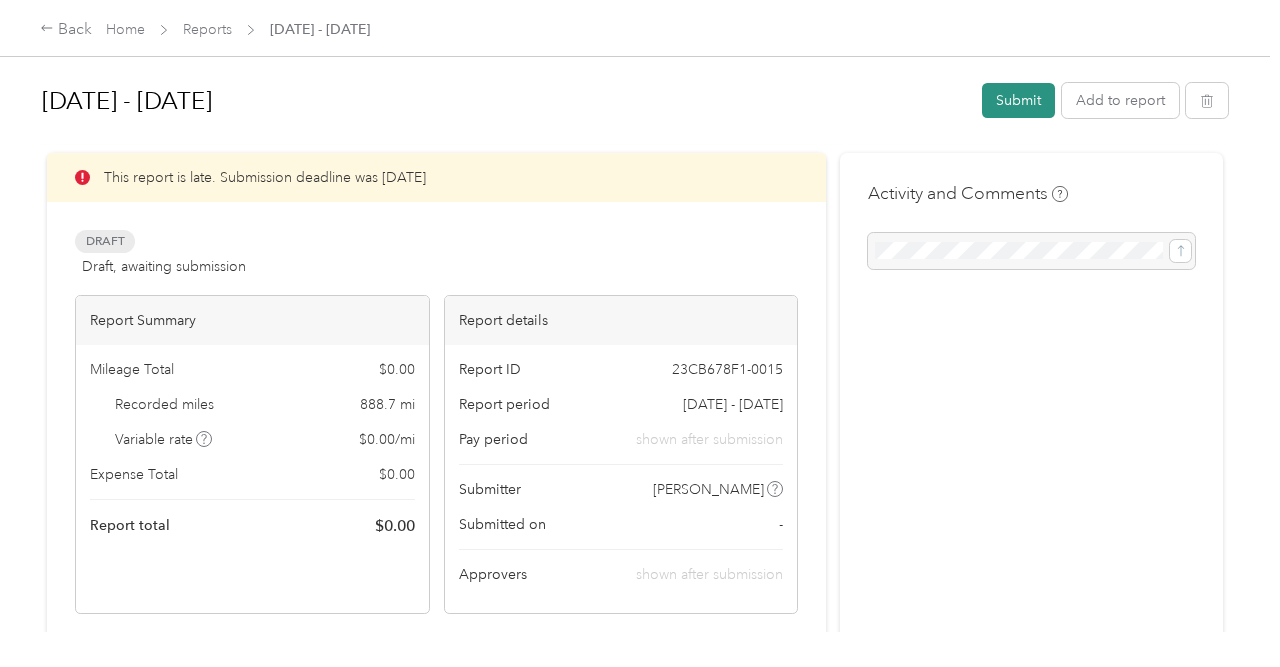 click on "Submit" at bounding box center (1018, 100) 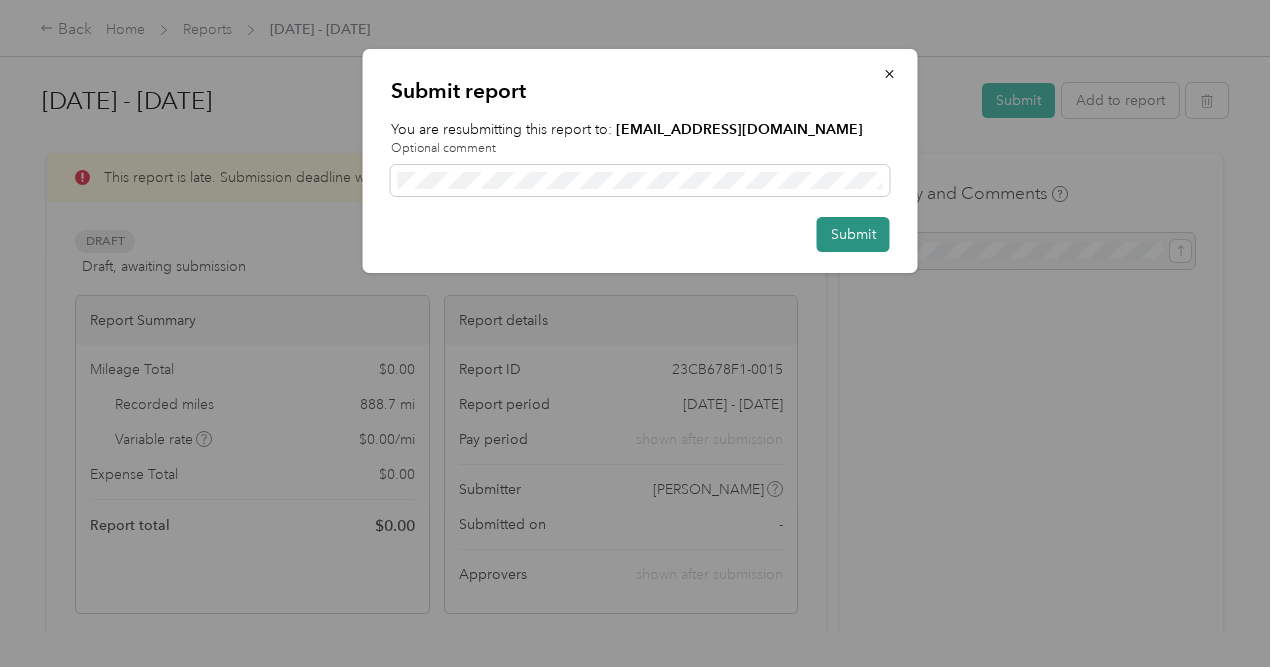 click on "Submit" at bounding box center [853, 234] 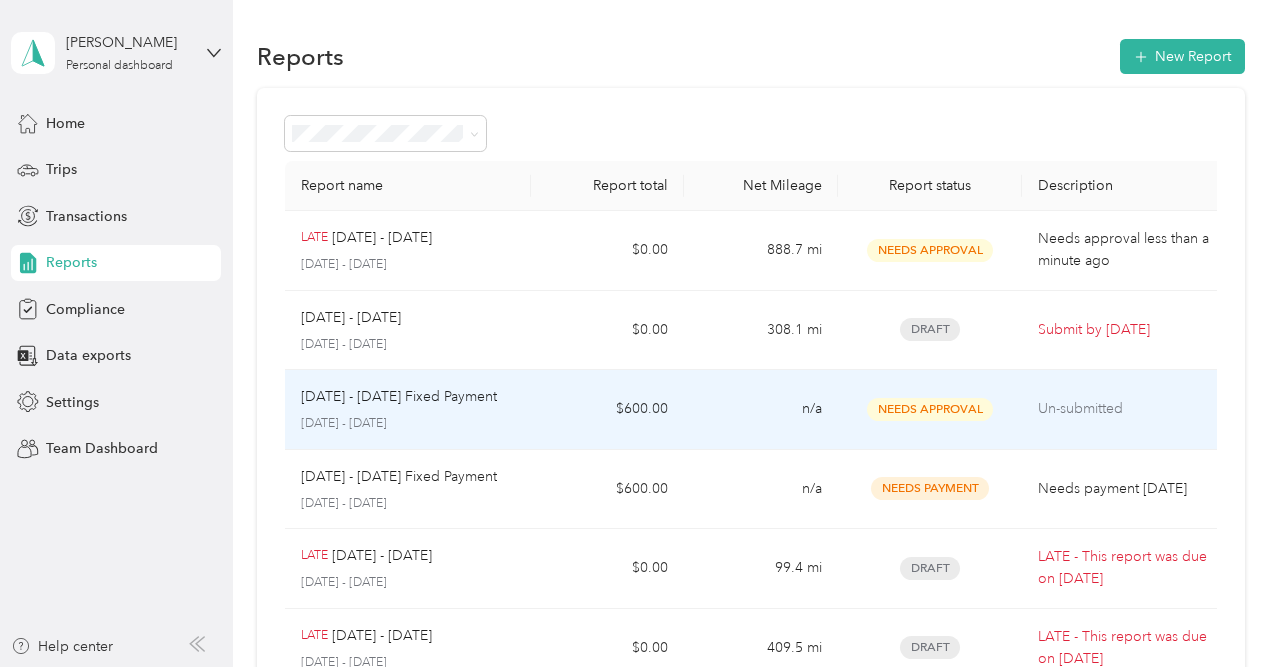 click on "Un-submitted" at bounding box center (1124, 409) 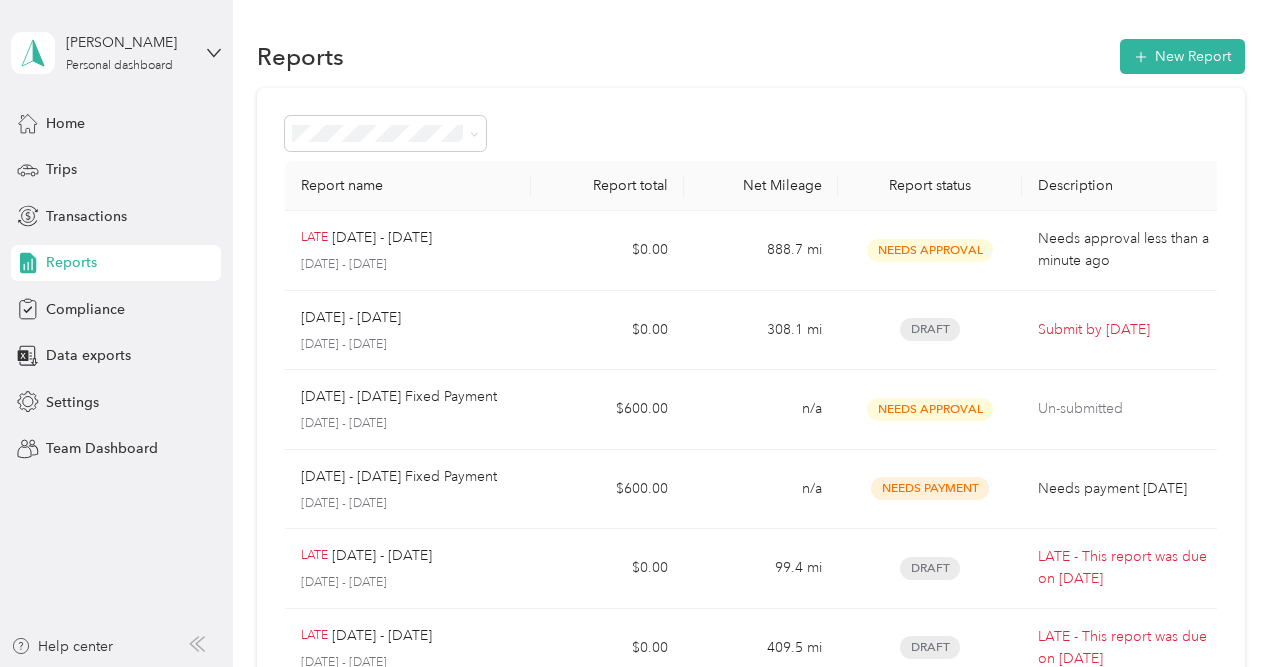 click at bounding box center [751, 133] 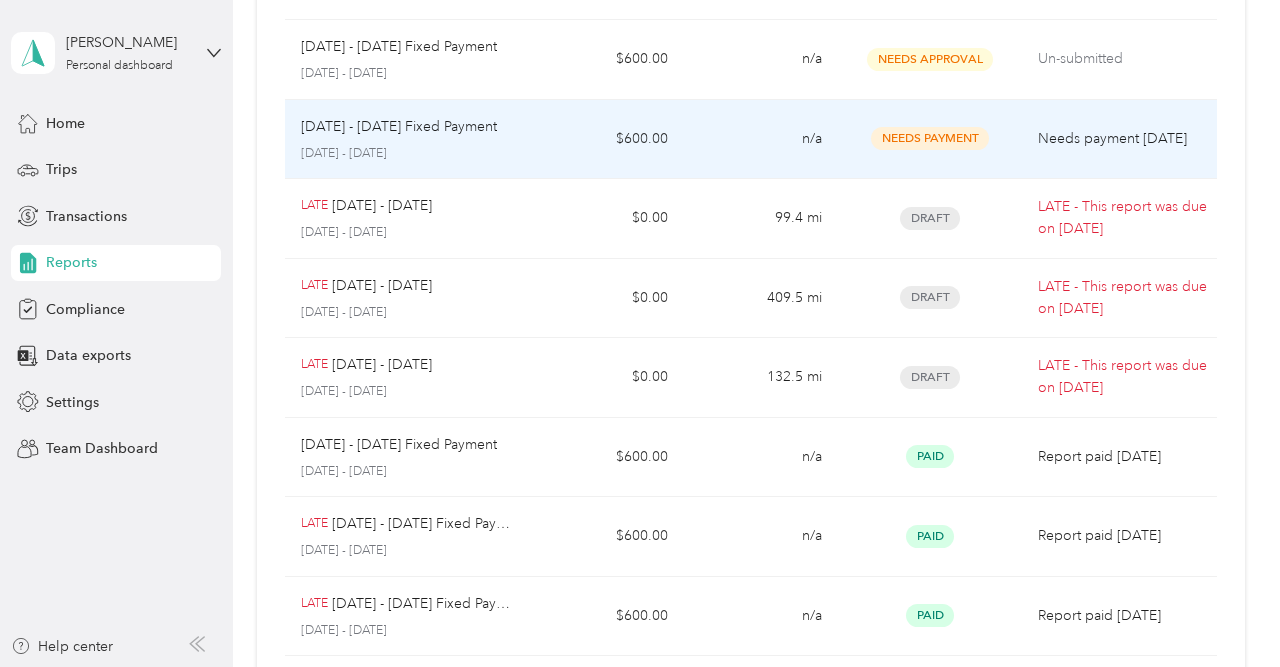 scroll, scrollTop: 400, scrollLeft: 0, axis: vertical 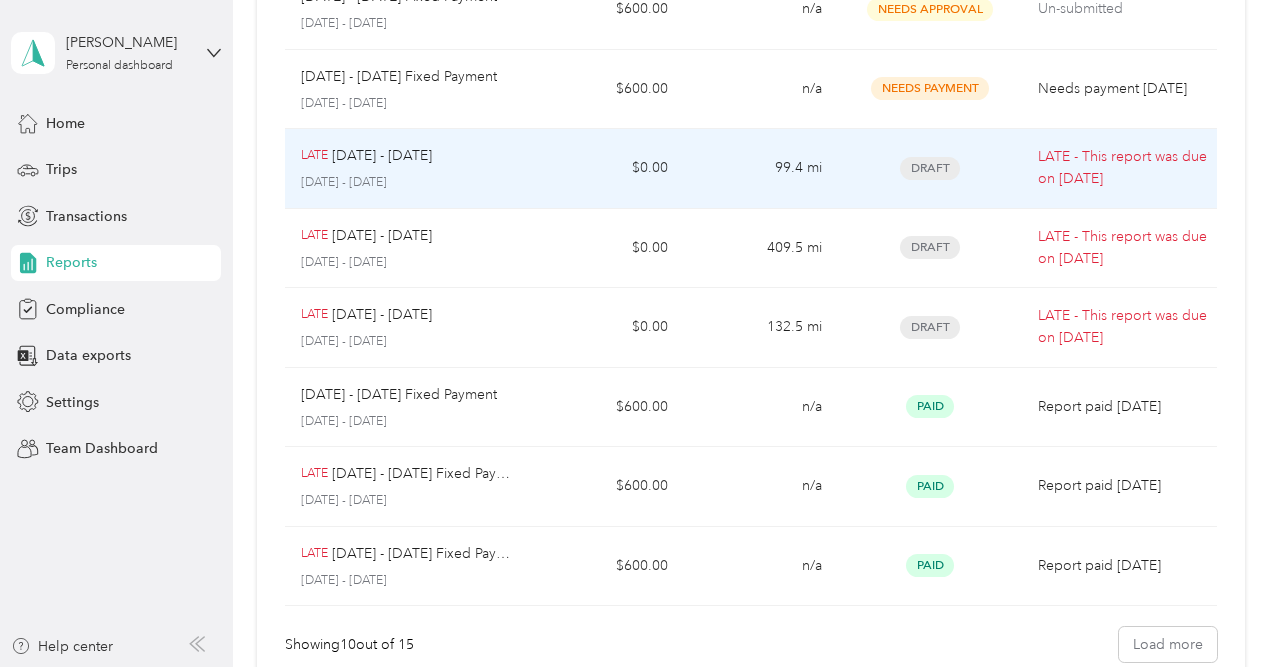 click on "Draft" at bounding box center [930, 168] 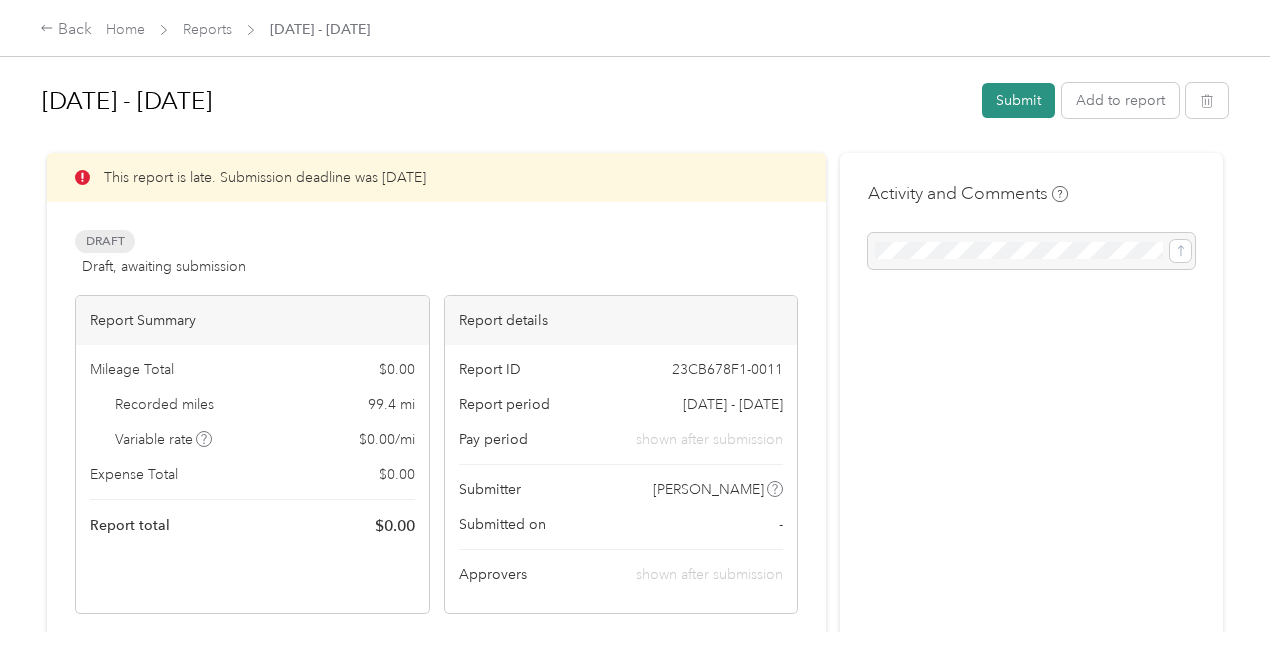 click on "Submit" at bounding box center [1018, 100] 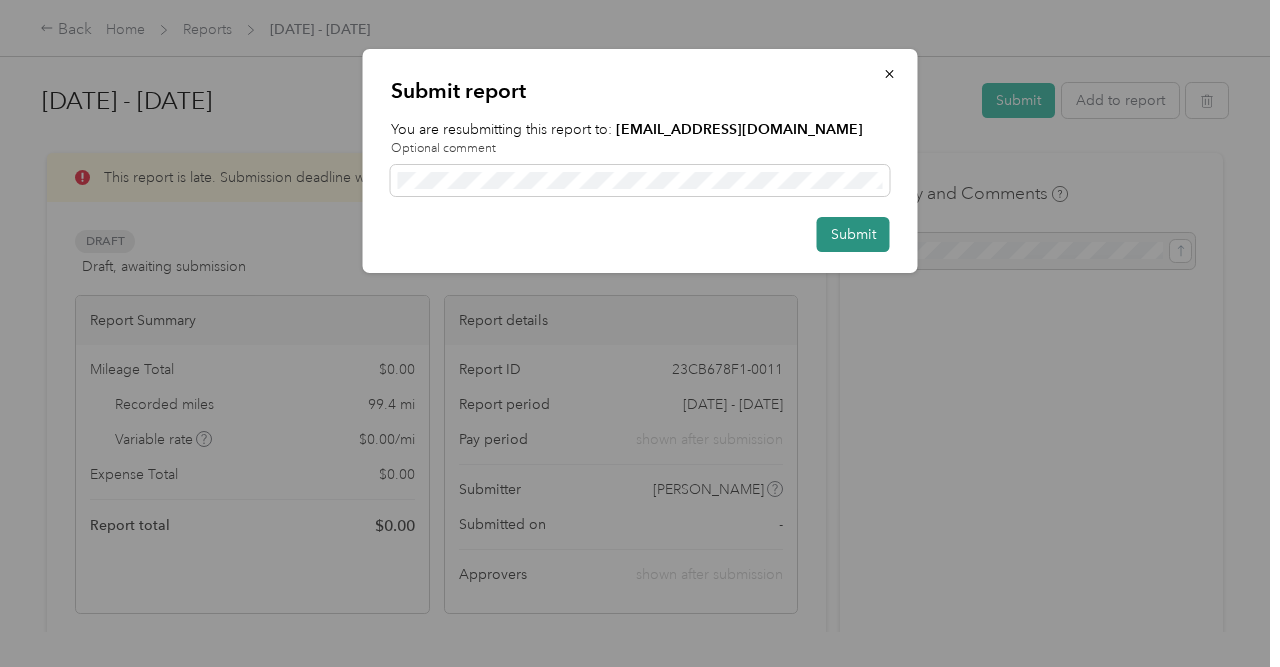 click on "Submit" at bounding box center (853, 234) 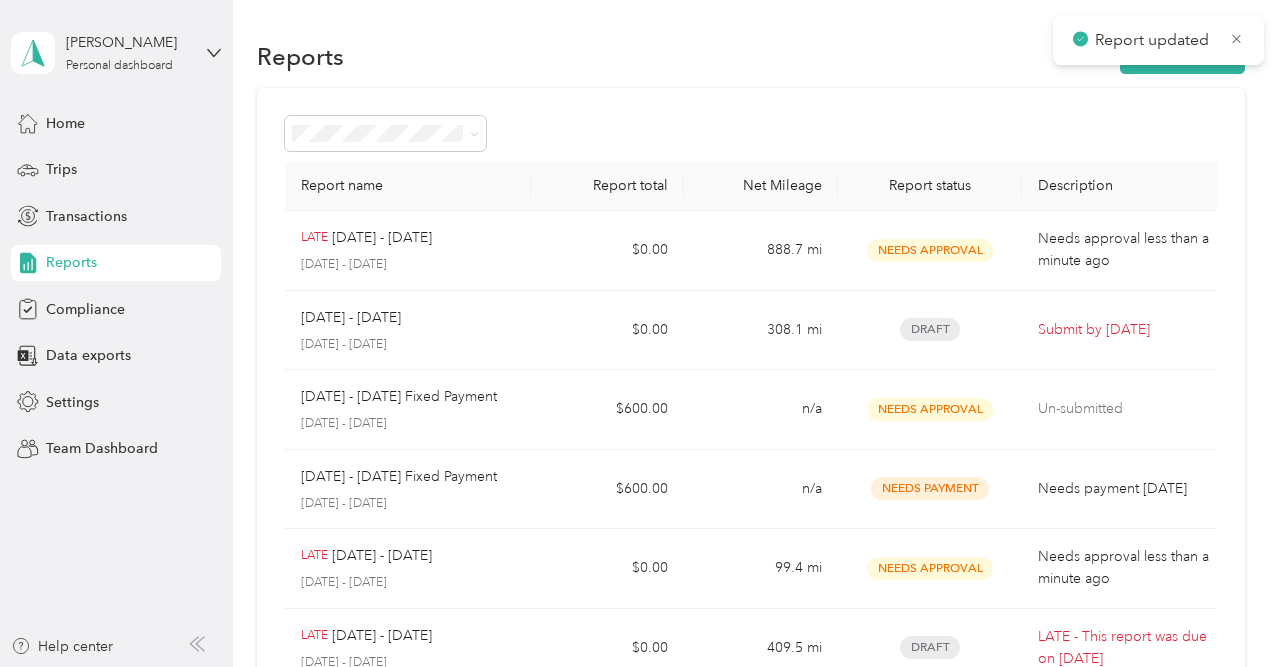 click on "Report name Report total Net Mileage Report status Description           LATE [DATE] - [DATE] [DATE] - [DATE] $0.00 888.7 mi Needs Approval Needs approval less than a minute ago [DATE] - [DATE] [DATE] - [DATE] $0.00 308.1 mi Draft Submit  by   [DATE] [DATE] 1 - [DATE] Fixed Payment [DATE] - [DATE] $600.00 n/a Needs Approval Un-submitted [DATE] - [DATE] Fixed Payment [DATE] - [DATE] $600.00 n/a Needs Payment Needs payment [DATE] LATE [DATE] - [DATE] [DATE] - [DATE] $0.00 99.4 mi Needs Approval Needs approval less than a minute ago LATE [DATE] - [DATE] [DATE] - [DATE] $0.00 409.5 mi Draft LATE - This report was due on   [DATE] LATE [DATE] - [DATE] [DATE] - [DATE] $0.00 132.5 mi Draft LATE - This report was due on   [DATE] May 1 - [DATE] Fixed Payment [DATE] - [DATE] $600.00 n/a Paid Report paid [DATE] LATE [DATE] - [DATE] Fixed Payment [DATE] - [DATE] $600.00 n/a Paid Report paid [DATE] LATE [DATE] - [DATE] Fixed Payment [DATE] - [DATE] n/a" at bounding box center [751, 589] 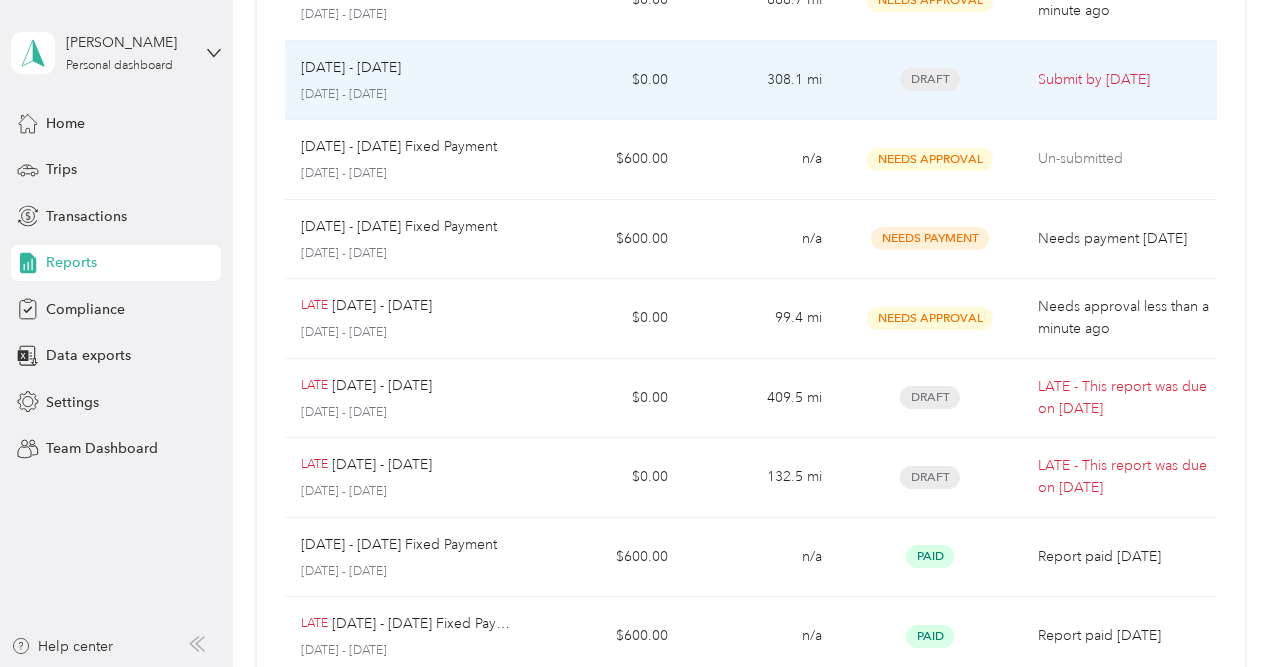 scroll, scrollTop: 300, scrollLeft: 0, axis: vertical 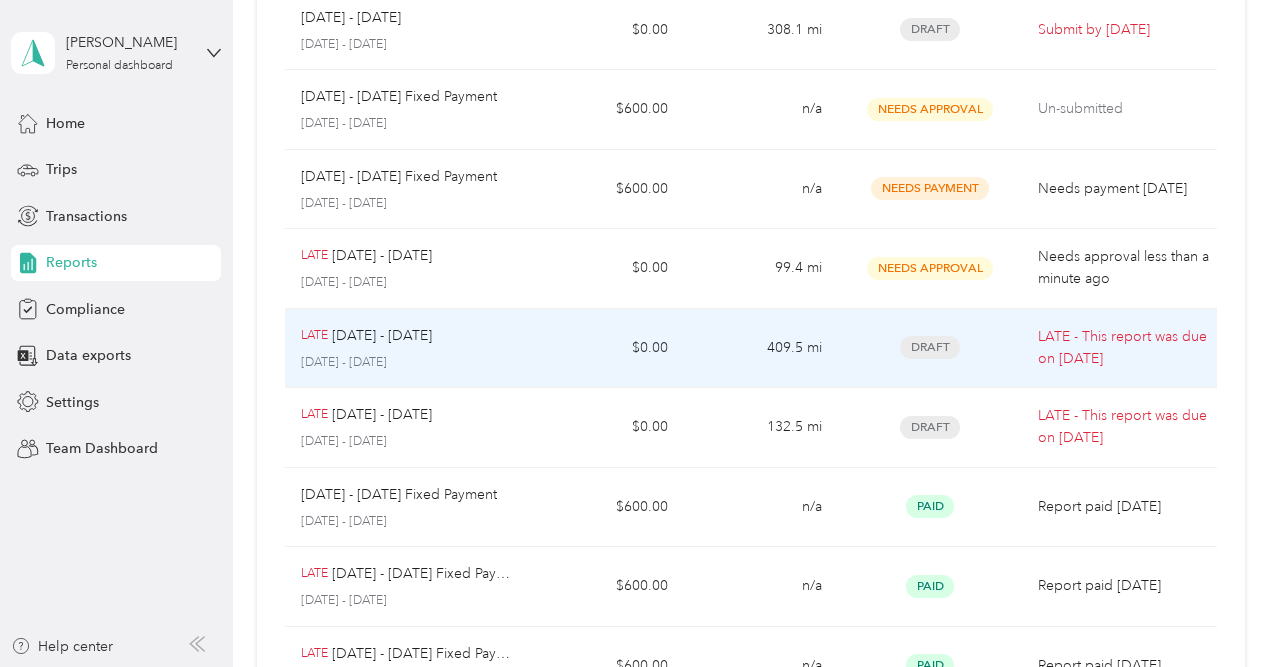 click on "Draft" at bounding box center [930, 347] 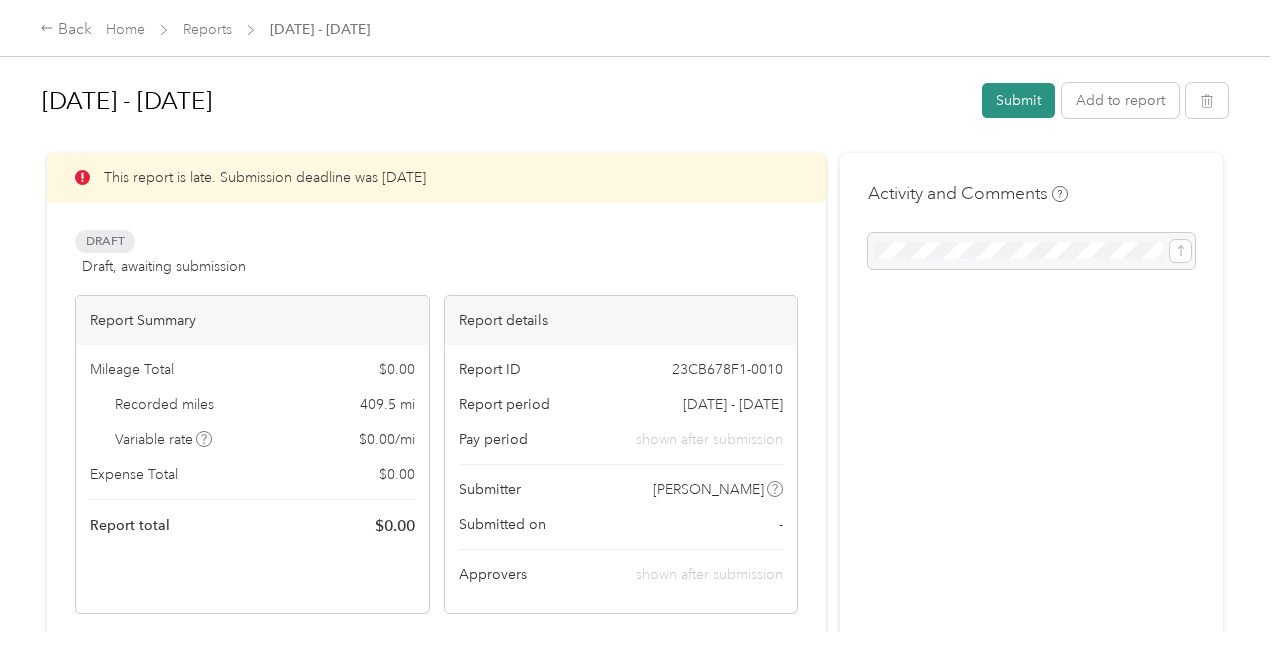 click on "Submit" at bounding box center (1018, 100) 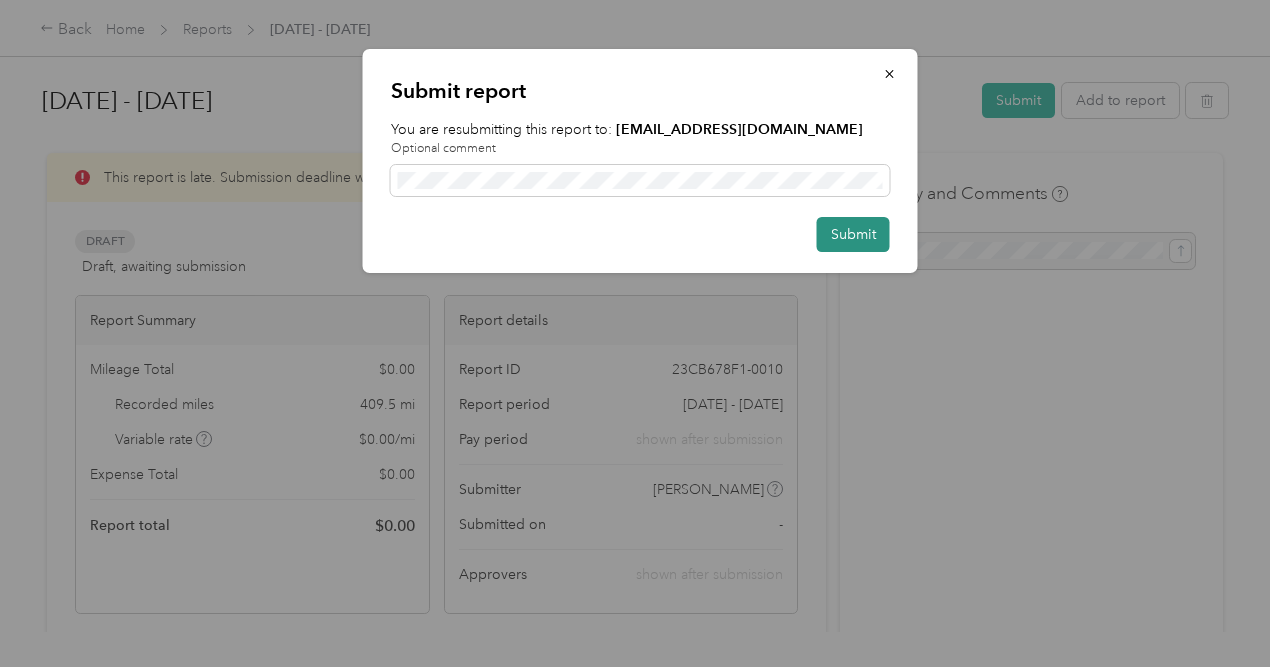click on "Submit" at bounding box center (853, 234) 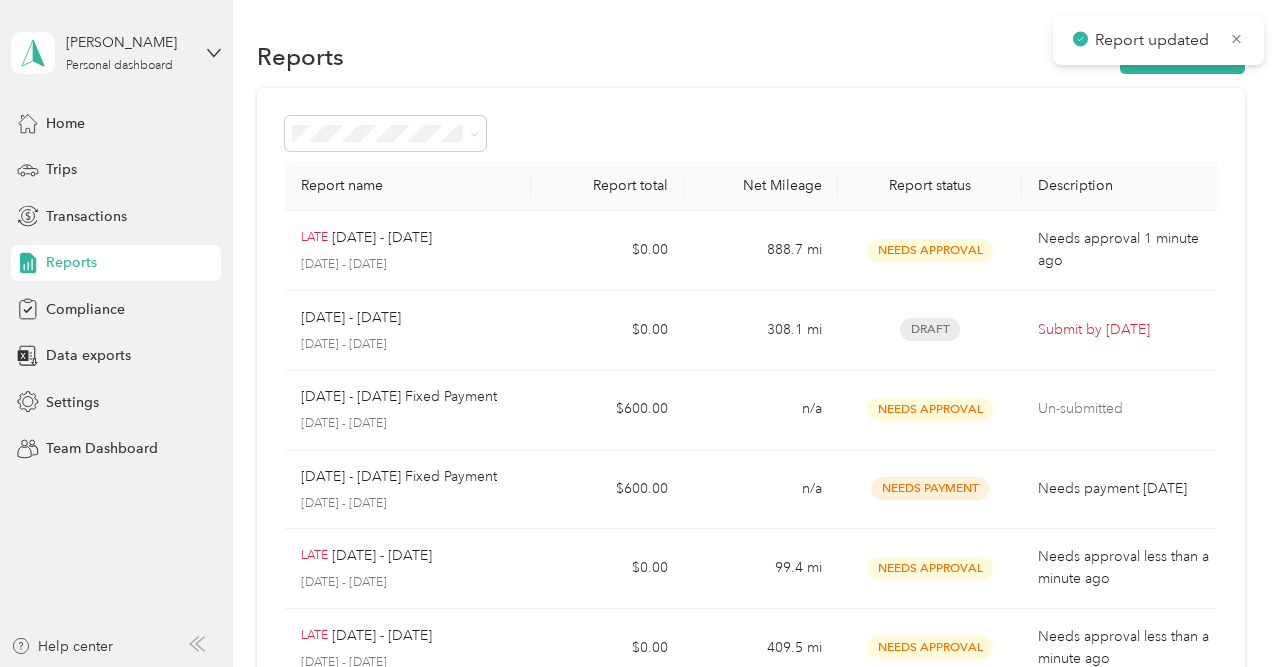 click on "Report name Report total Net Mileage Report status Description           LATE [DATE] - [DATE] [DATE] - [DATE] $0.00 888.7 mi Needs Approval Needs approval 1 minute ago [DATE] - [DATE] [DATE] - [DATE] $0.00 308.1 mi Draft Submit  by   [DATE] [DATE] 1 - [DATE] Fixed Payment [DATE] - [DATE] $600.00 n/a Needs Approval Un-submitted [DATE] - [DATE] Fixed Payment [DATE] - [DATE] $600.00 n/a Needs Payment Needs payment [DATE] LATE [DATE] - [DATE] [DATE] - [DATE] $0.00 99.4 mi Needs Approval Needs approval less than a minute ago LATE [DATE] - [DATE] [DATE] - [DATE] $0.00 409.5 mi Needs Approval Needs approval less than a minute ago LATE [DATE] - [DATE] [DATE] - [DATE] $0.00 132.5 mi Draft LATE - This report was due on   [DATE] May 1 - [DATE] Fixed Payment [DATE] - [DATE] $600.00 n/a Paid Report paid [DATE] LATE [DATE] - [DATE] Fixed Payment [DATE] - [DATE] $600.00 n/a Paid Report paid [DATE] LATE [DATE] - [DATE] Fixed Payment [DATE] - [DATE] $600.00 10" at bounding box center [751, 589] 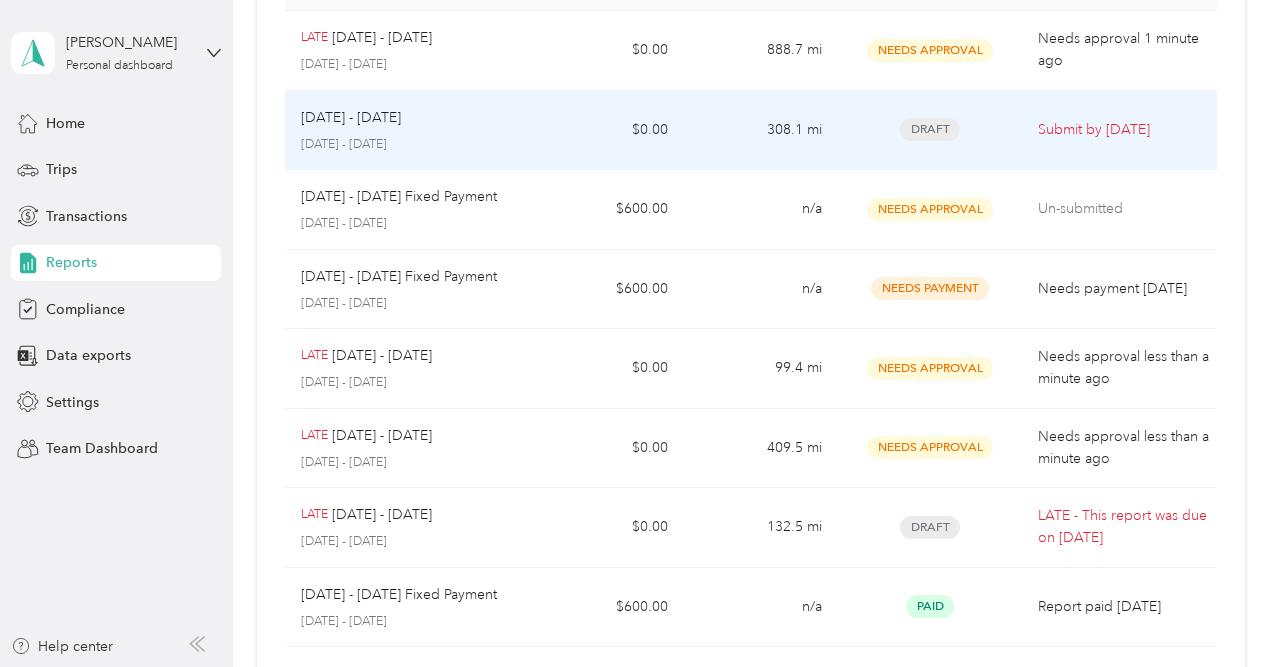 scroll, scrollTop: 300, scrollLeft: 0, axis: vertical 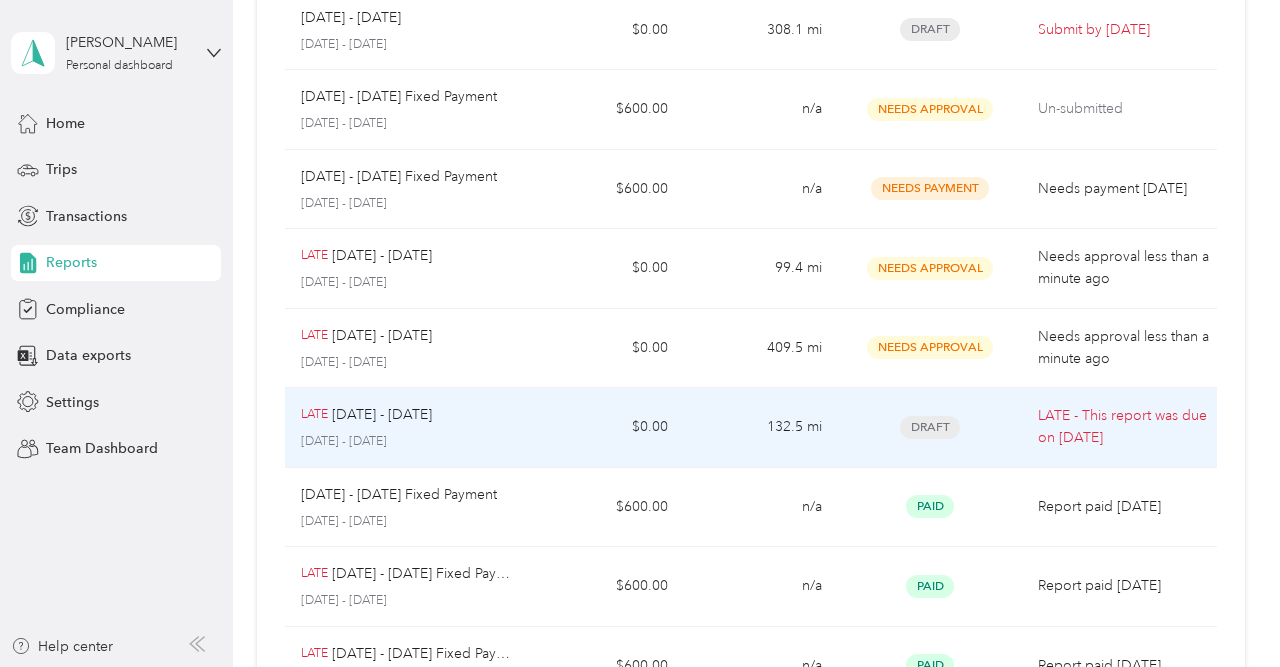 click on "Draft" at bounding box center (930, 427) 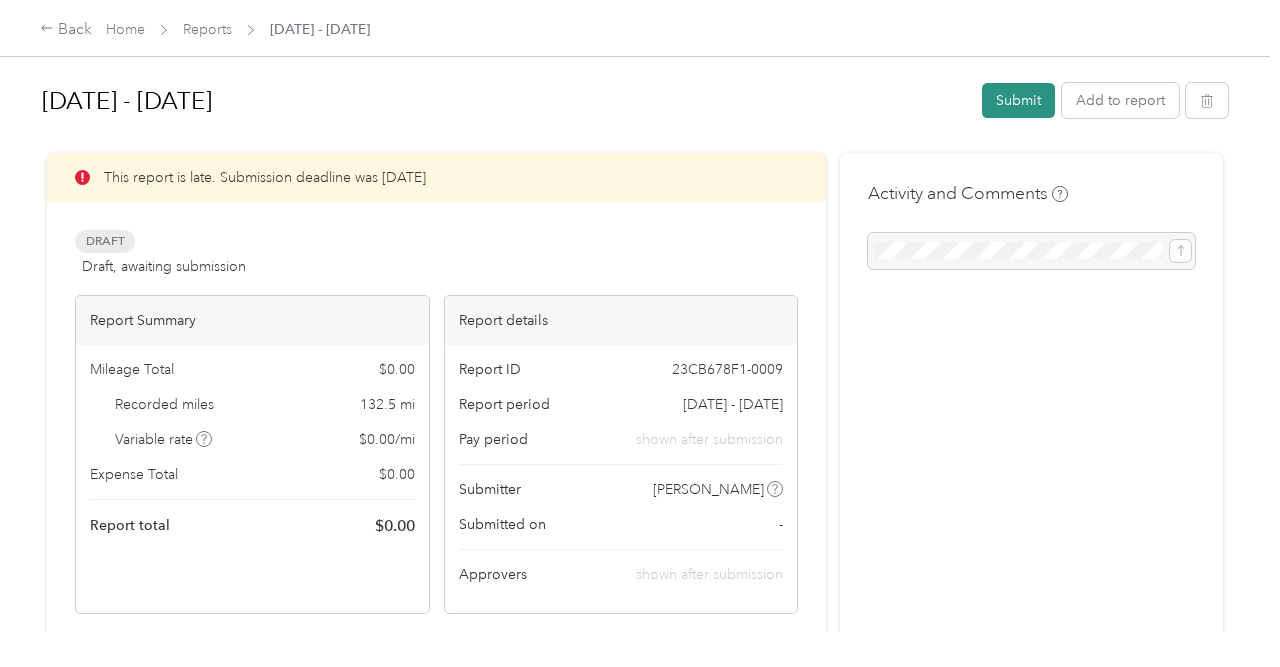 click on "Submit" at bounding box center (1018, 100) 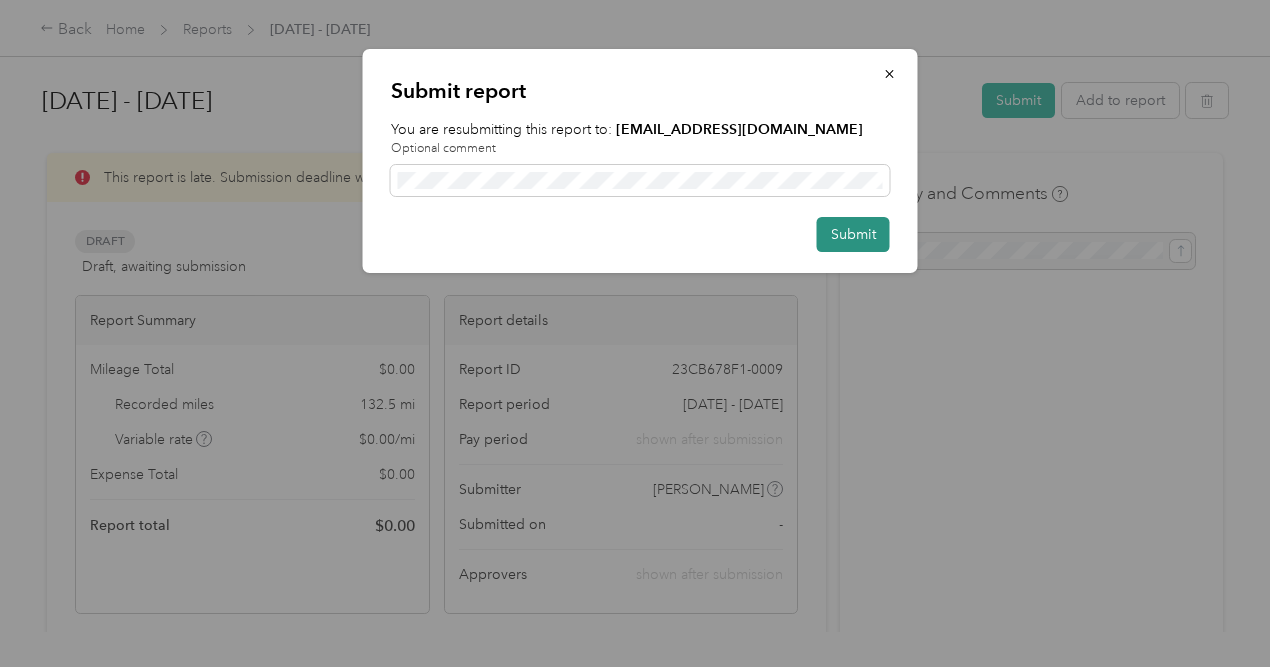 click on "Submit" at bounding box center [853, 234] 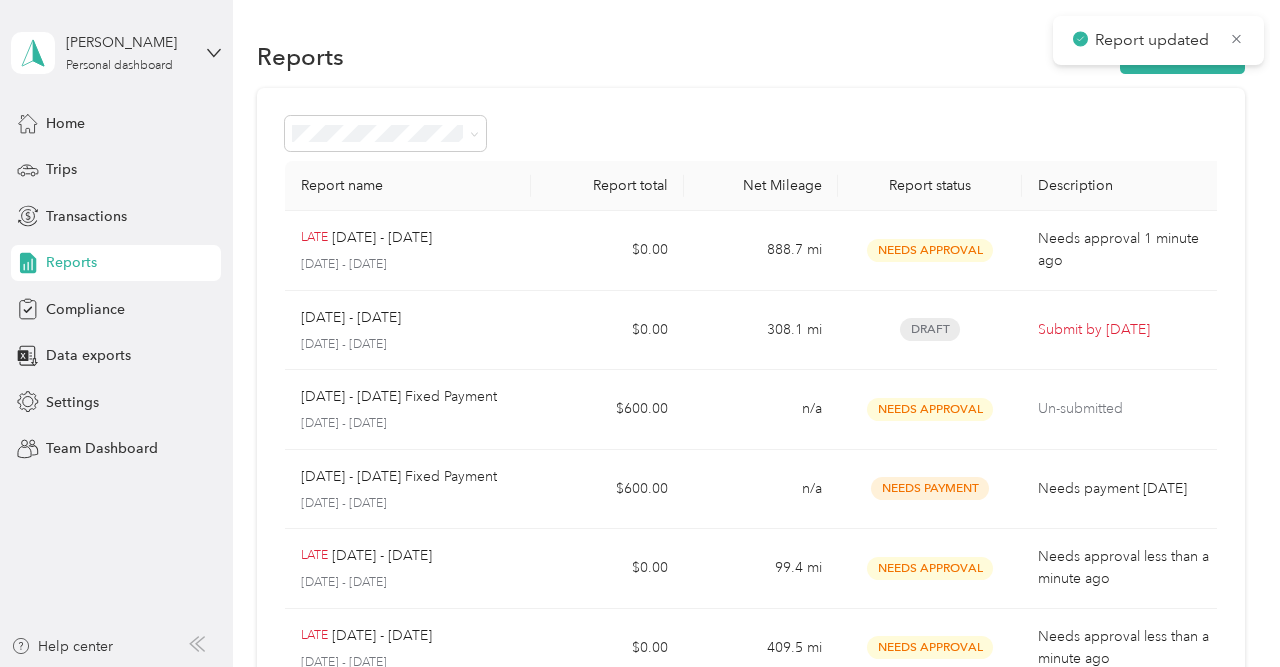 click on "Report name Report total Net Mileage Report status Description           LATE [DATE] - [DATE] [DATE] - [DATE] $0.00 888.7 mi Needs Approval Needs approval 1 minute ago [DATE] - [DATE] [DATE] - [DATE] $0.00 308.1 mi Draft Submit  by   [DATE] [DATE] 1 - [DATE] Fixed Payment [DATE] - [DATE] $600.00 n/a Needs Approval Un-submitted [DATE] - [DATE] Fixed Payment [DATE] - [DATE] $600.00 n/a Needs Payment Needs payment [DATE] LATE [DATE] - [DATE] [DATE] - [DATE] $0.00 99.4 mi Needs Approval Needs approval less than a minute ago LATE [DATE] - [DATE] [DATE] - [DATE] $0.00 409.5 mi Needs Approval Needs approval less than a minute ago LATE [DATE] - [DATE] [DATE] - [DATE] $0.00 132.5 mi Draft LATE - This report was due on   [DATE] May 1 - [DATE] Fixed Payment [DATE] - [DATE] $600.00 n/a Paid Report paid [DATE] LATE [DATE] - [DATE] Fixed Payment [DATE] - [DATE] $600.00 n/a Paid Report paid [DATE] LATE [DATE] - [DATE] Fixed Payment [DATE] - [DATE] $600.00 10" at bounding box center [751, 589] 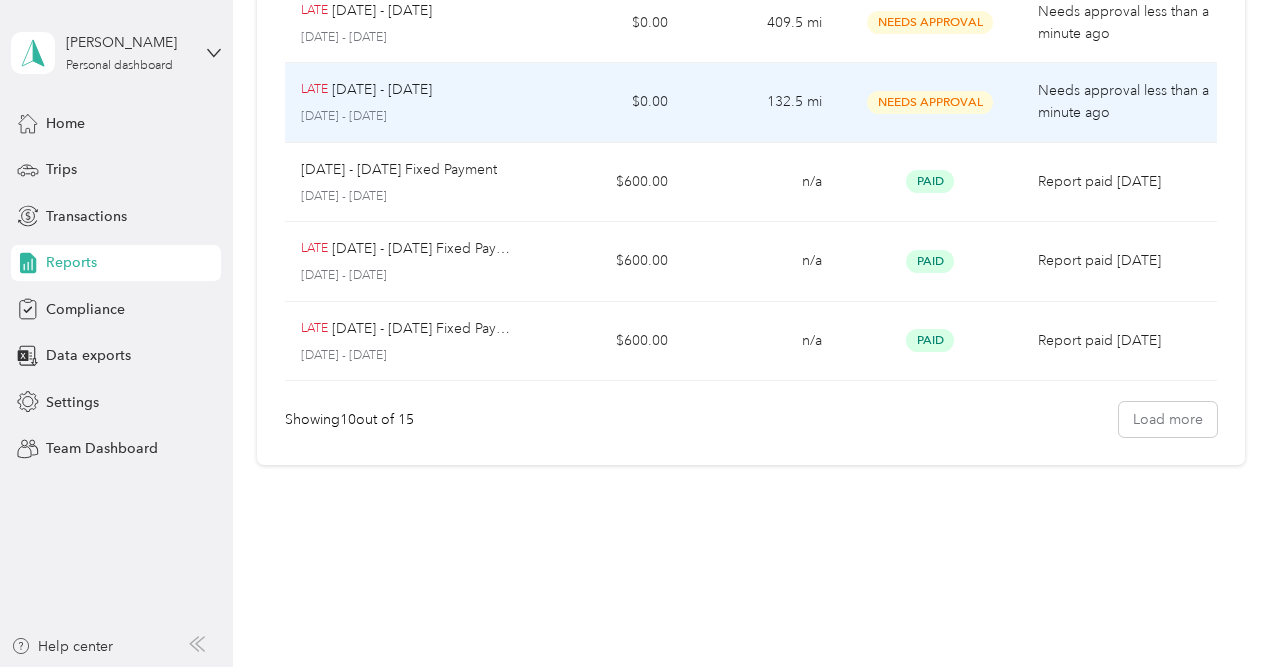 scroll, scrollTop: 0, scrollLeft: 0, axis: both 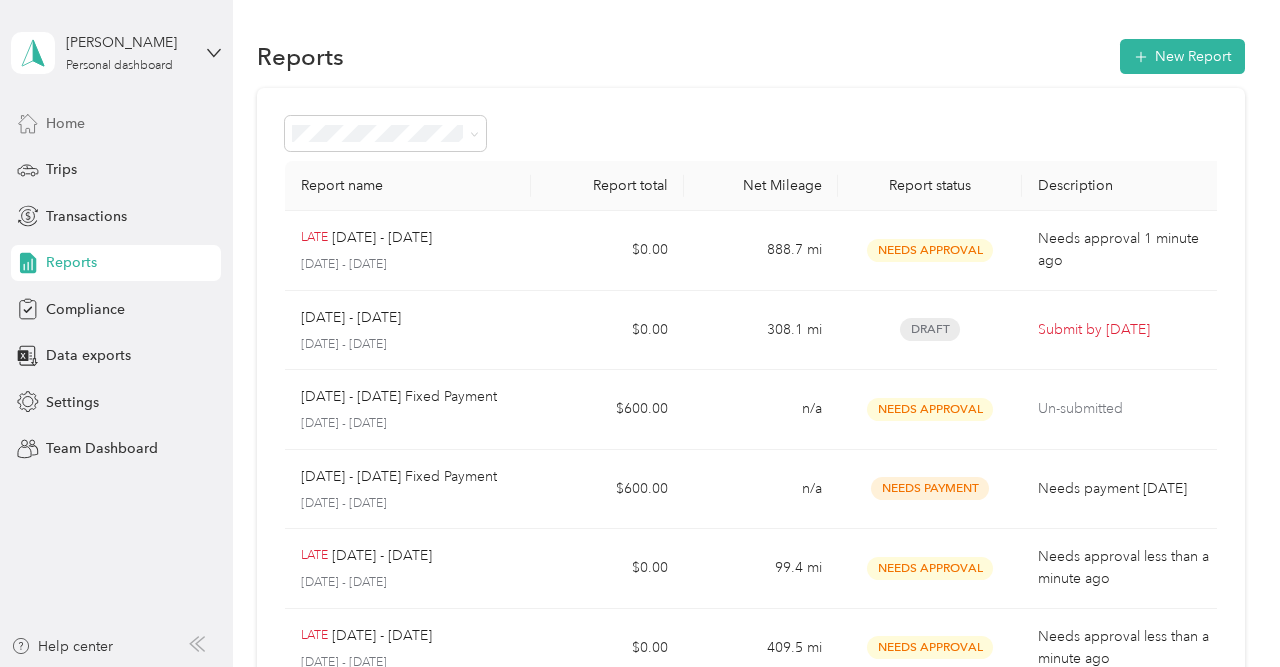 click on "Home" at bounding box center (116, 123) 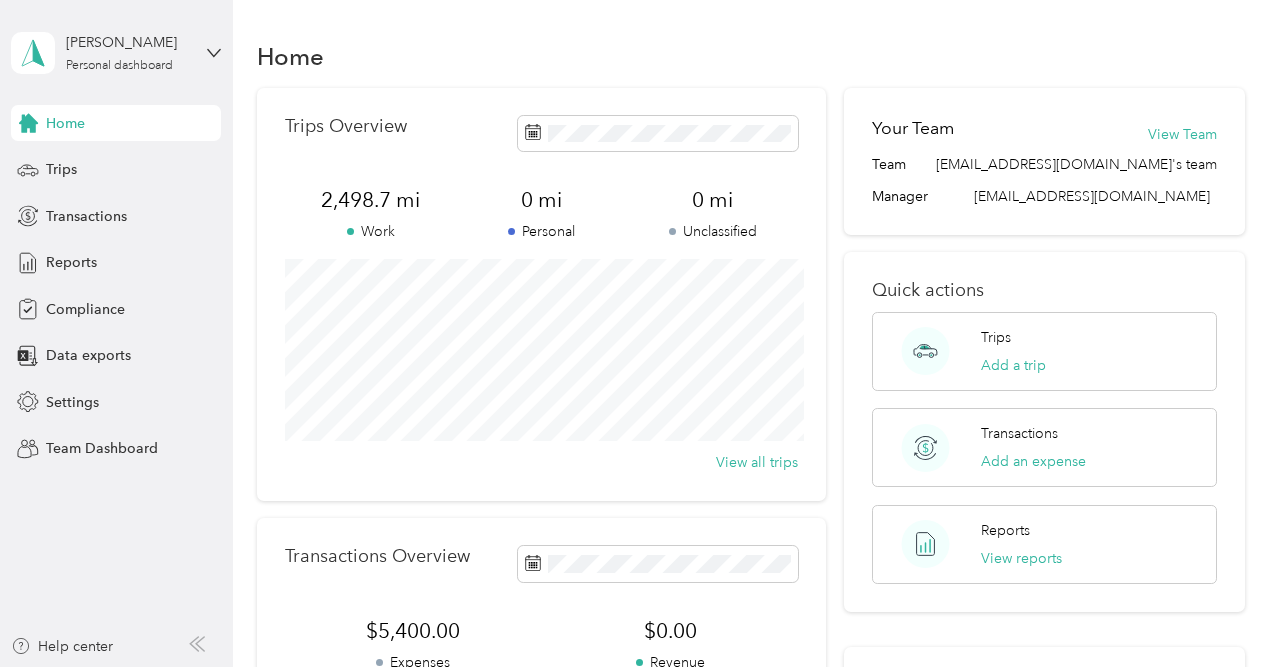 click on "Home Trips Overview 2,498.7   mi Work 0   mi Personal 0   mi Unclassified View all trips Transactions Overview $5,400.00 Expenses $0.00 Revenue View all transactions Your Team View Team Team [EMAIL_ADDRESS][DOMAIN_NAME]'s team Manager [EMAIL_ADDRESS][DOMAIN_NAME] Quick actions Trips Add a trip Transactions Add an expense Reports View reports Download the app for free The Everlance app is available to download on the Apple App Store and Google Play Store, click below to get started." at bounding box center [751, 499] 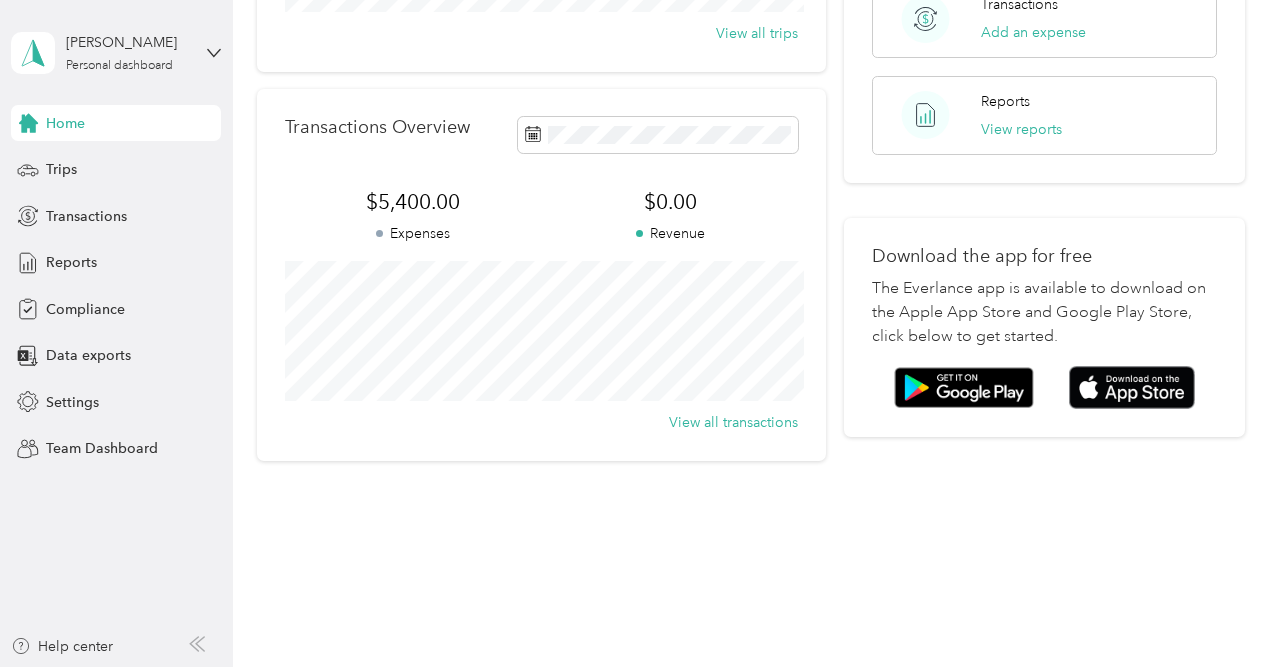 scroll, scrollTop: 0, scrollLeft: 0, axis: both 